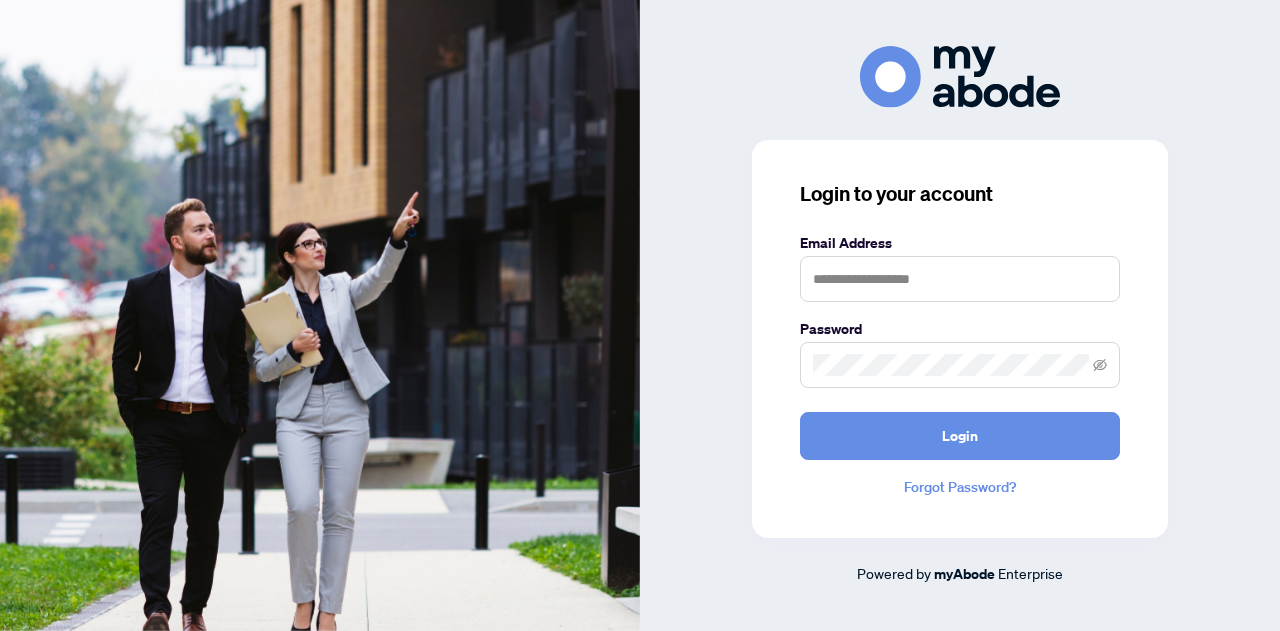 scroll, scrollTop: 0, scrollLeft: 0, axis: both 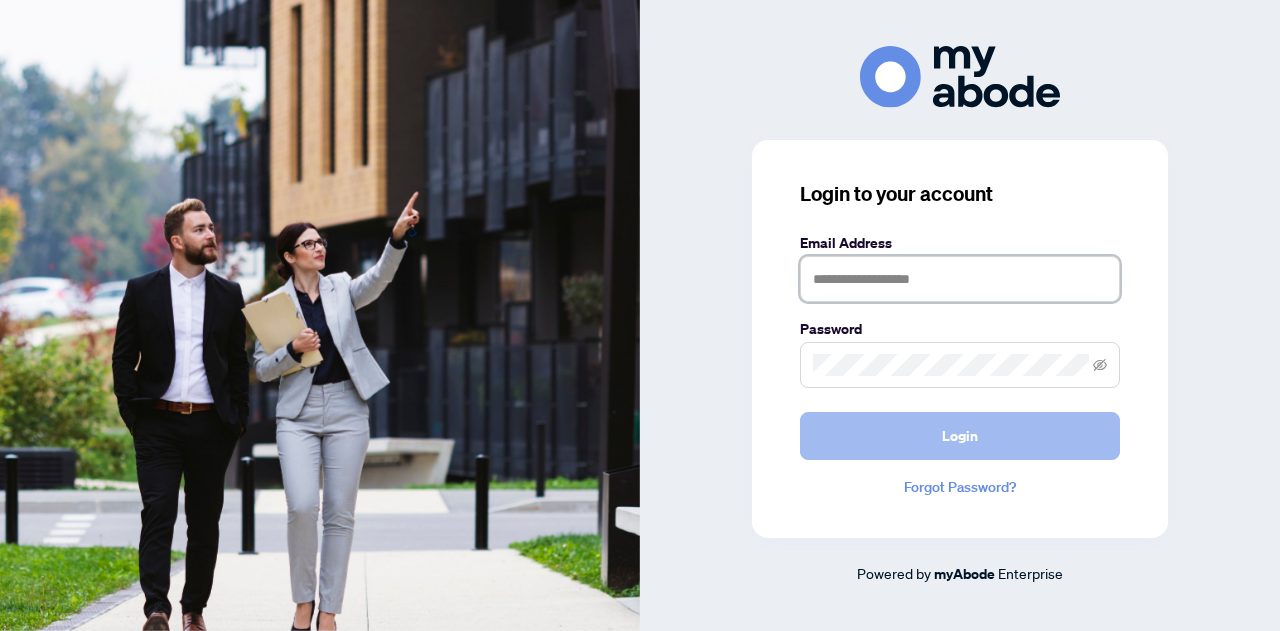 type on "**********" 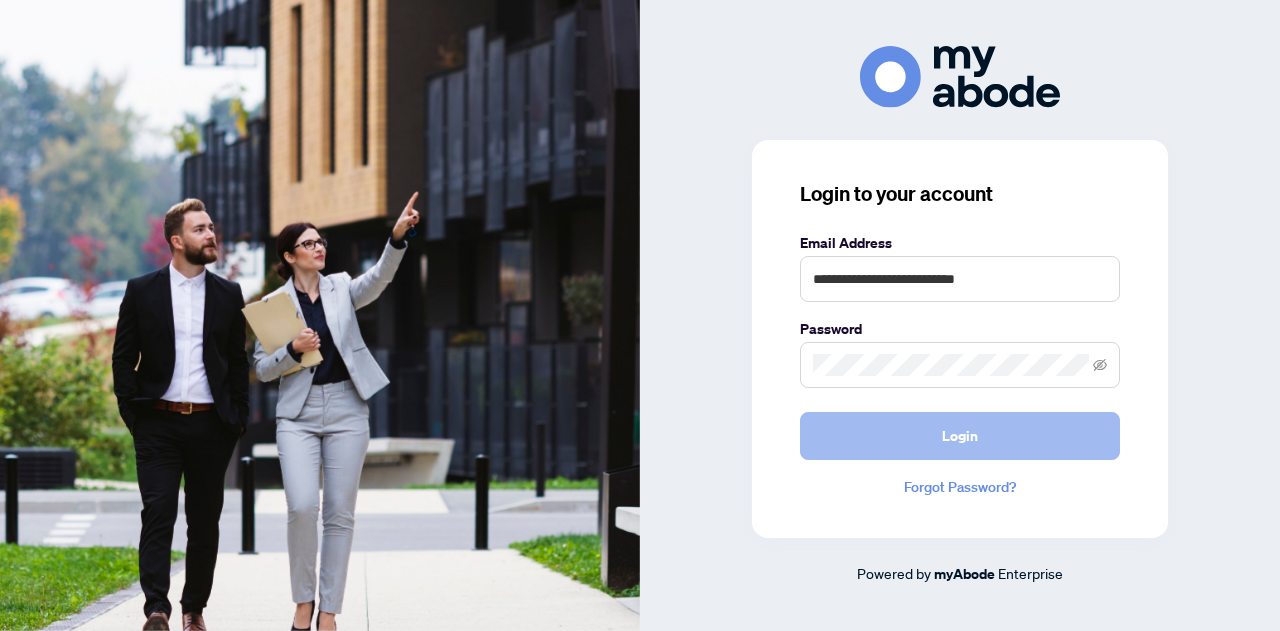 click on "Login" at bounding box center (960, 436) 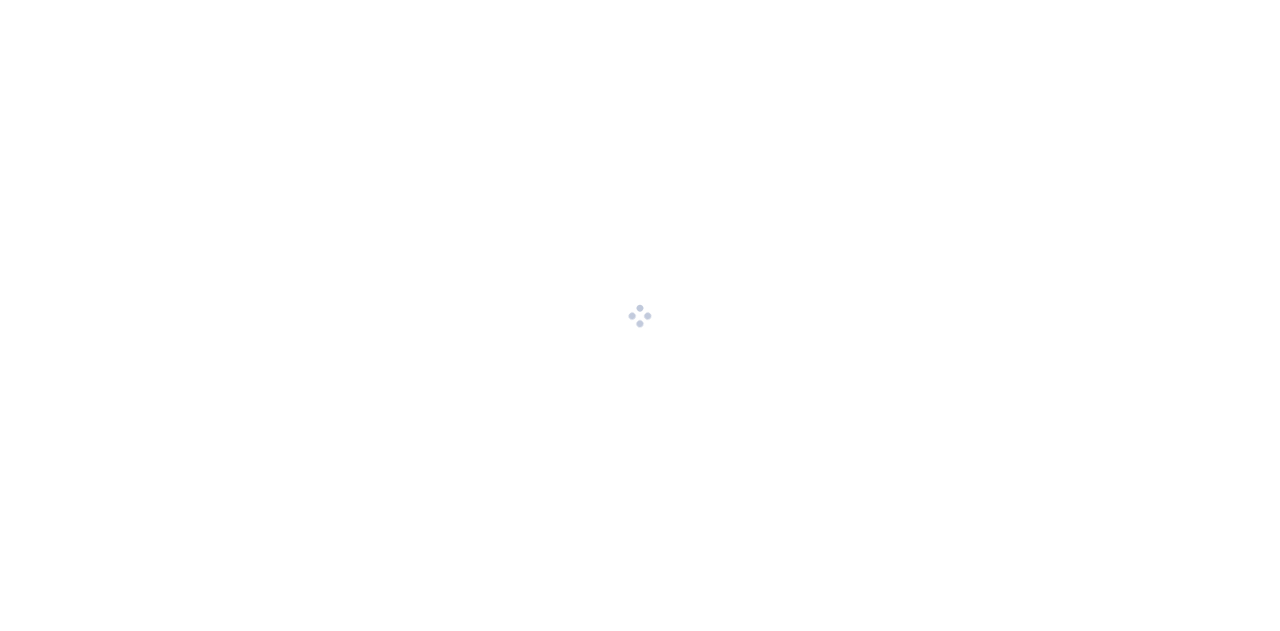 scroll, scrollTop: 0, scrollLeft: 0, axis: both 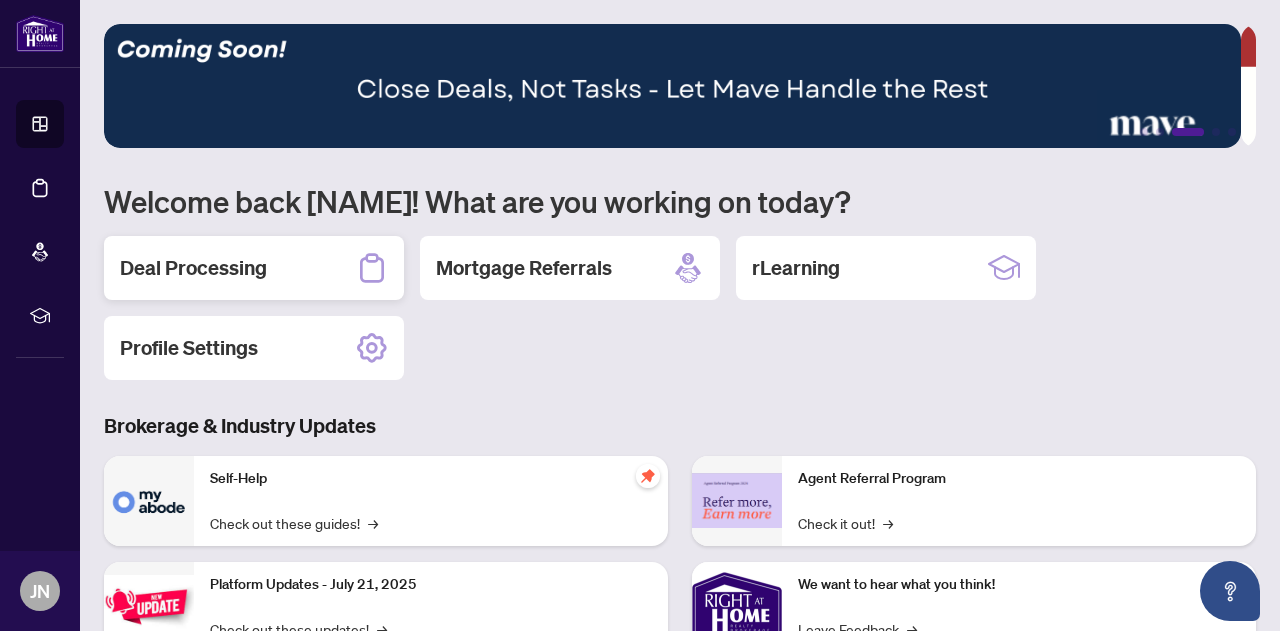 click on "Deal Processing" at bounding box center [193, 268] 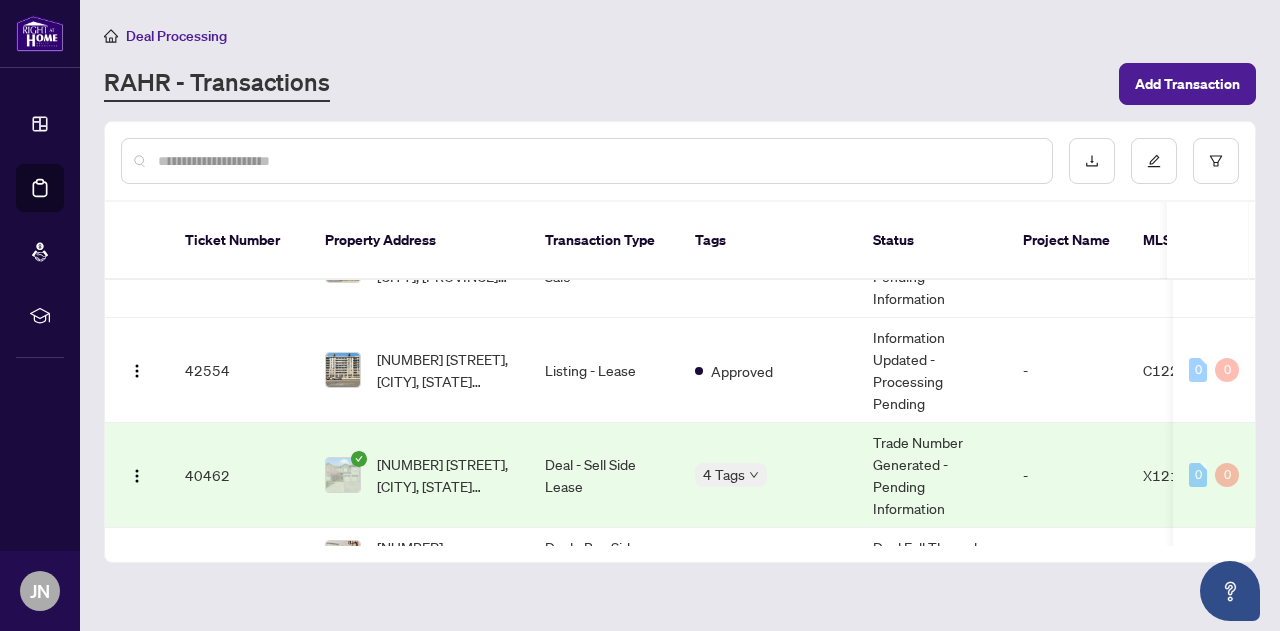 scroll, scrollTop: 105, scrollLeft: 0, axis: vertical 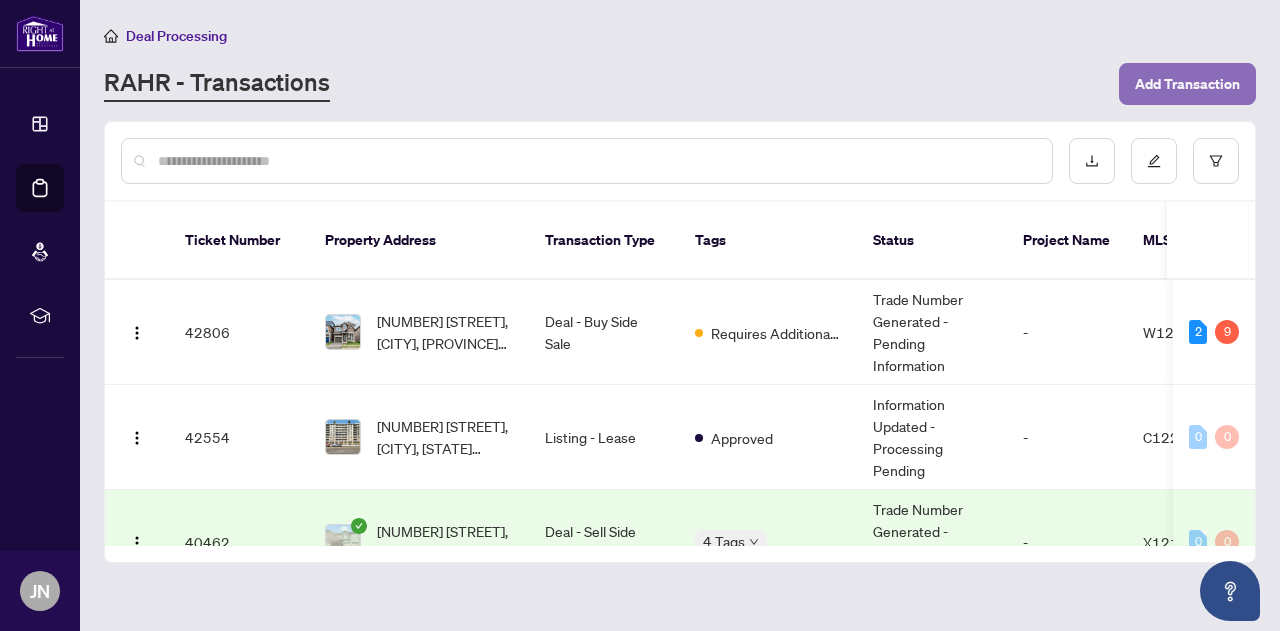 click on "Add Transaction" at bounding box center [1187, 84] 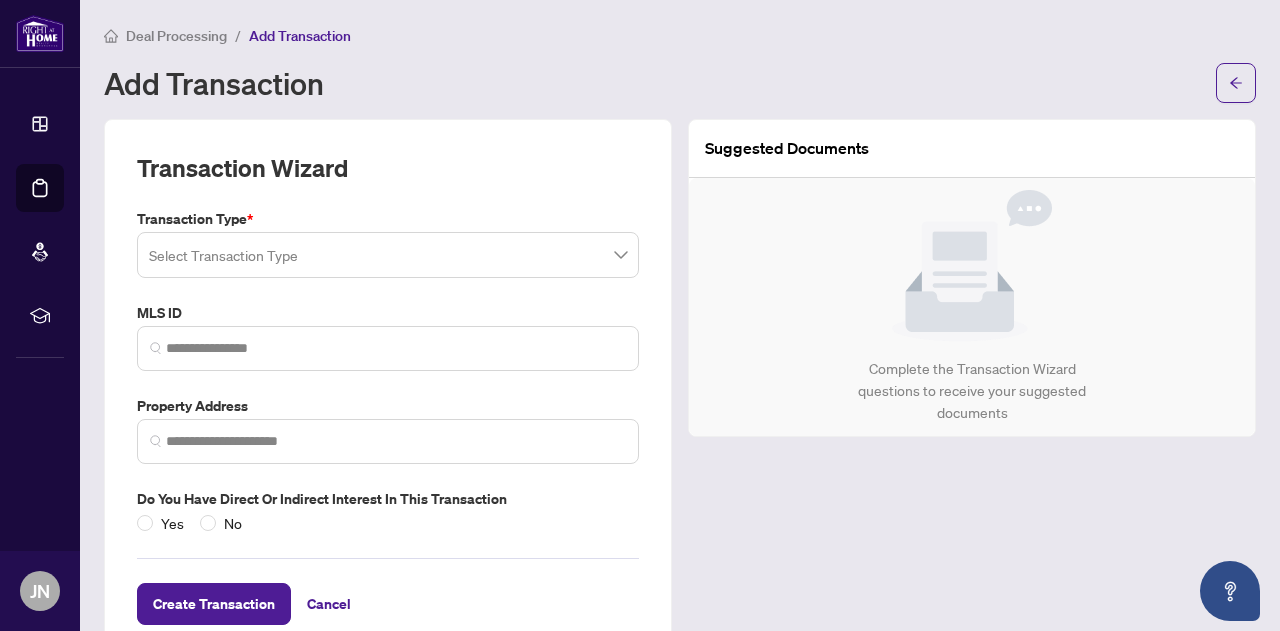 click at bounding box center [388, 255] 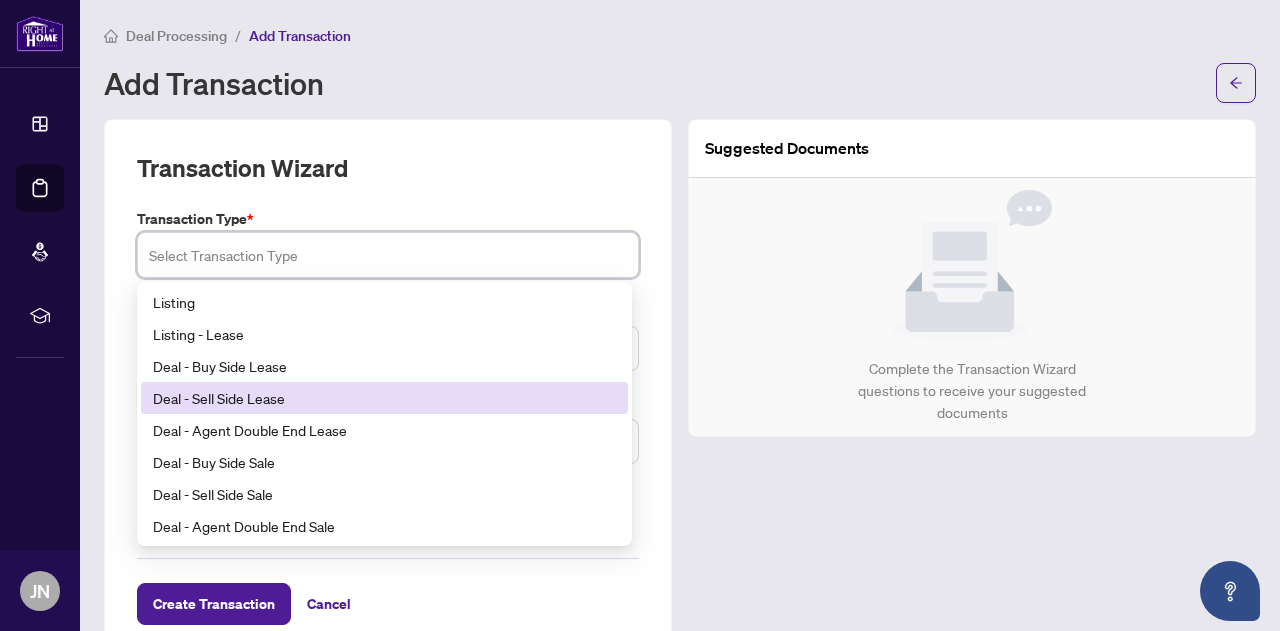 click on "Deal - Sell Side Lease" at bounding box center [384, 398] 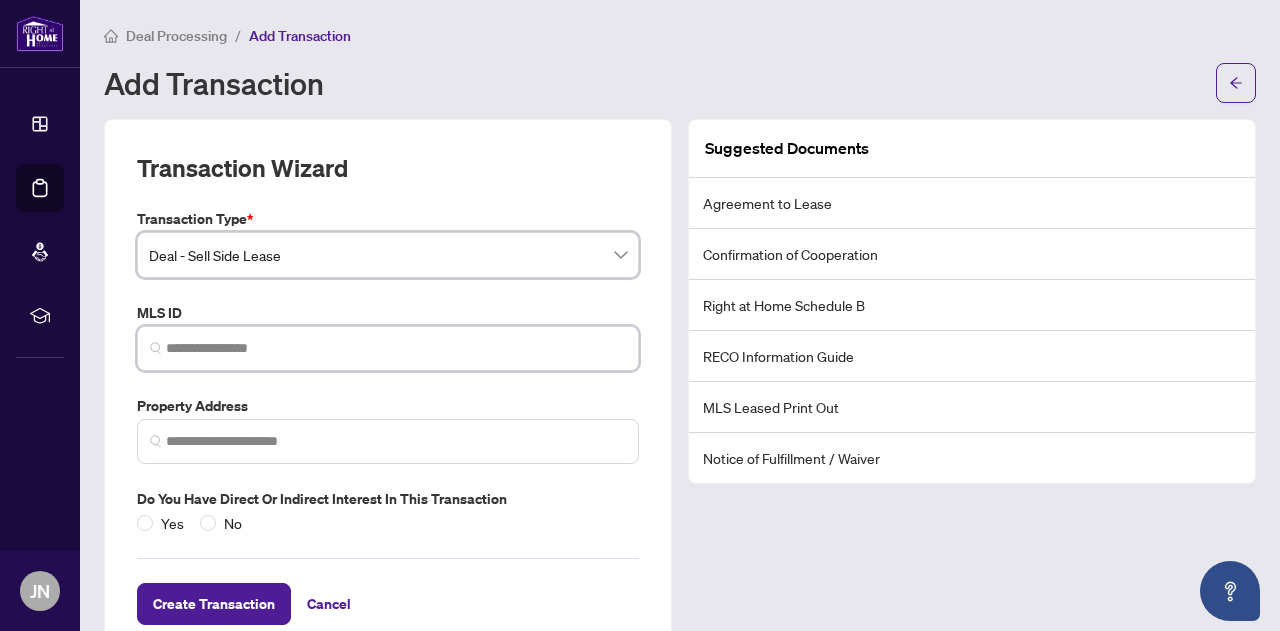 click at bounding box center (396, 348) 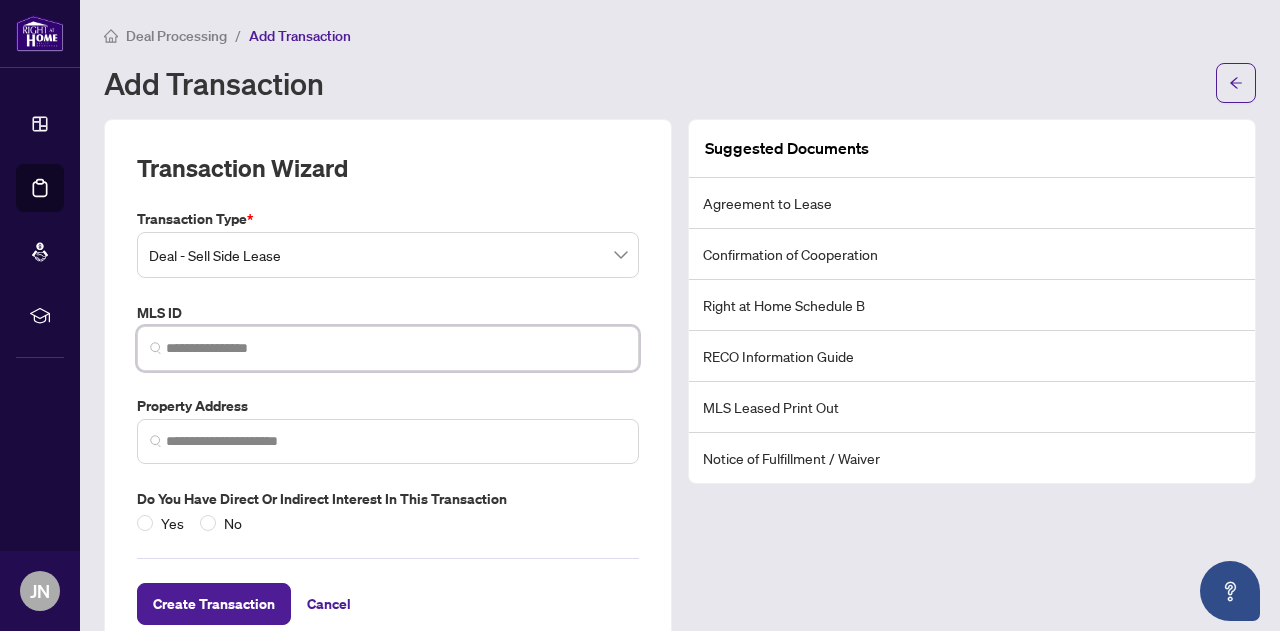 paste on "*********" 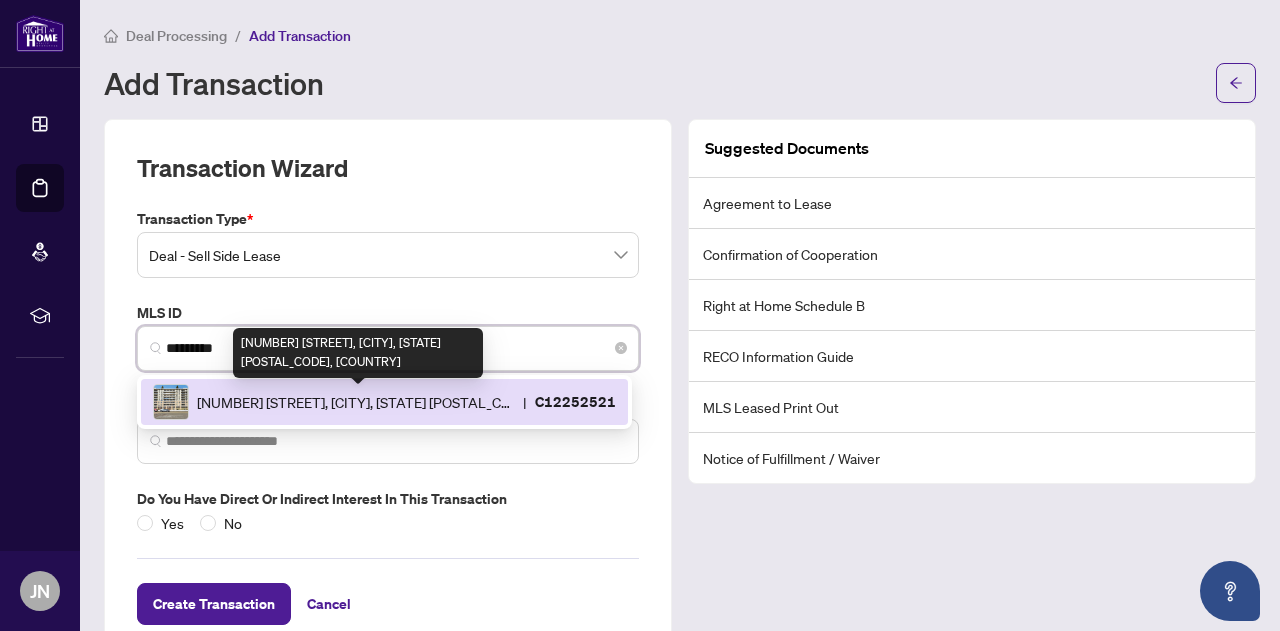click on "[NUMBER] [STREET], [CITY], [STATE] [POSTAL_CODE], [COUNTRY]" at bounding box center (356, 402) 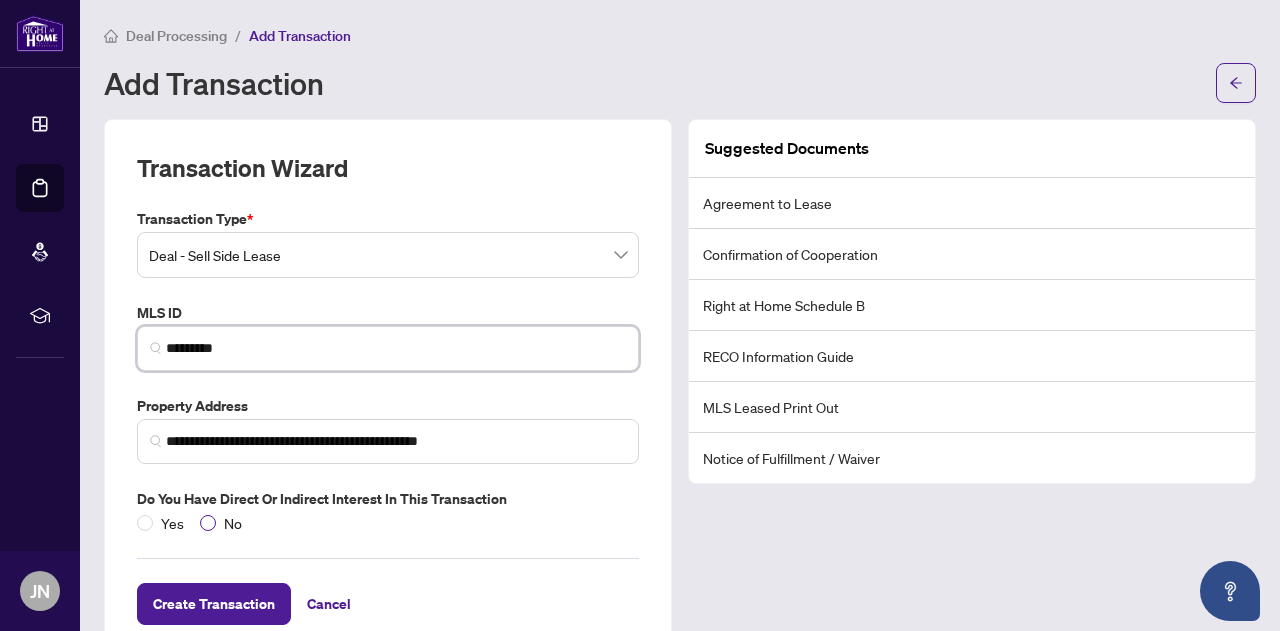 type on "*********" 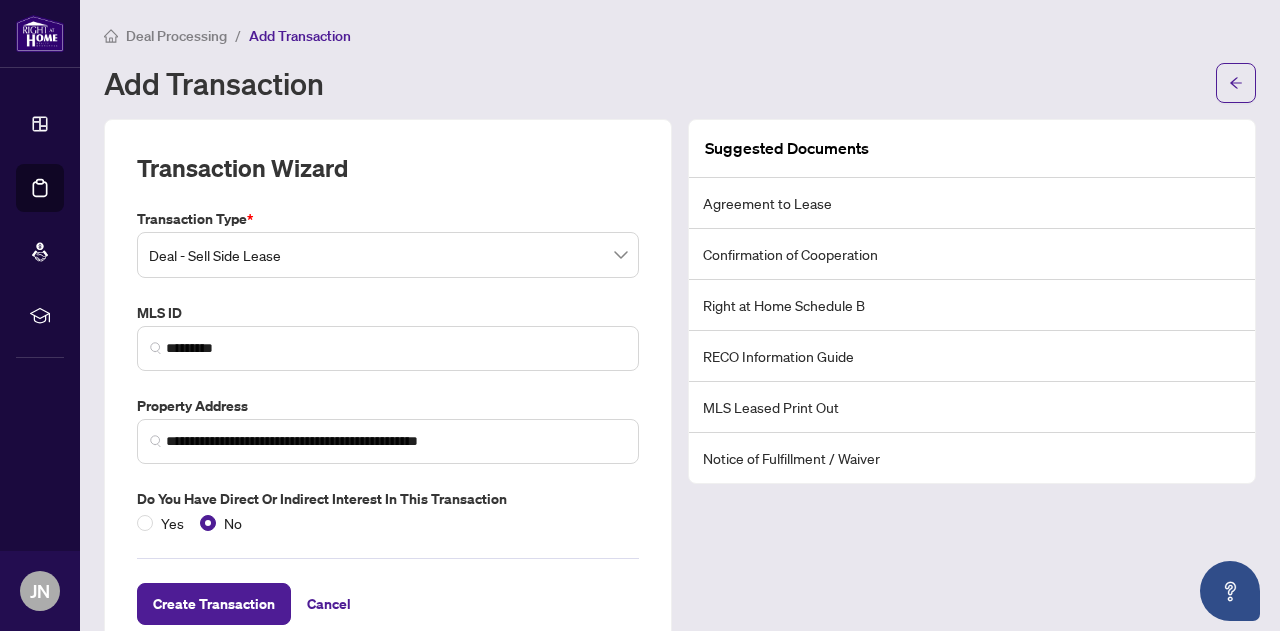 scroll, scrollTop: 50, scrollLeft: 0, axis: vertical 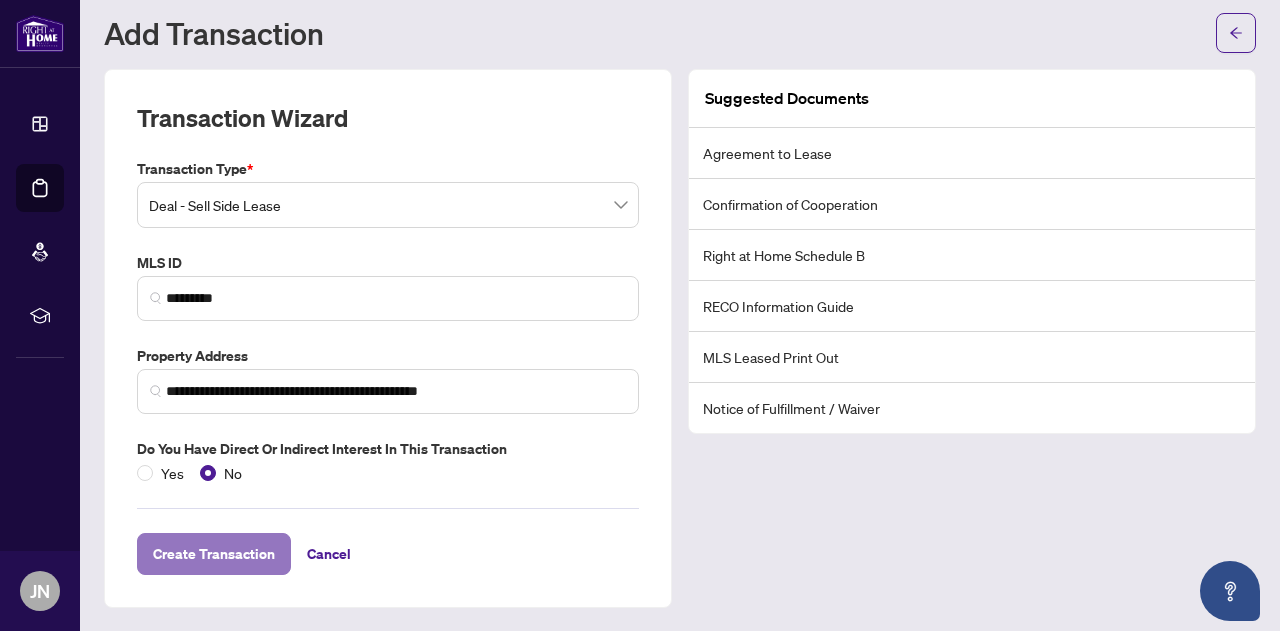 click on "Create Transaction" at bounding box center [214, 554] 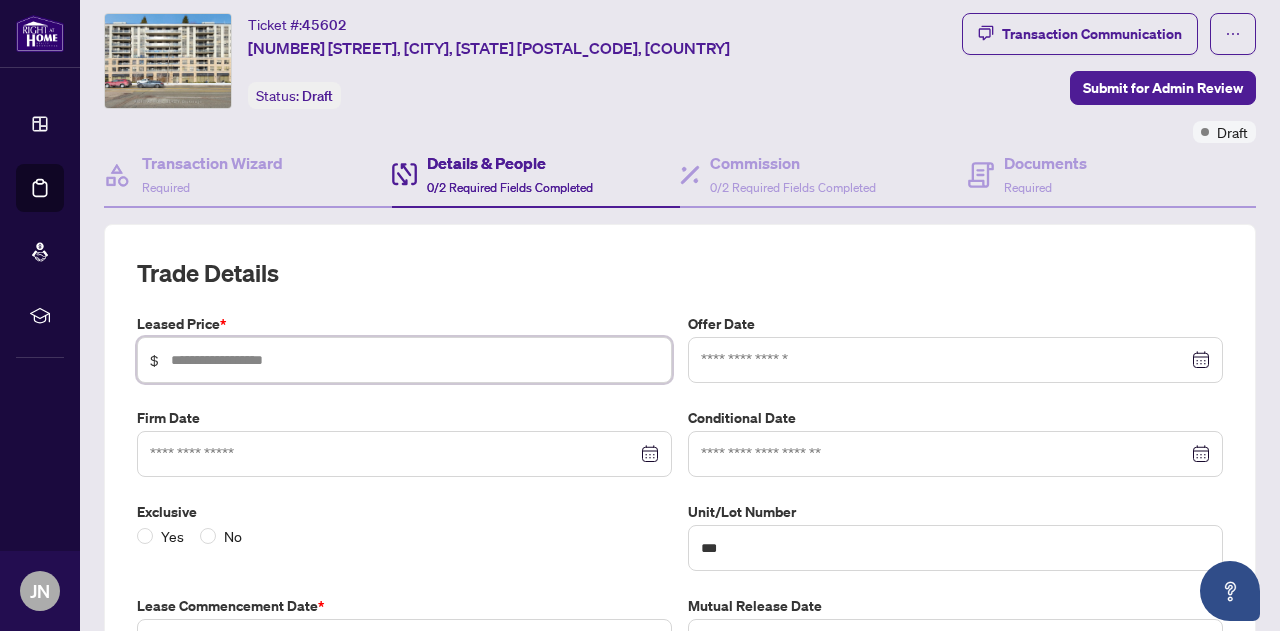 click at bounding box center [415, 360] 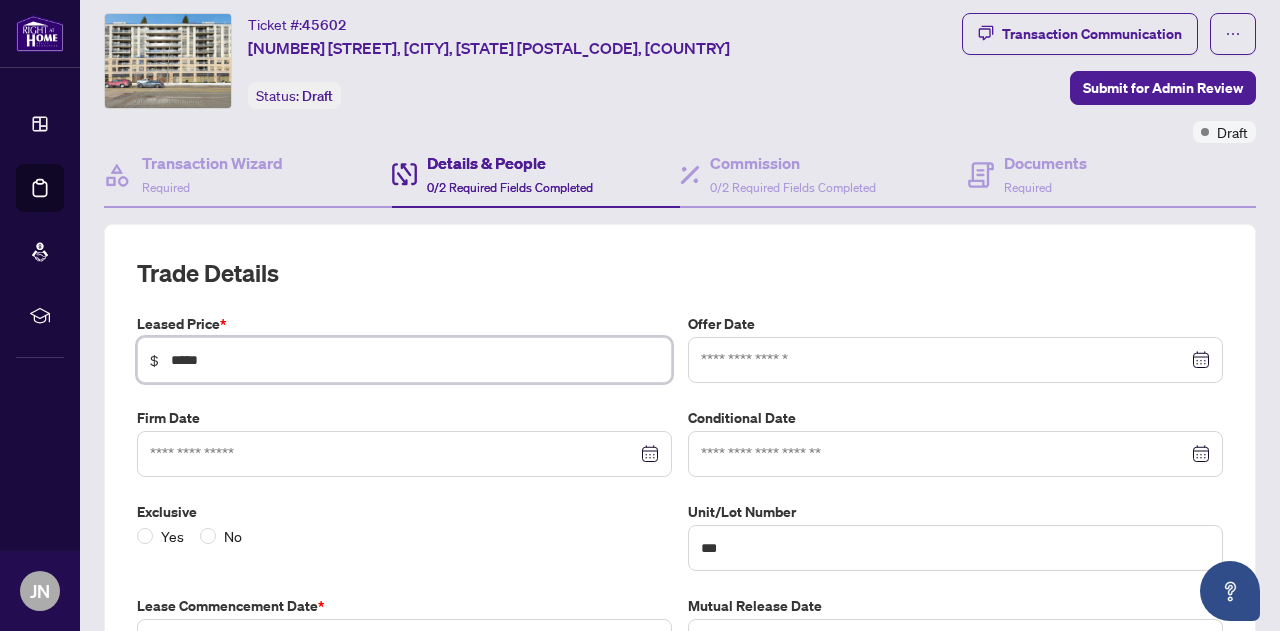 type on "*****" 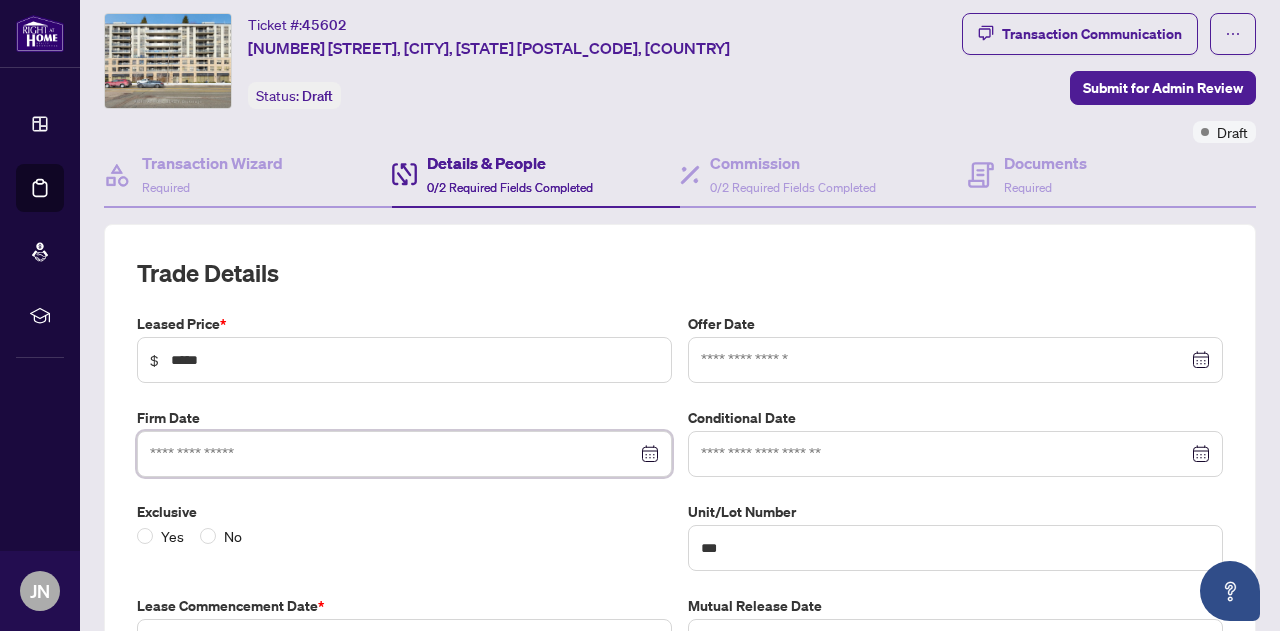 click at bounding box center [393, 454] 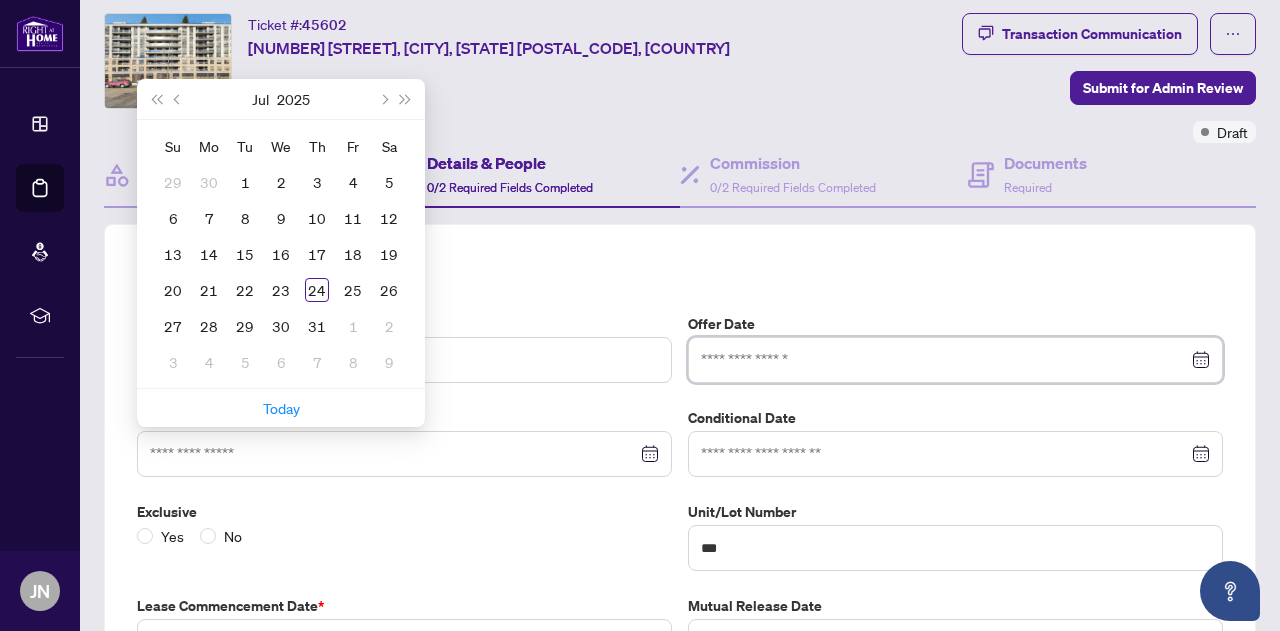 click at bounding box center [944, 360] 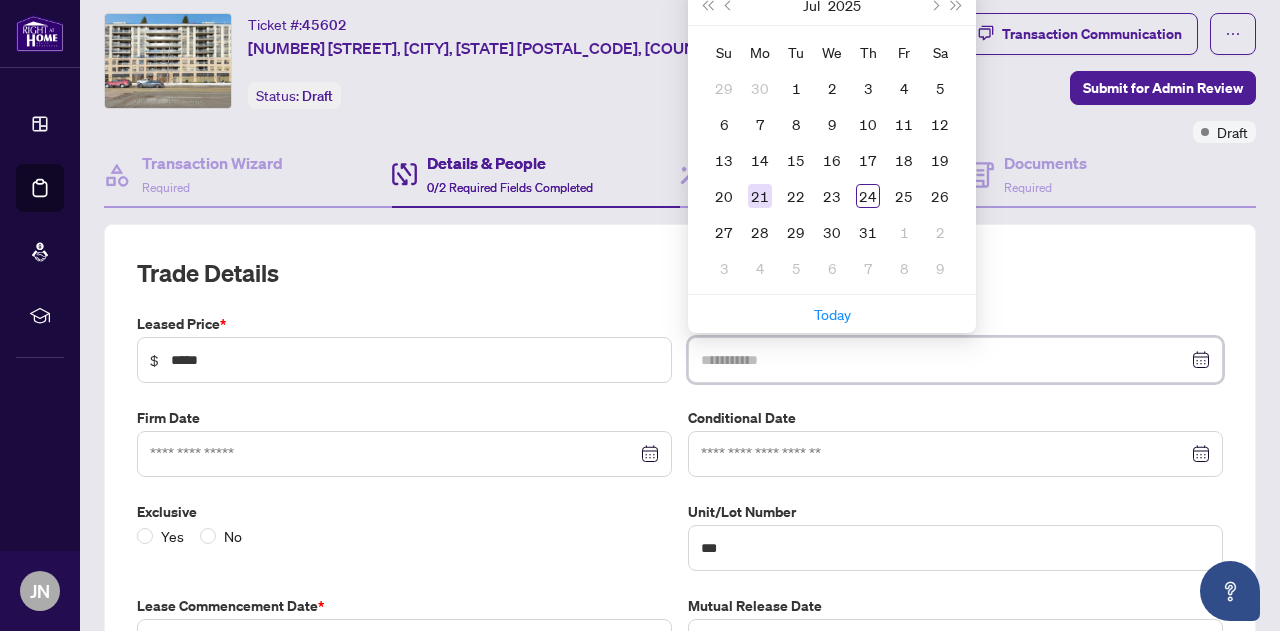 type on "**********" 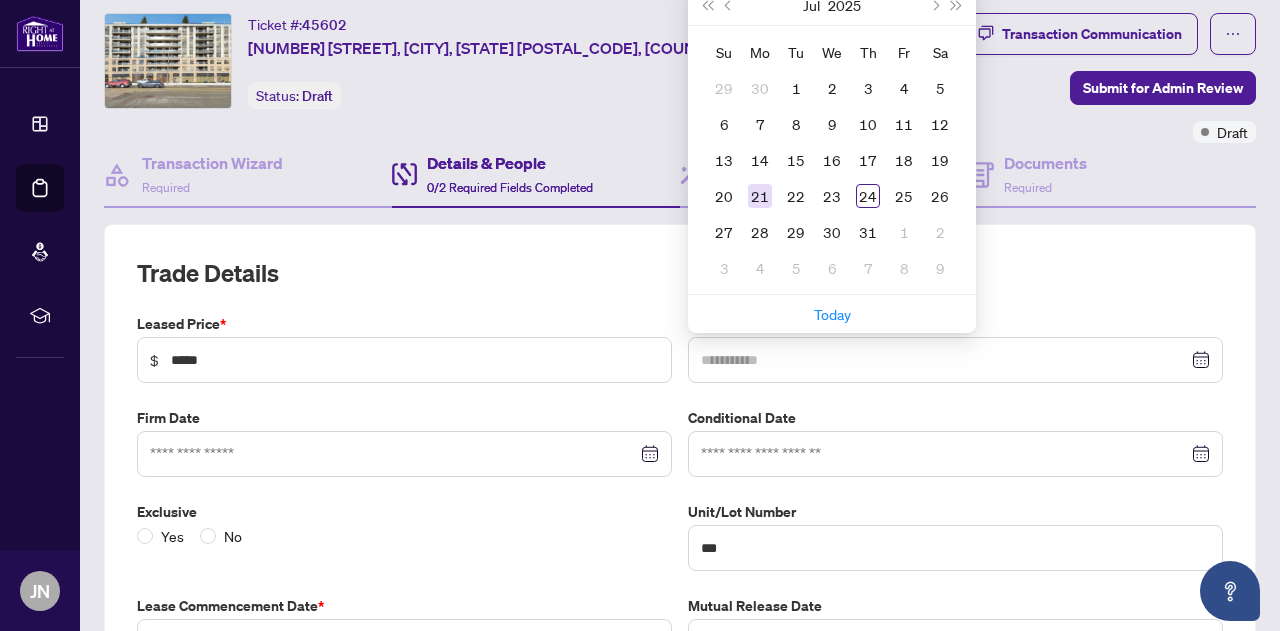 click on "21" at bounding box center (760, 196) 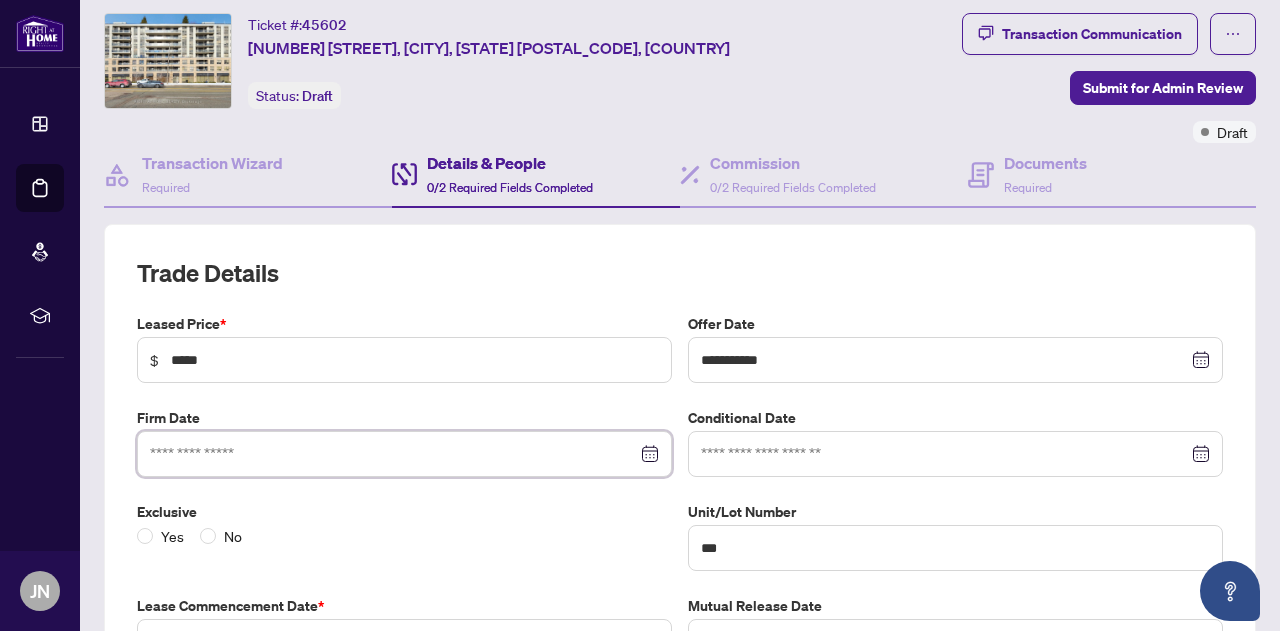 click at bounding box center [393, 454] 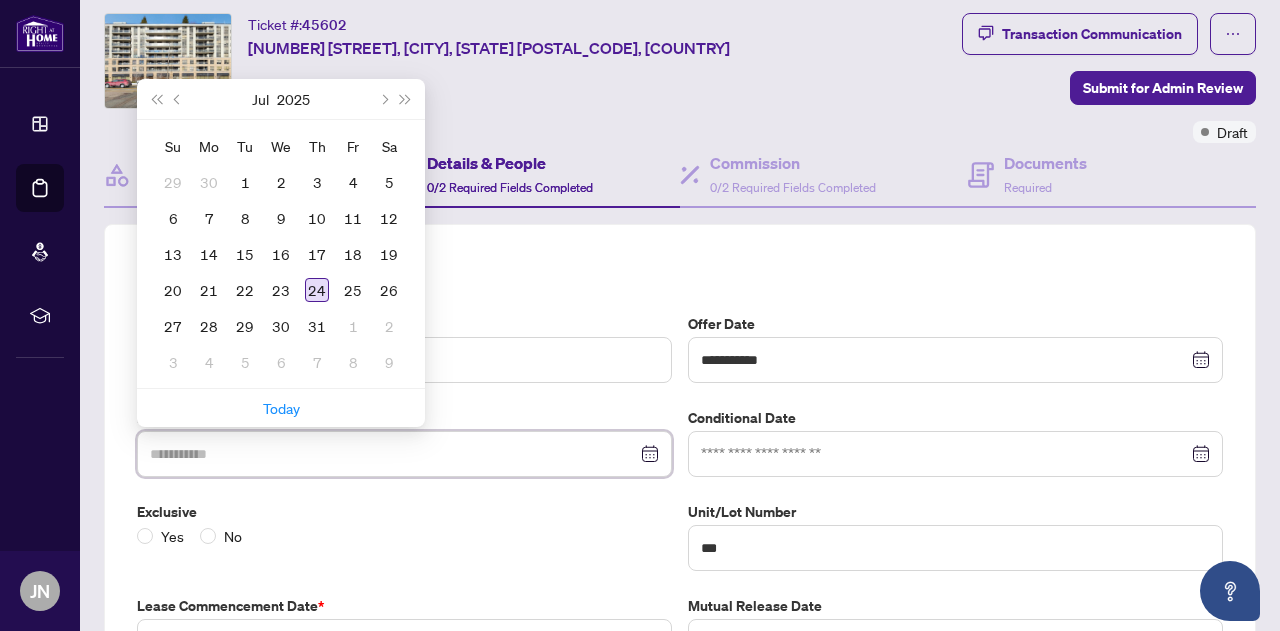 type on "**********" 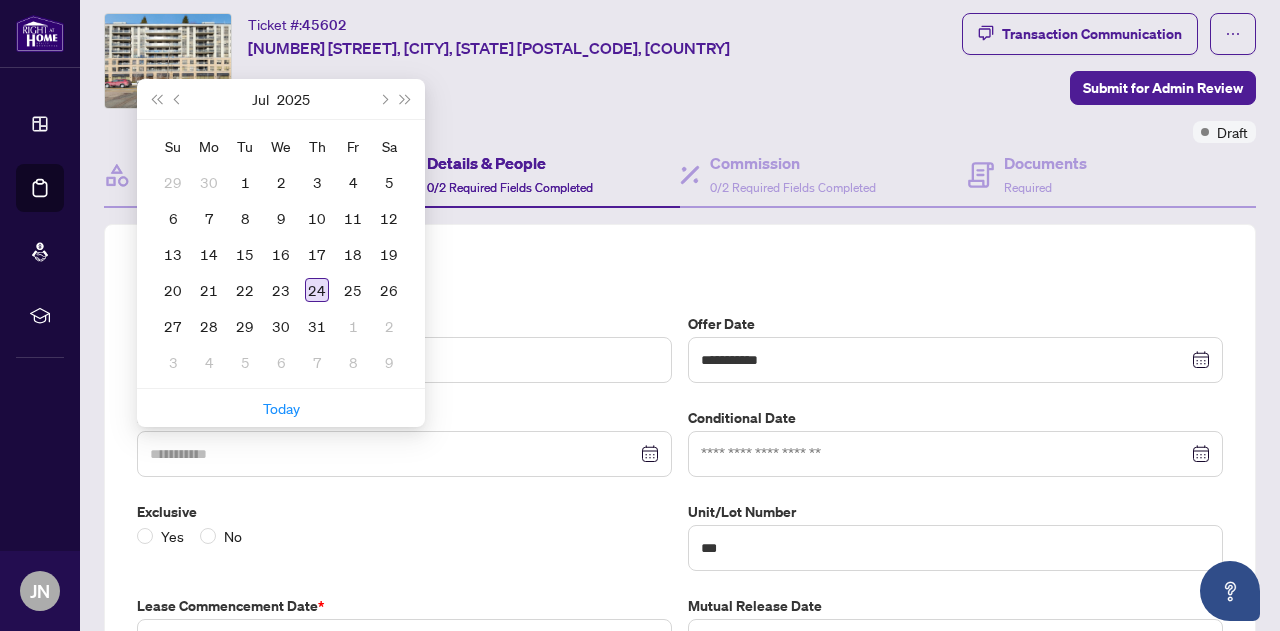 click on "24" at bounding box center (317, 290) 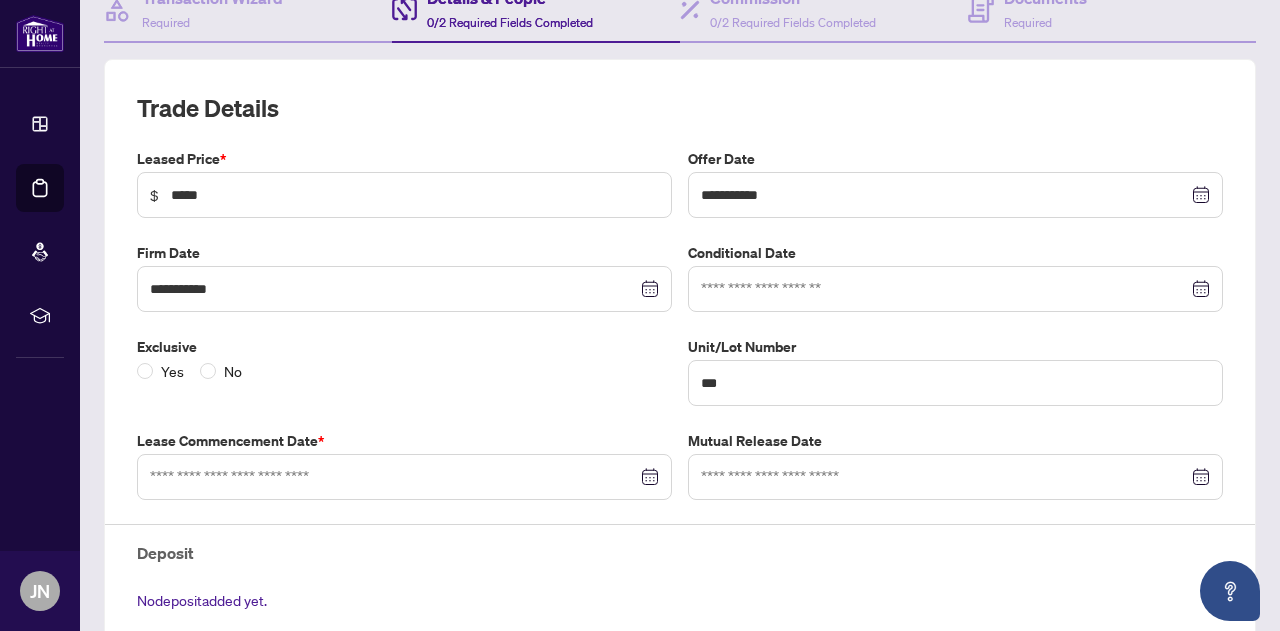 scroll, scrollTop: 216, scrollLeft: 0, axis: vertical 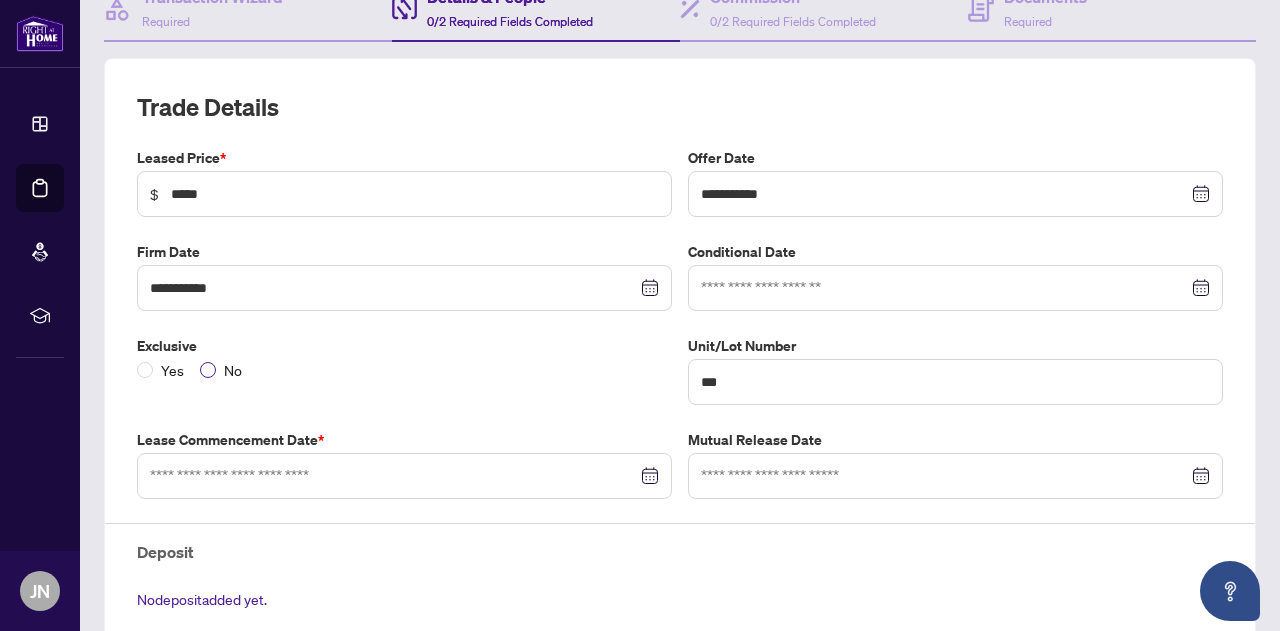 click on "No" at bounding box center [233, 370] 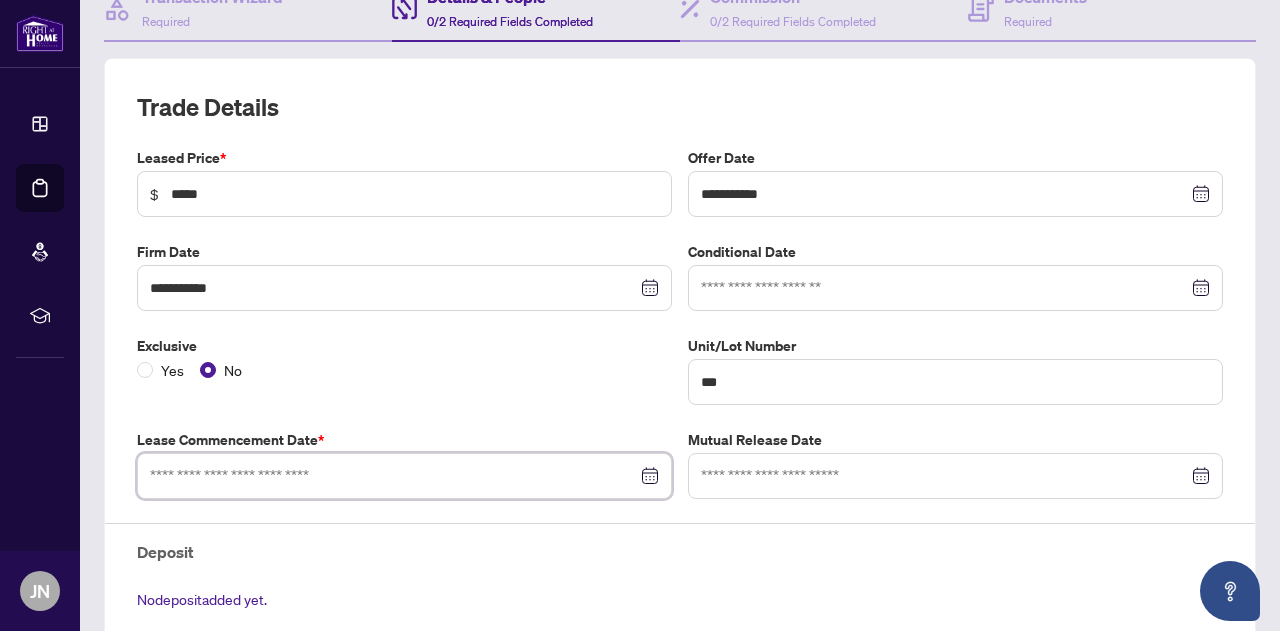click at bounding box center [393, 476] 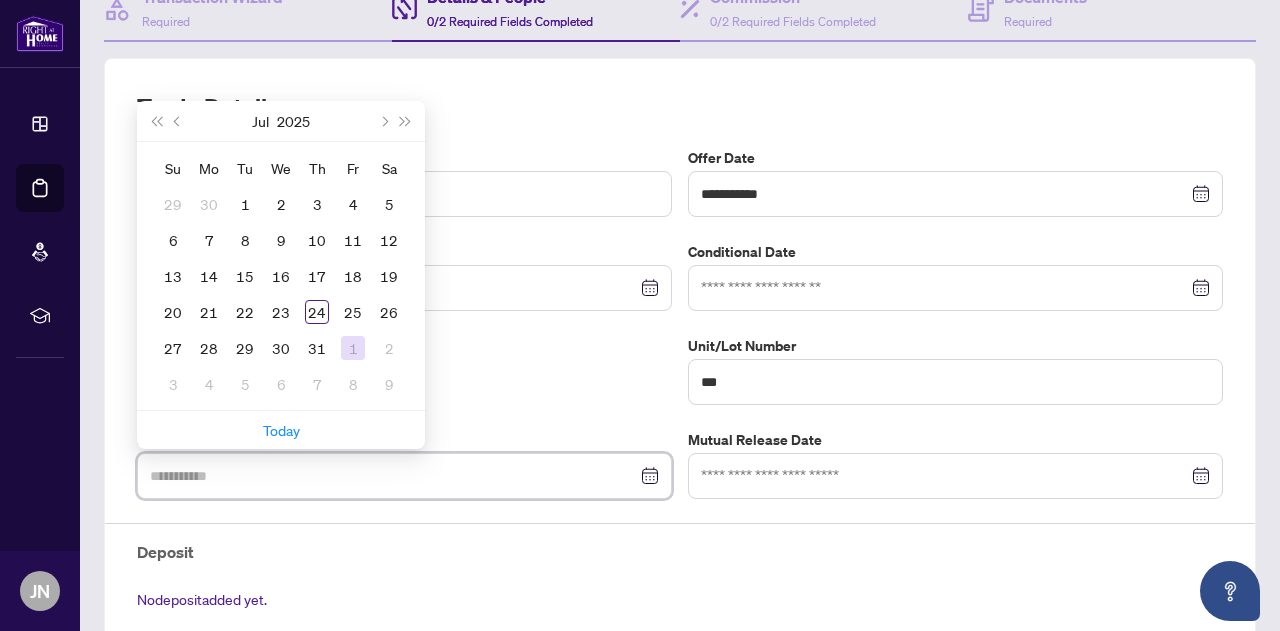 type on "**********" 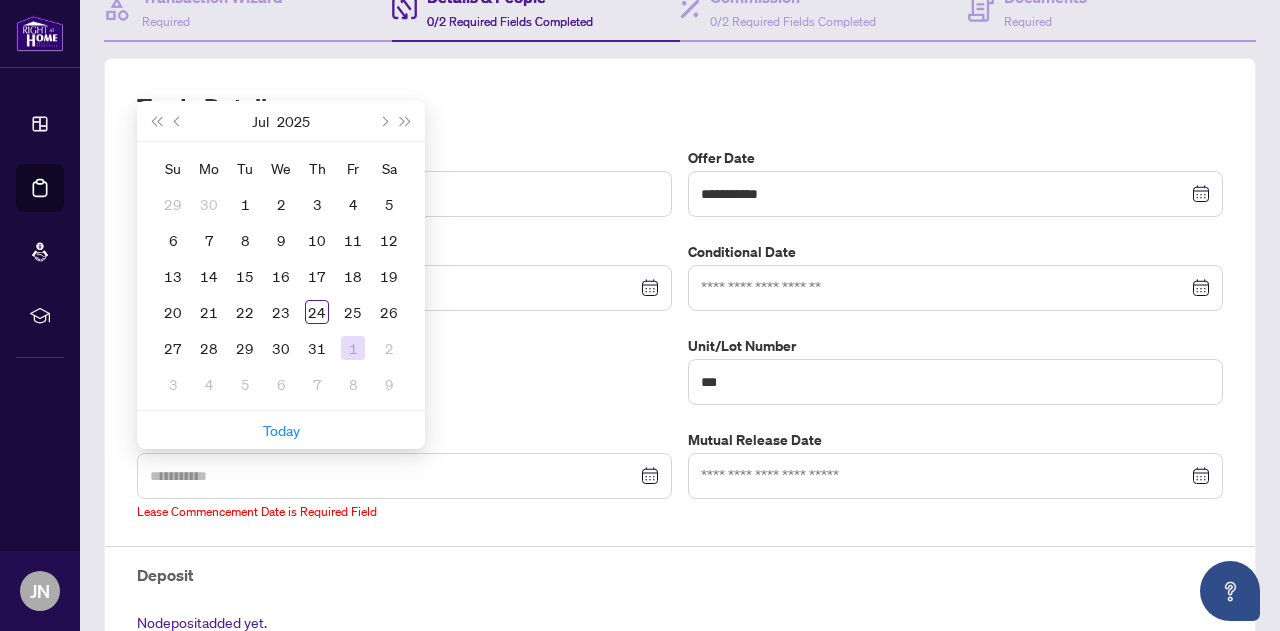 click on "1" at bounding box center [353, 348] 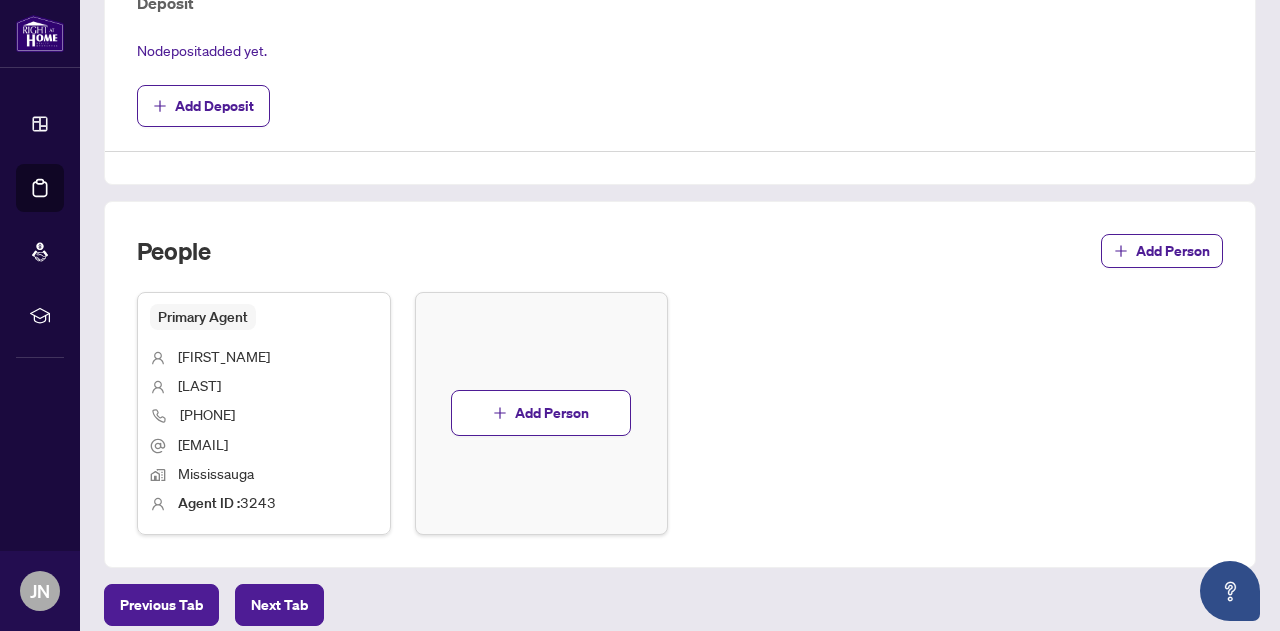 scroll, scrollTop: 766, scrollLeft: 0, axis: vertical 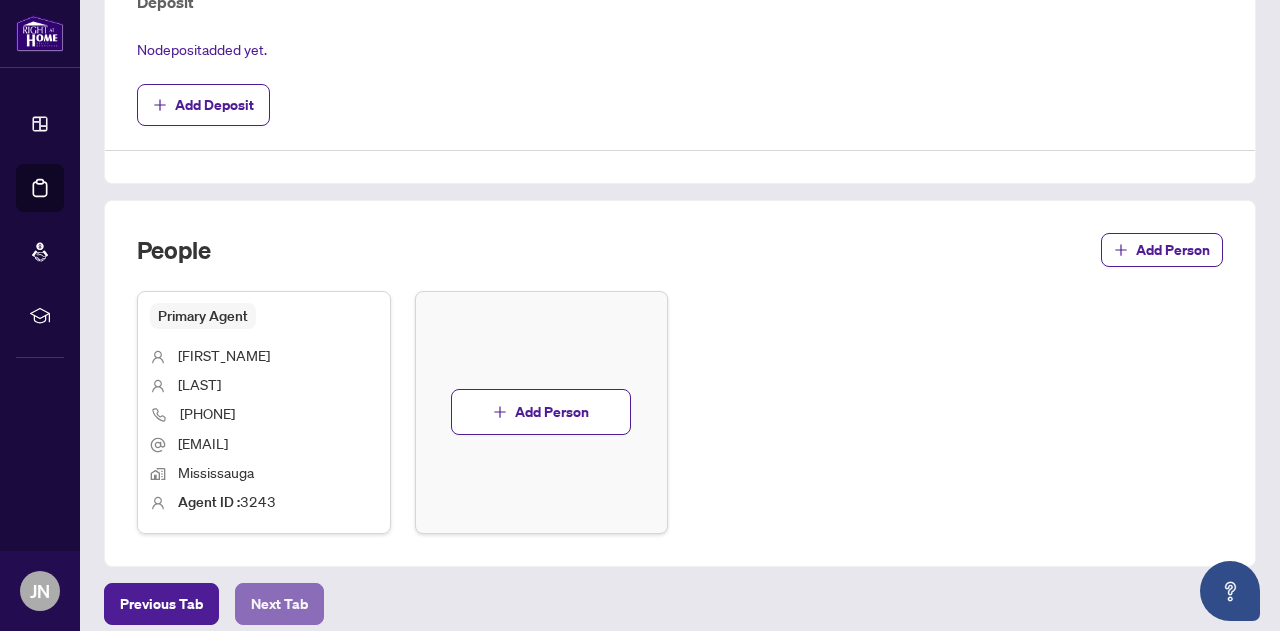 click on "Next Tab" at bounding box center (279, 604) 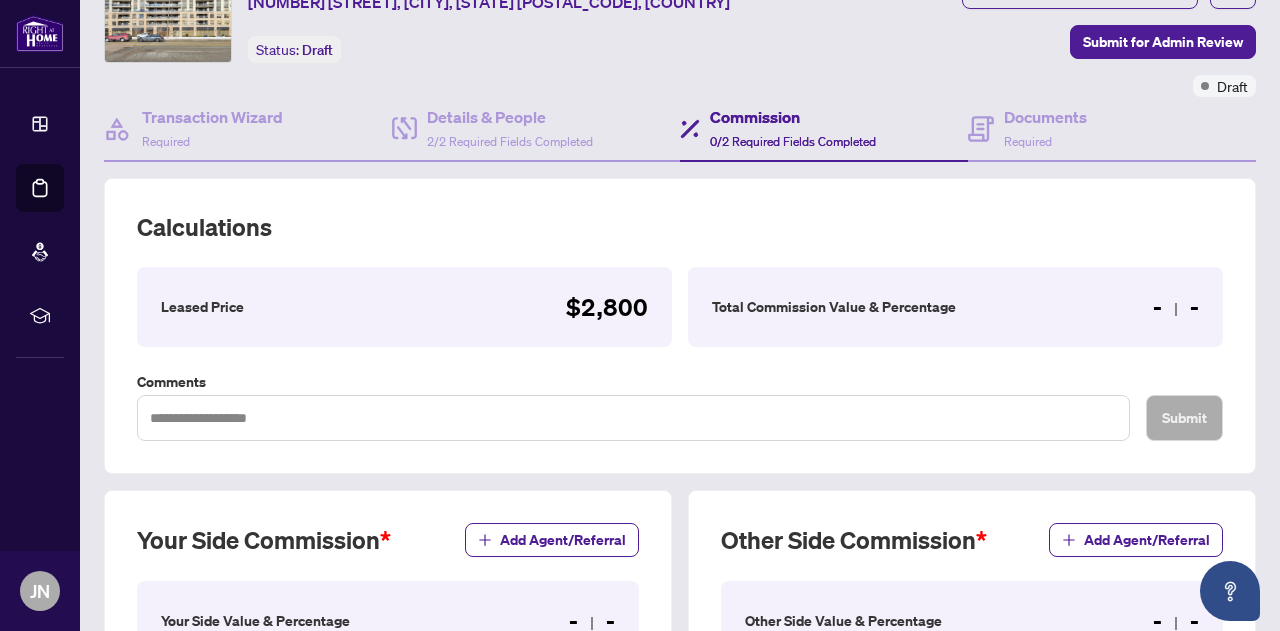 scroll, scrollTop: 558, scrollLeft: 0, axis: vertical 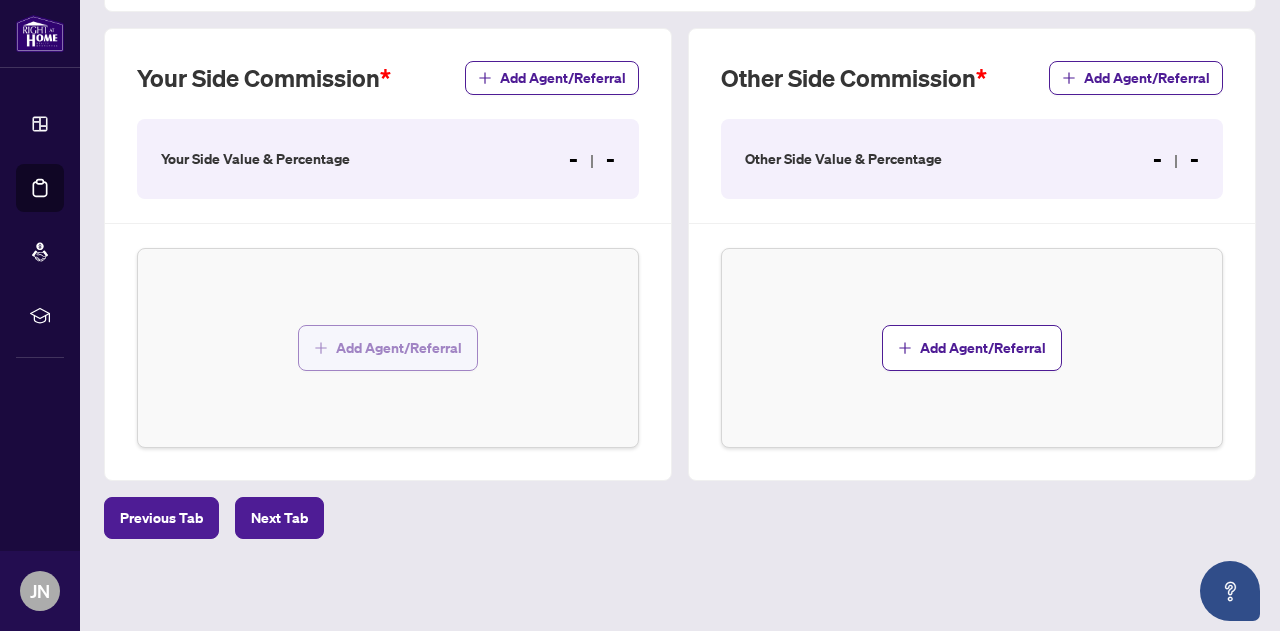 click on "Add Agent/Referral" at bounding box center (399, 348) 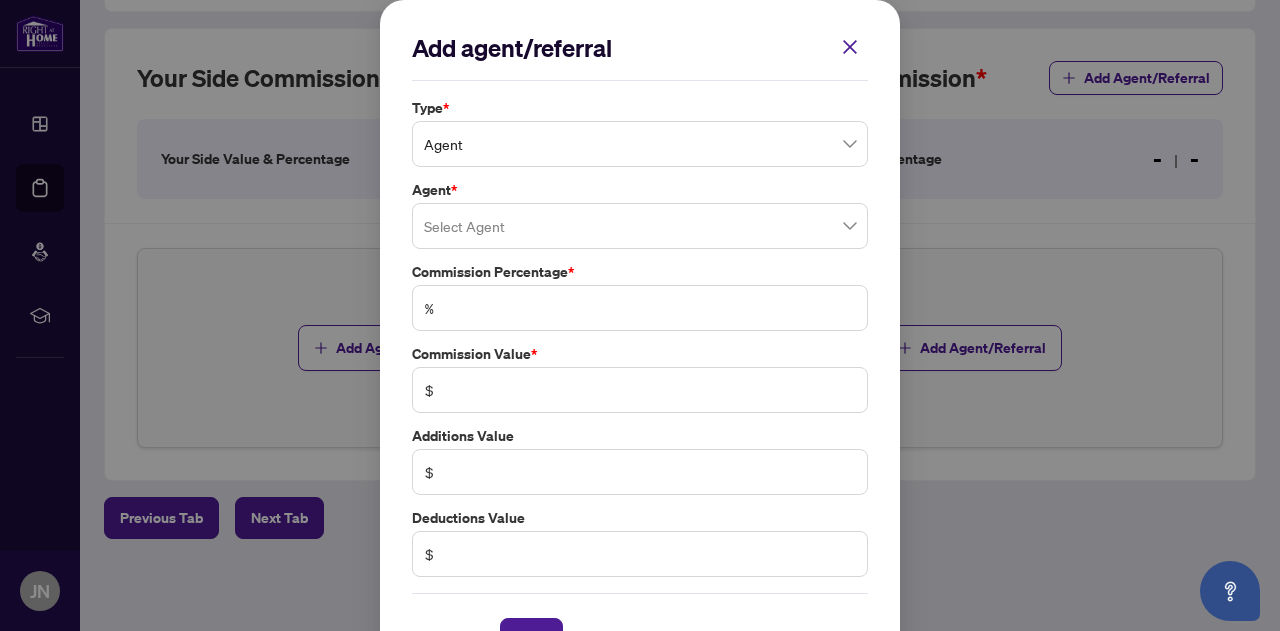 click on "Agent" at bounding box center (640, 144) 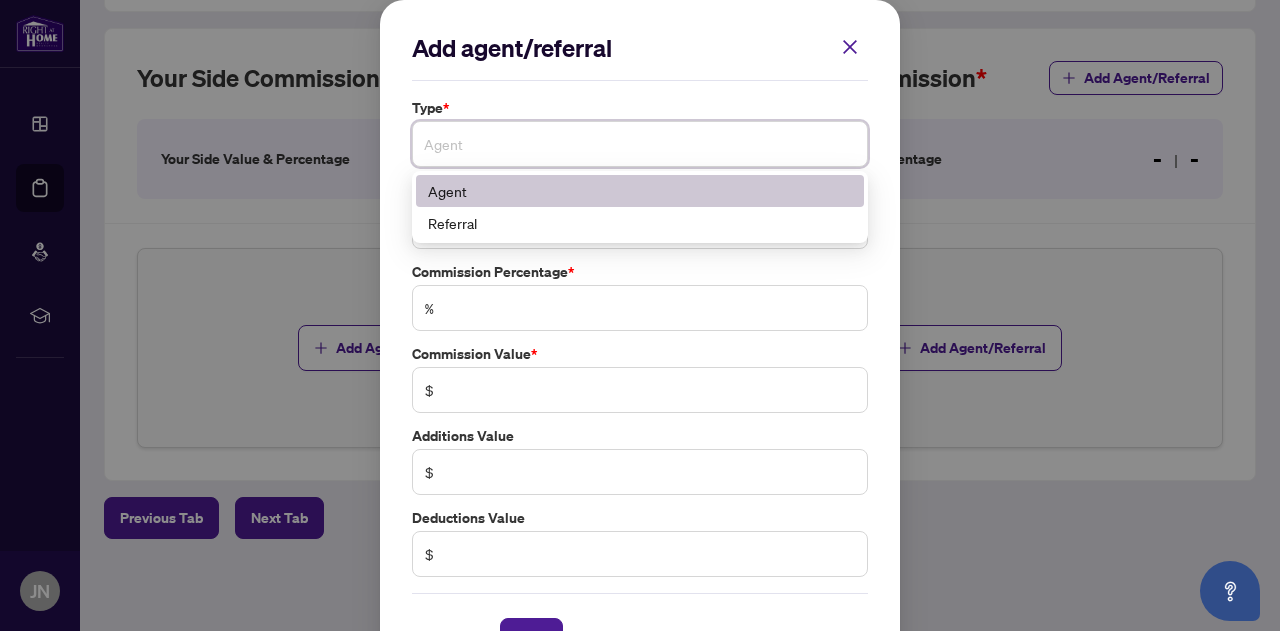 click on "Agent" at bounding box center (640, 191) 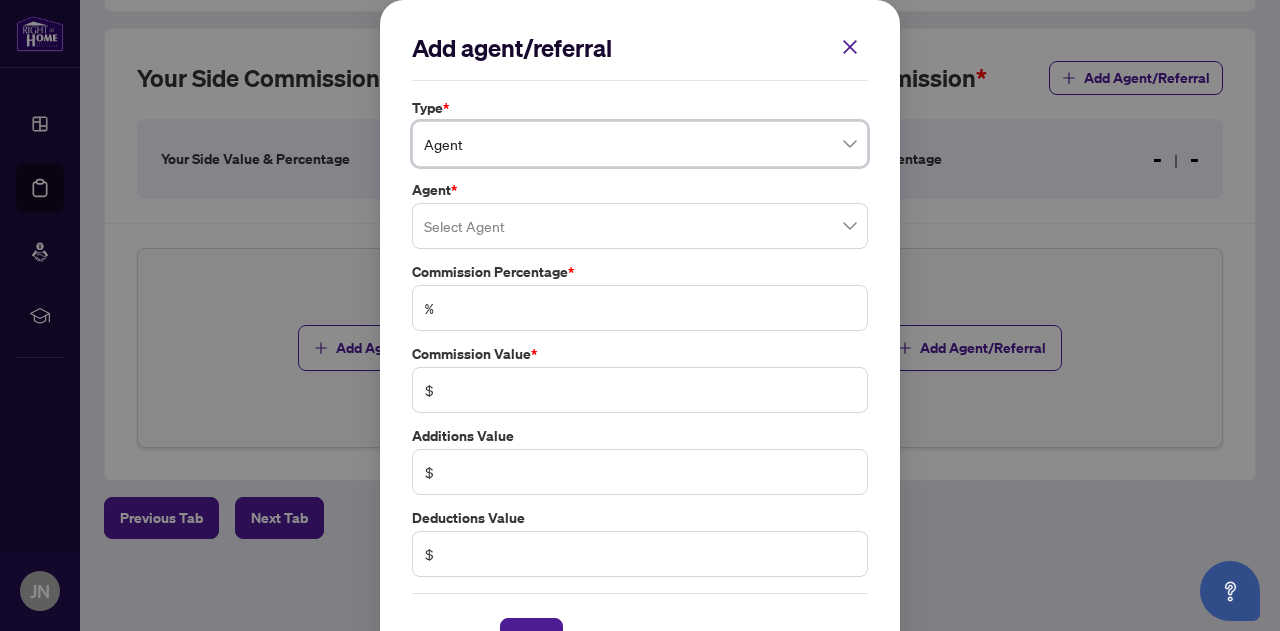 click at bounding box center (640, 226) 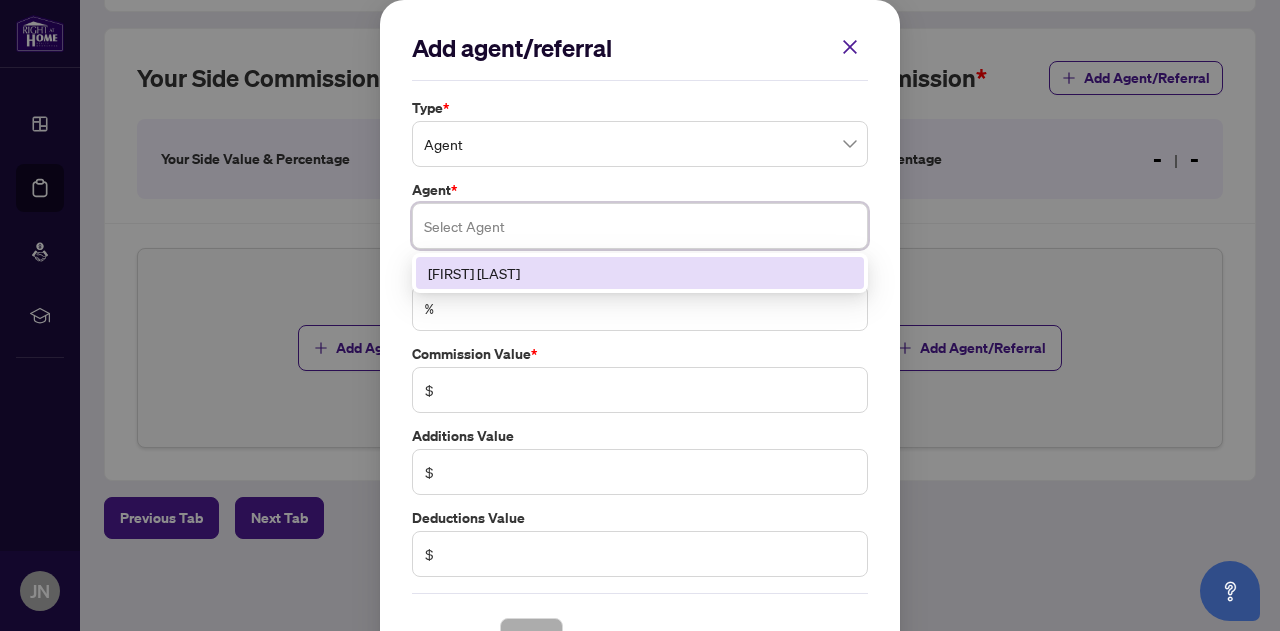click on "[FIRST] [LAST]" at bounding box center [640, 273] 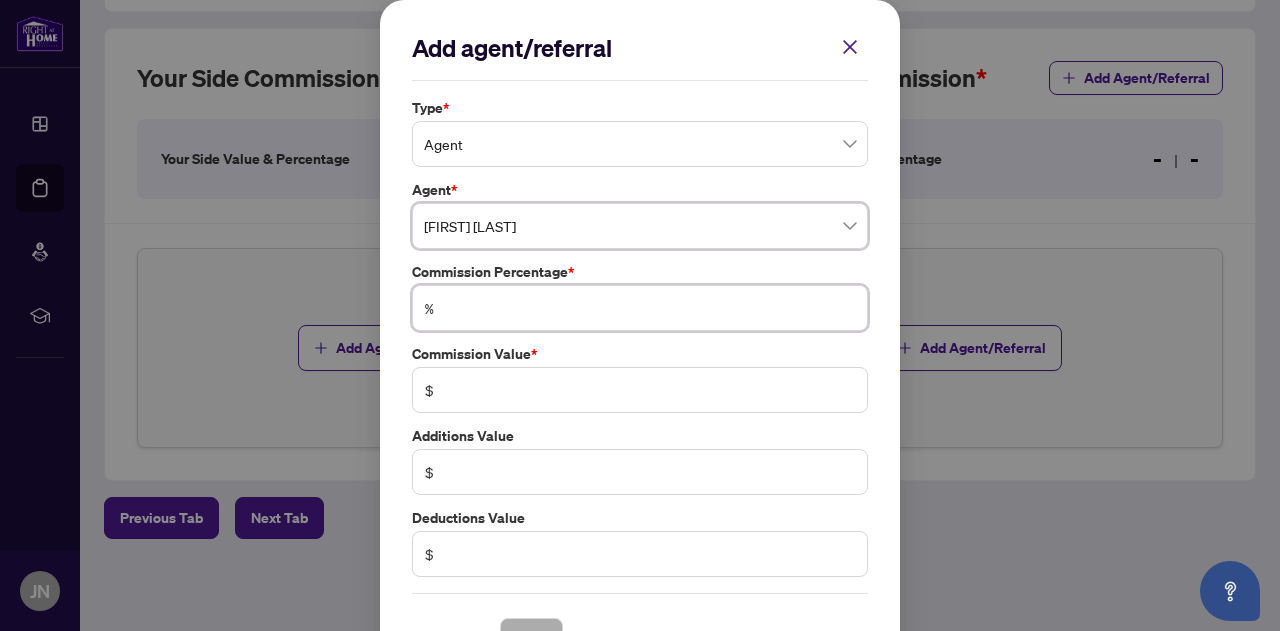 click at bounding box center [650, 308] 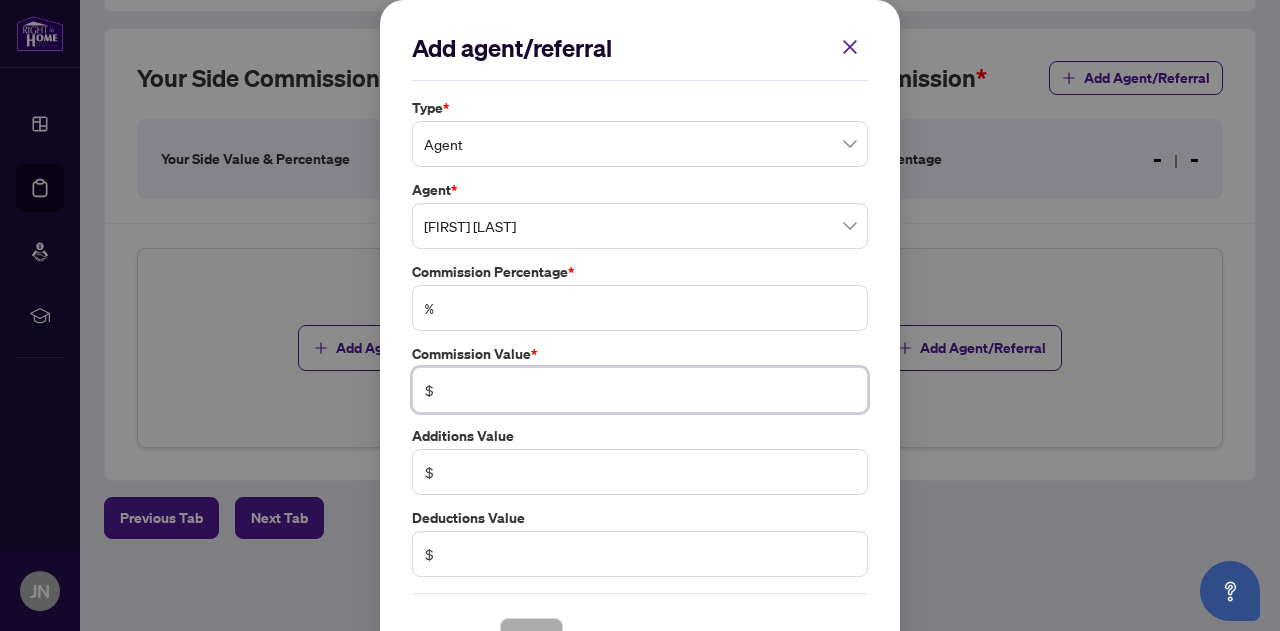 click on "$" at bounding box center [640, 390] 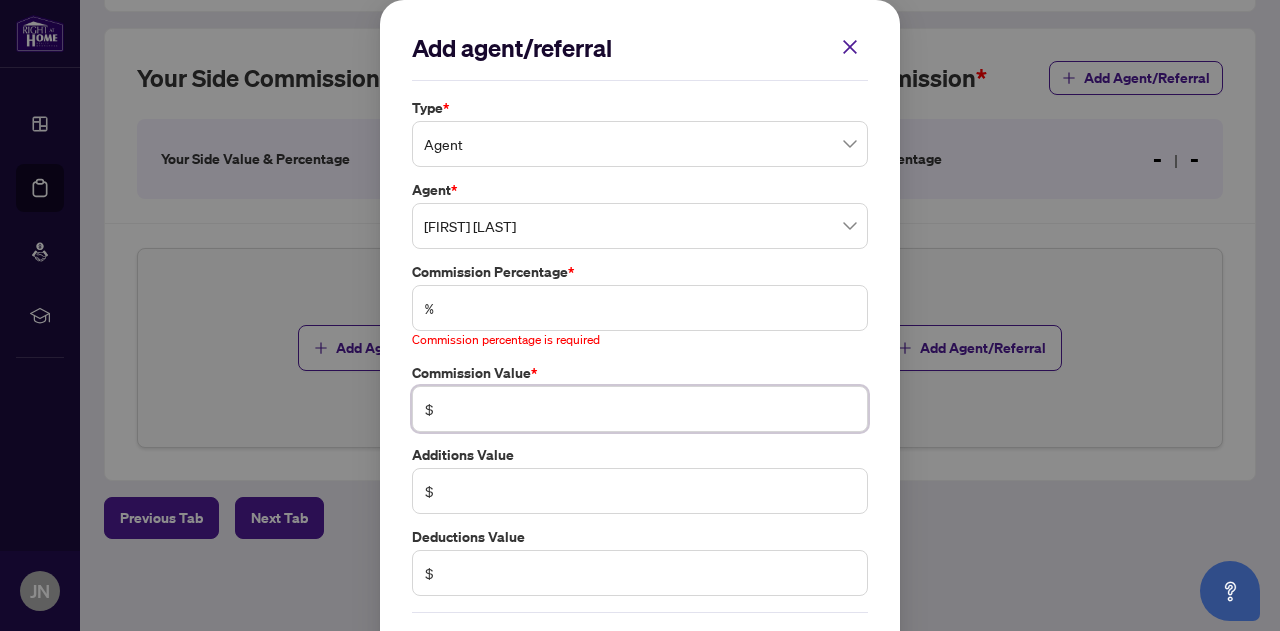type on "******" 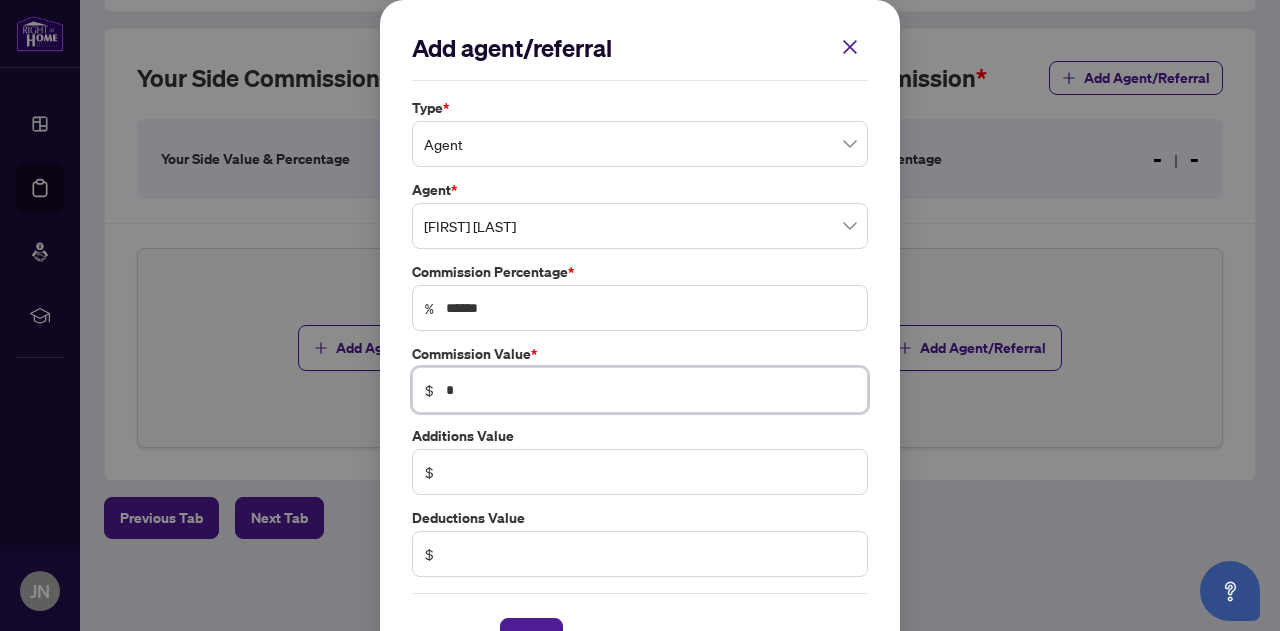 type on "***" 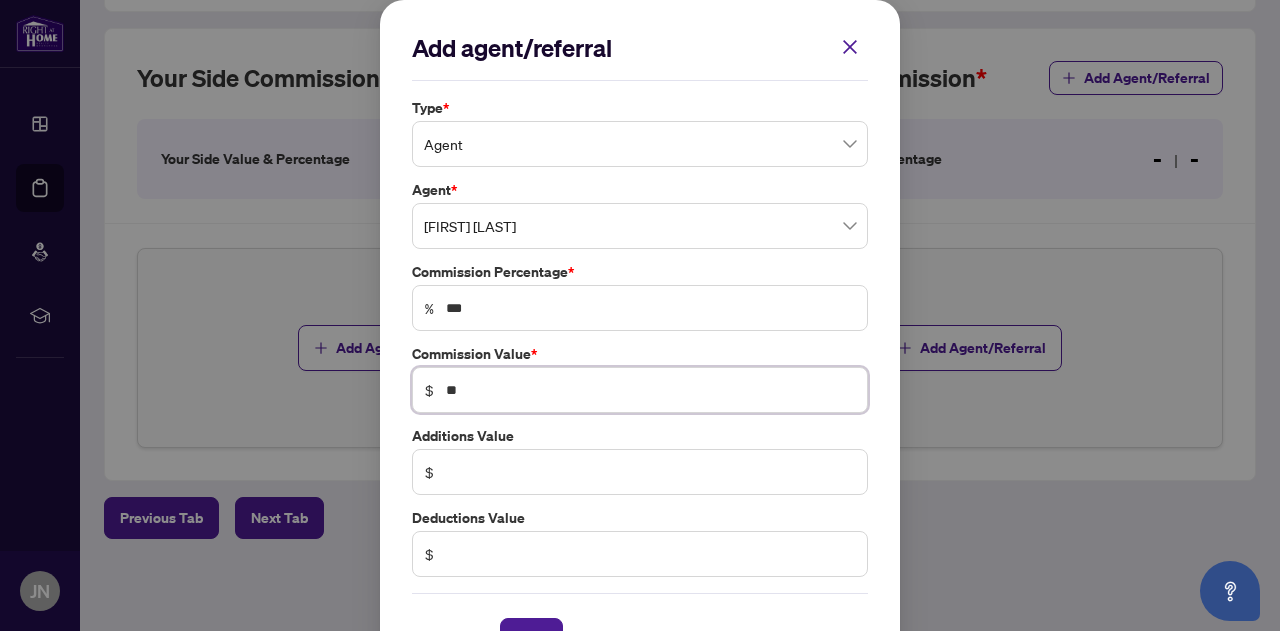 type on "***" 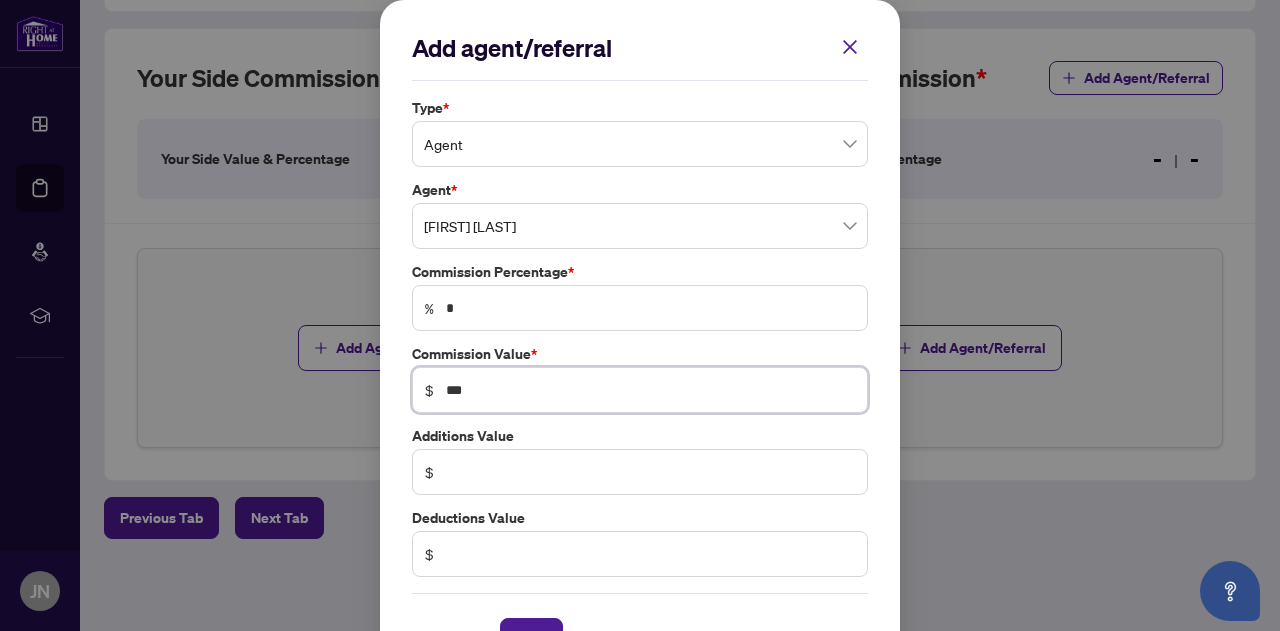 type on "**" 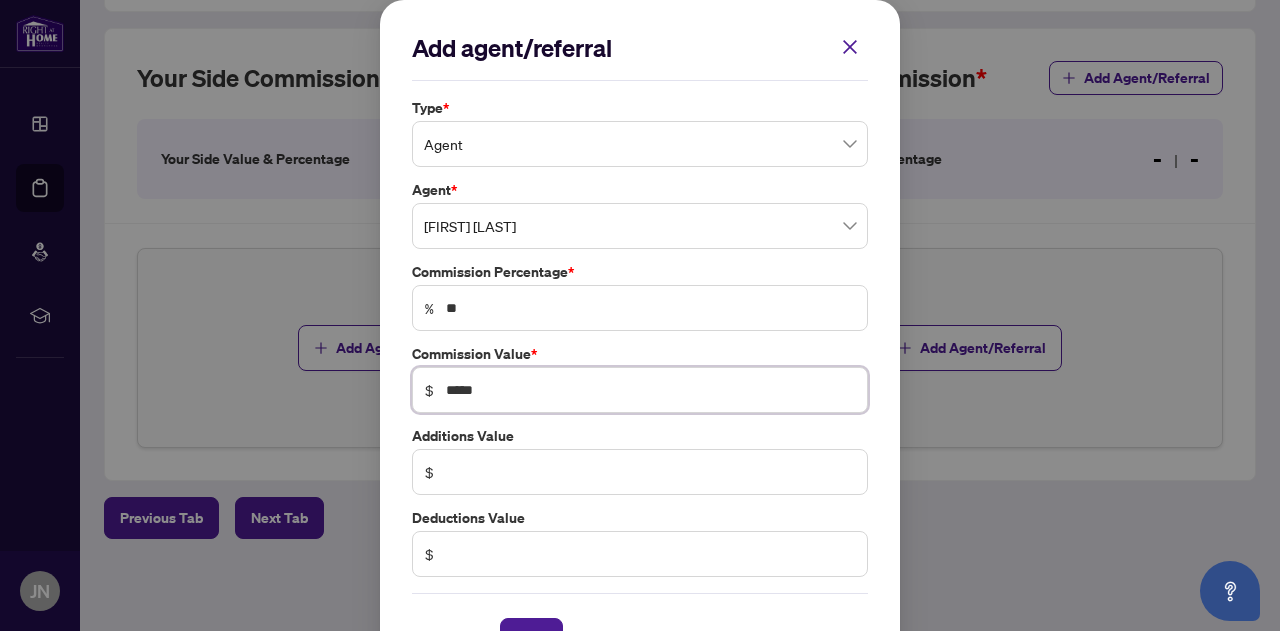 type on "*****" 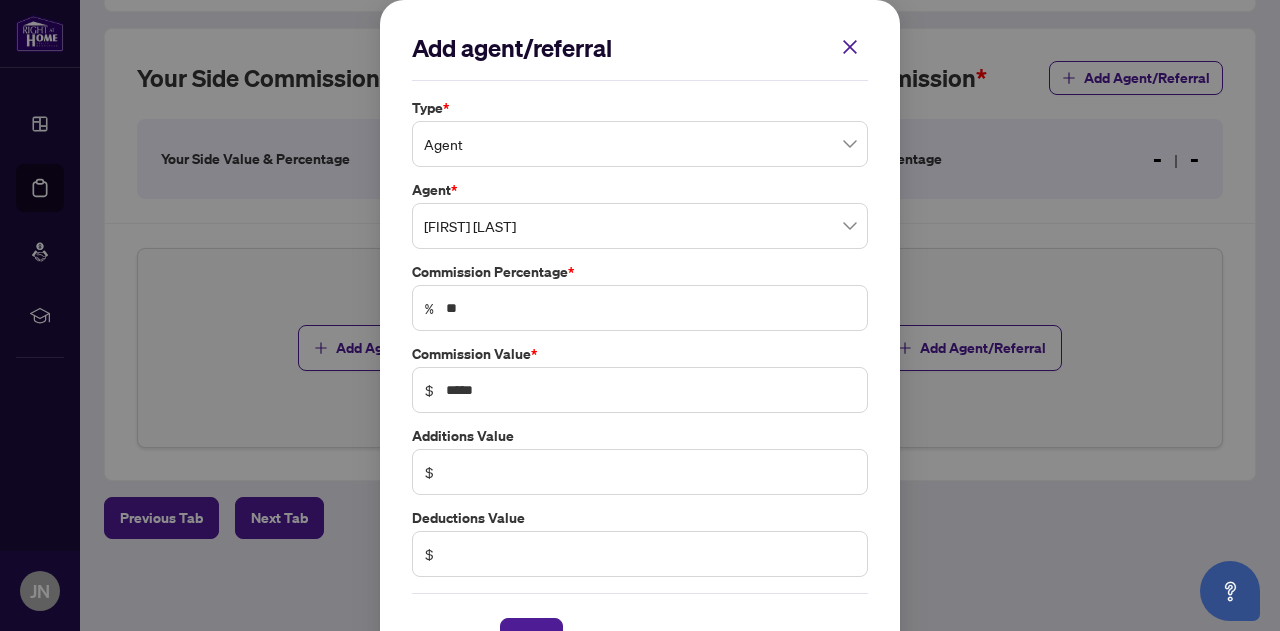 scroll, scrollTop: 61, scrollLeft: 0, axis: vertical 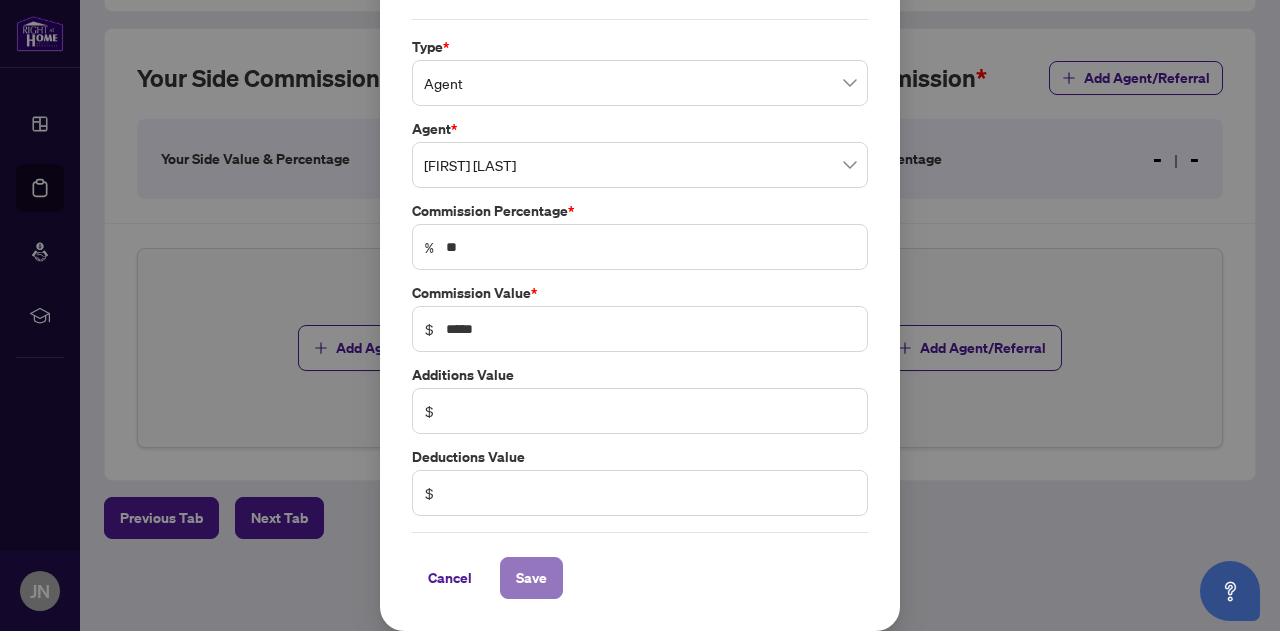 click on "Save" at bounding box center (531, 578) 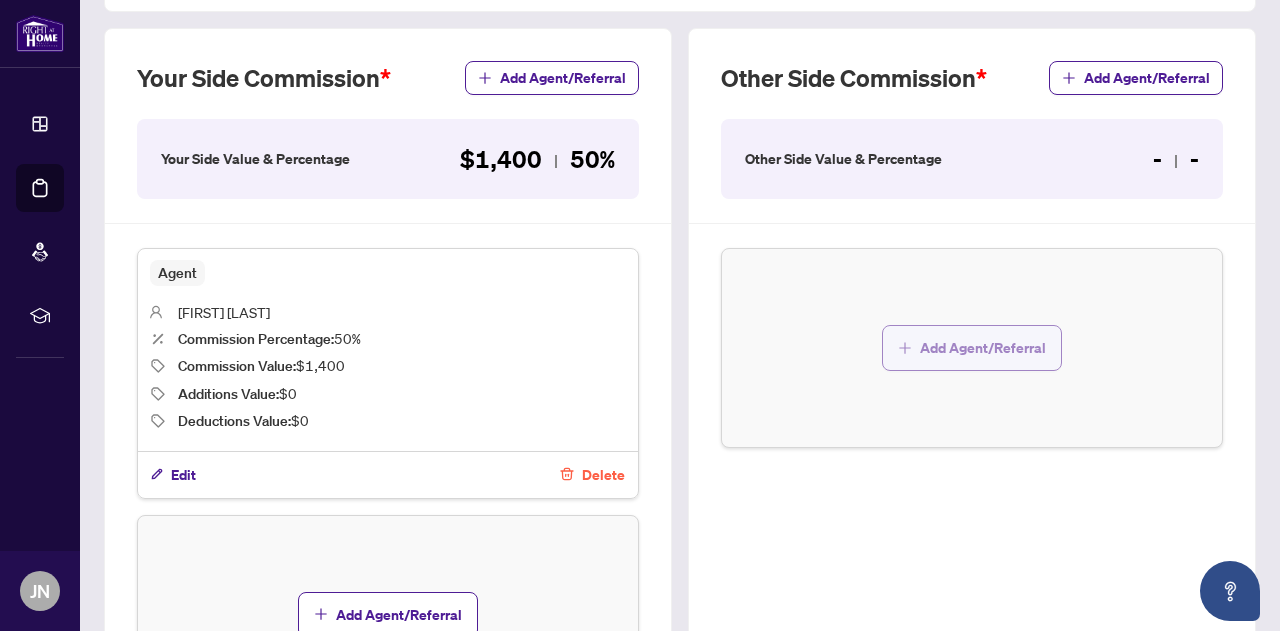 click on "Add Agent/Referral" at bounding box center (983, 348) 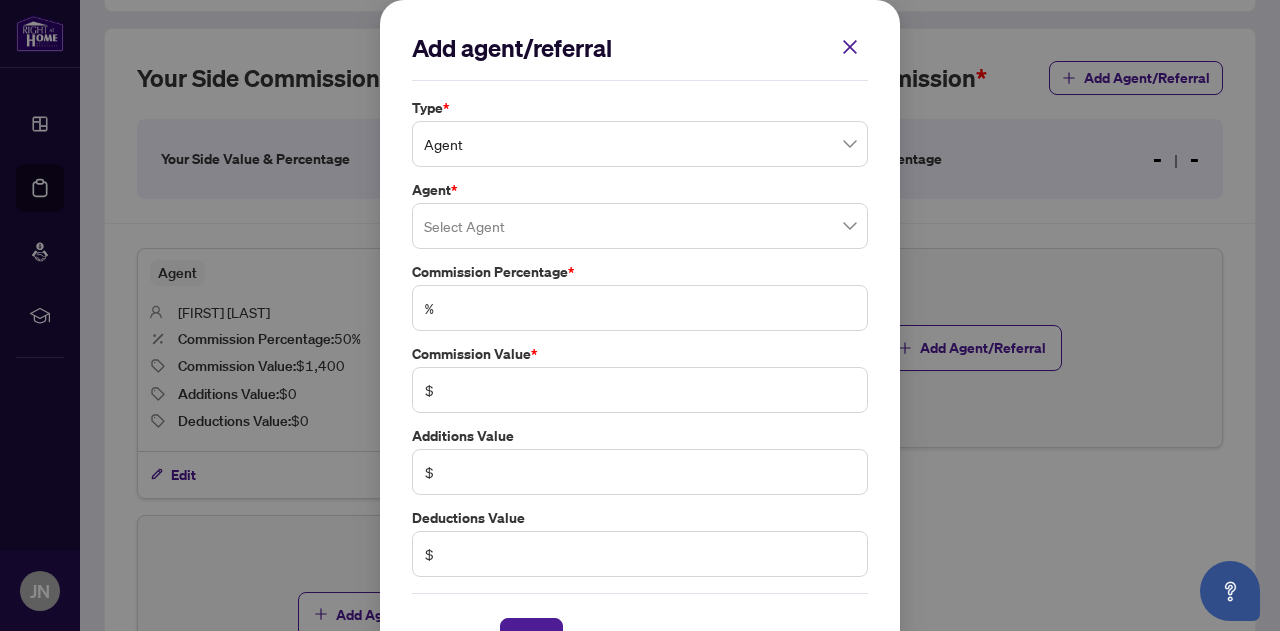 click on "Agent" at bounding box center (640, 144) 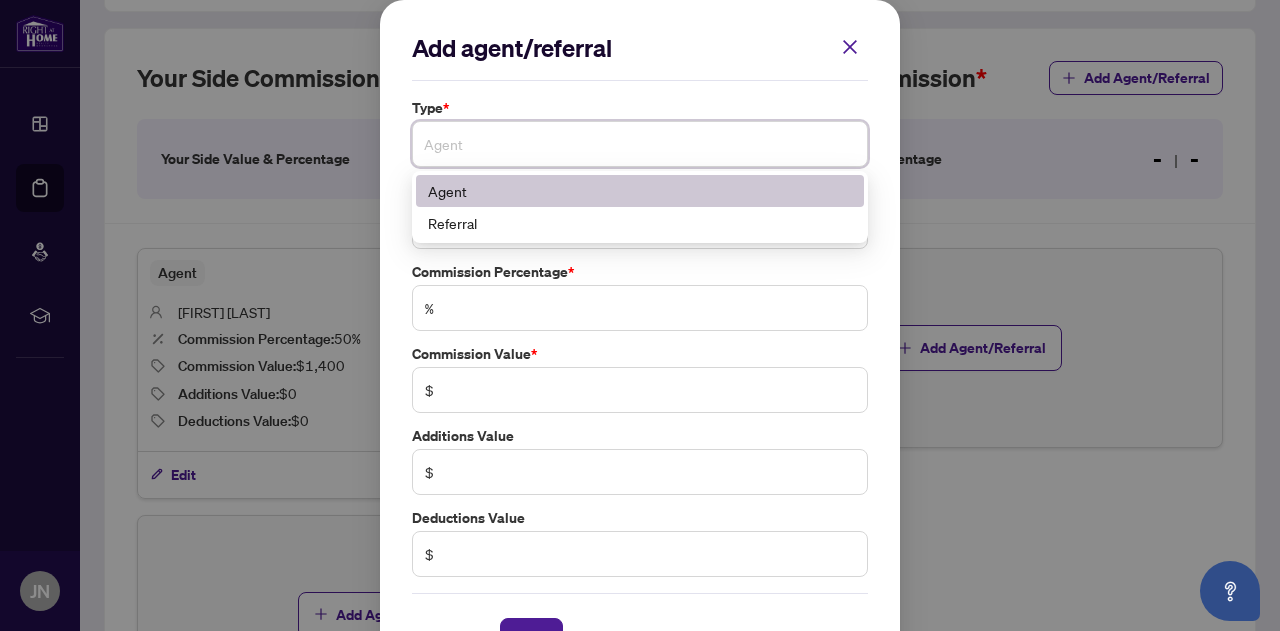 click on "Agent" at bounding box center [640, 191] 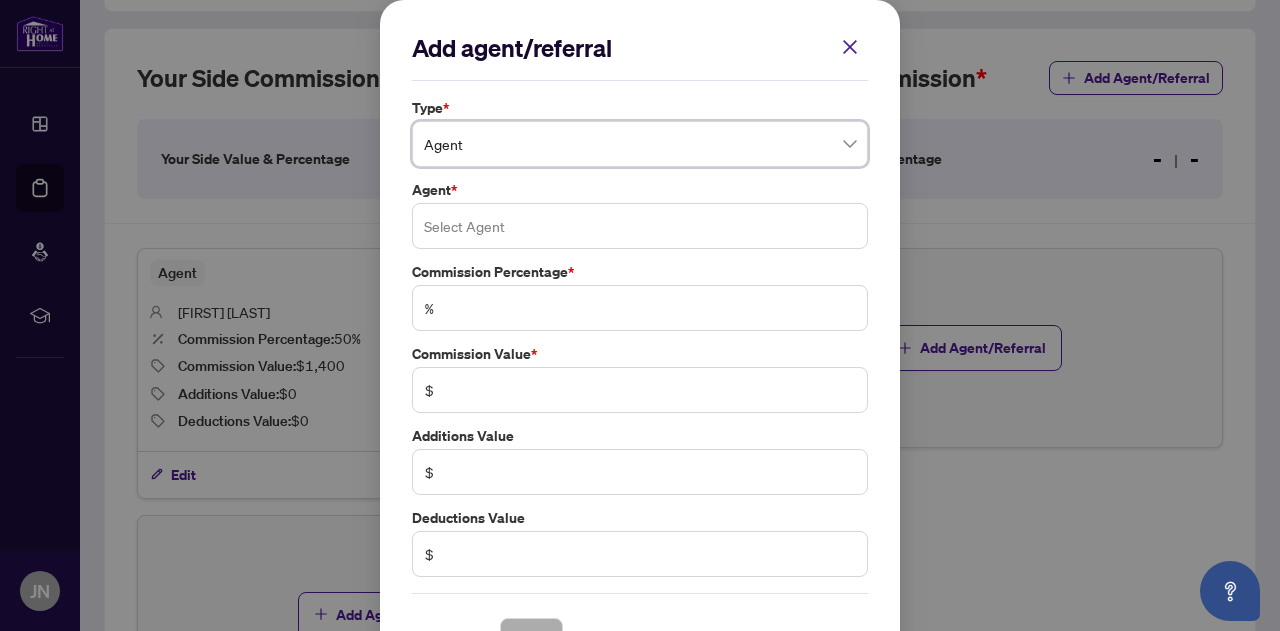click at bounding box center [640, 226] 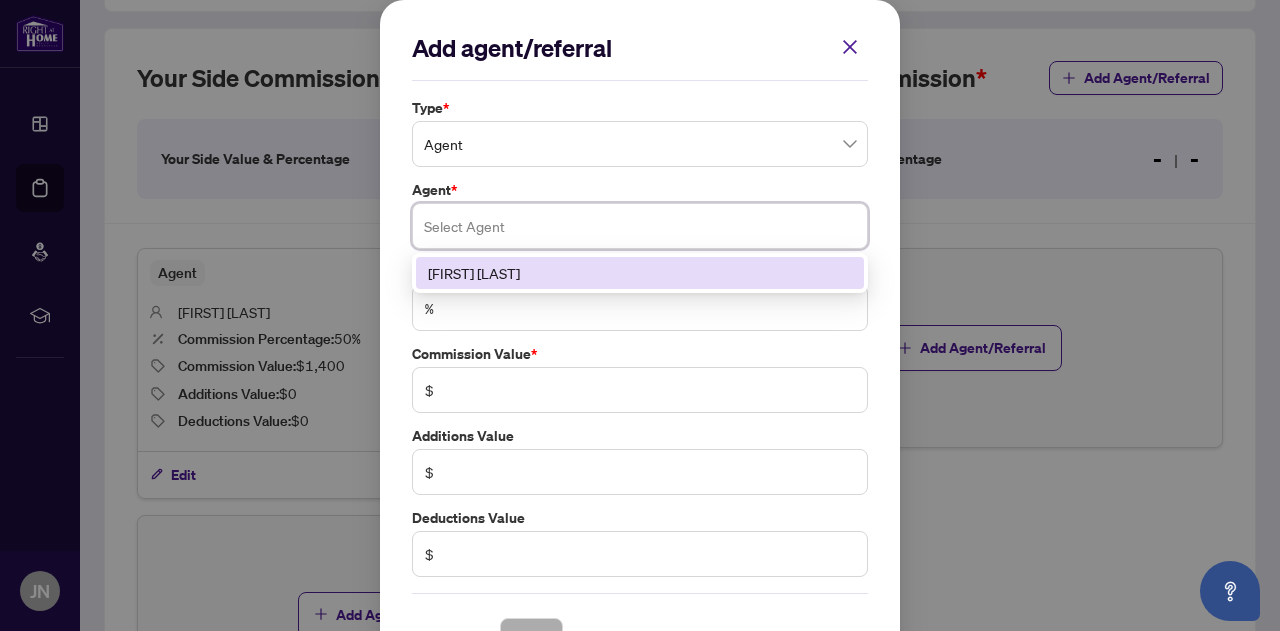 click at bounding box center (640, 226) 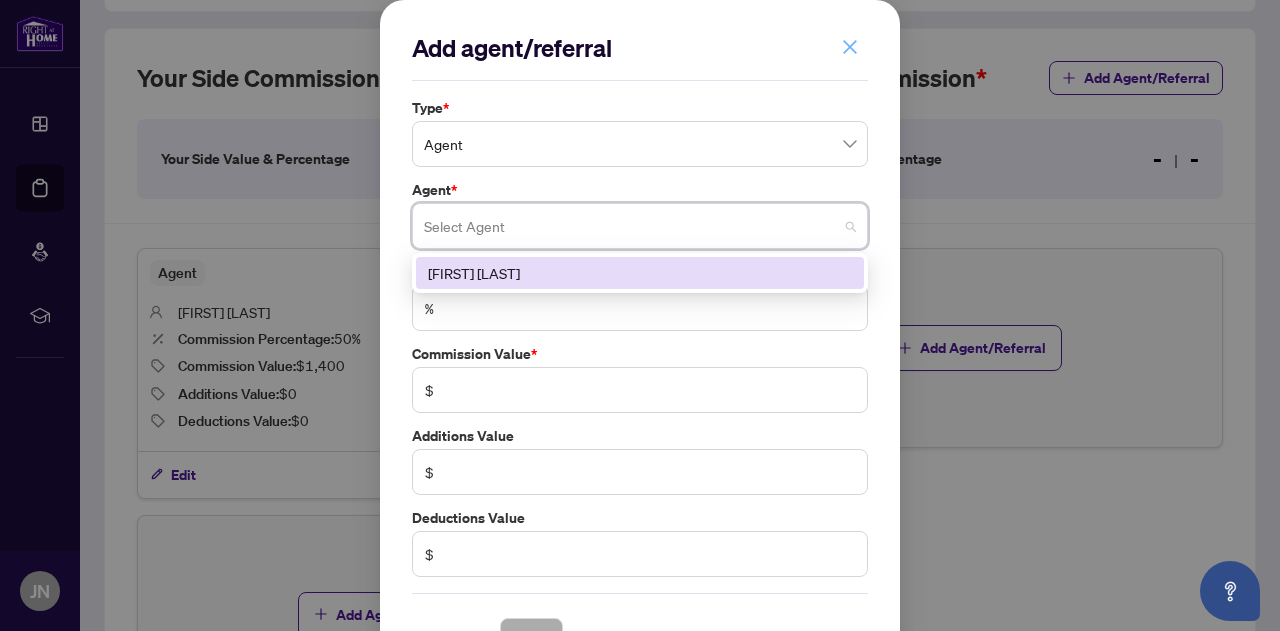 click 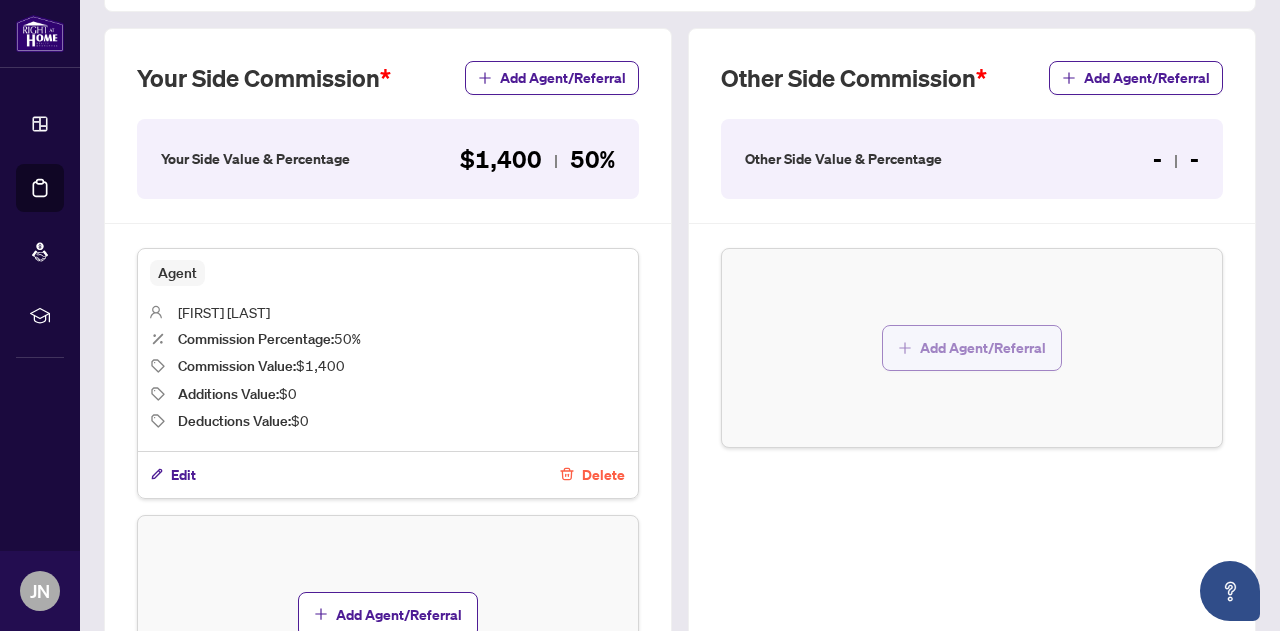 click on "Add Agent/Referral" at bounding box center [983, 348] 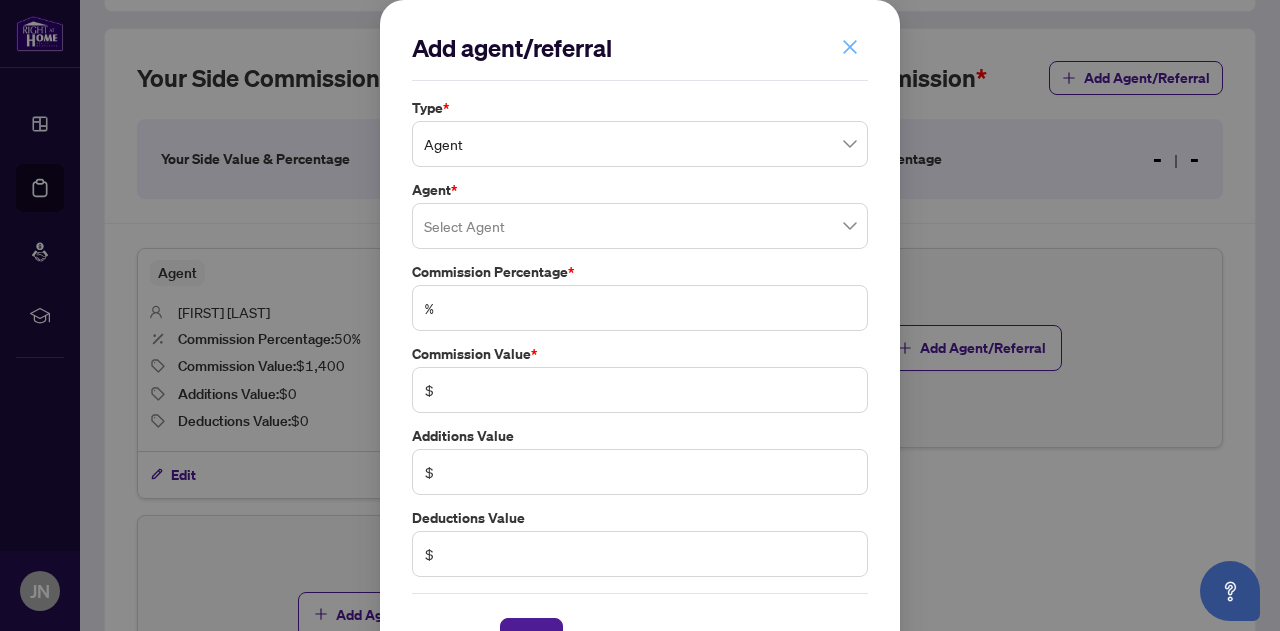 click 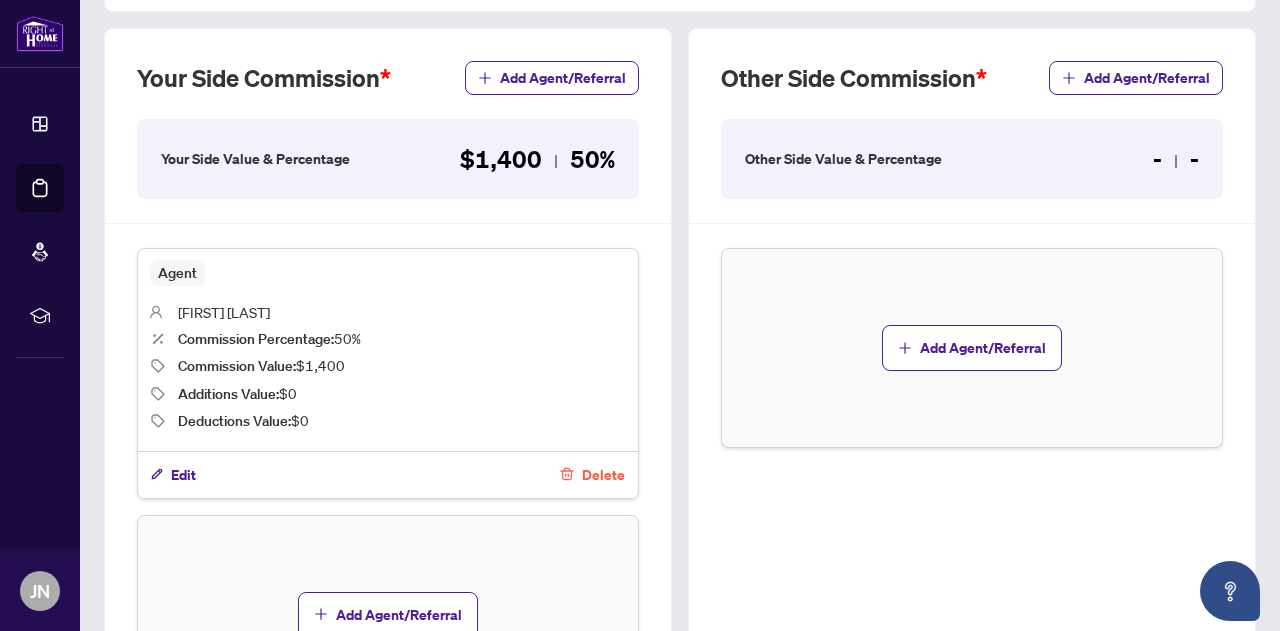 scroll, scrollTop: 819, scrollLeft: 0, axis: vertical 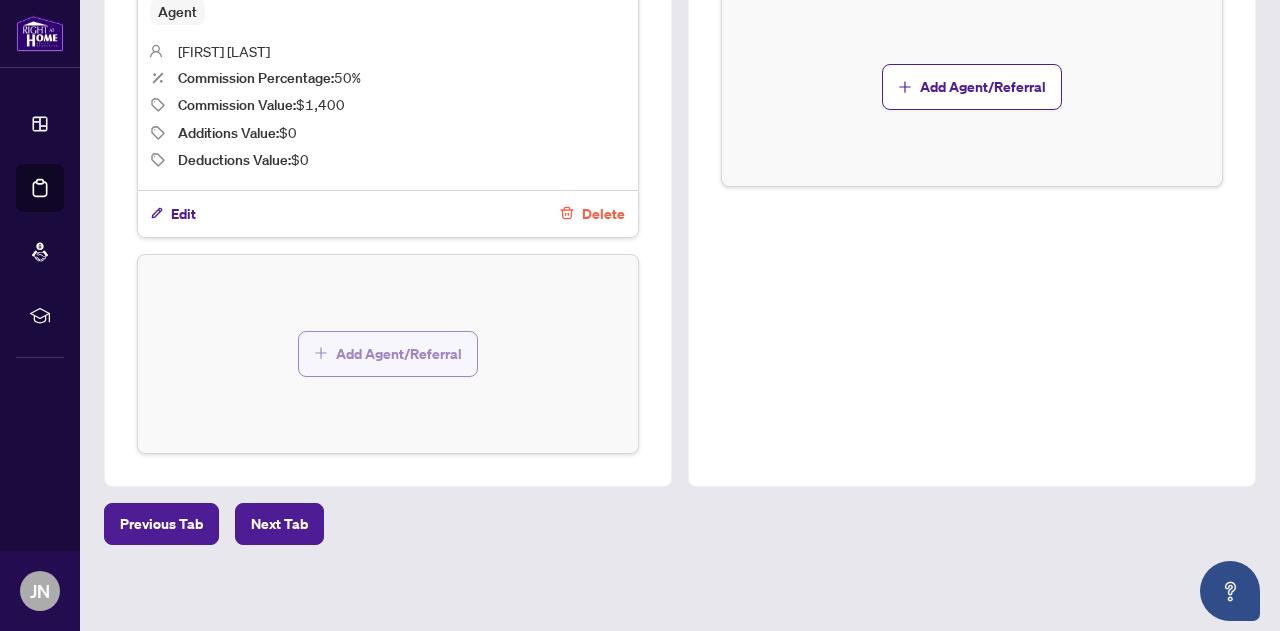 click on "Add Agent/Referral" at bounding box center (399, 354) 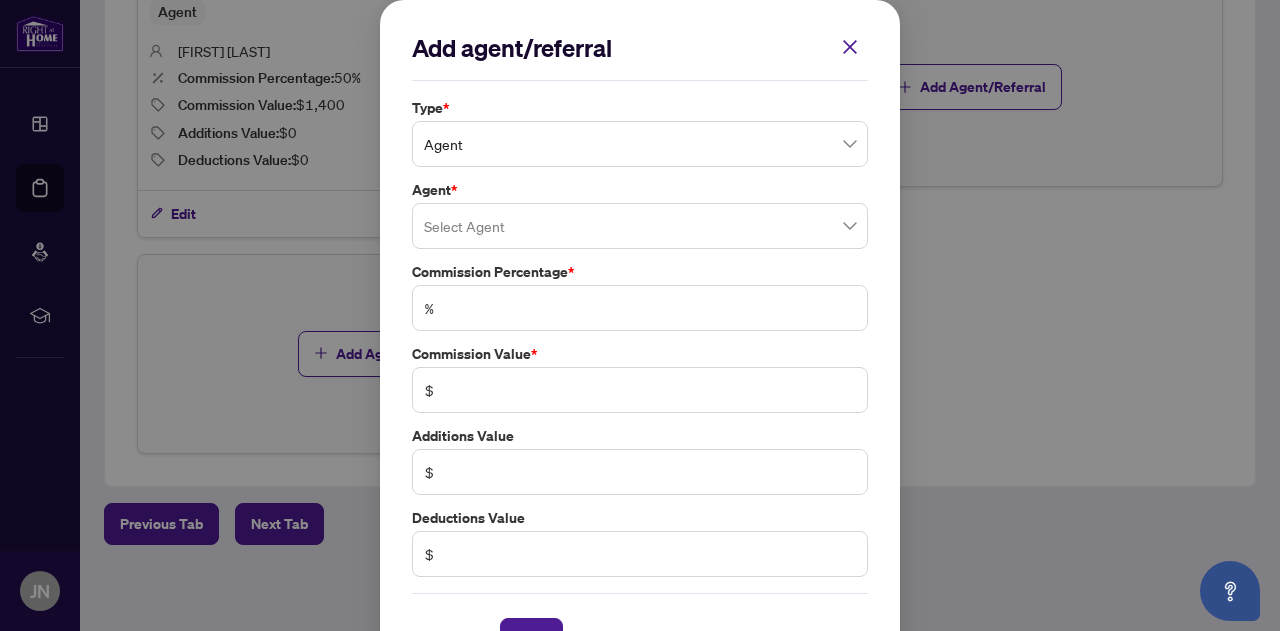 click at bounding box center (640, 226) 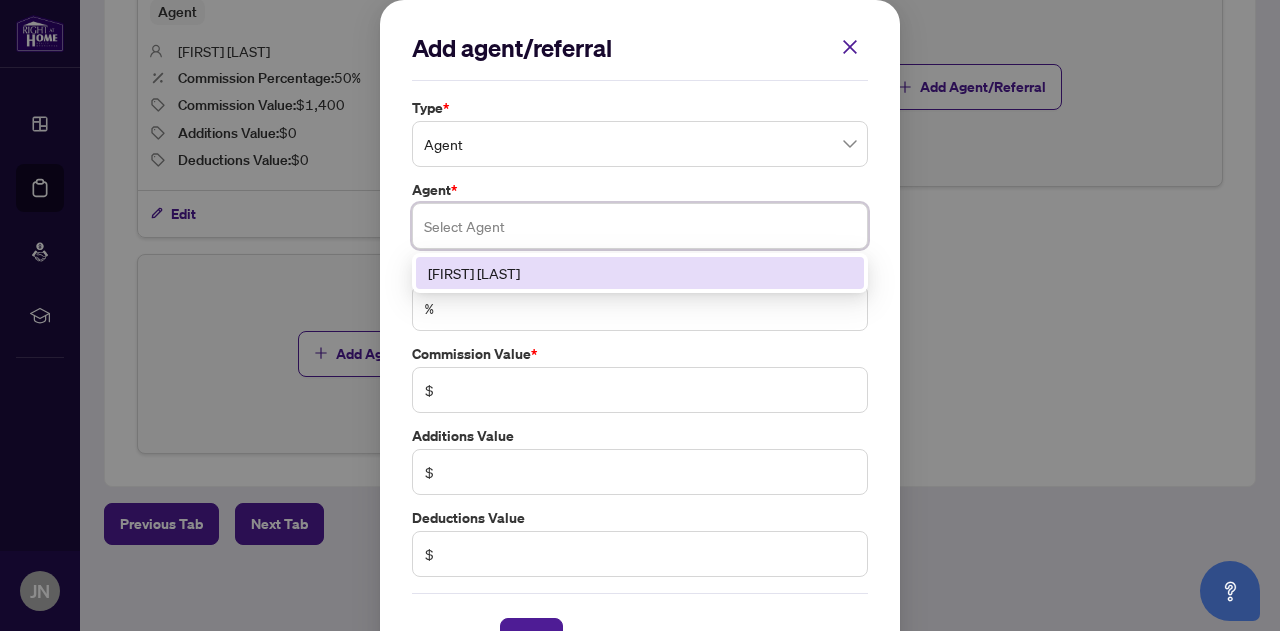 click at bounding box center [640, 226] 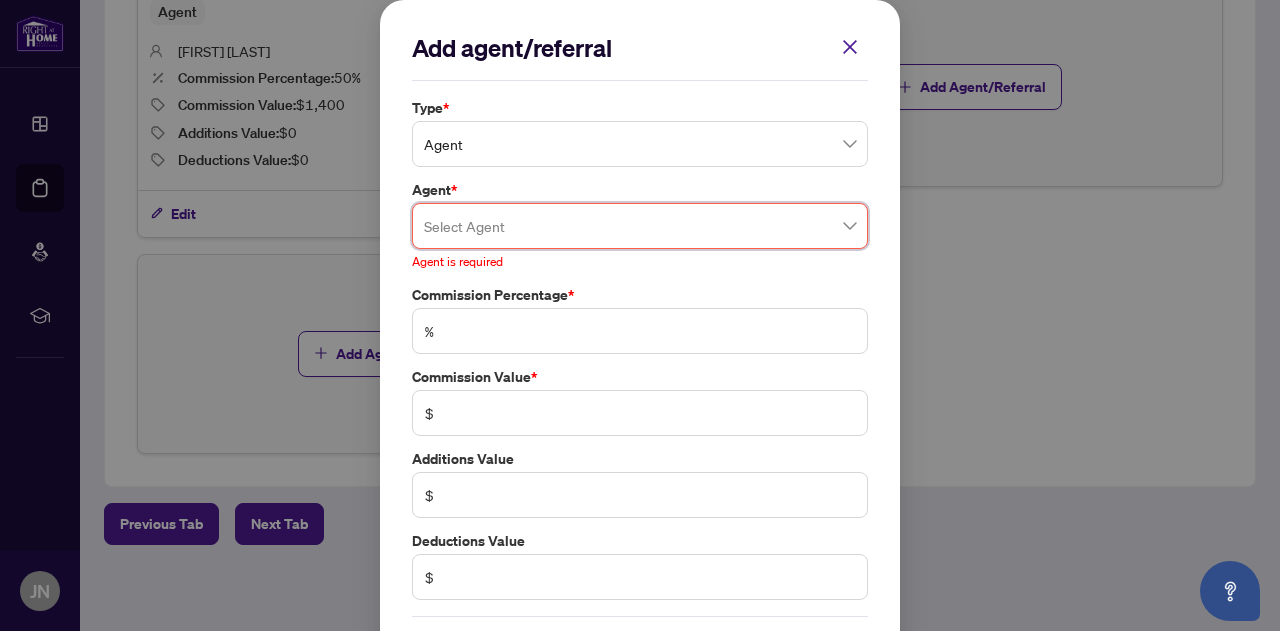 click on "Add agent/referral Type * Agent Agent * Select Agent [AGENT_ID] [FIRST] [LAST] Agent is required Commission Percentage * % Commission Value * $ Additions Value $ Deductions Value $ Cancel Save Cancel OK" at bounding box center [640, 315] 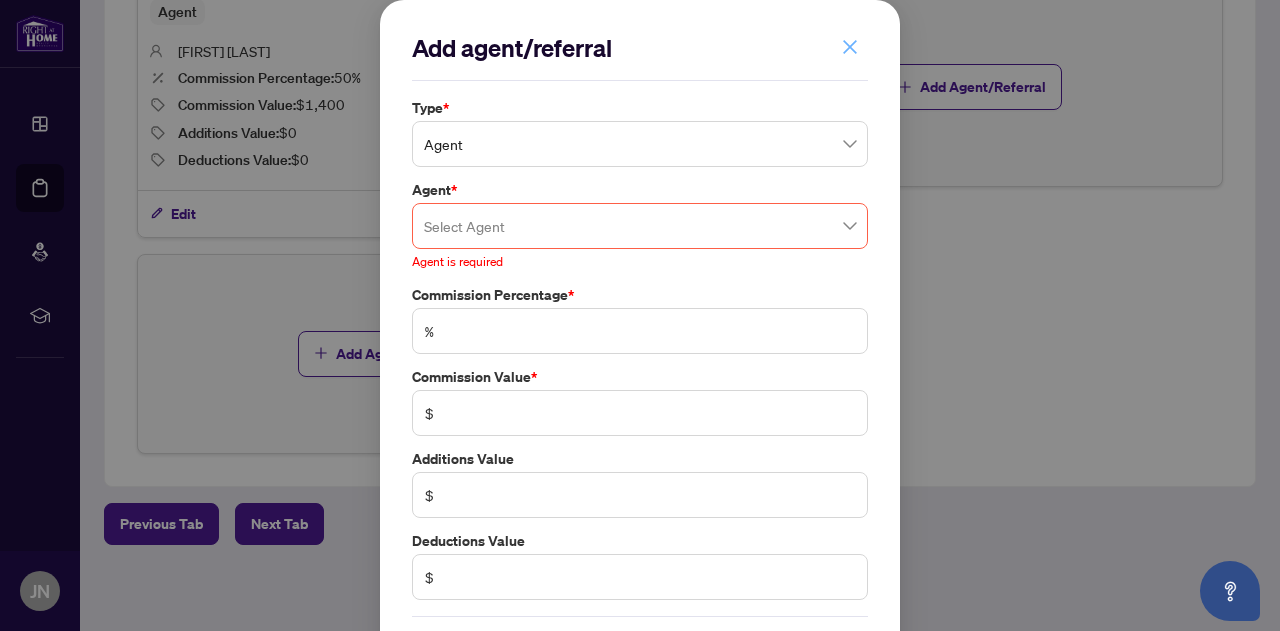 click 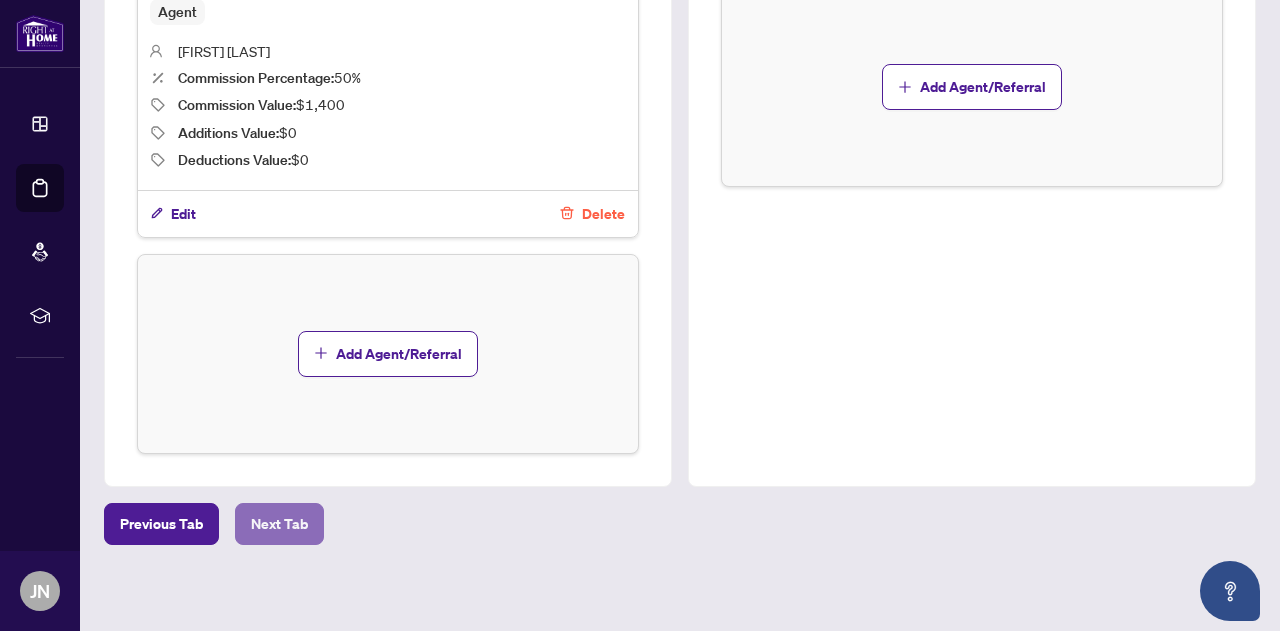 click on "Next Tab" at bounding box center [279, 524] 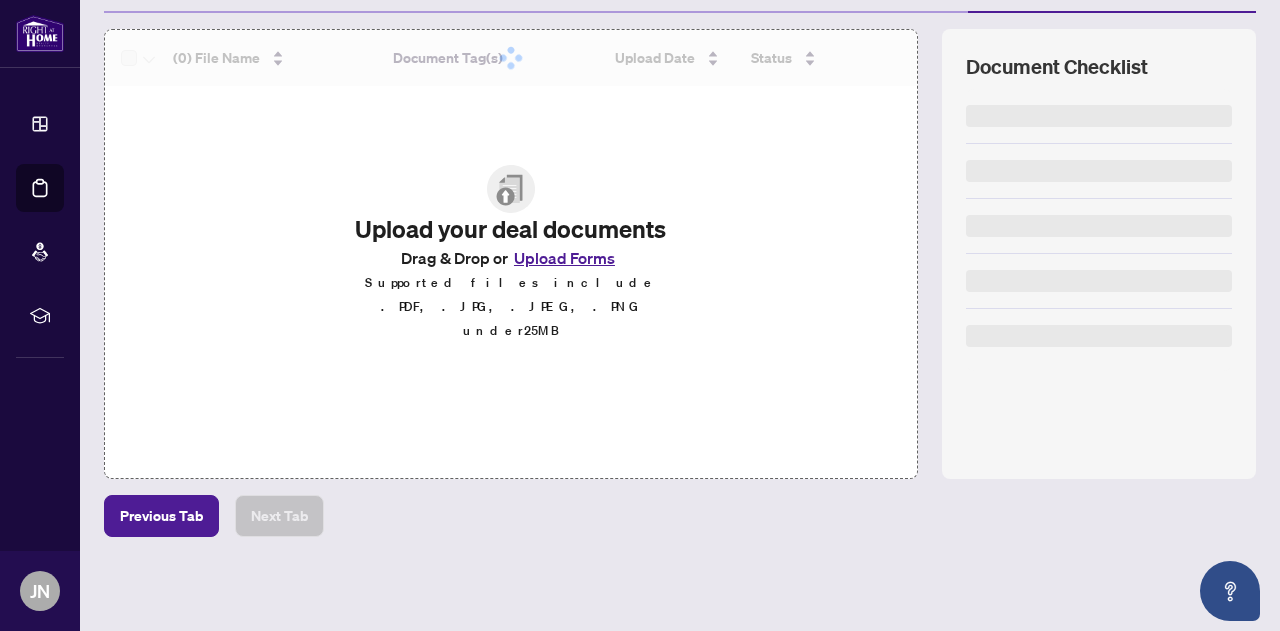 scroll, scrollTop: 0, scrollLeft: 0, axis: both 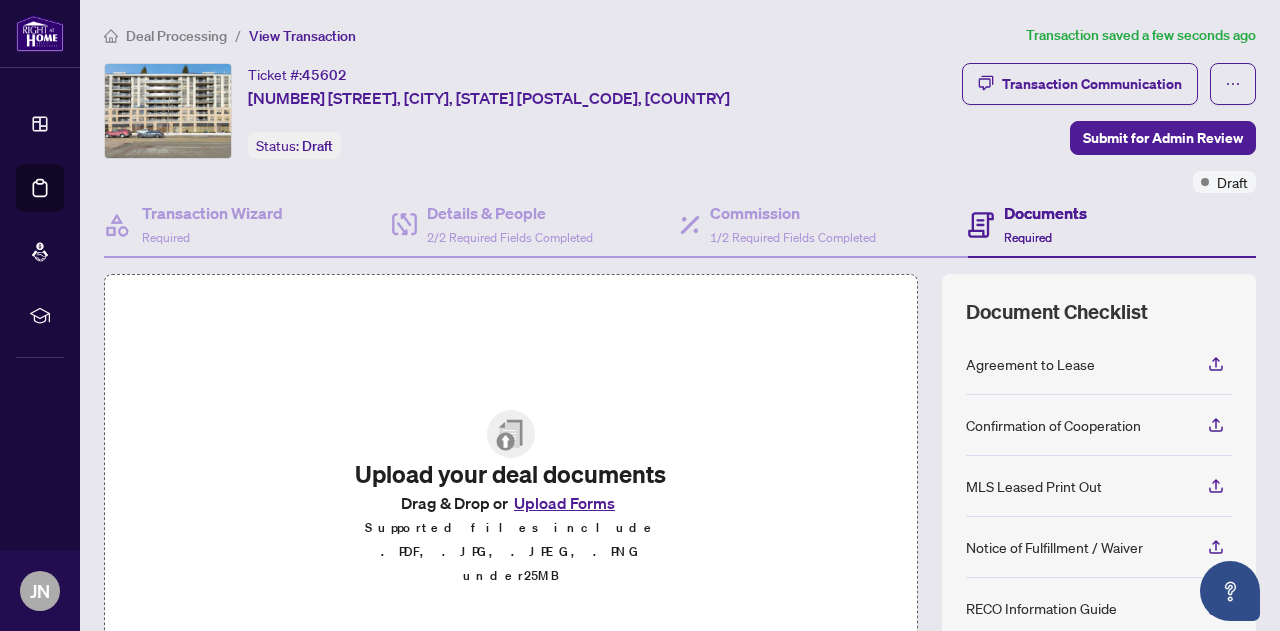 click on "Upload Forms" at bounding box center (564, 503) 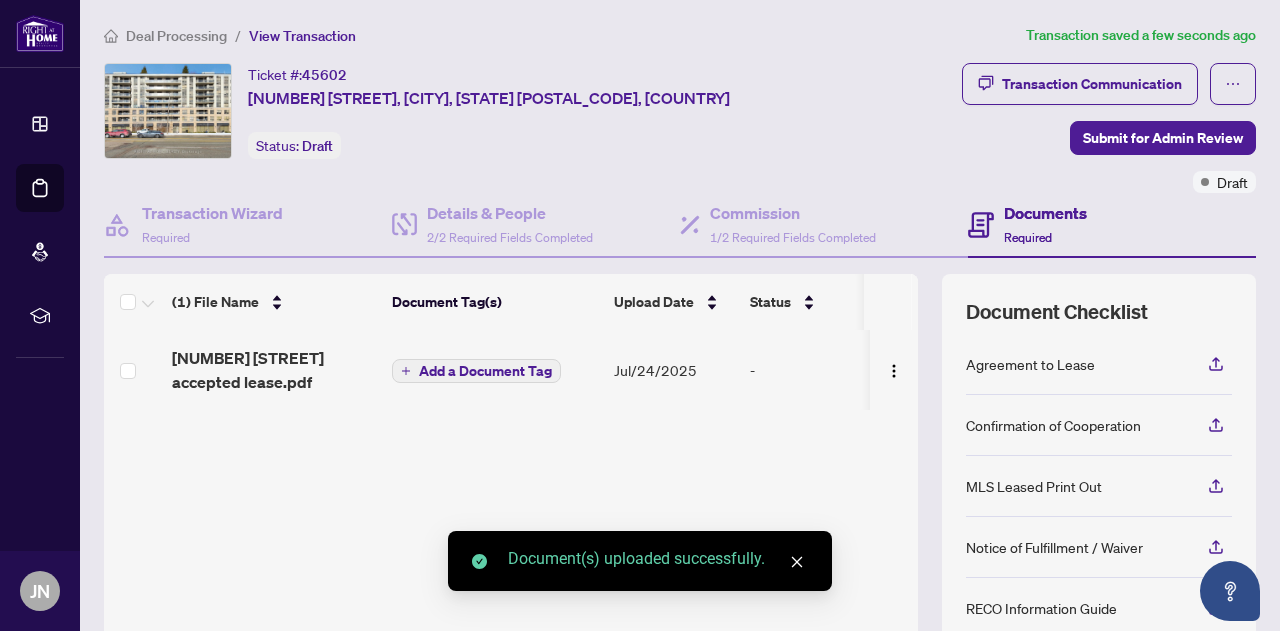 scroll, scrollTop: 243, scrollLeft: 0, axis: vertical 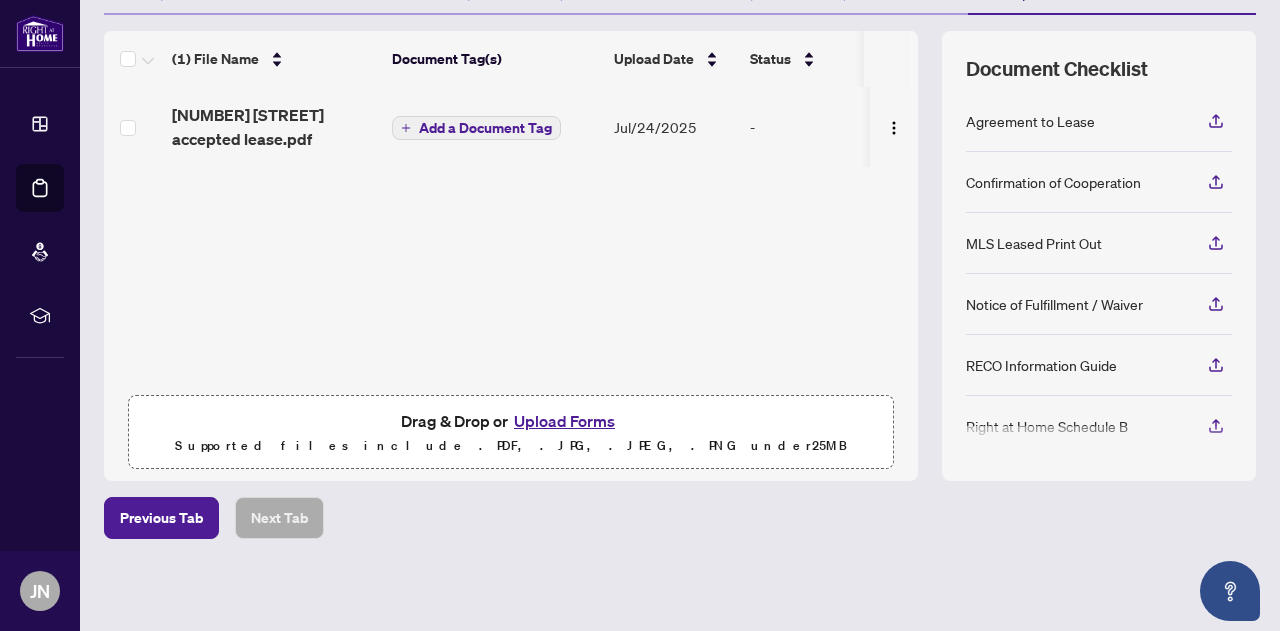 click on "Add a Document Tag" at bounding box center [485, 128] 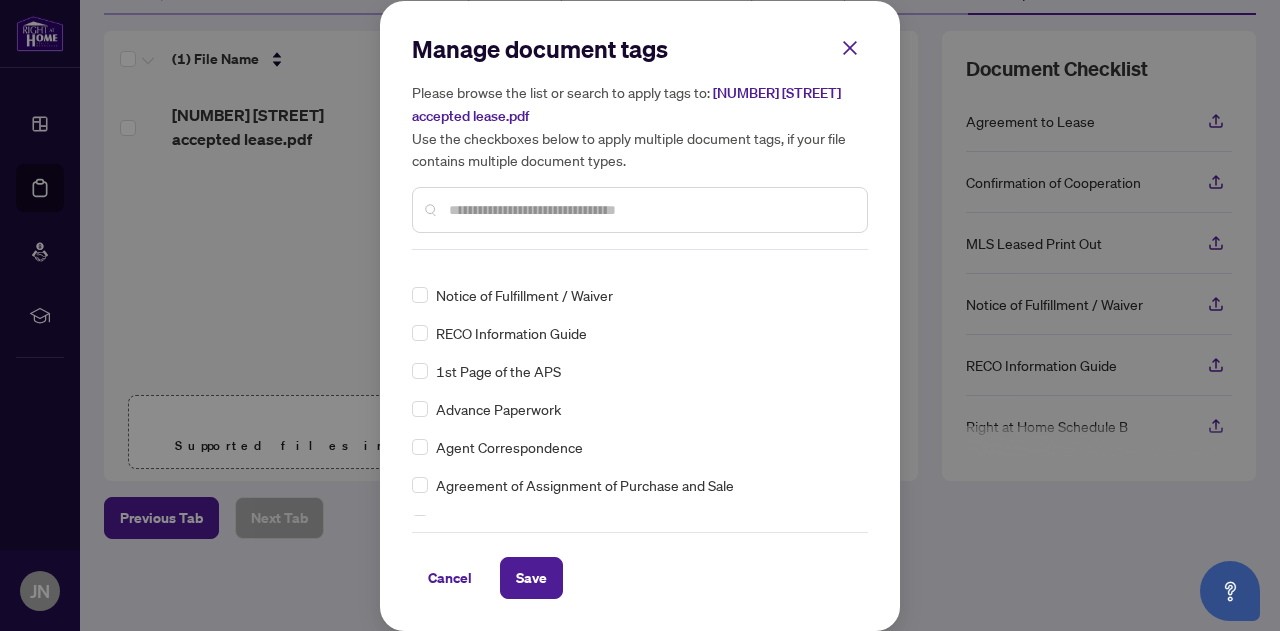 scroll, scrollTop: 0, scrollLeft: 0, axis: both 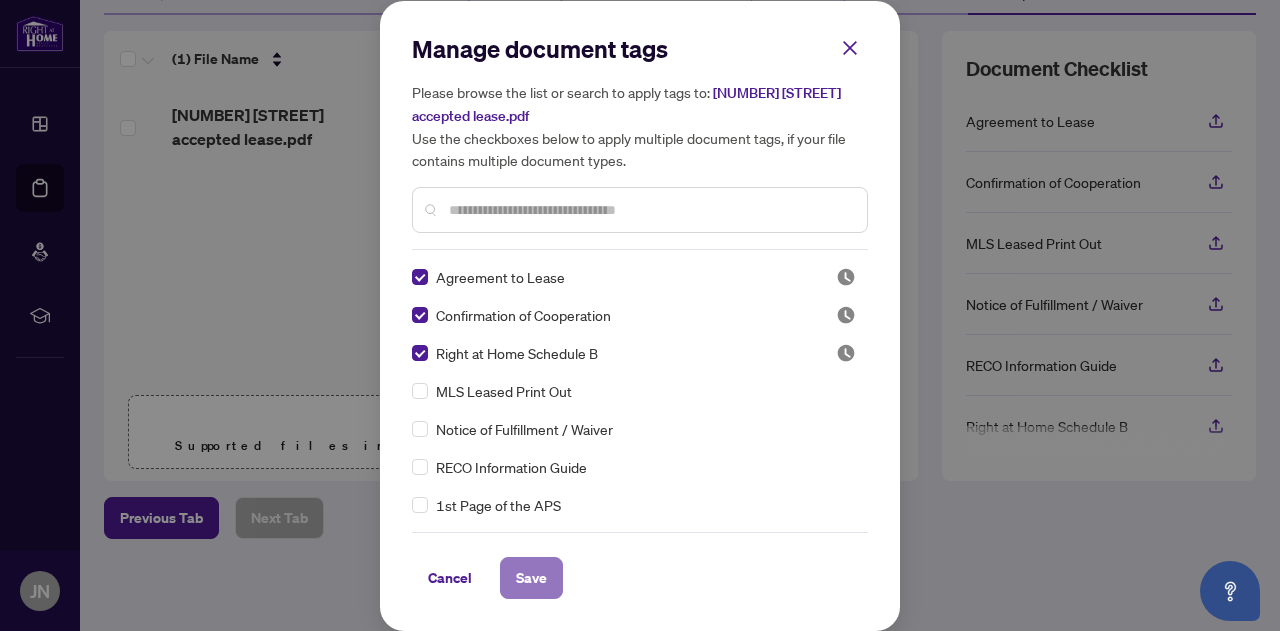click on "Save" at bounding box center [531, 578] 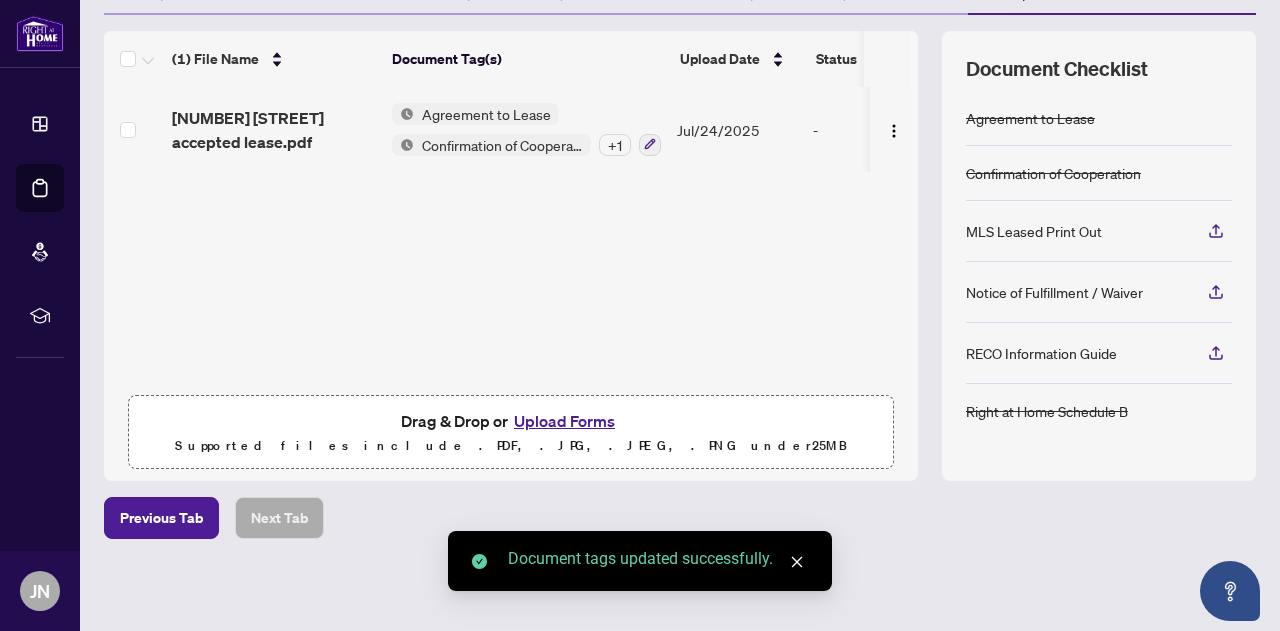 scroll, scrollTop: 0, scrollLeft: 0, axis: both 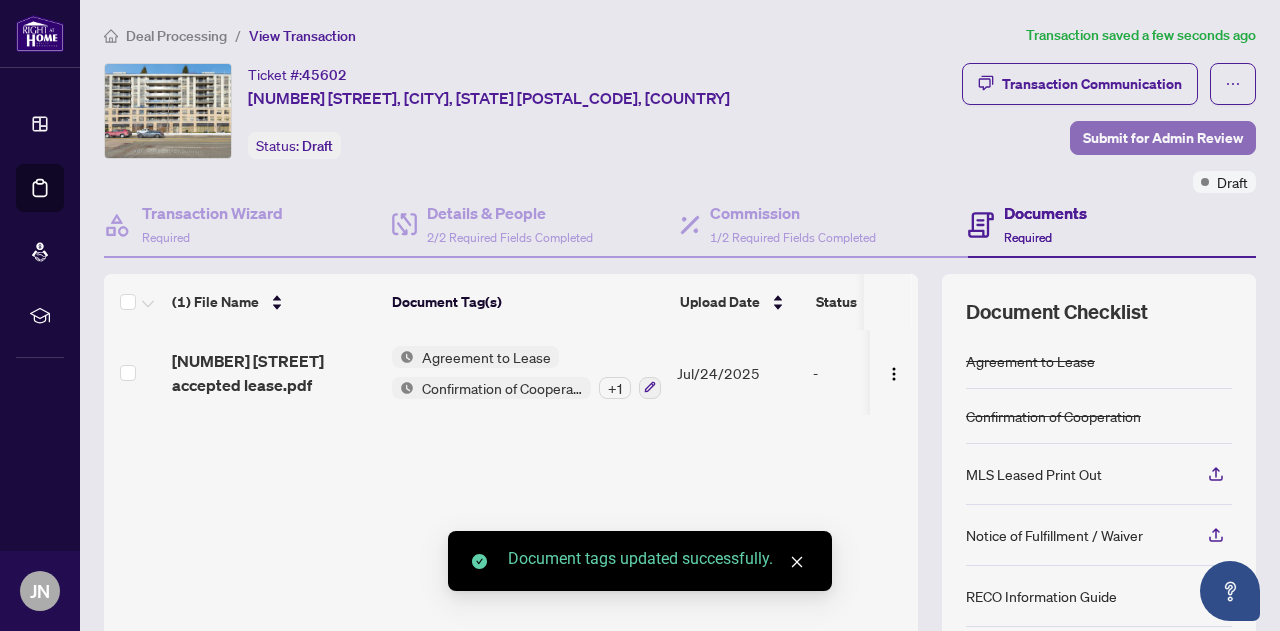 click on "Submit for Admin Review" at bounding box center [1163, 138] 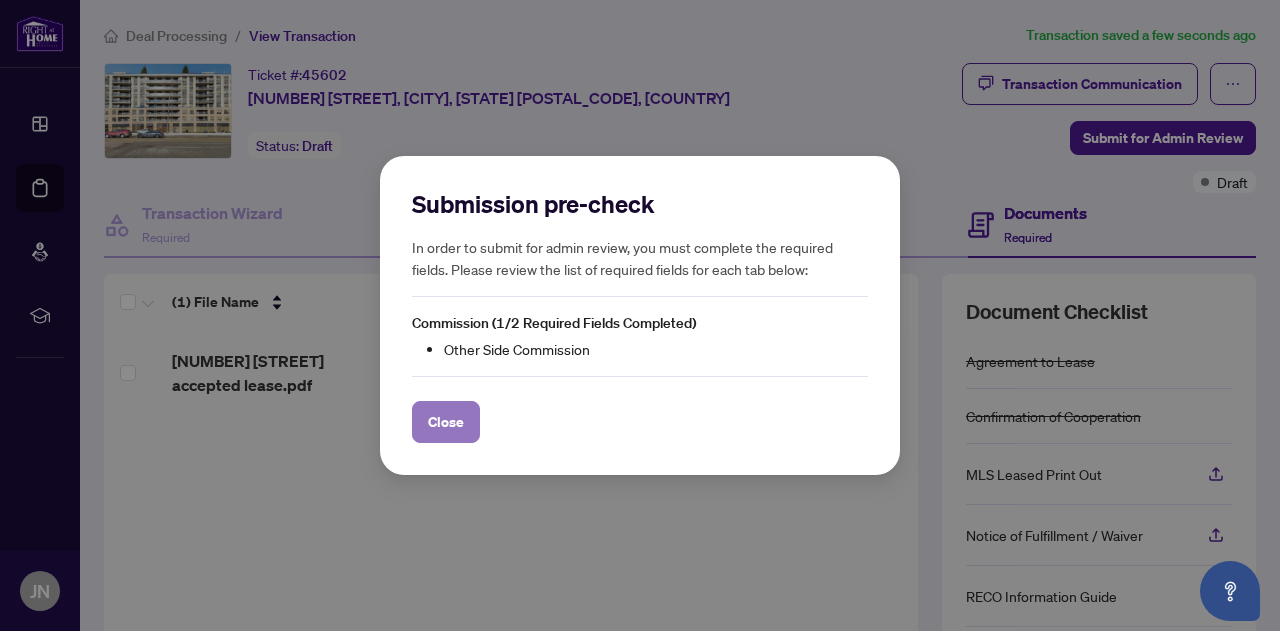 click on "Close" at bounding box center [446, 422] 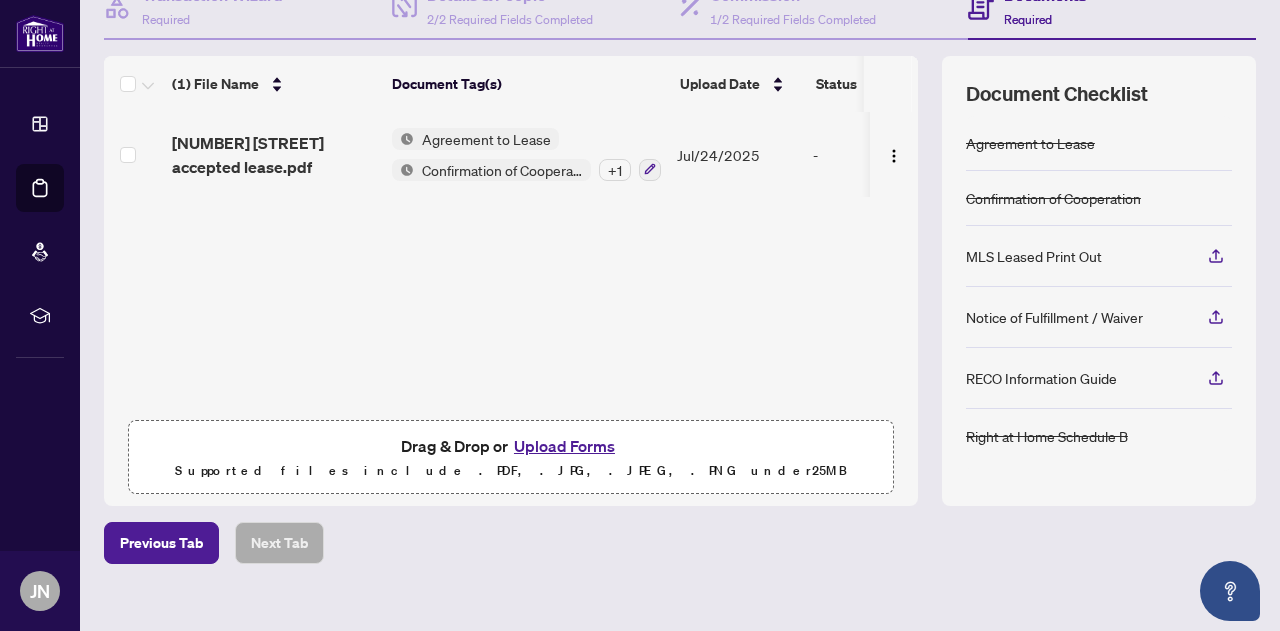 scroll, scrollTop: 243, scrollLeft: 0, axis: vertical 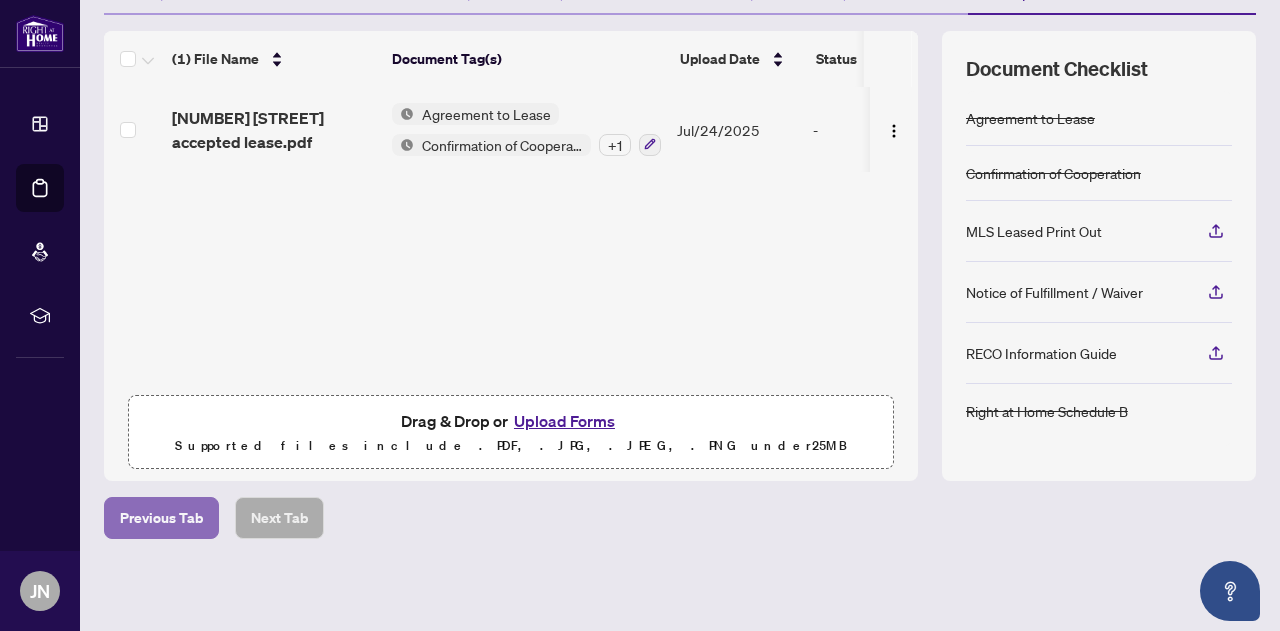 click on "Previous Tab" at bounding box center (161, 518) 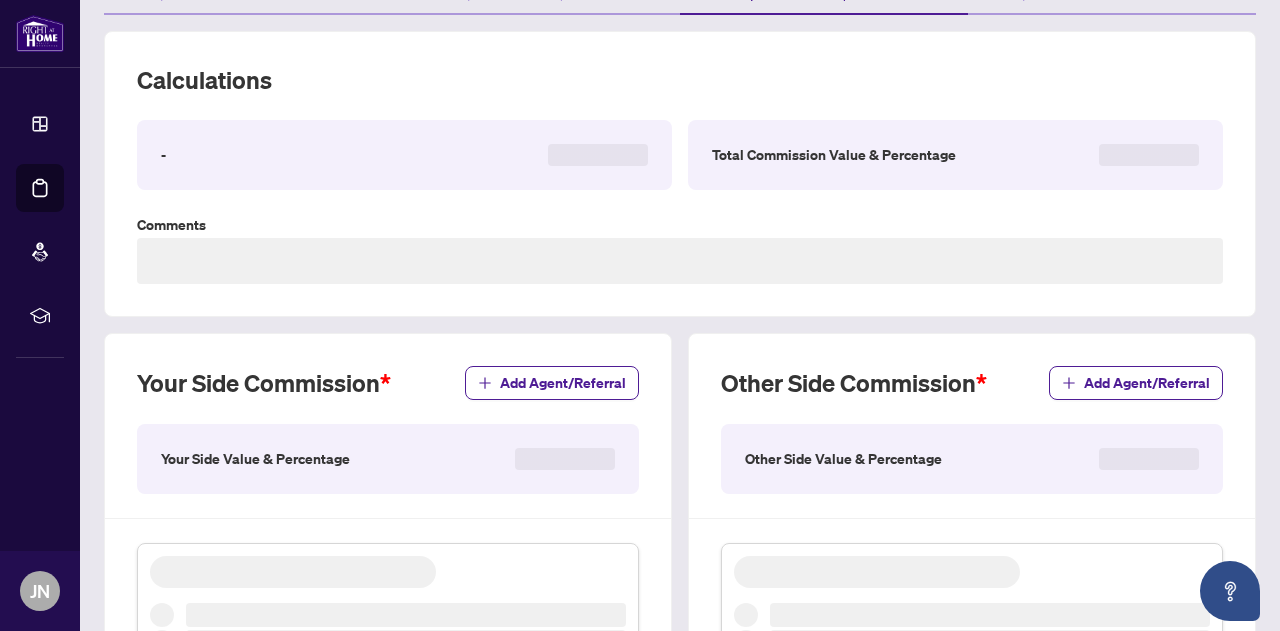 scroll, scrollTop: 0, scrollLeft: 0, axis: both 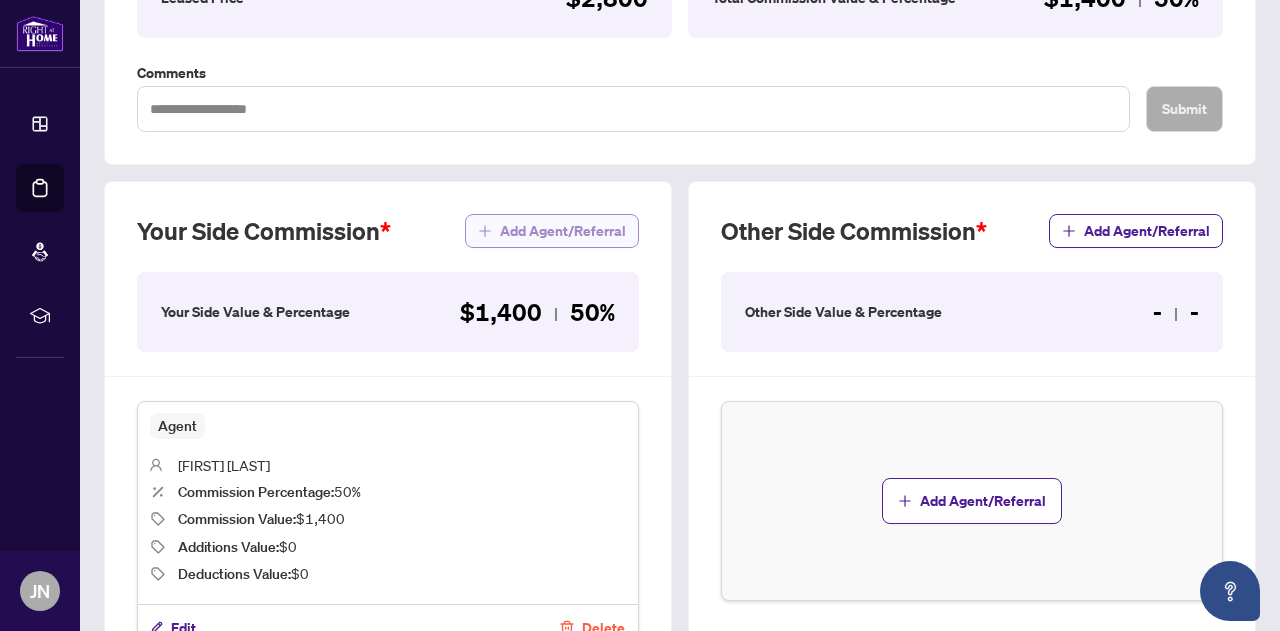 click on "Add Agent/Referral" at bounding box center [563, 231] 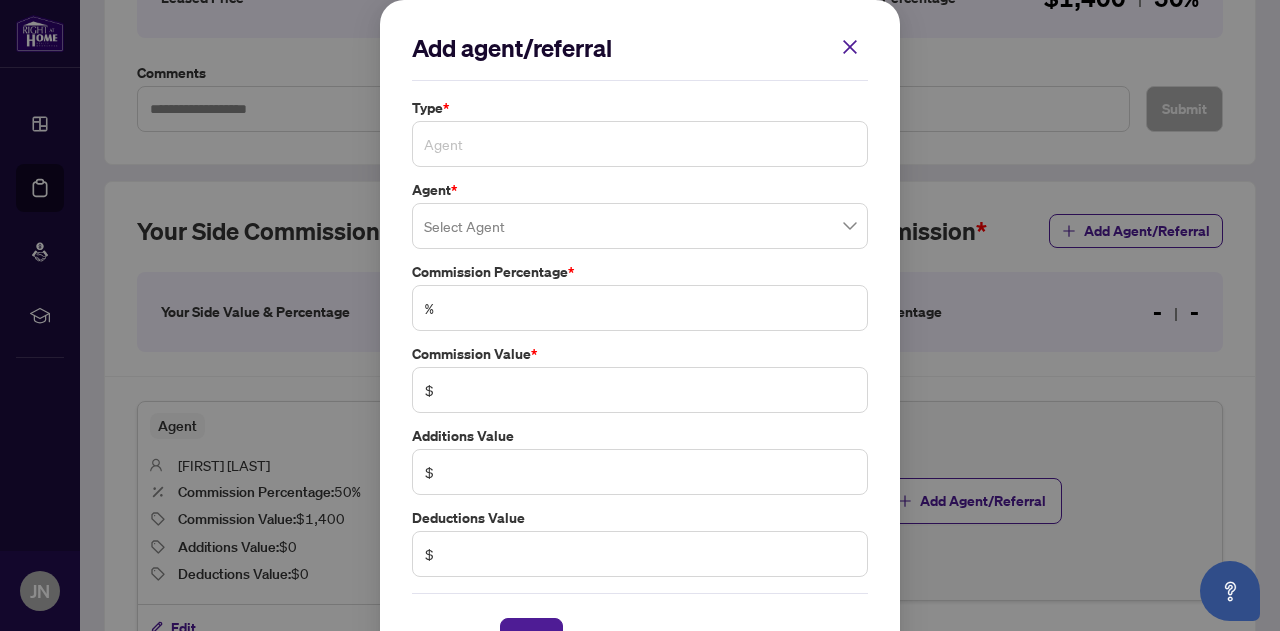 click on "Agent" at bounding box center (640, 144) 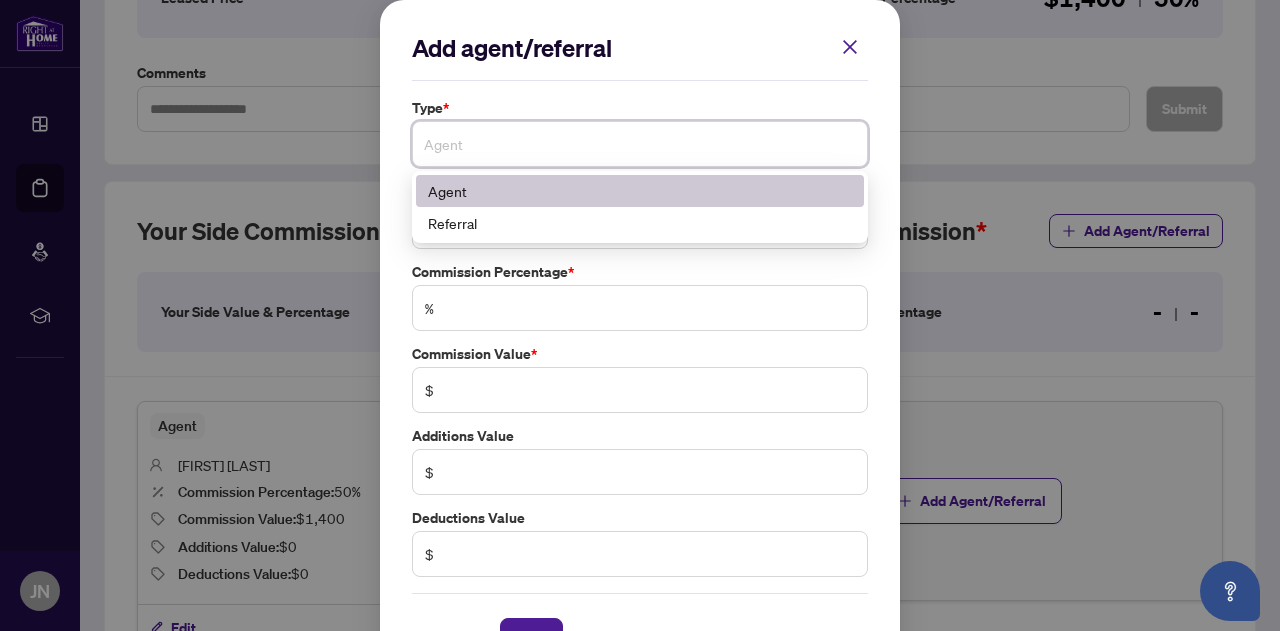 click on "Agent" at bounding box center (640, 144) 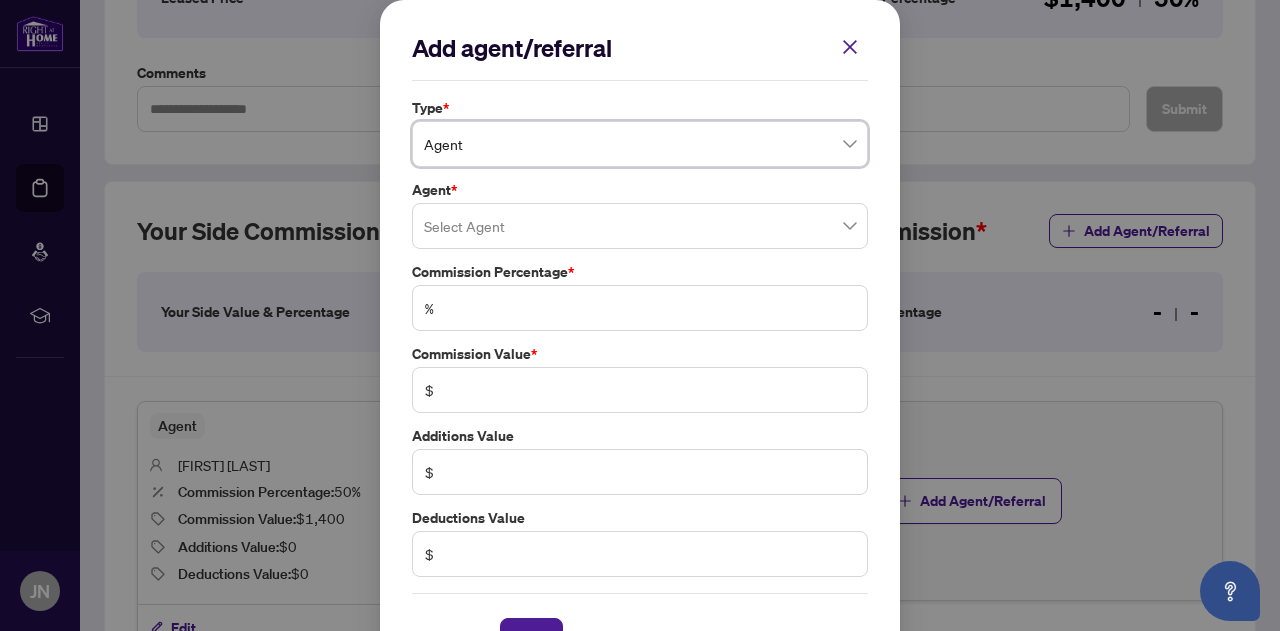 click at bounding box center (640, 226) 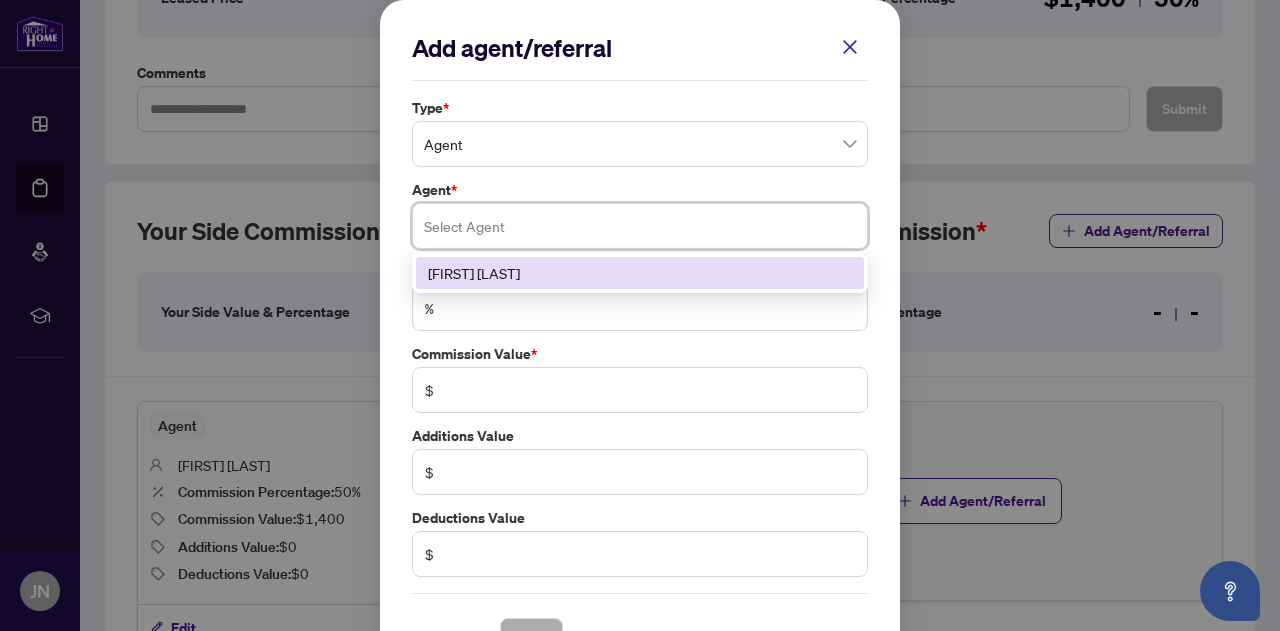 click at bounding box center [640, 226] 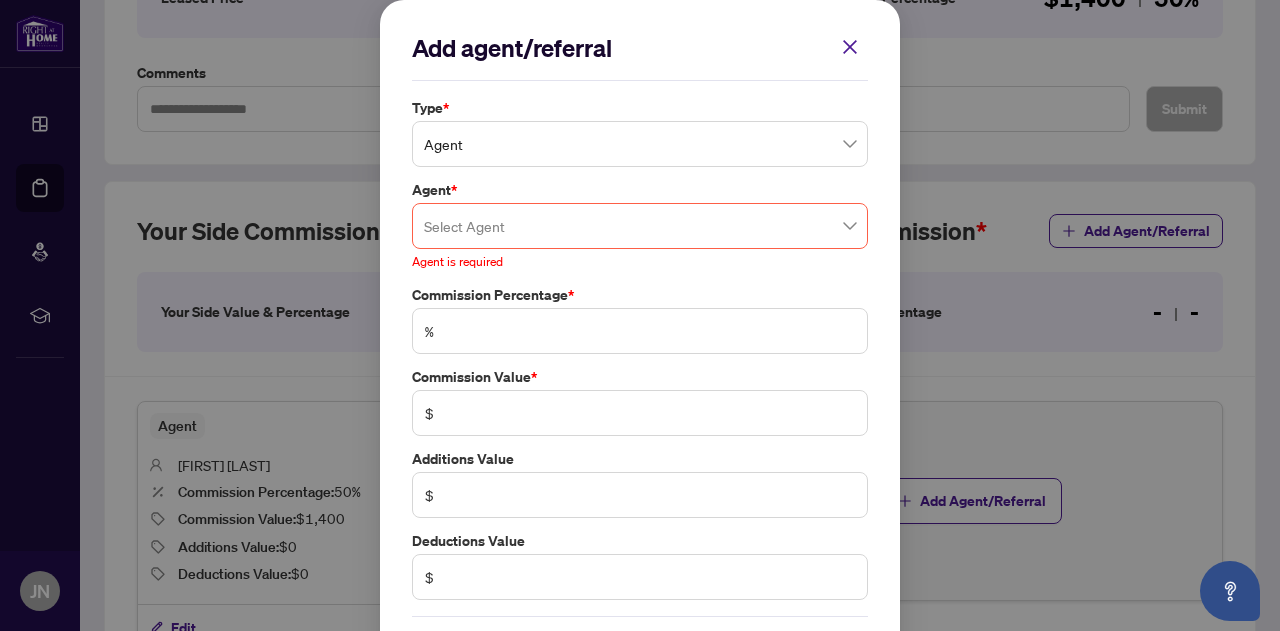 scroll, scrollTop: 83, scrollLeft: 0, axis: vertical 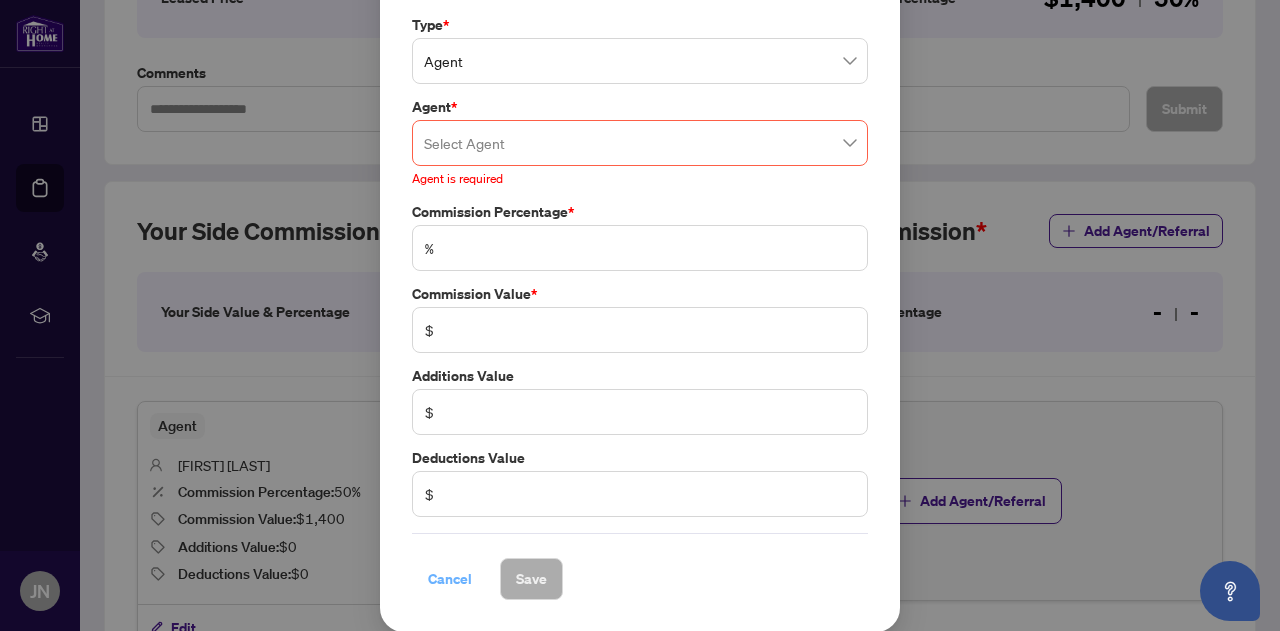 click on "Cancel" at bounding box center (450, 579) 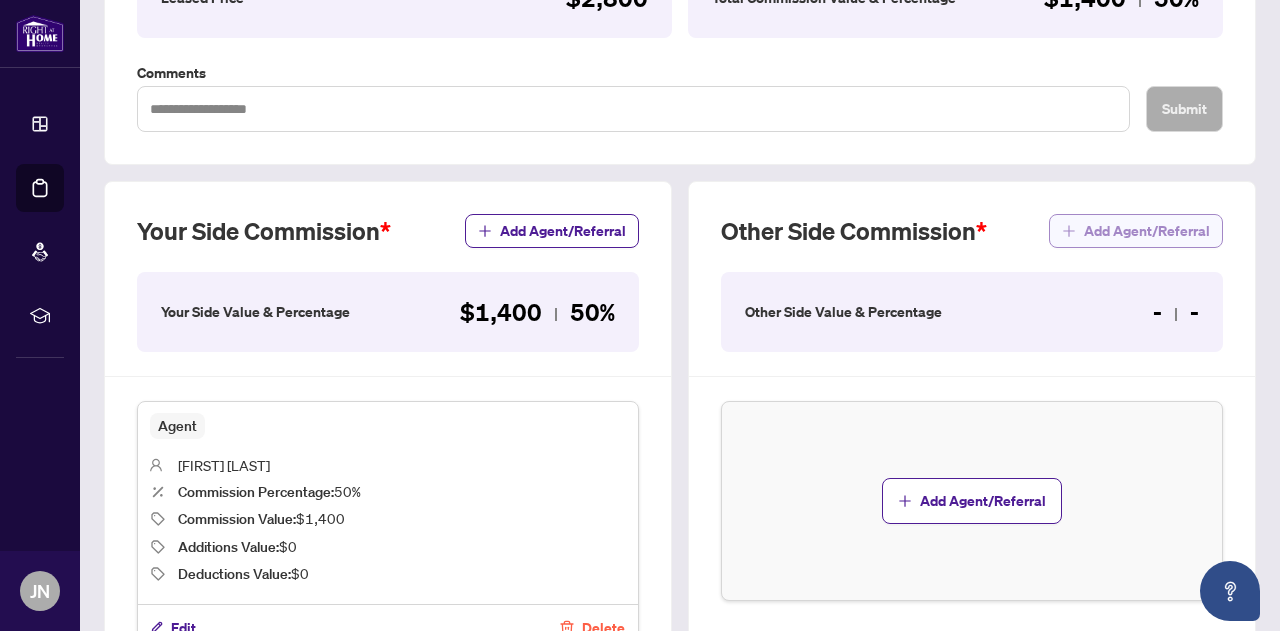 click on "Add Agent/Referral" at bounding box center (1147, 231) 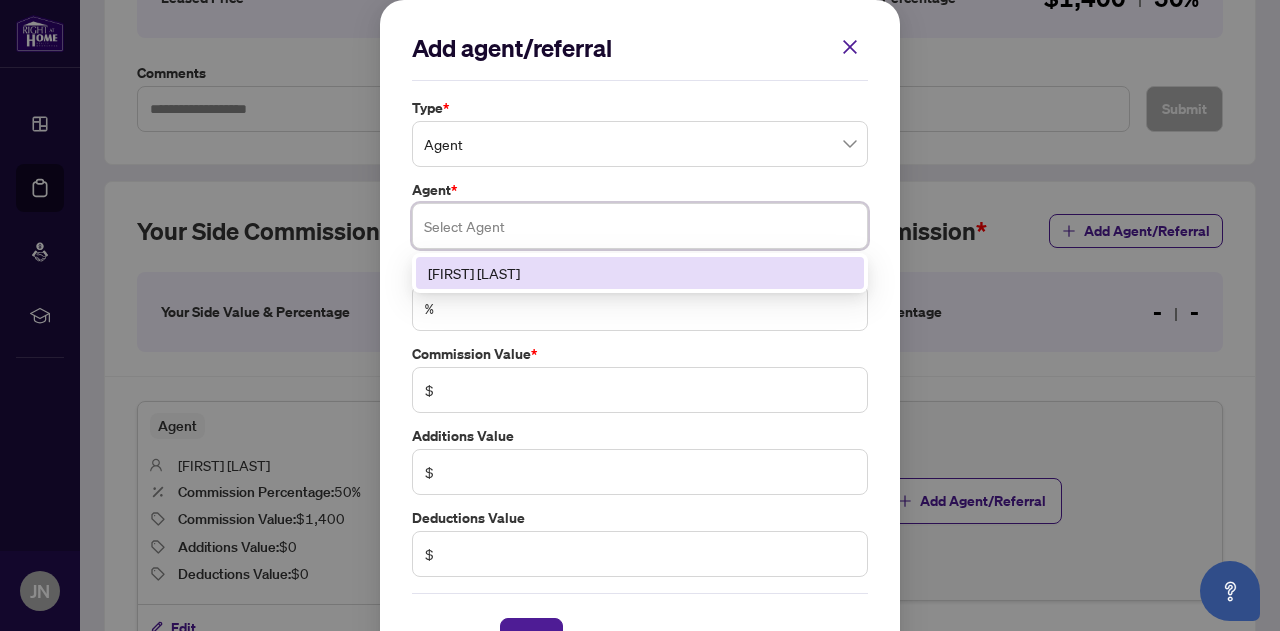 click at bounding box center [640, 226] 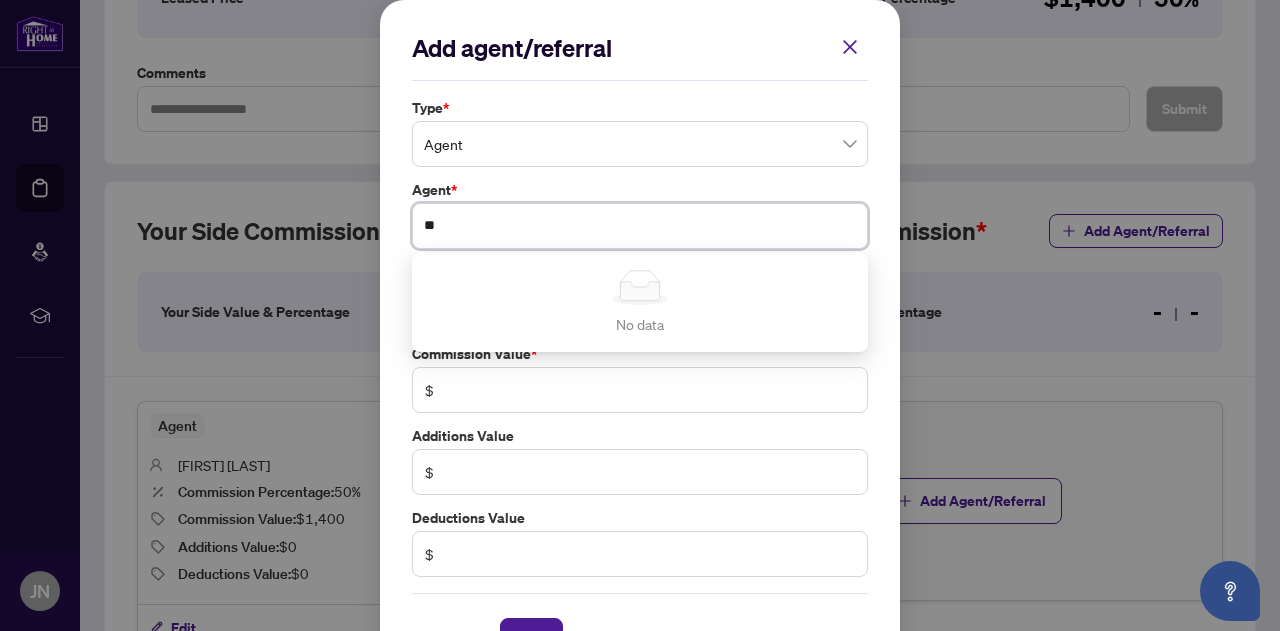 type on "*" 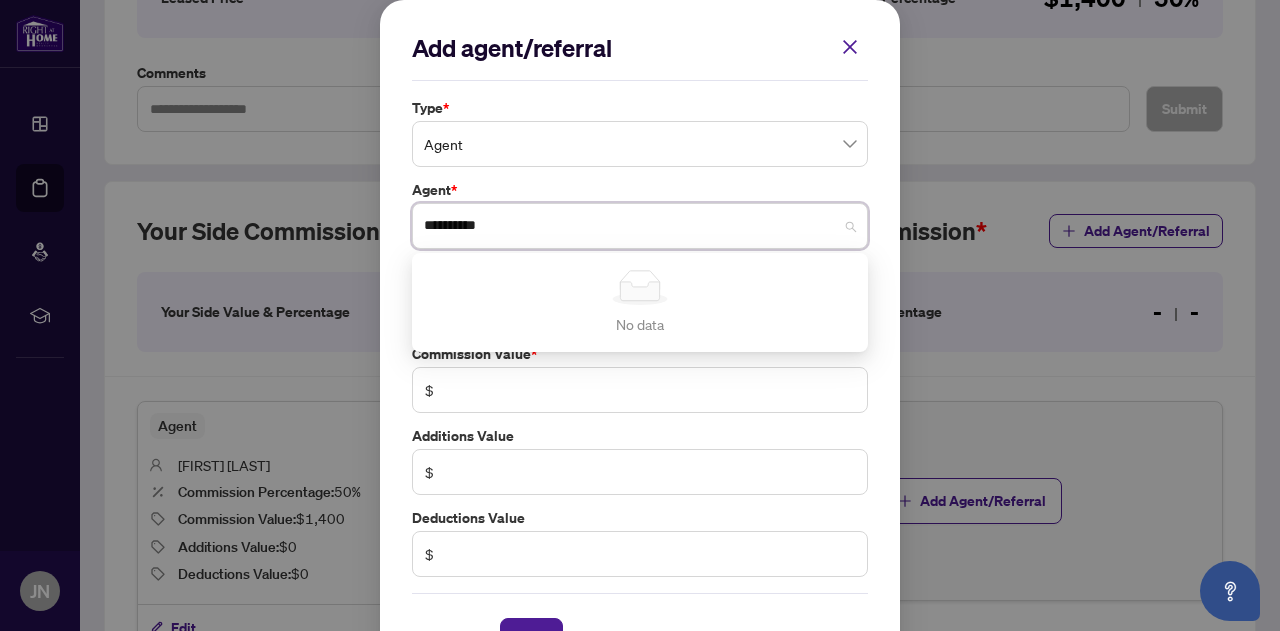 type on "**********" 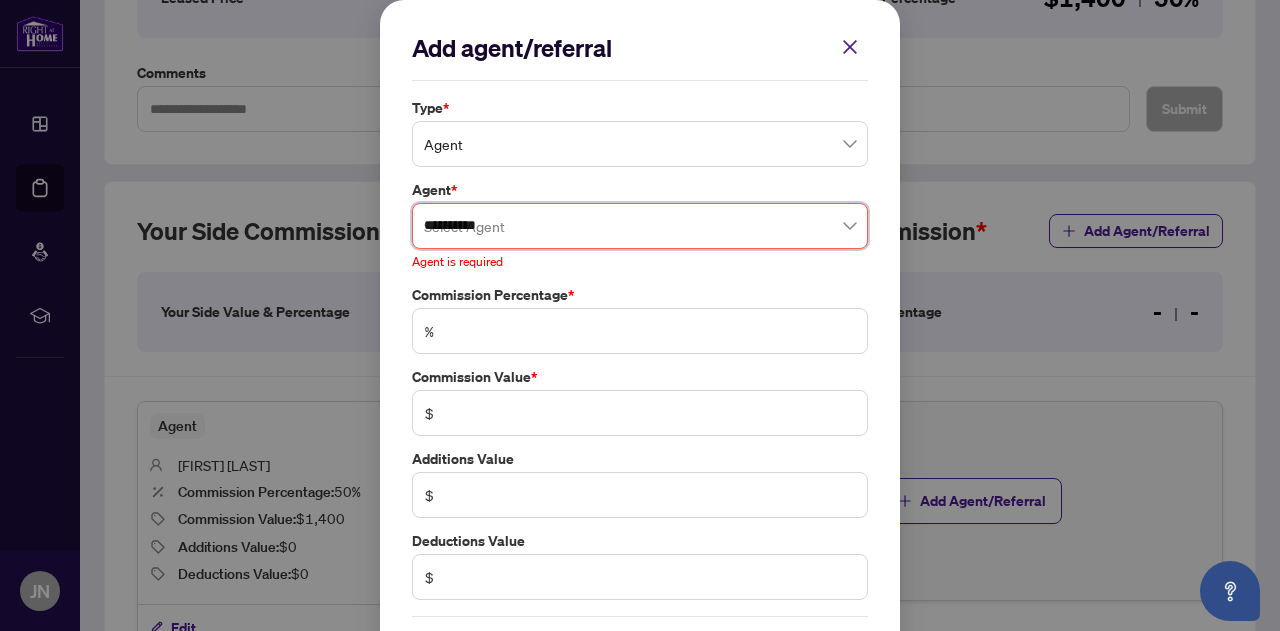 type 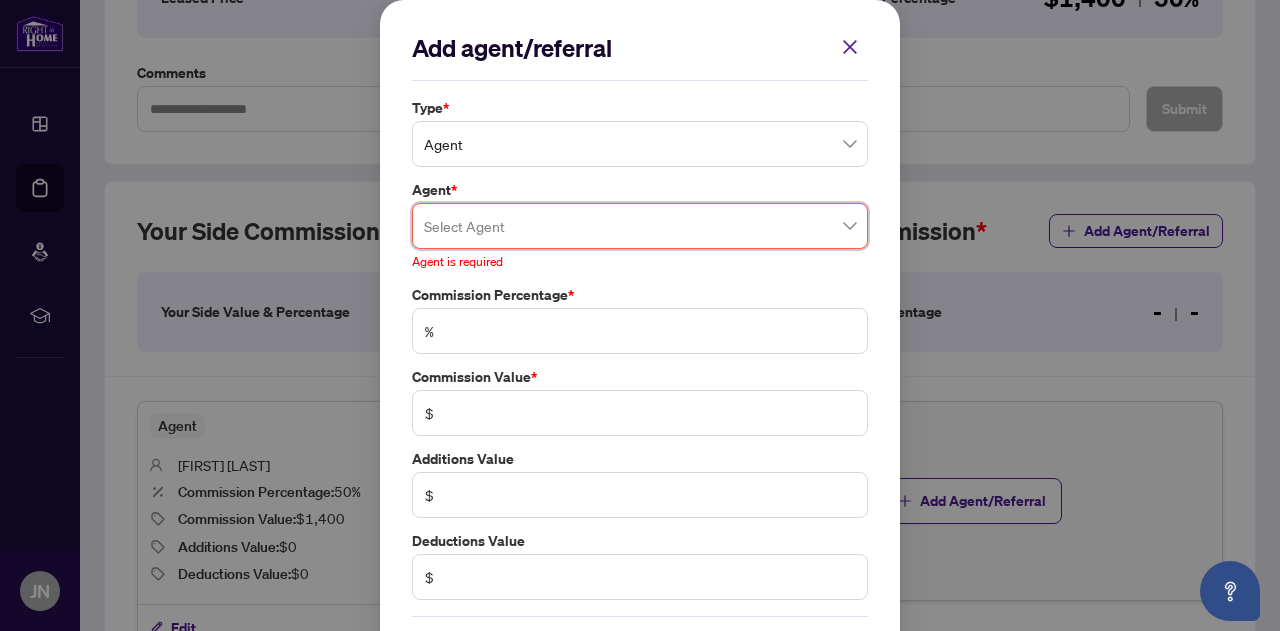 click on "Add agent/referral Type * Agent Agent * Select Agent Simple Empty No data Agent is required Commission Percentage * % Commission Value * $ Additions Value $ Deductions Value $ Cancel Save Cancel OK" at bounding box center (640, 357) 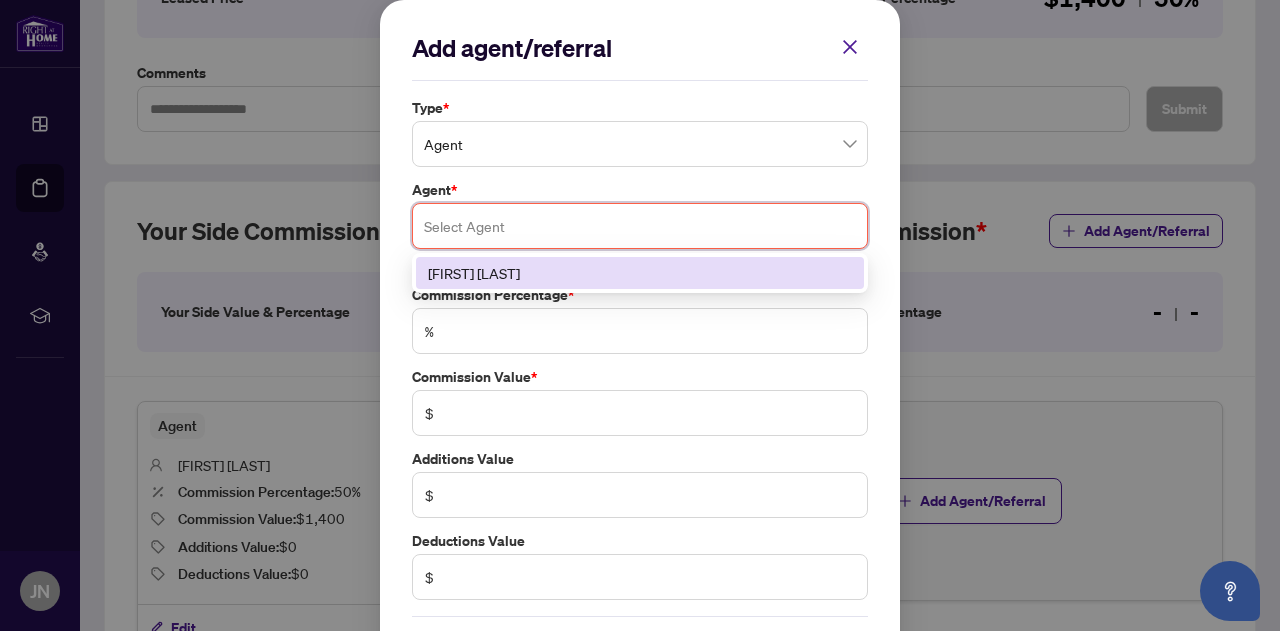 click at bounding box center (640, 226) 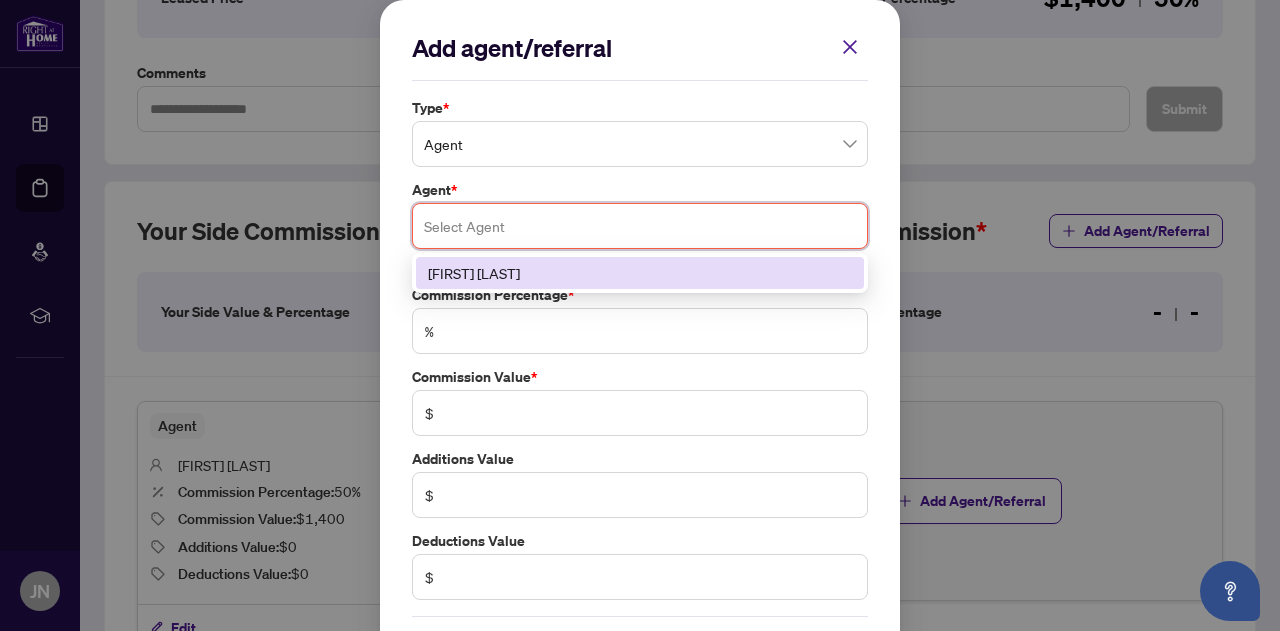 click at bounding box center (640, 226) 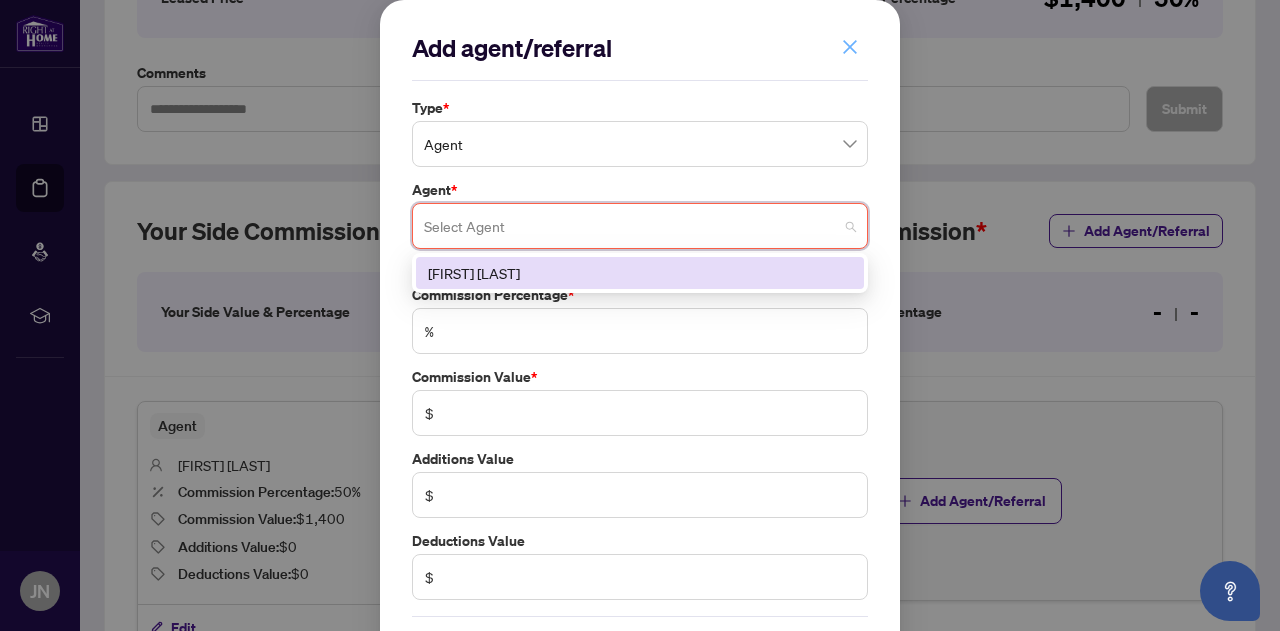 click 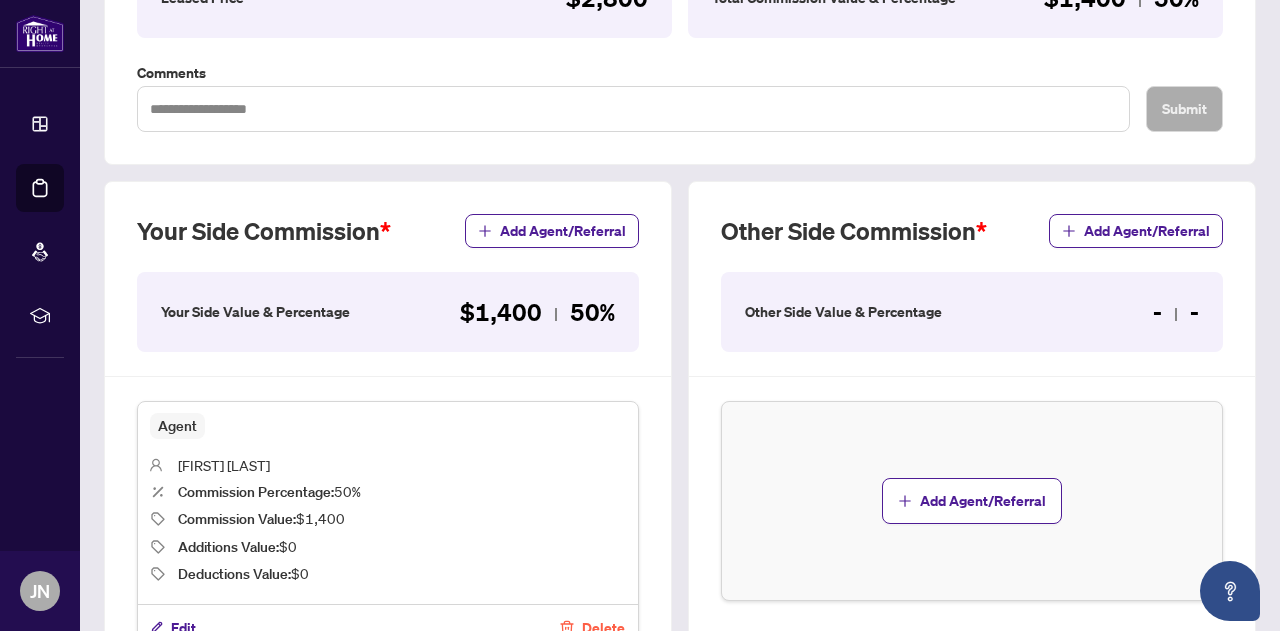 scroll, scrollTop: 819, scrollLeft: 0, axis: vertical 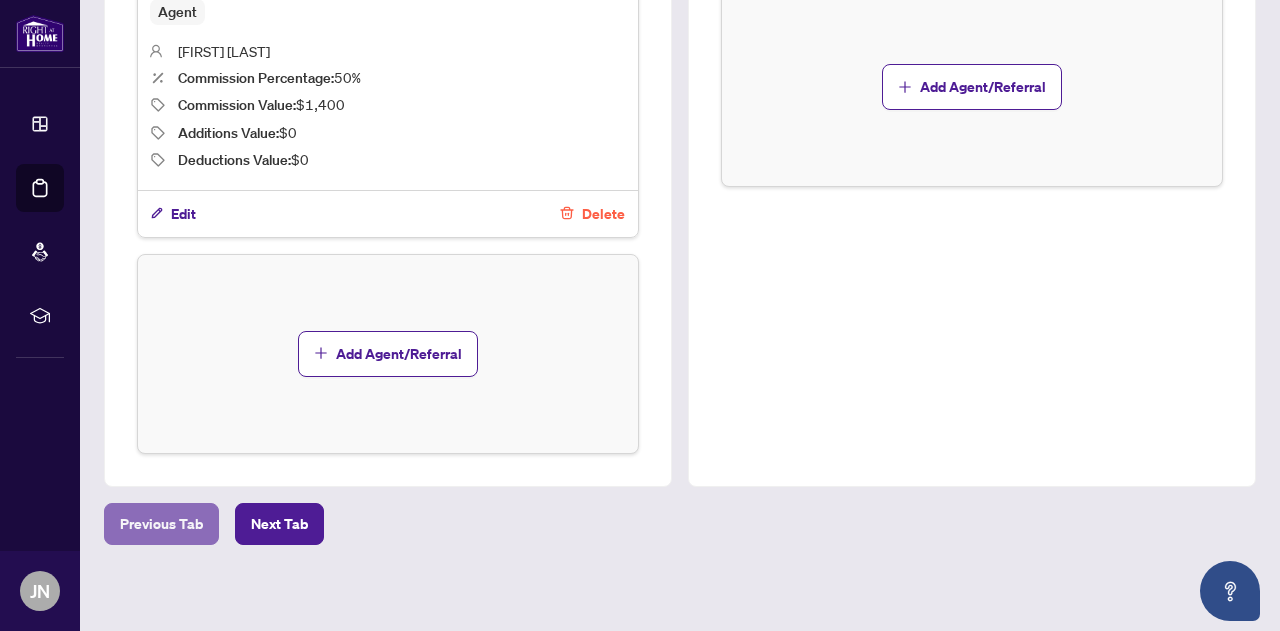 click on "Previous Tab" at bounding box center (161, 524) 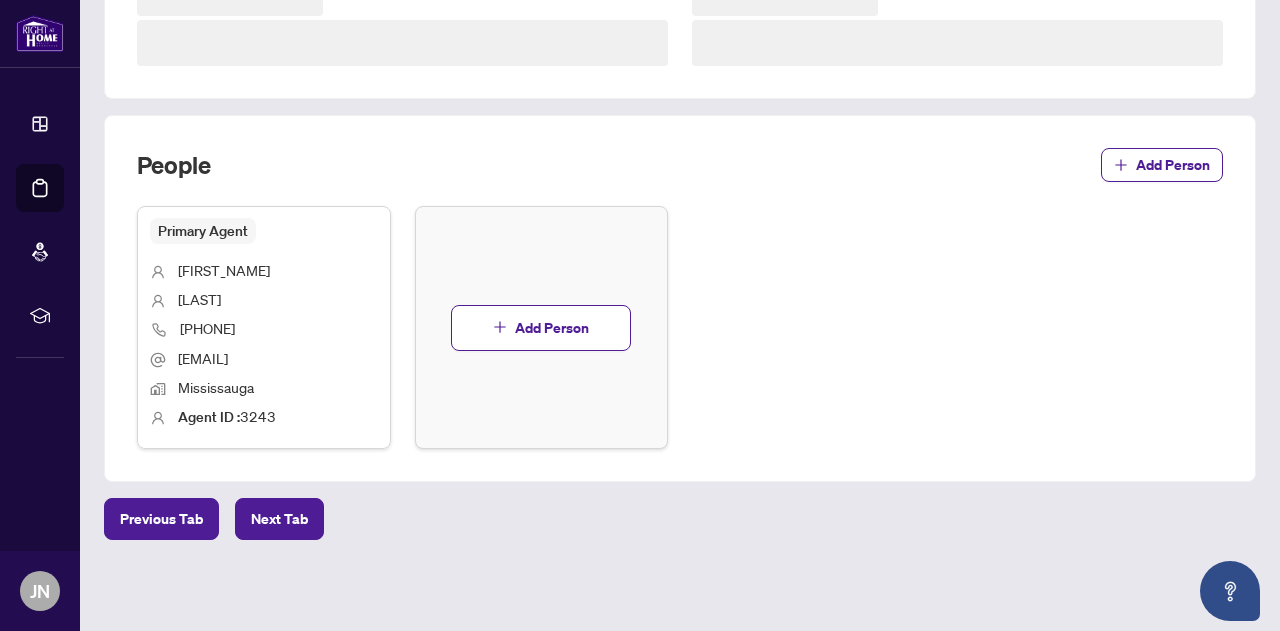 scroll, scrollTop: 819, scrollLeft: 0, axis: vertical 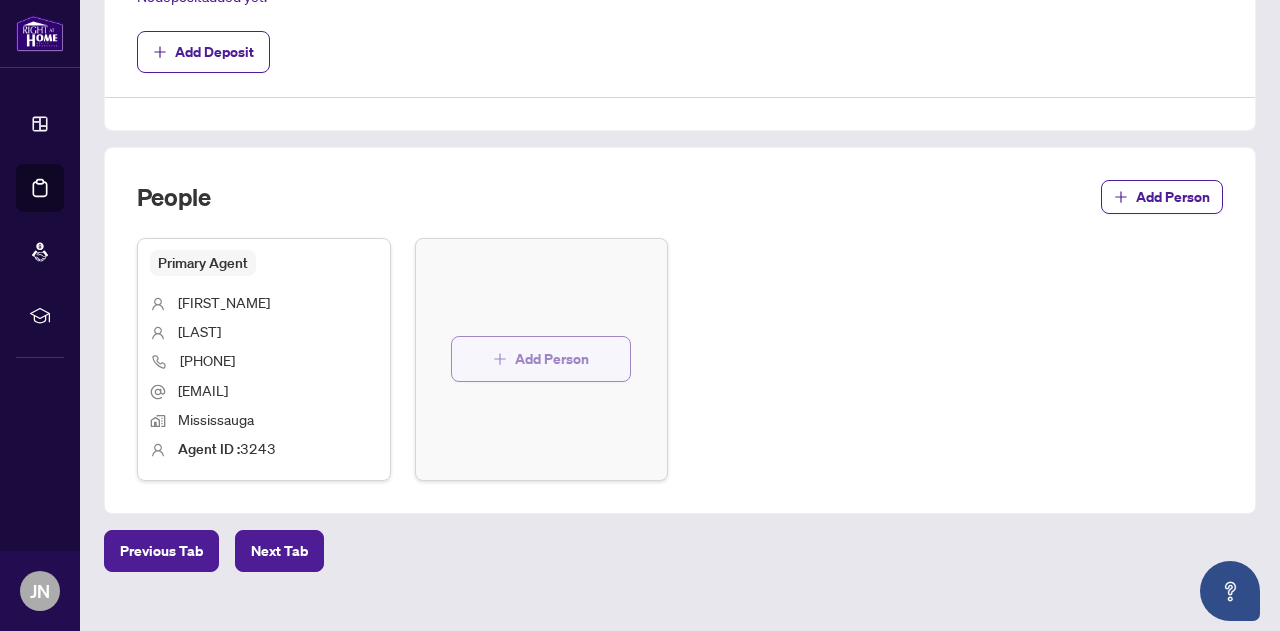 click on "Add Person" at bounding box center [552, 359] 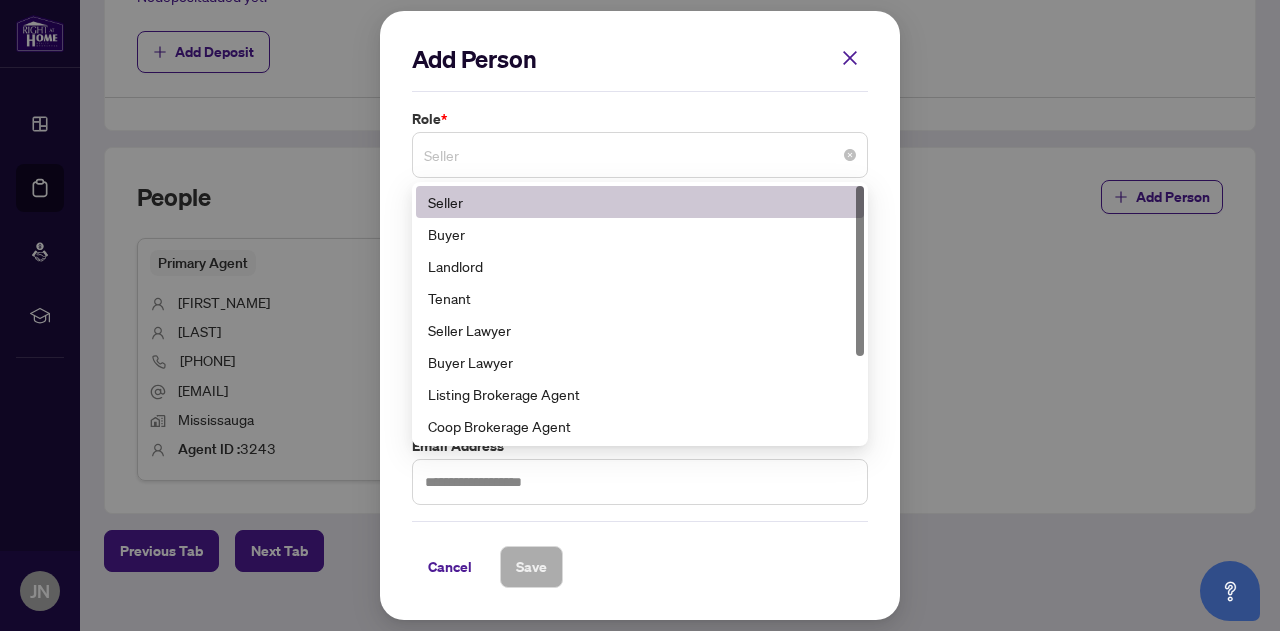 click on "Seller" at bounding box center (640, 155) 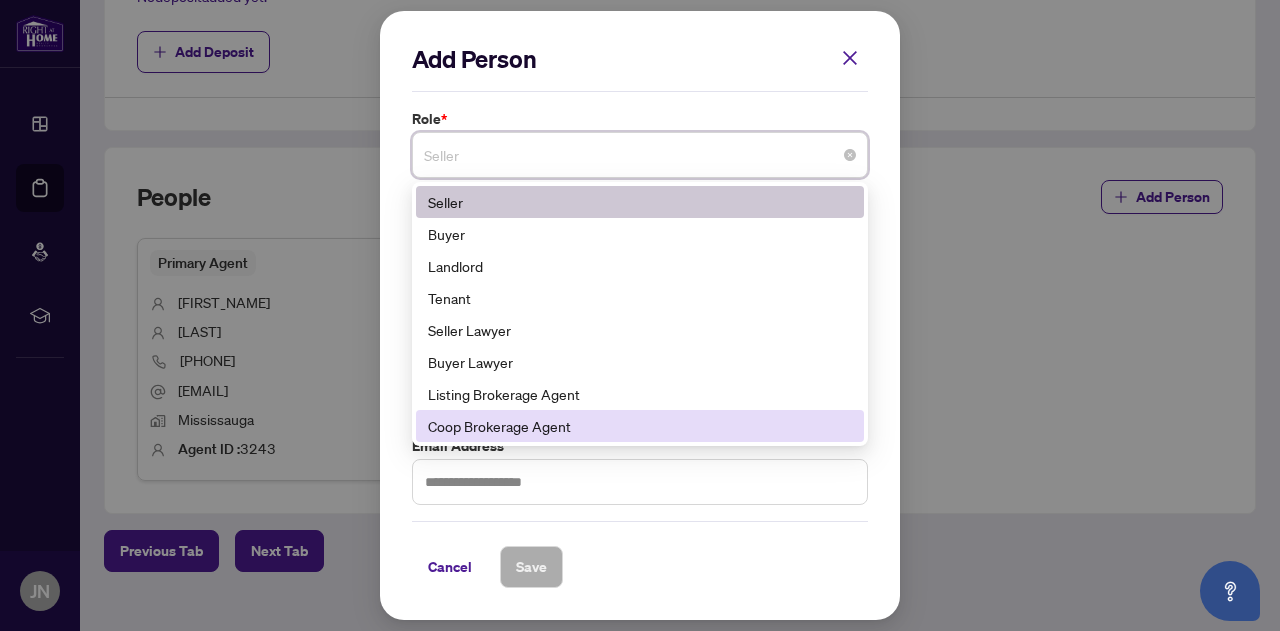 click on "Coop Brokerage Agent" at bounding box center [640, 426] 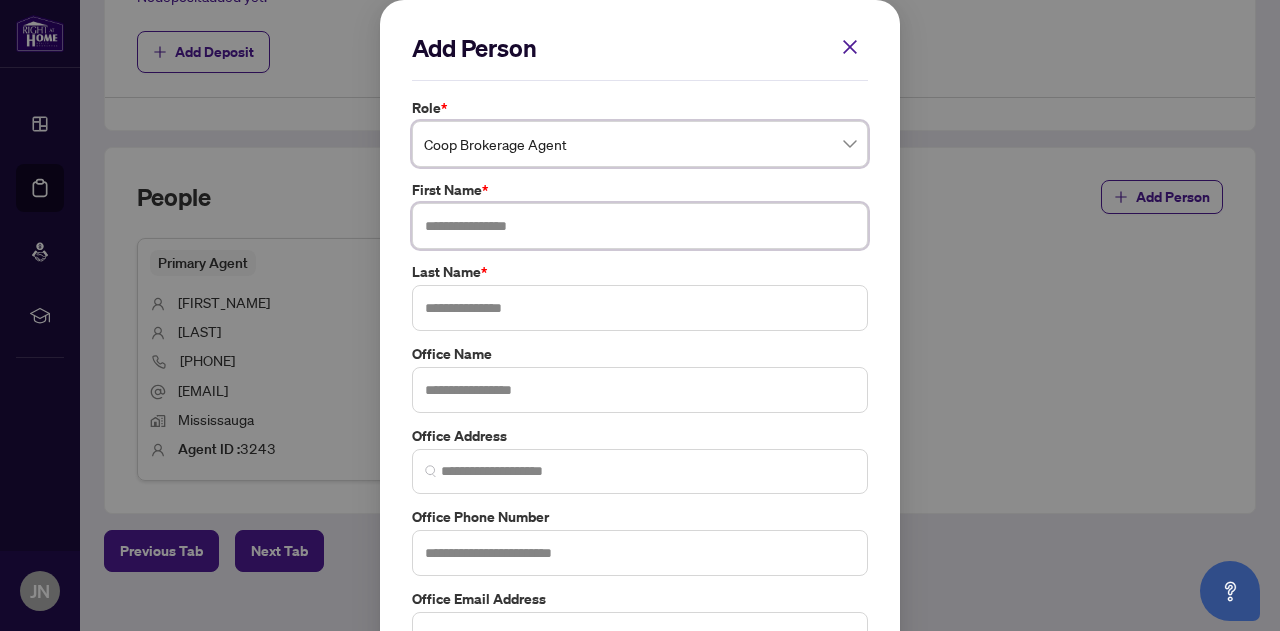 click at bounding box center [640, 226] 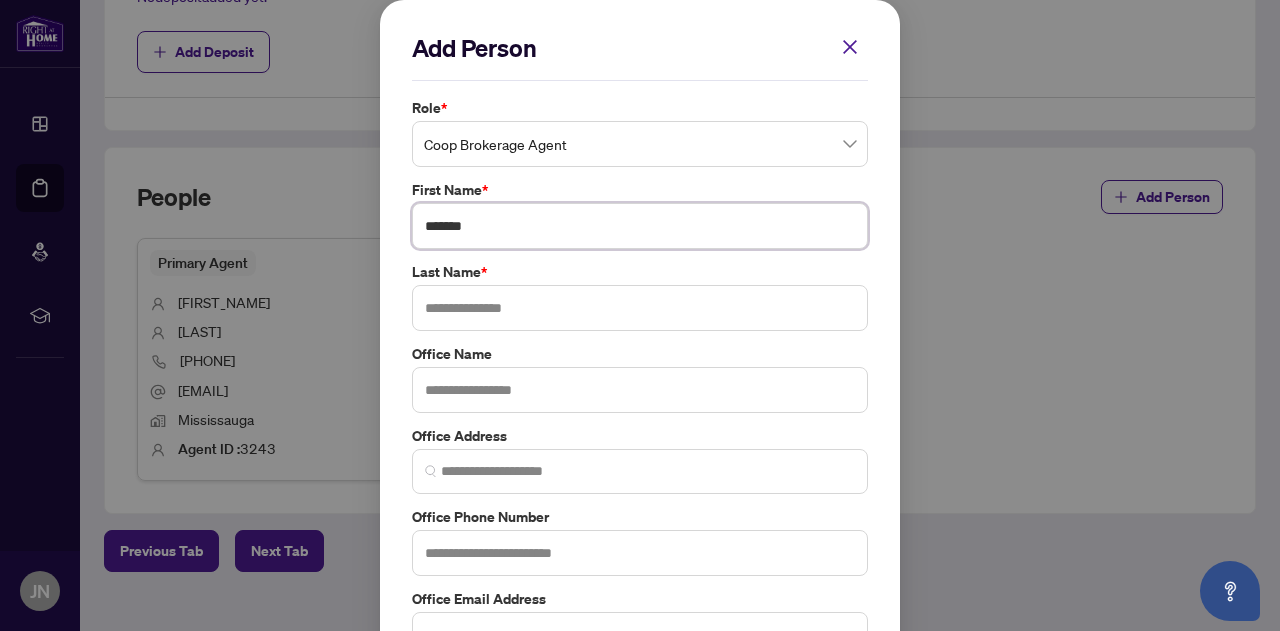 type on "*******" 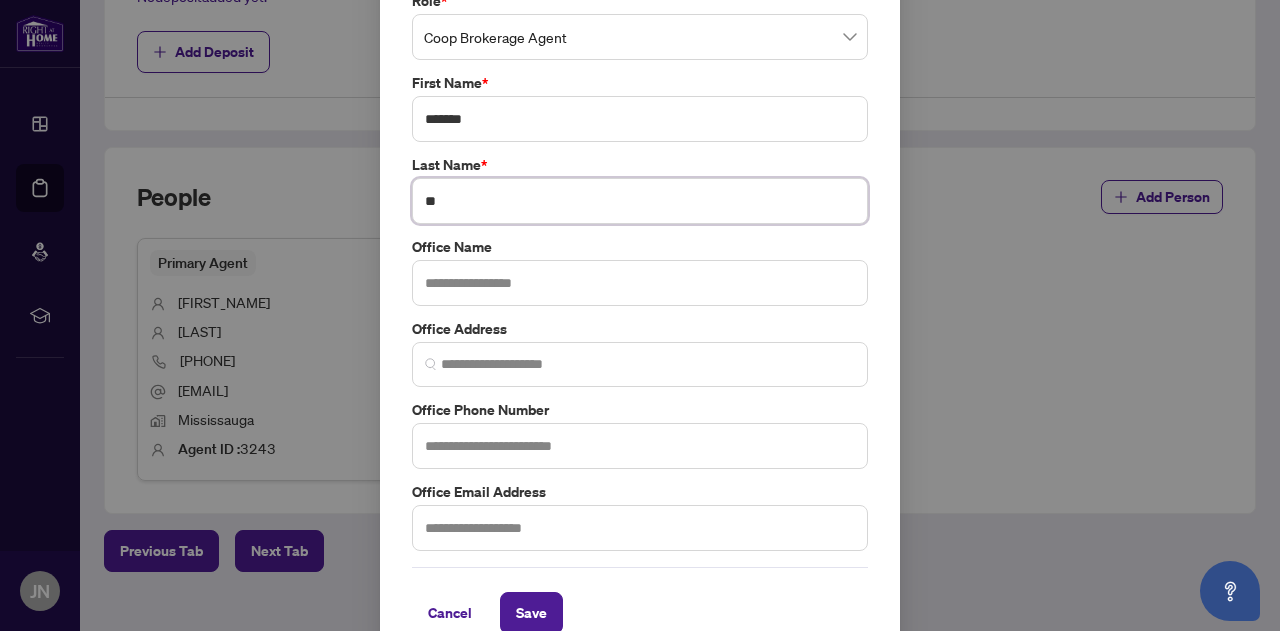 scroll, scrollTop: 142, scrollLeft: 0, axis: vertical 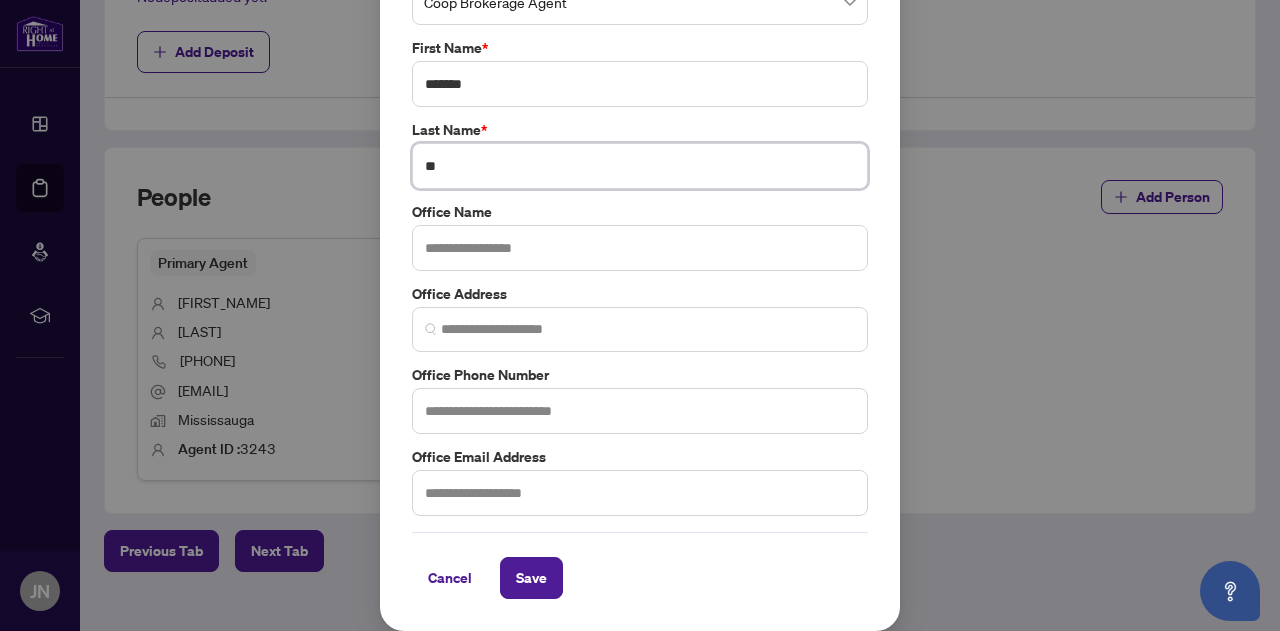 type on "**" 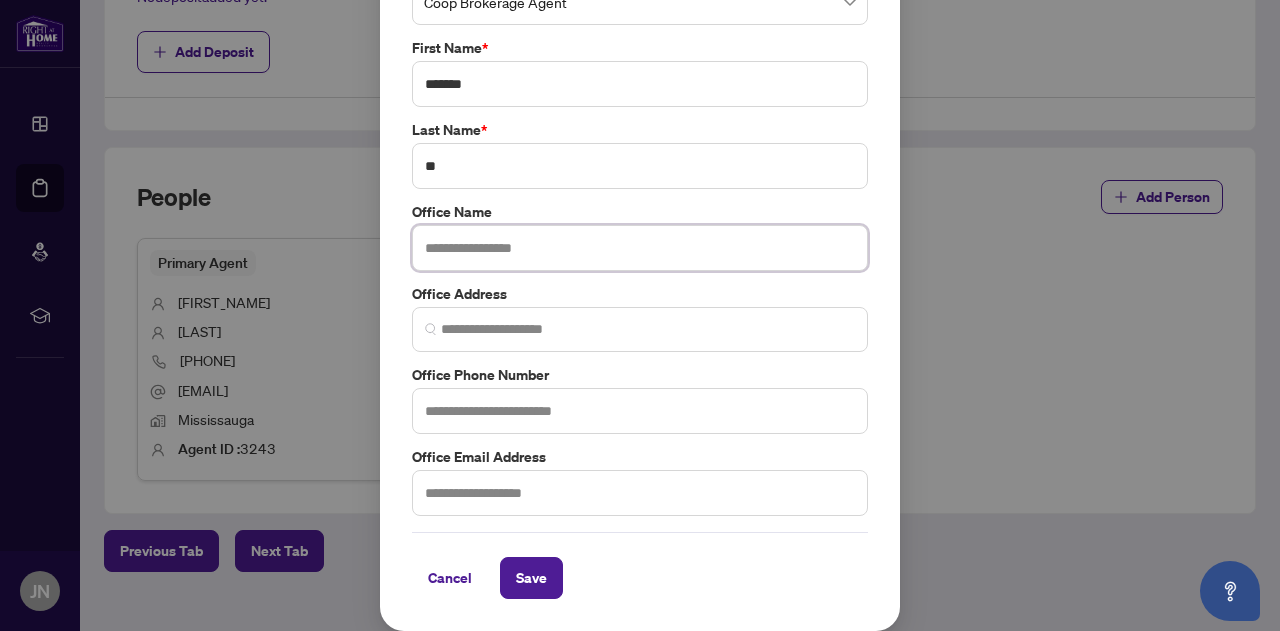 click at bounding box center (640, 248) 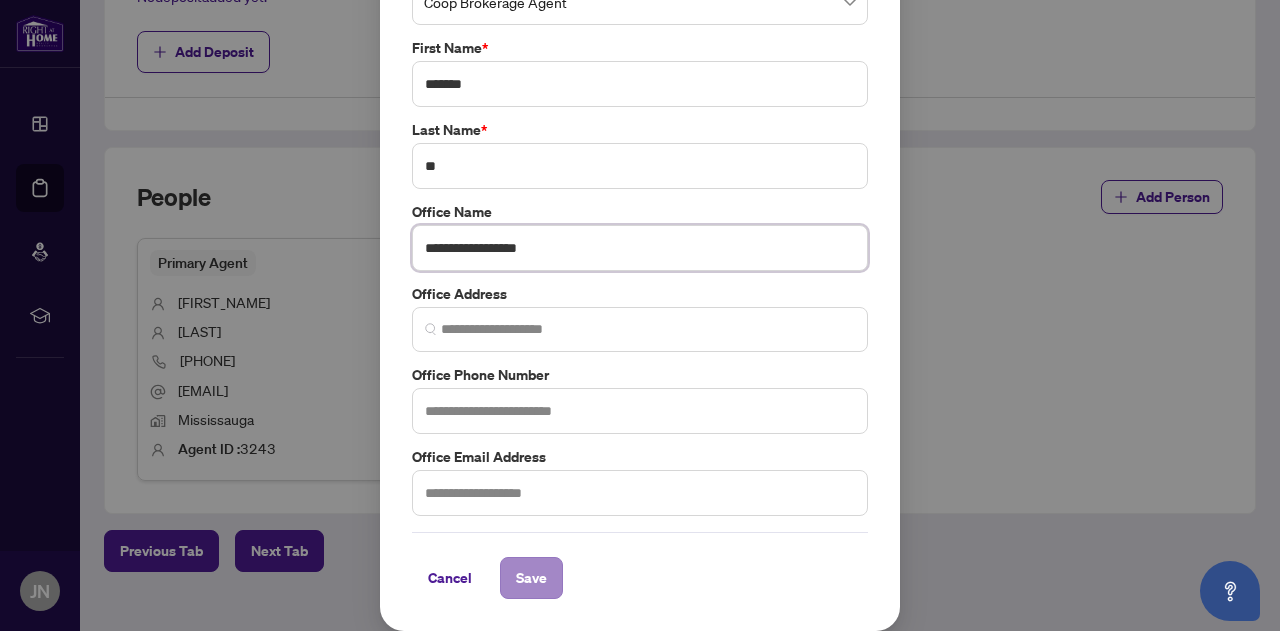 type on "**********" 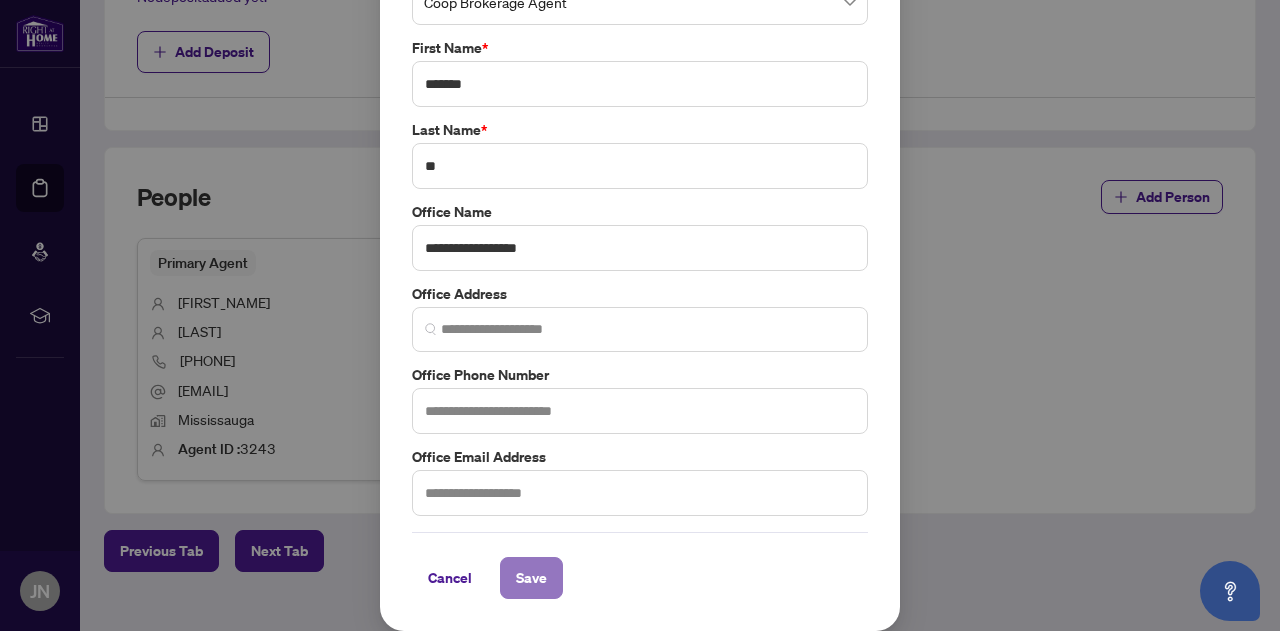 click on "Save" at bounding box center [531, 578] 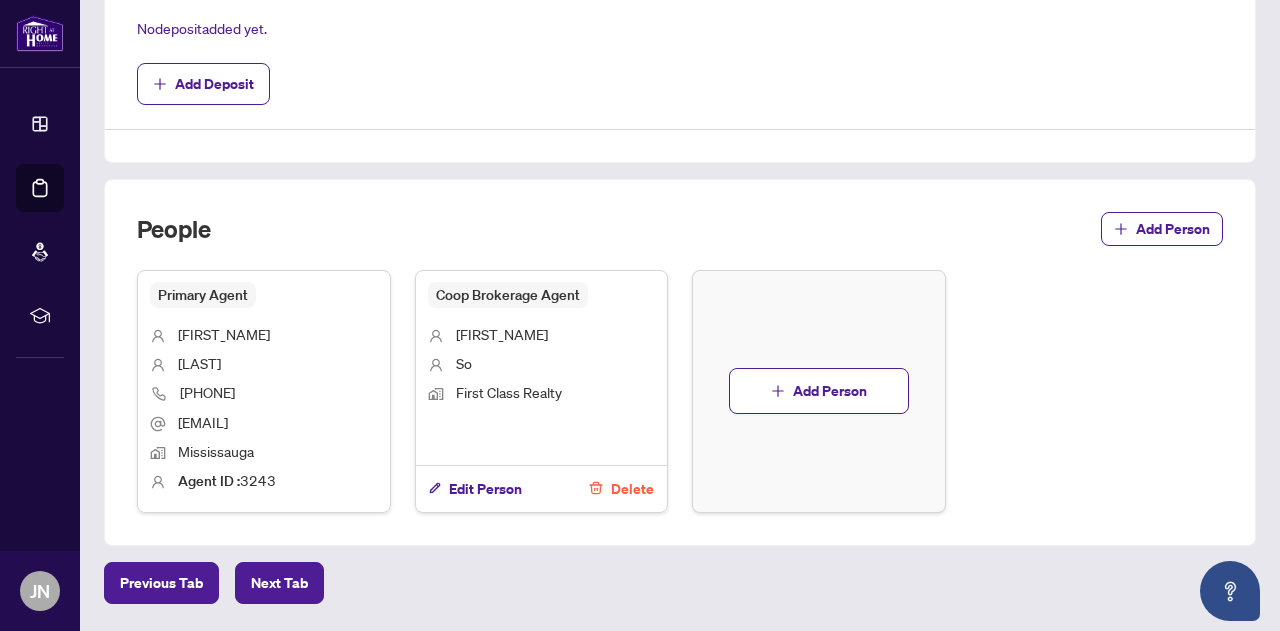 scroll, scrollTop: 851, scrollLeft: 0, axis: vertical 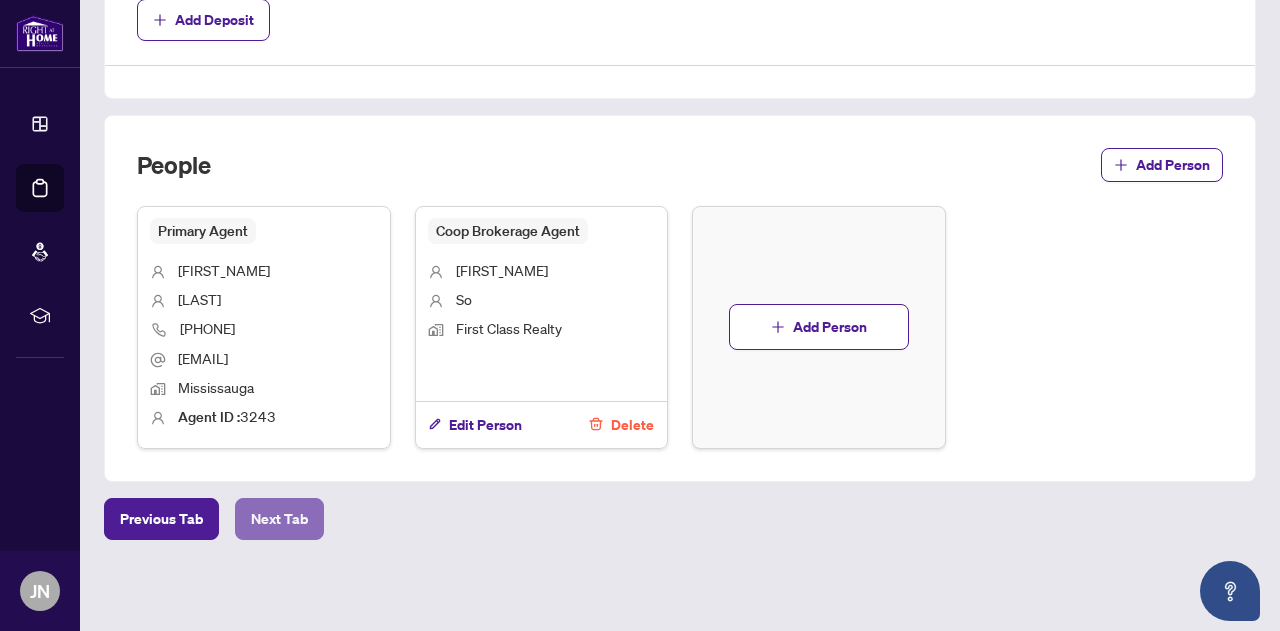 click on "Next Tab" at bounding box center [279, 519] 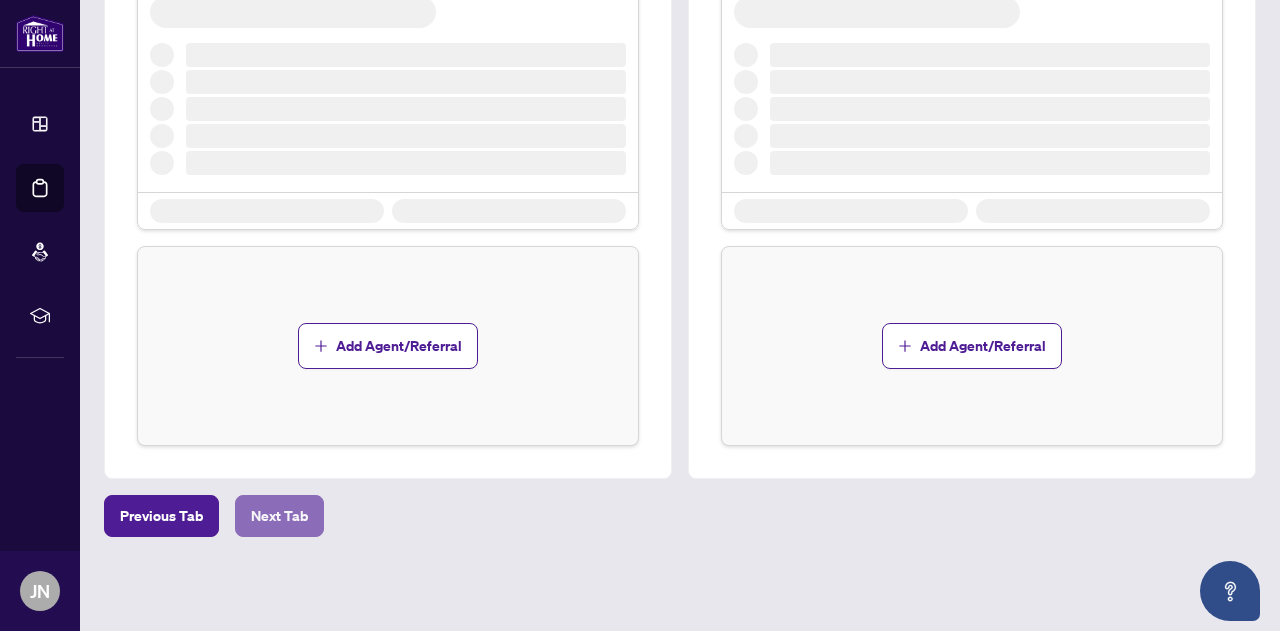 scroll, scrollTop: 0, scrollLeft: 0, axis: both 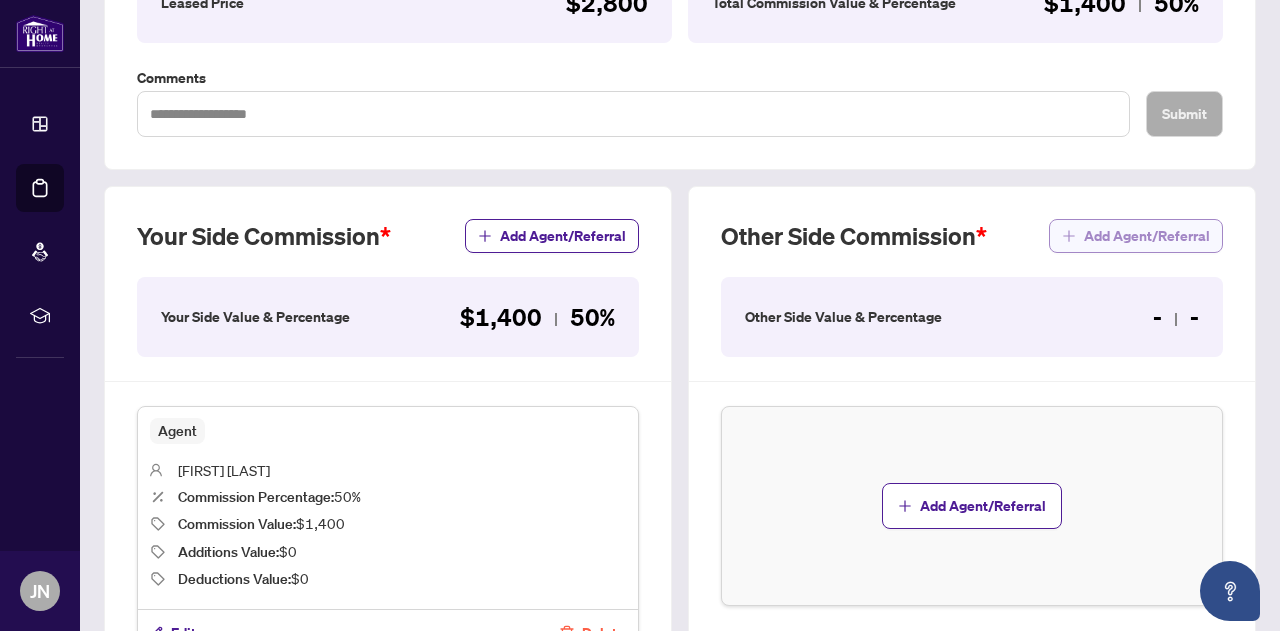 click on "Add Agent/Referral" at bounding box center (1147, 236) 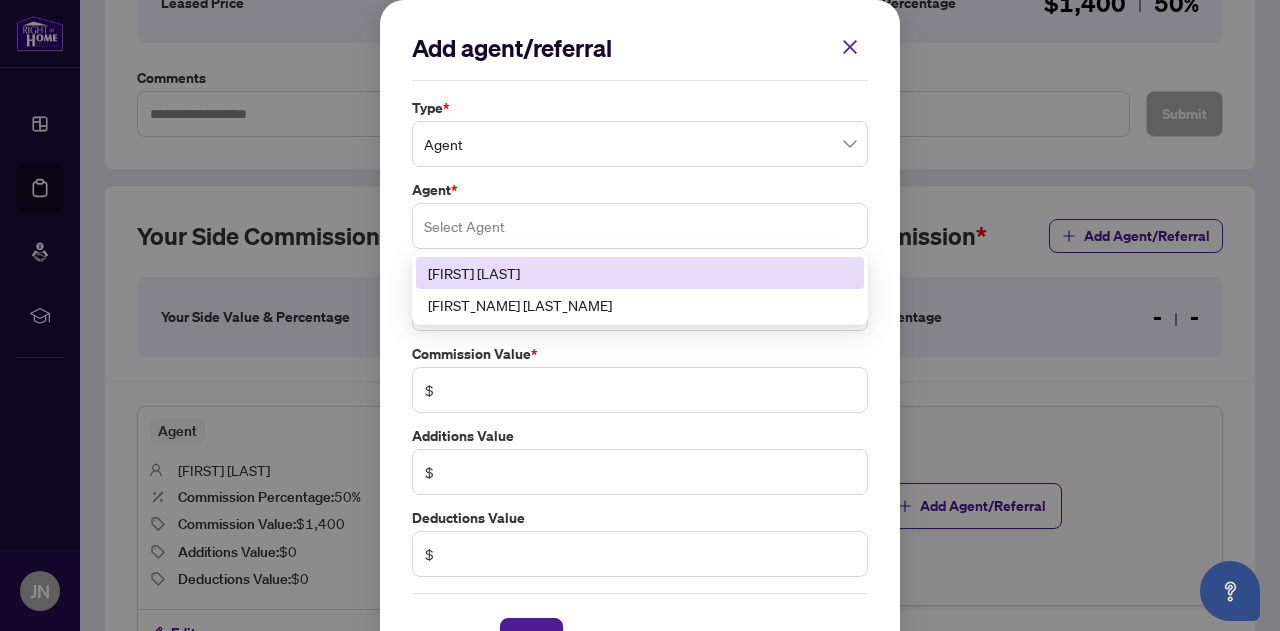 click on "Select Agent" at bounding box center (640, 226) 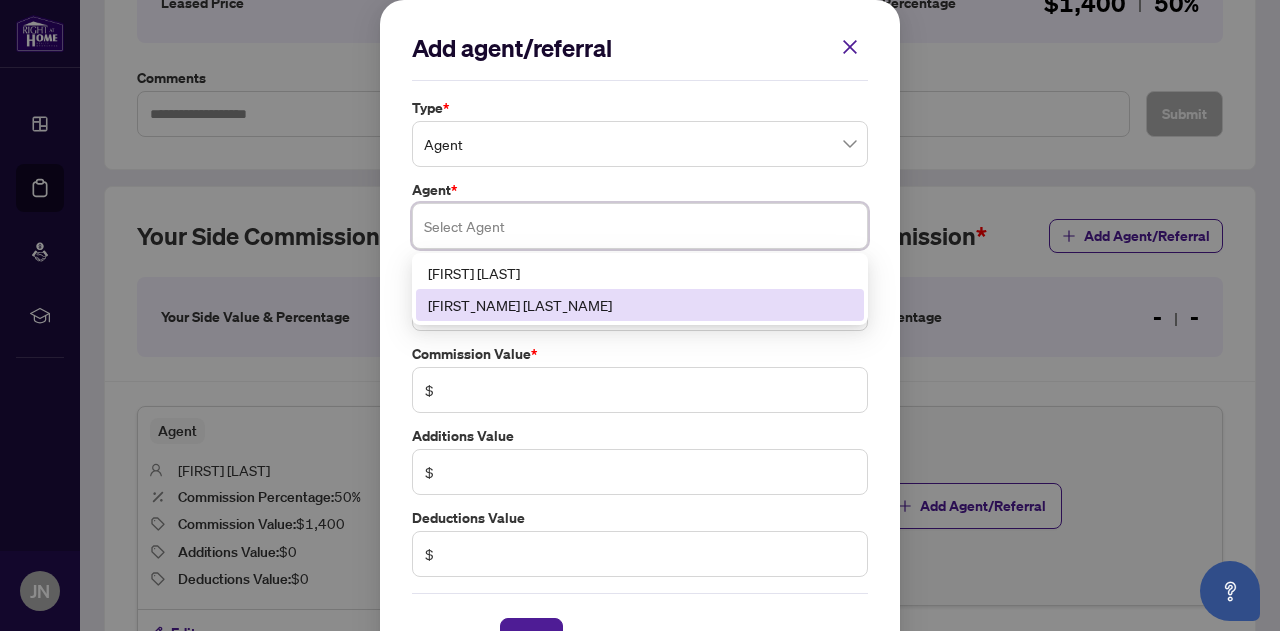 click on "[FIRST_NAME] [LAST_NAME]" at bounding box center (640, 305) 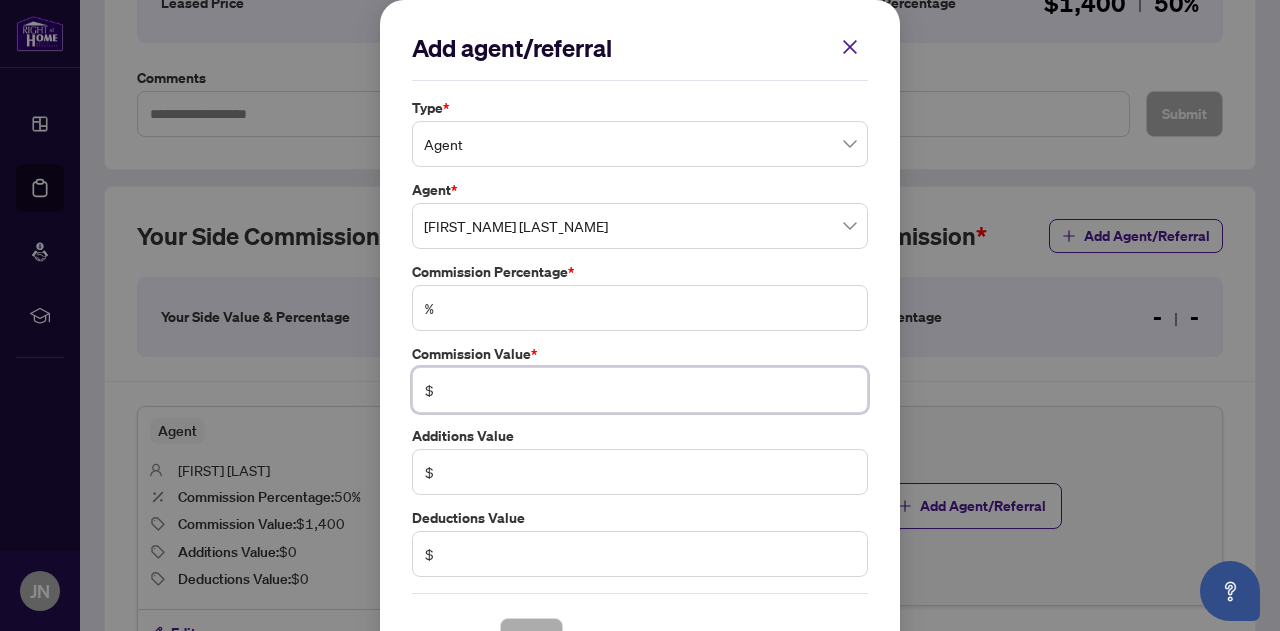 click at bounding box center (650, 390) 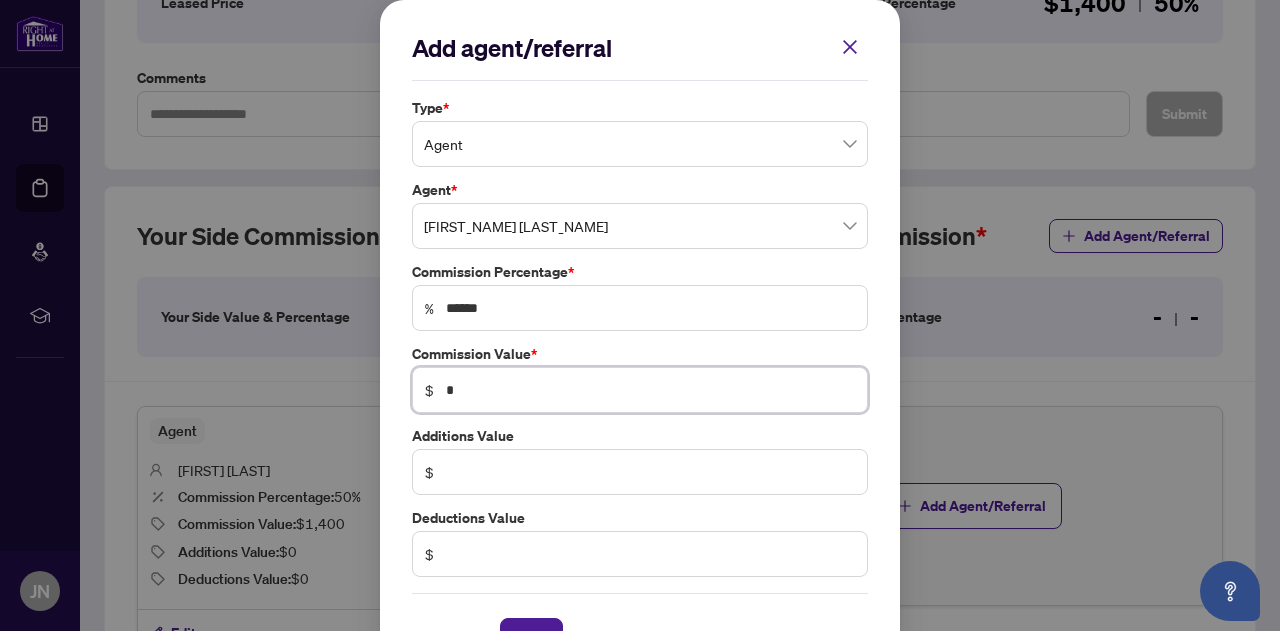 type on "***" 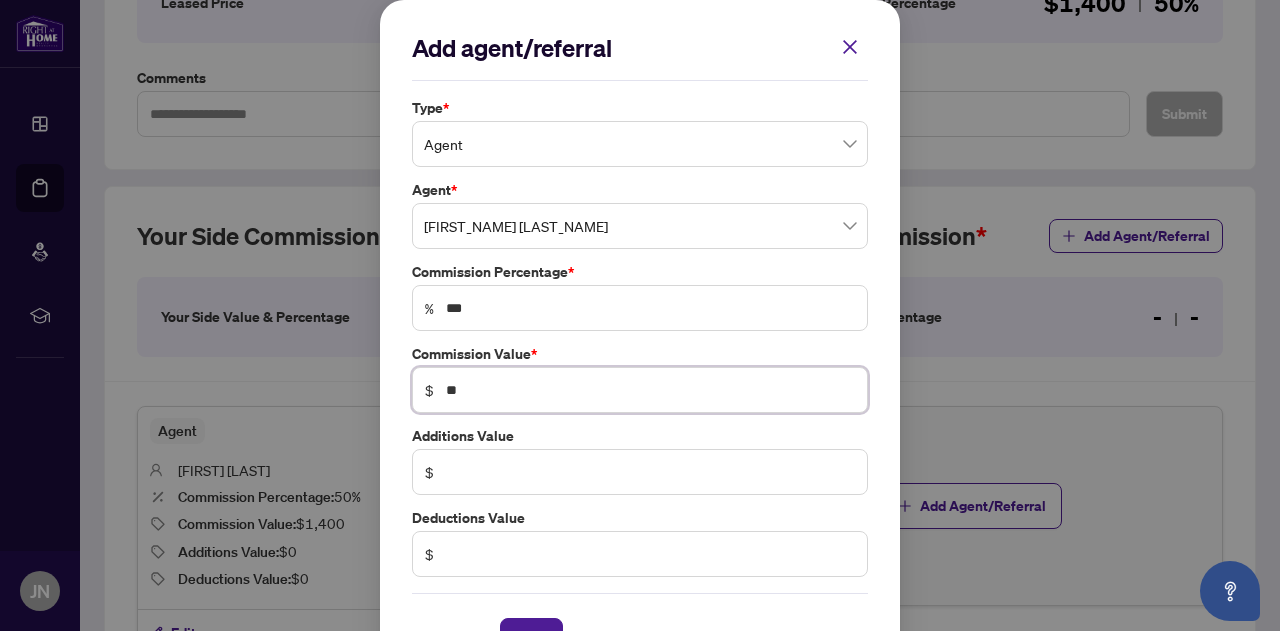 type on "*" 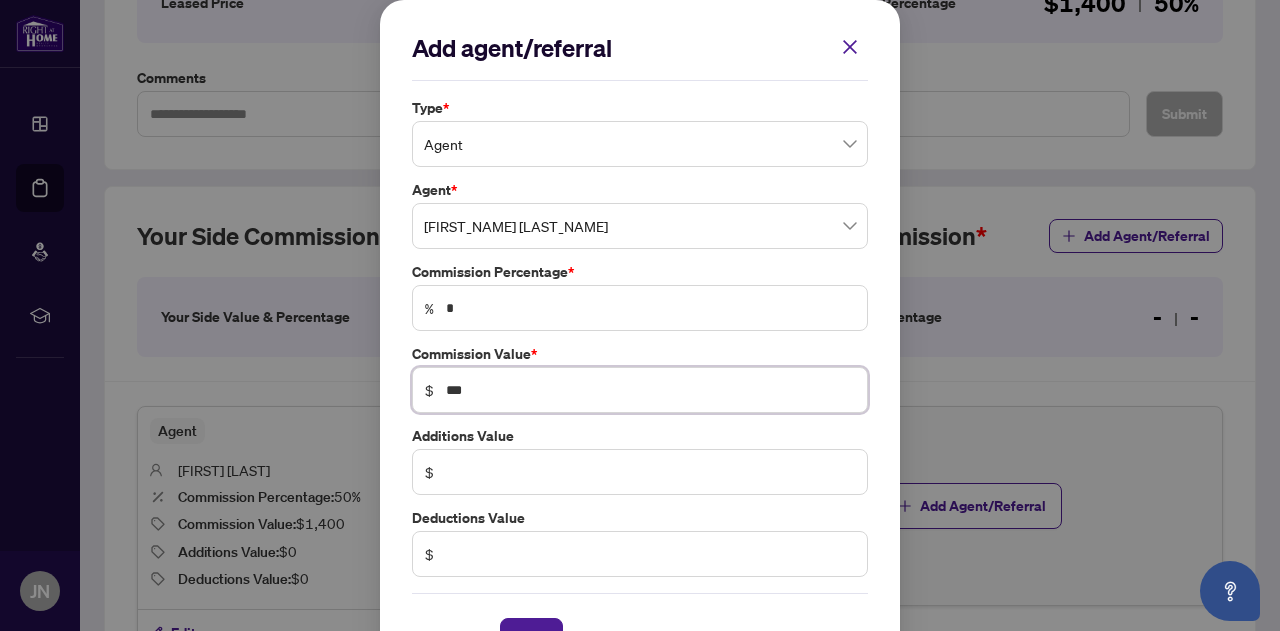 type on "**" 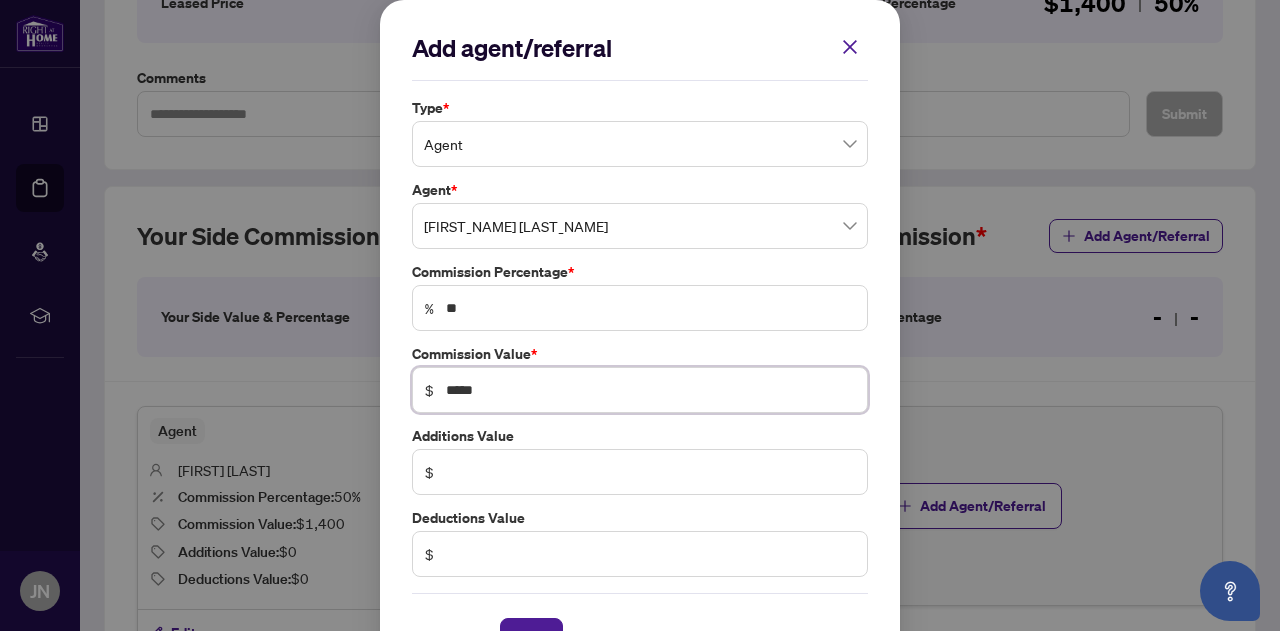 type on "*****" 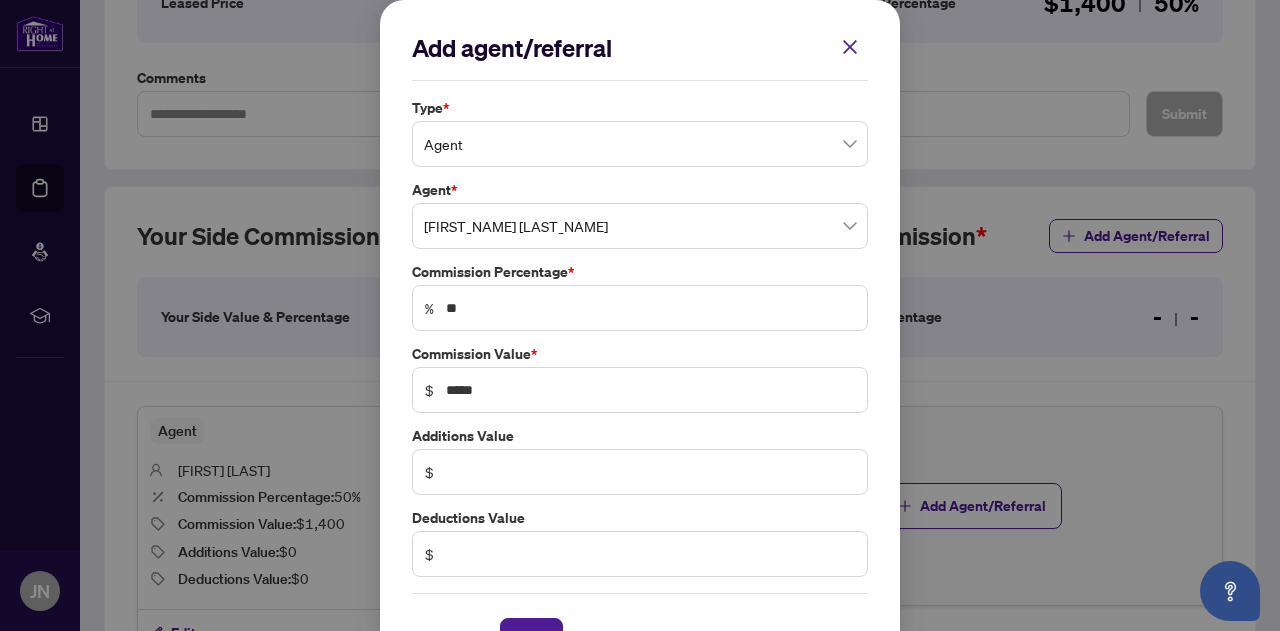 scroll, scrollTop: 61, scrollLeft: 0, axis: vertical 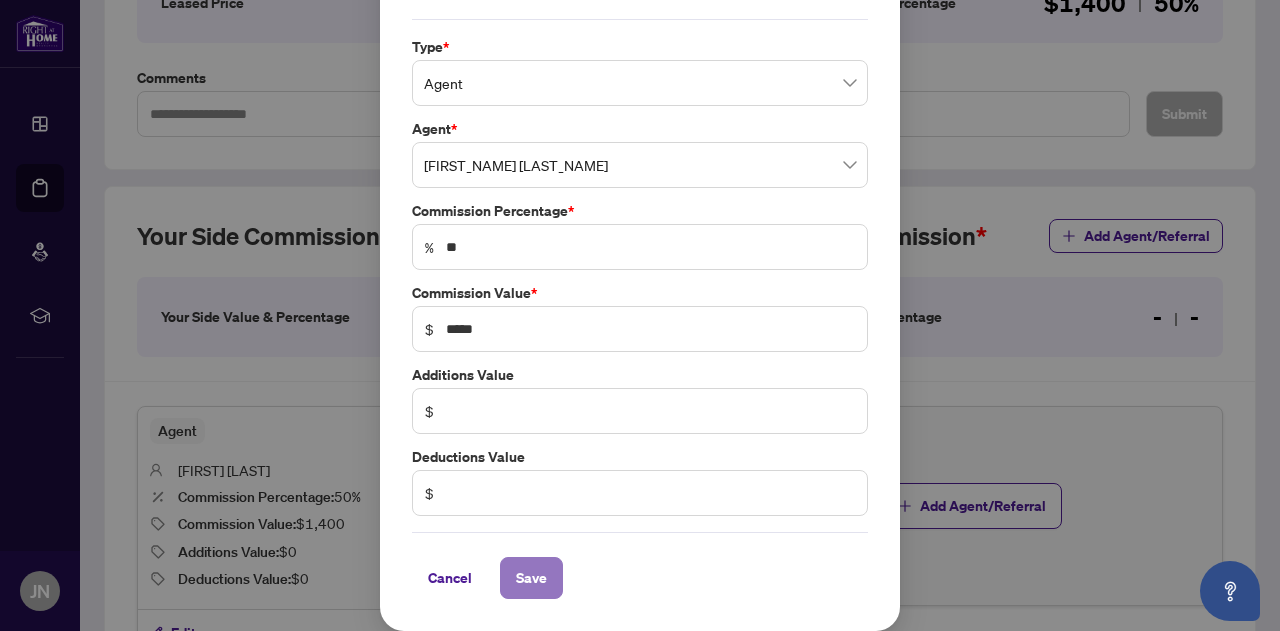 click on "Save" at bounding box center [531, 578] 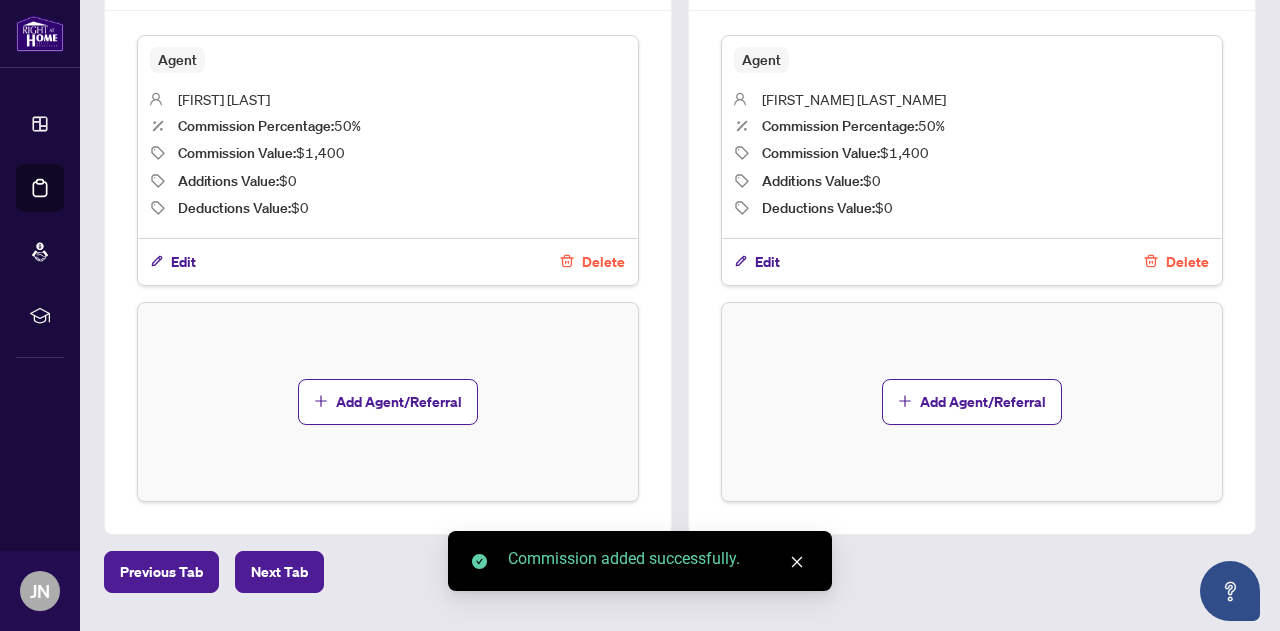 scroll, scrollTop: 819, scrollLeft: 0, axis: vertical 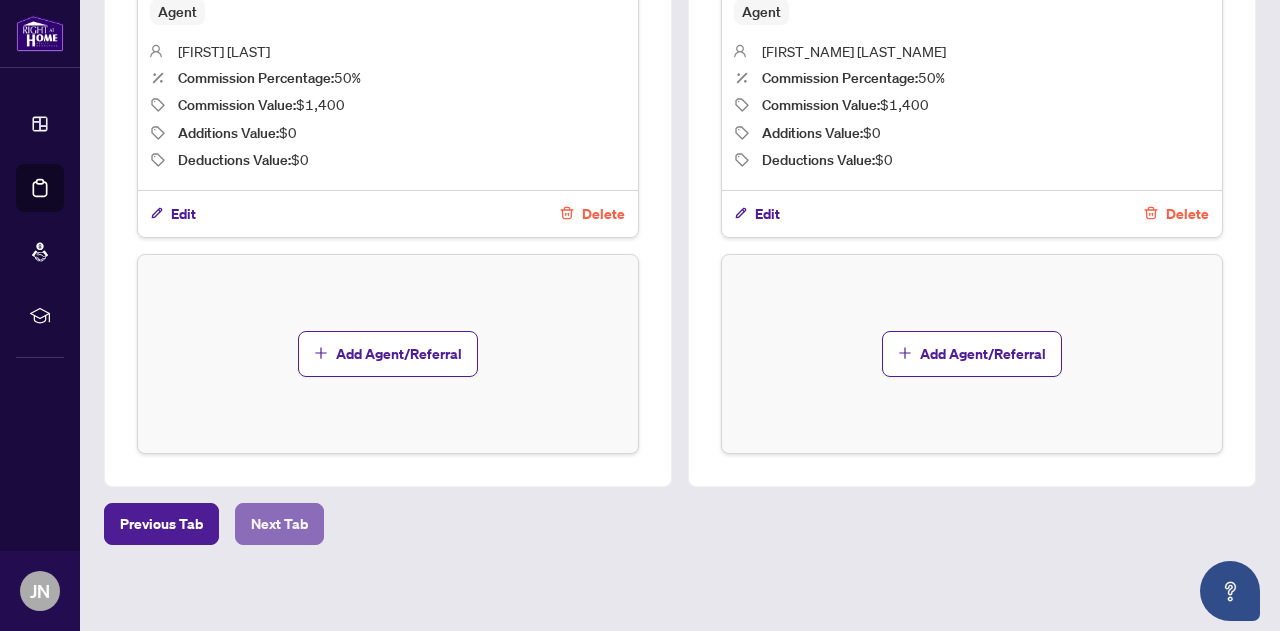click on "Next Tab" at bounding box center [279, 524] 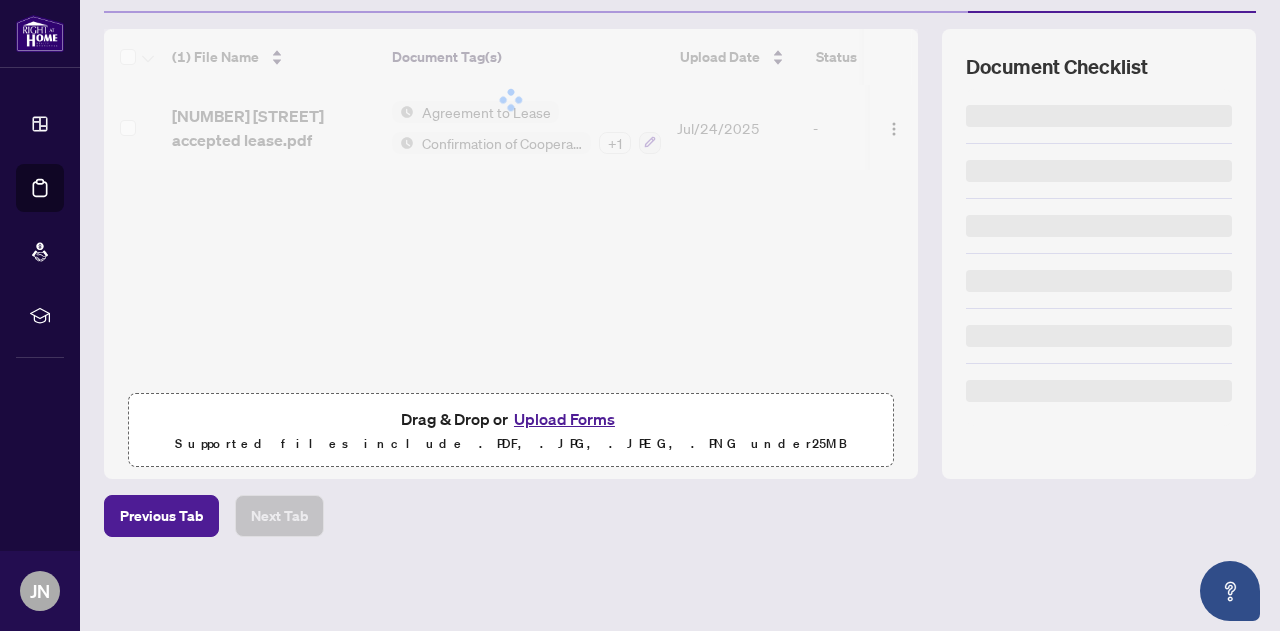 scroll, scrollTop: 0, scrollLeft: 0, axis: both 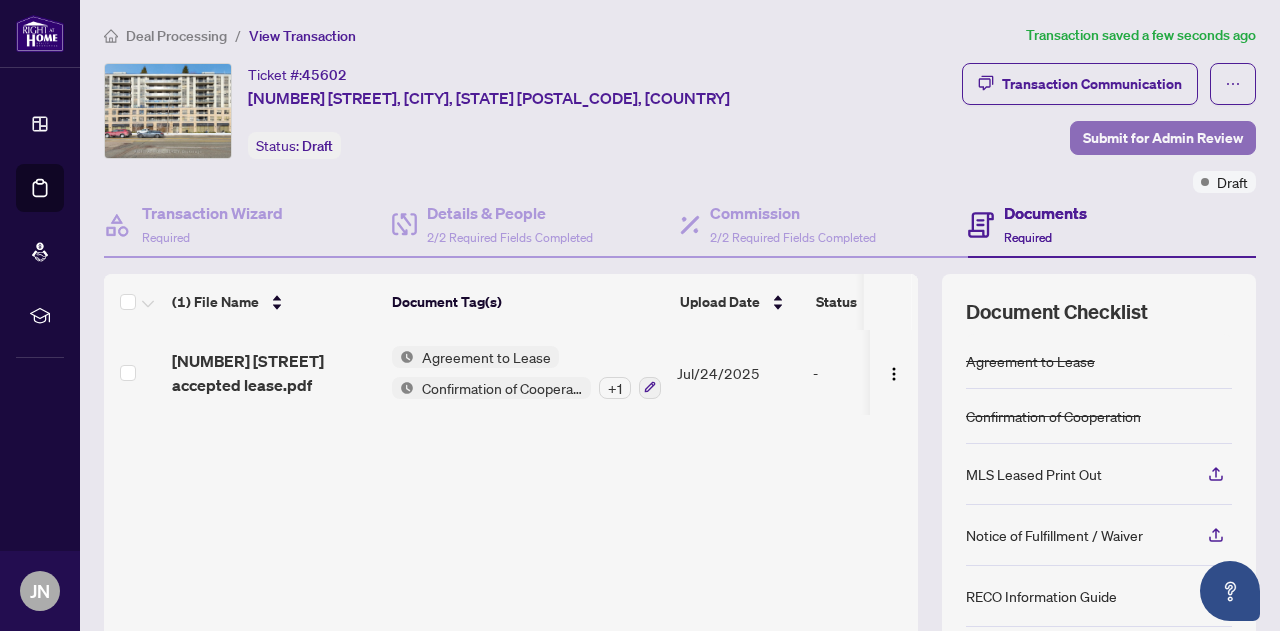 click on "Submit for Admin Review" at bounding box center [1163, 138] 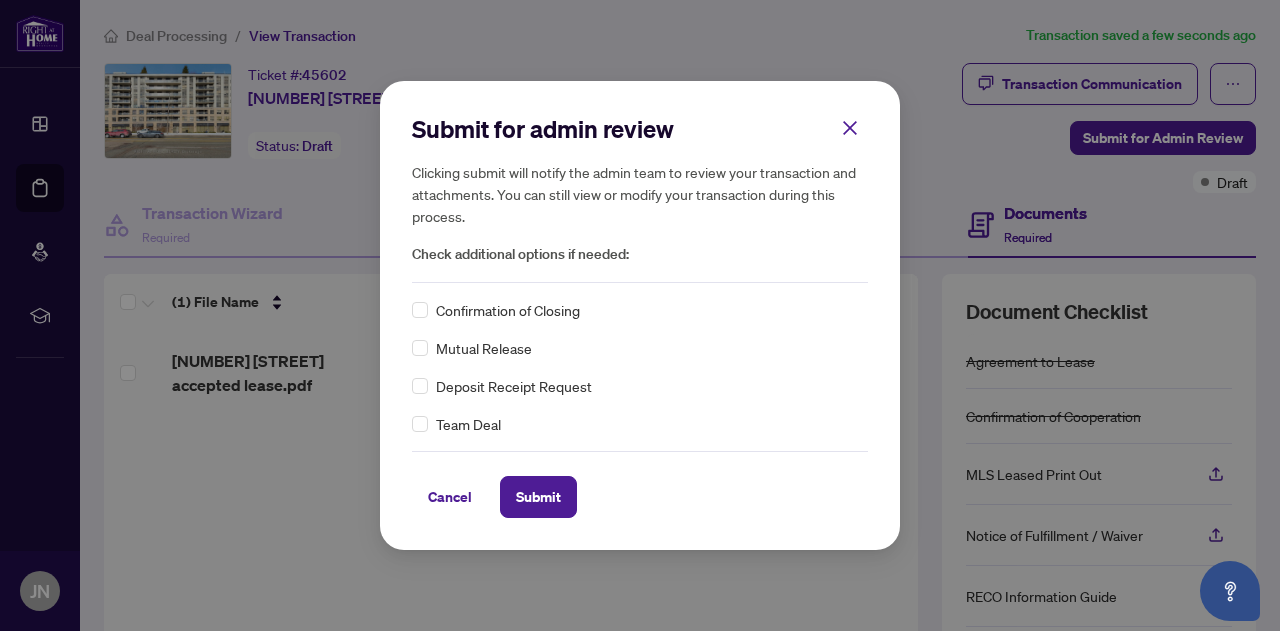 drag, startPoint x: 556, startPoint y: 484, endPoint x: 573, endPoint y: 557, distance: 74.953316 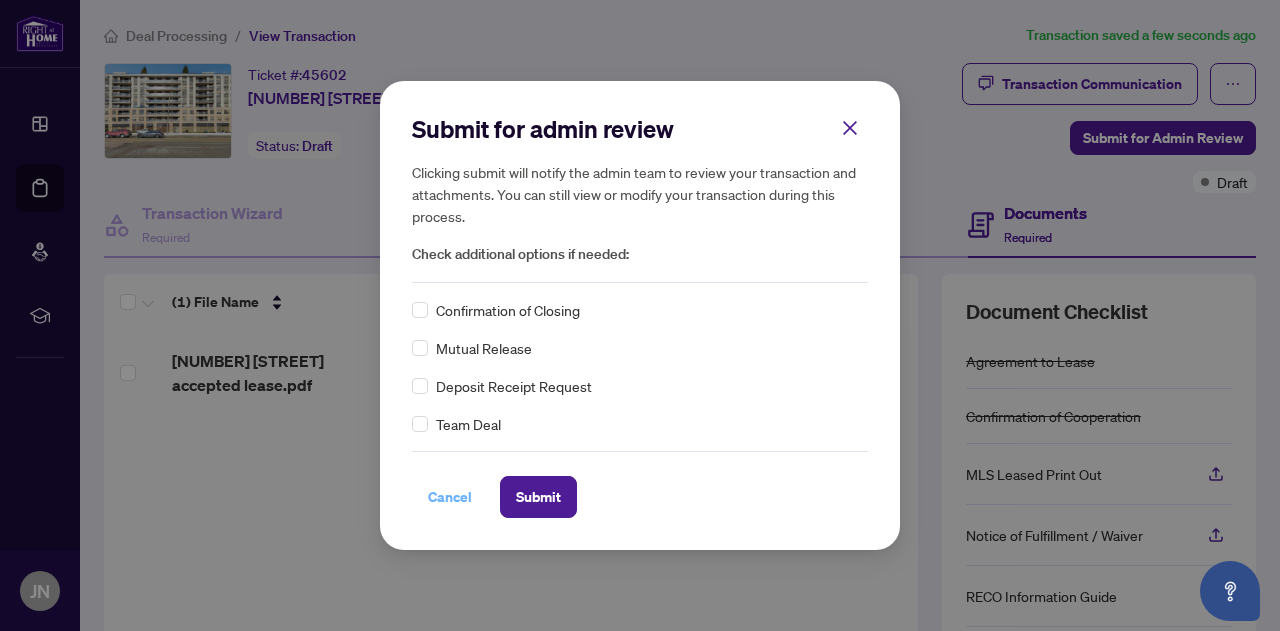 click on "Cancel" at bounding box center (450, 497) 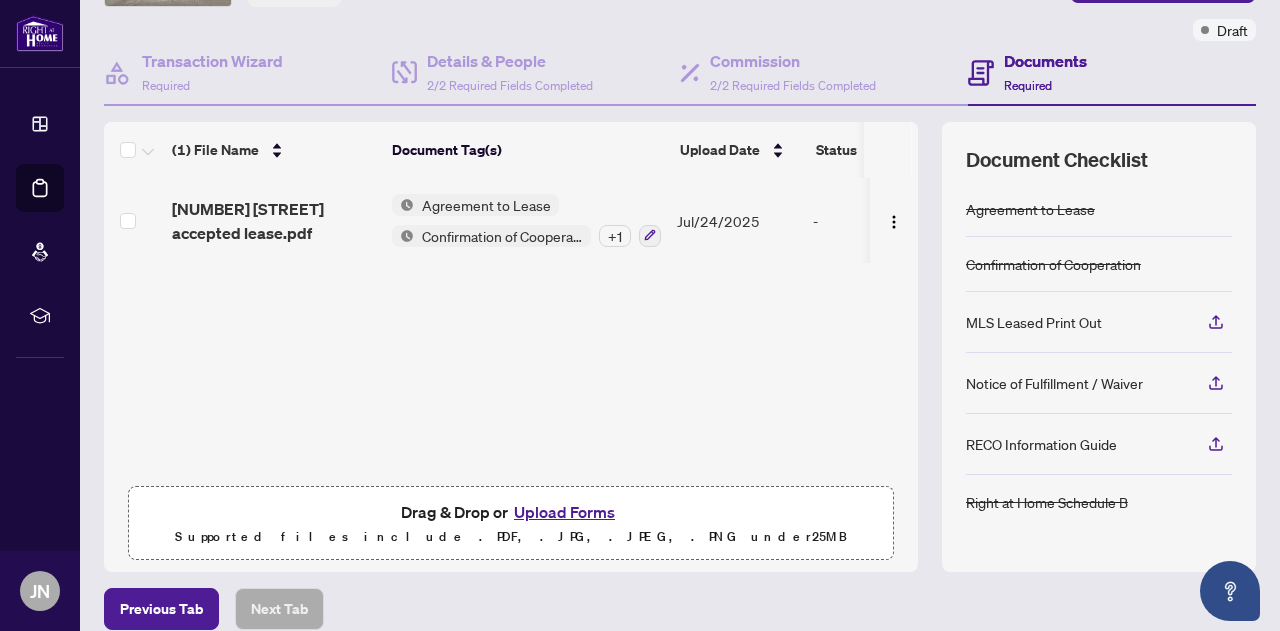 scroll, scrollTop: 243, scrollLeft: 0, axis: vertical 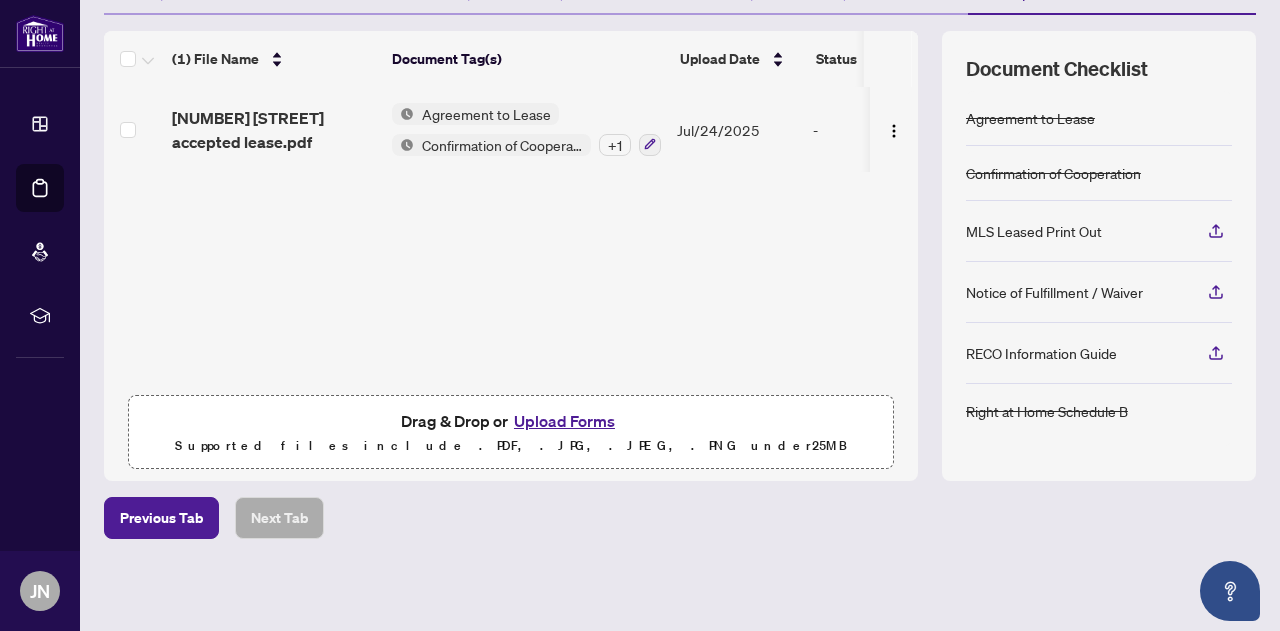 click on "Upload Forms" at bounding box center [564, 421] 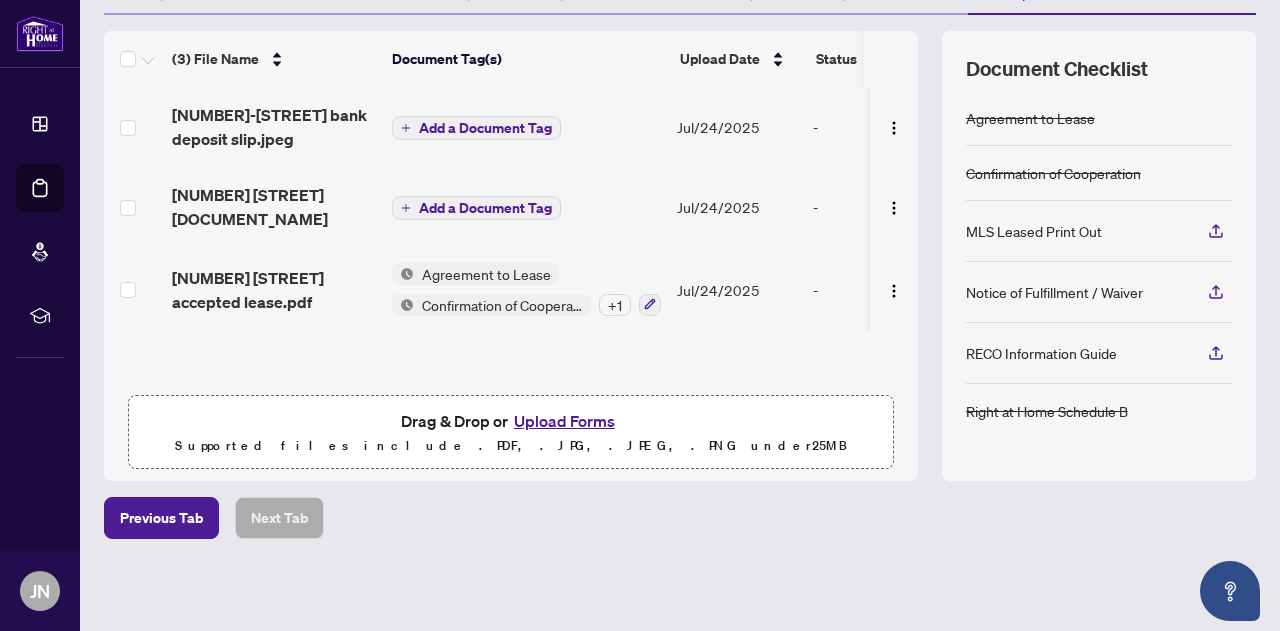 click on "Add a Document Tag" at bounding box center (485, 128) 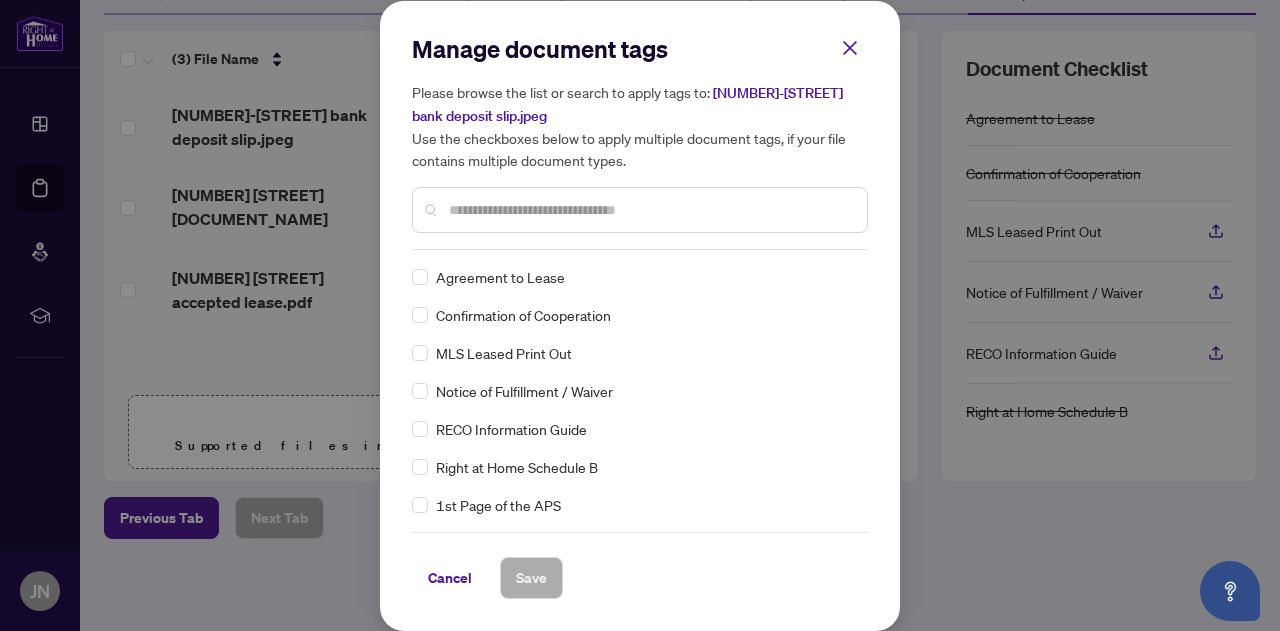 click at bounding box center (650, 210) 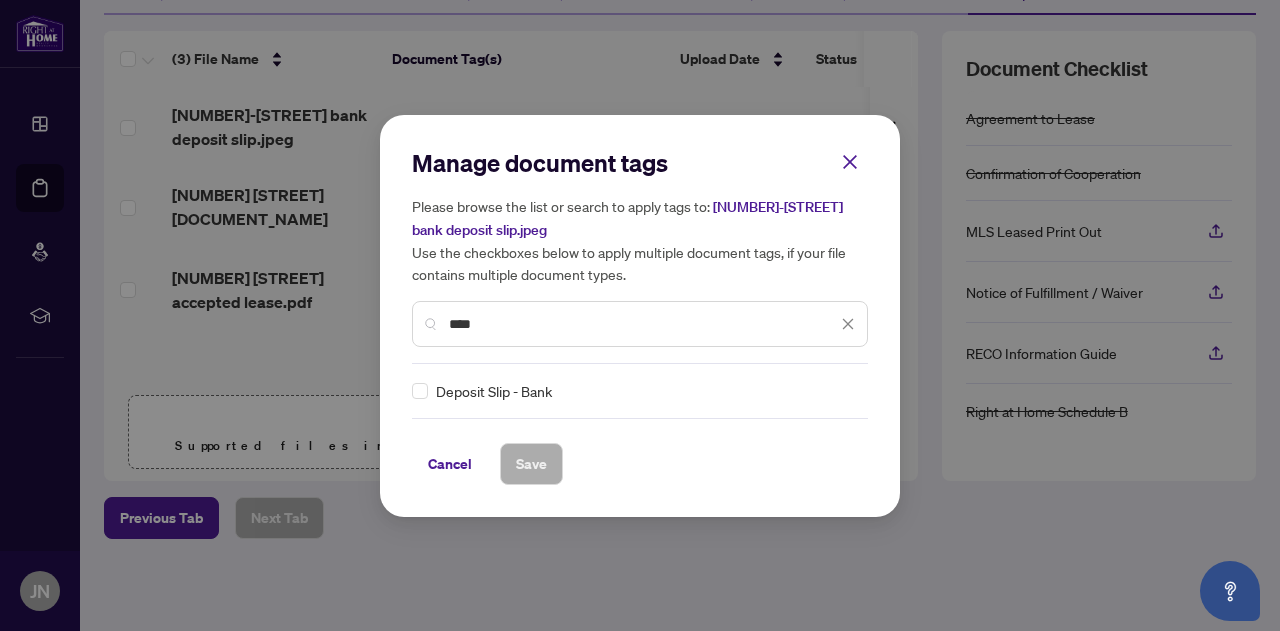 type on "****" 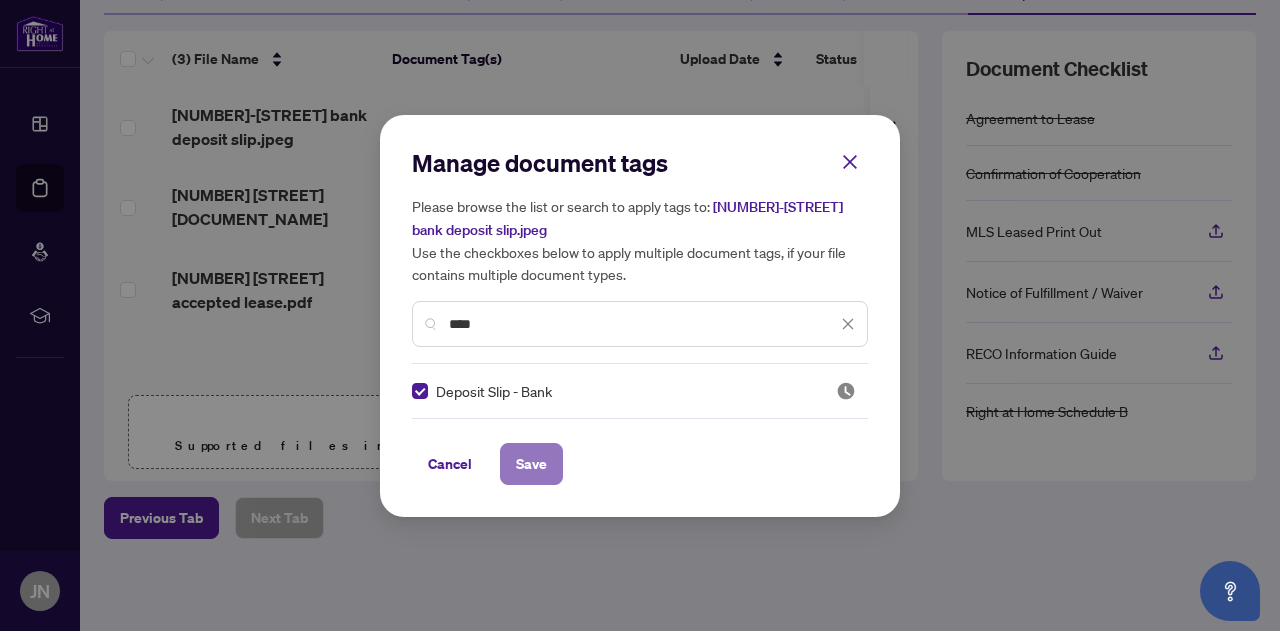 click on "Save" at bounding box center [531, 464] 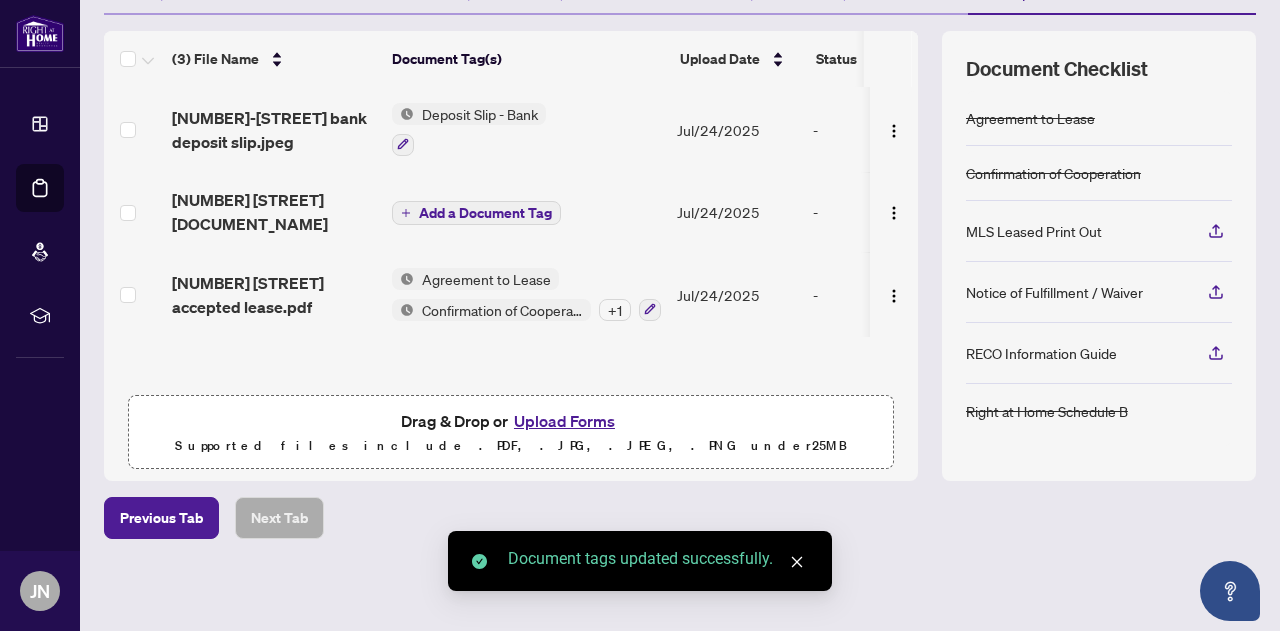 click on "Add a Document Tag" at bounding box center (485, 213) 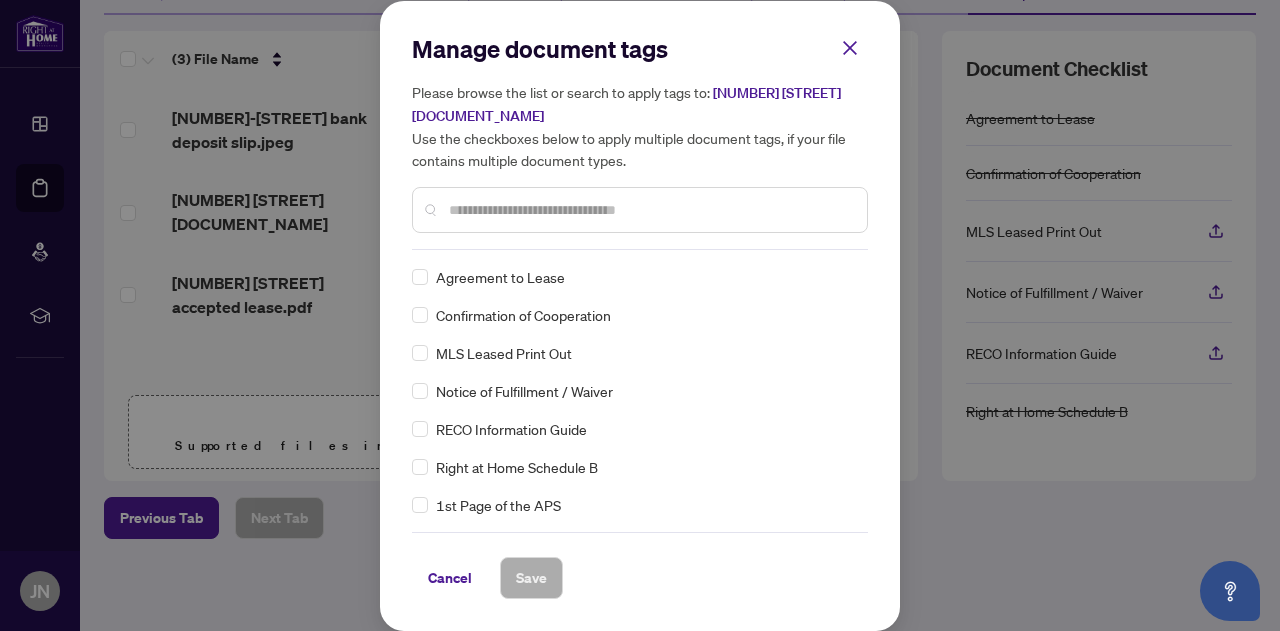 click at bounding box center [650, 210] 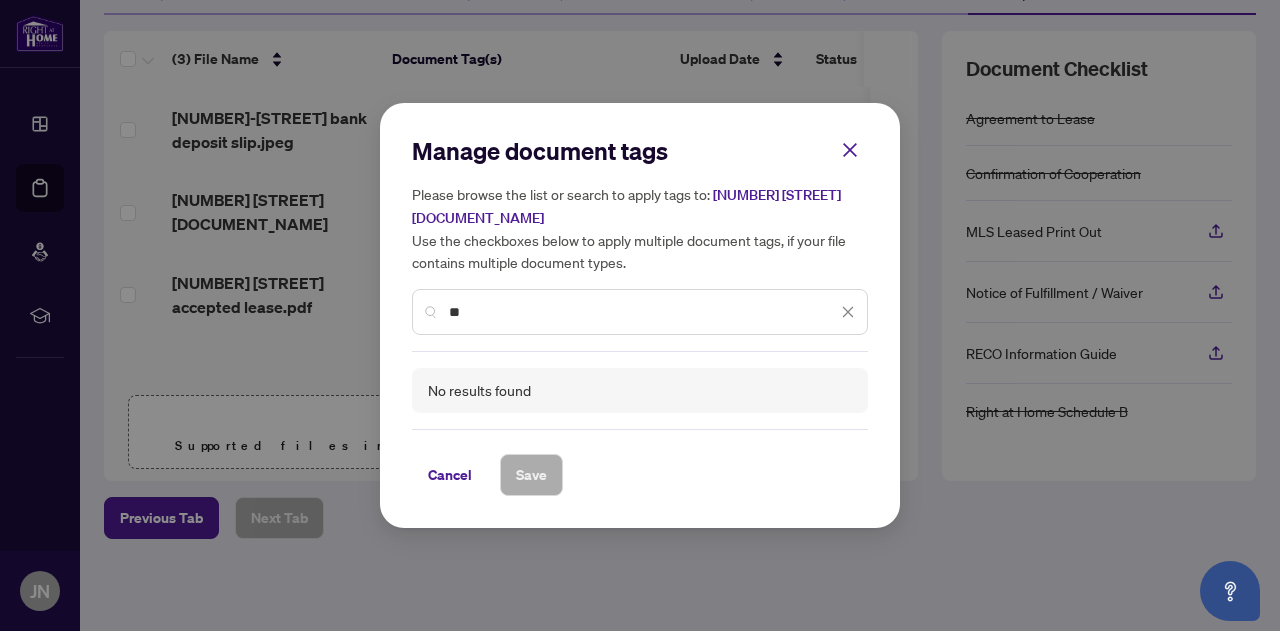 type on "*" 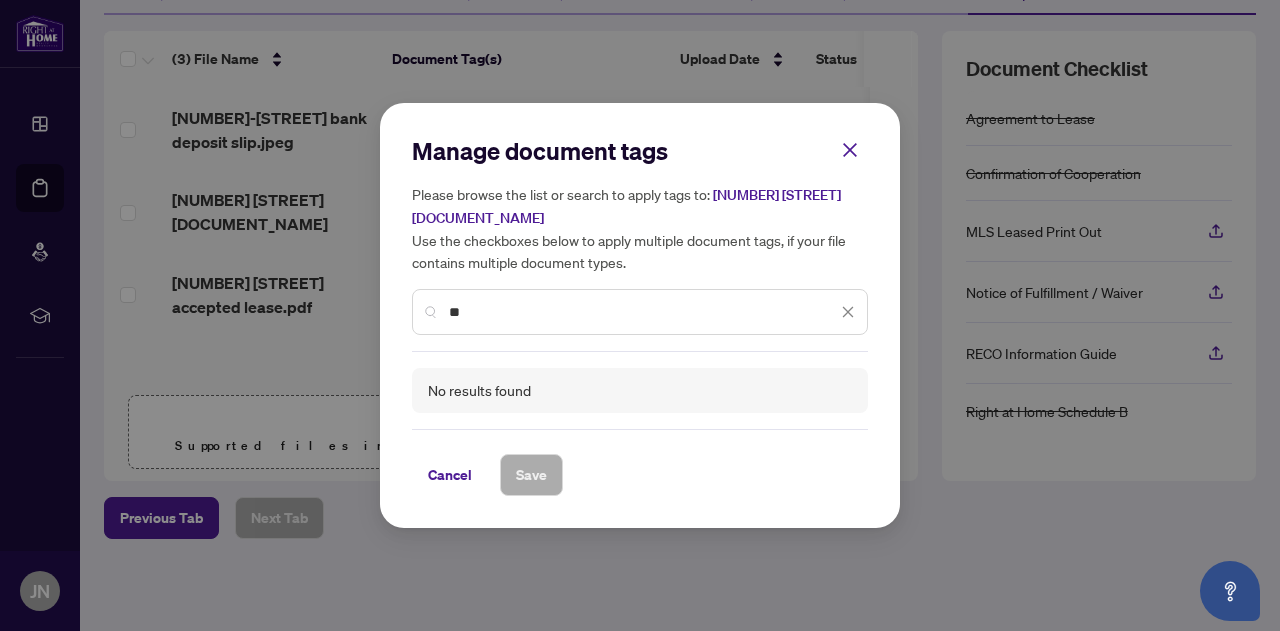 type on "*" 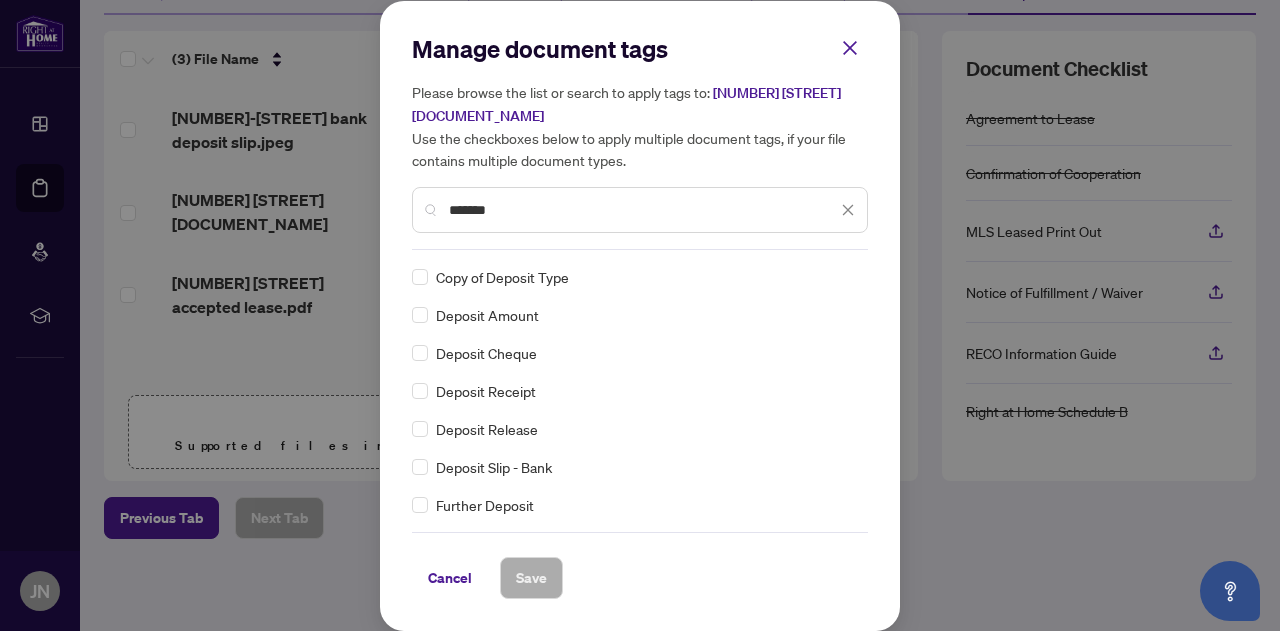 type on "*******" 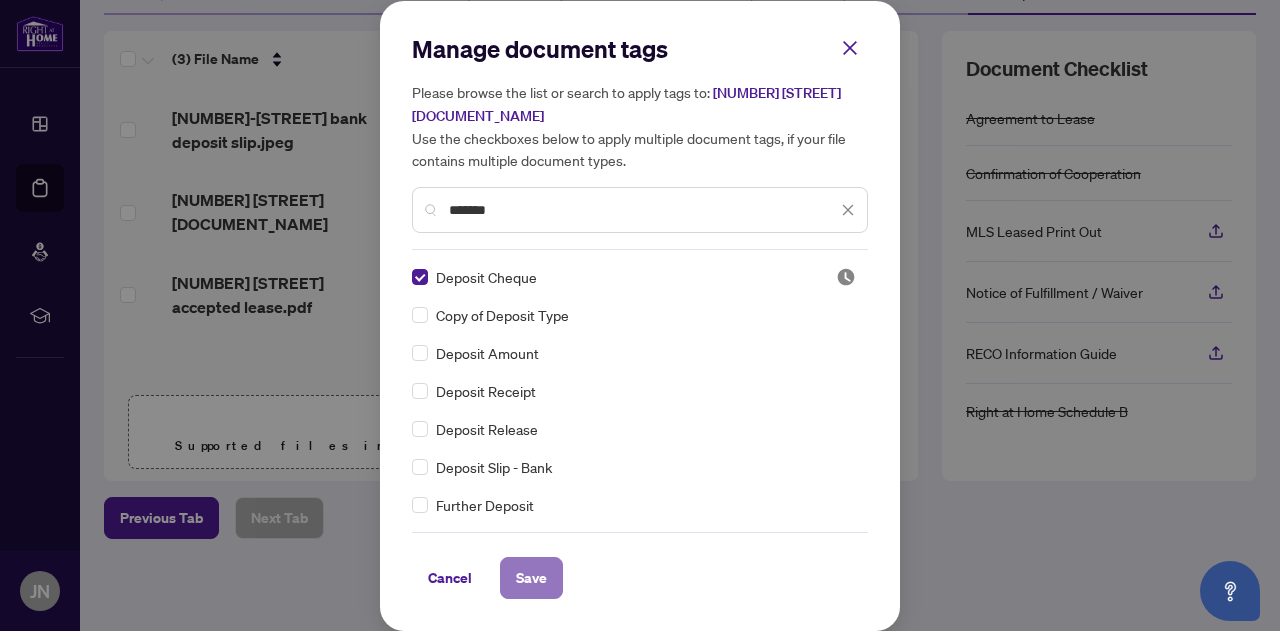 click on "Save" at bounding box center [531, 578] 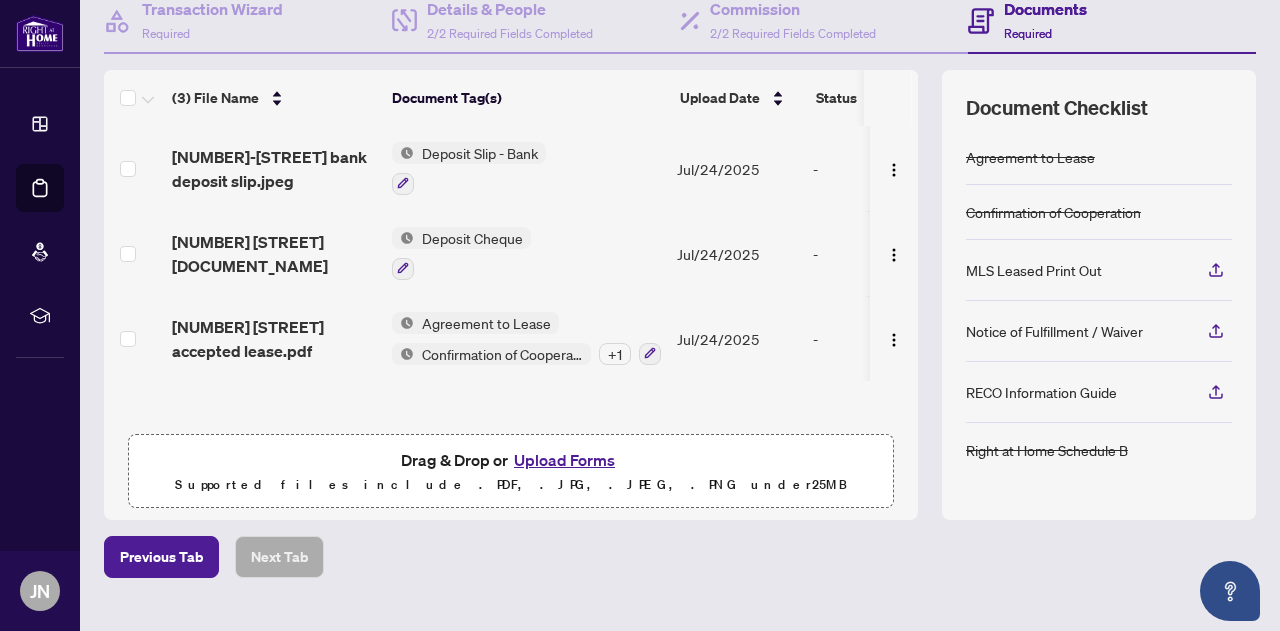 scroll, scrollTop: 243, scrollLeft: 0, axis: vertical 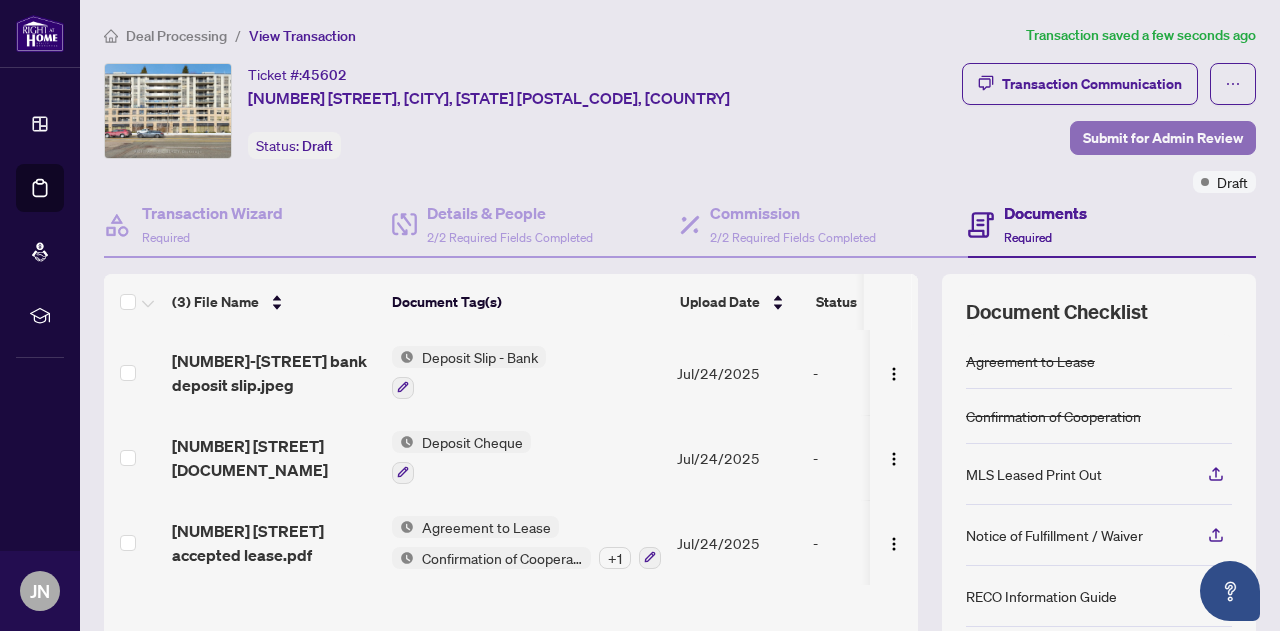 click on "Submit for Admin Review" at bounding box center (1163, 138) 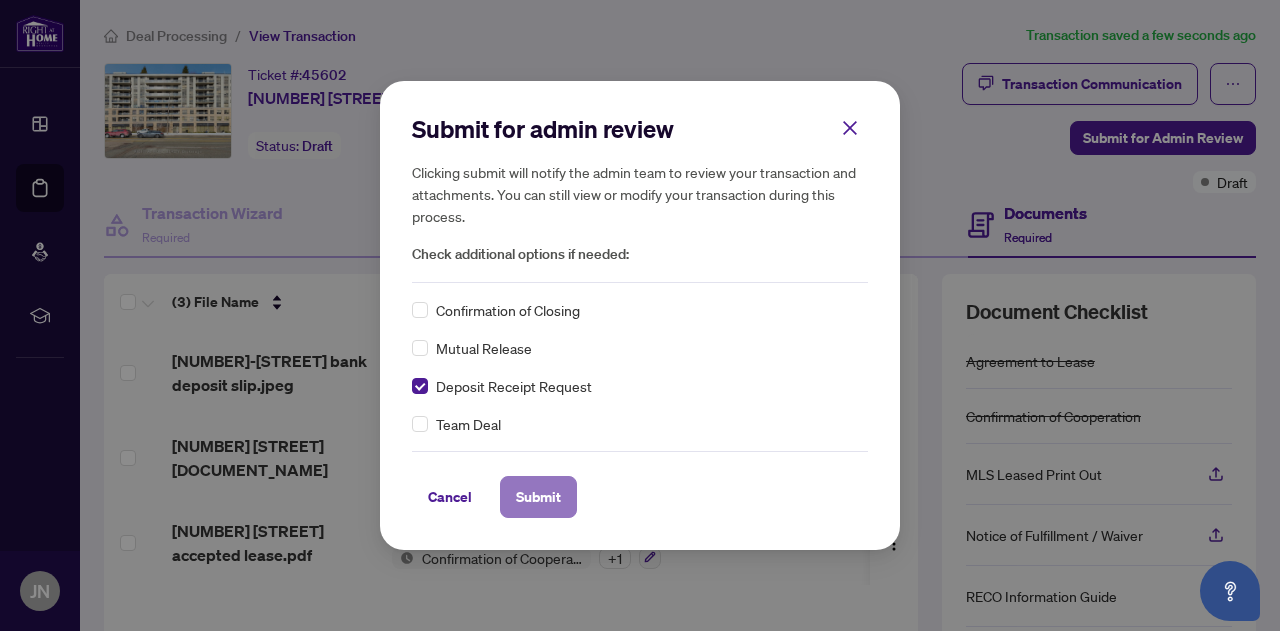 click on "Submit" at bounding box center [538, 497] 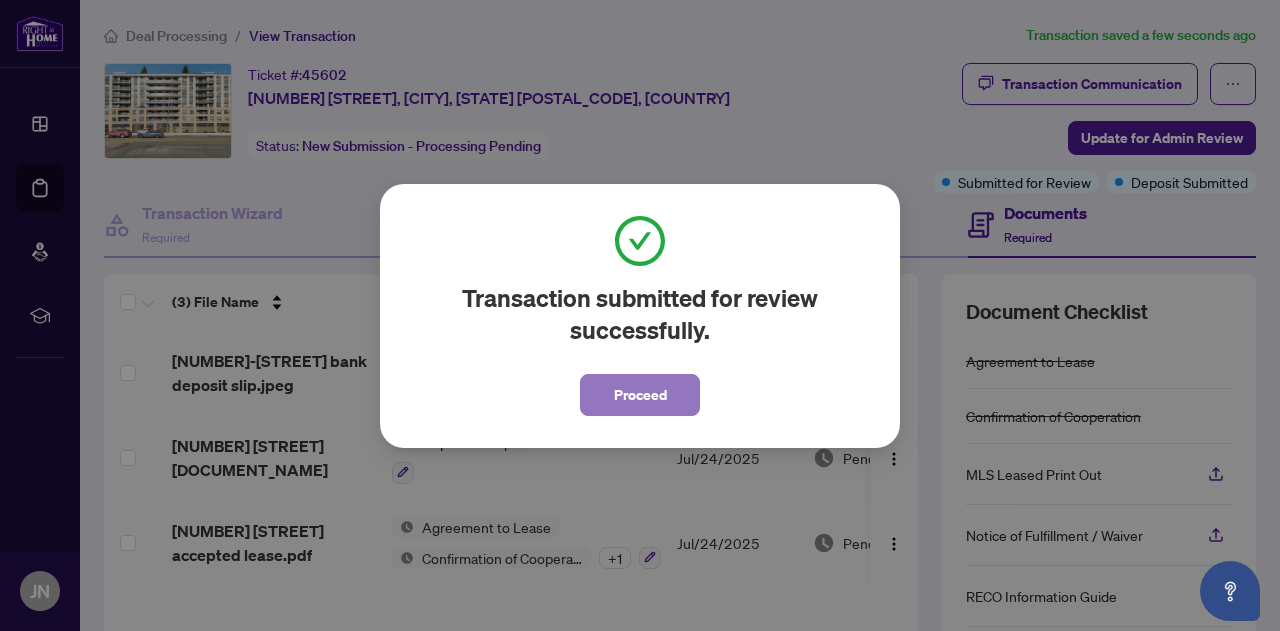 click on "Proceed" at bounding box center [640, 395] 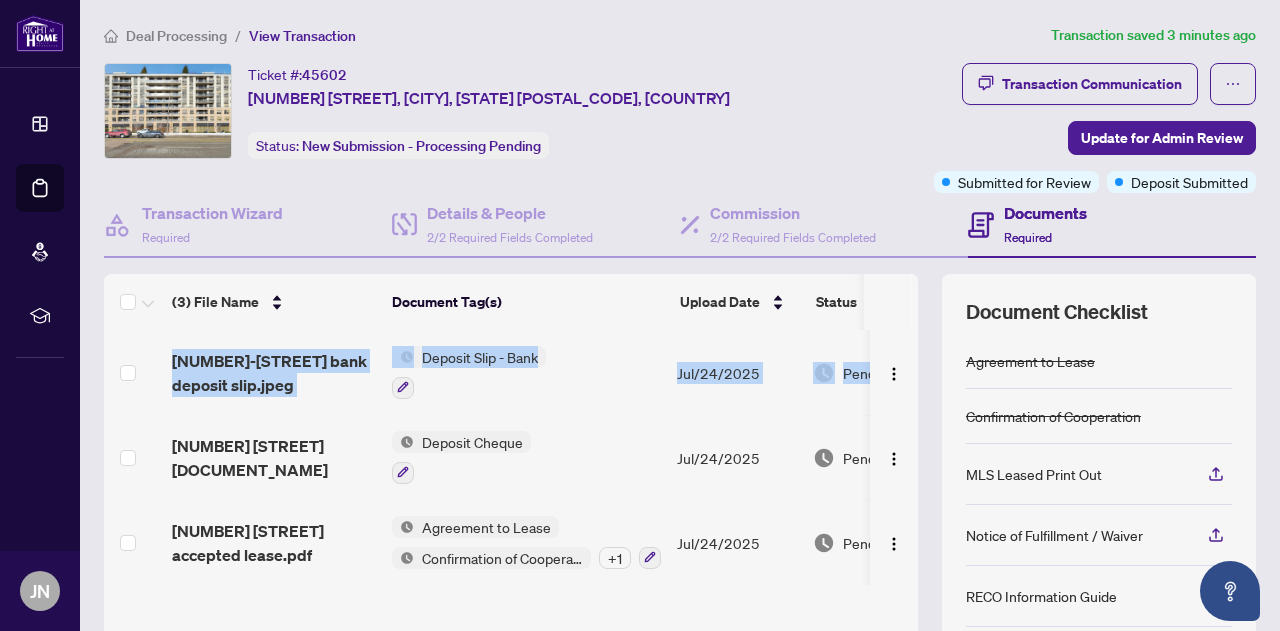 drag, startPoint x: 896, startPoint y: 369, endPoint x: 860, endPoint y: 279, distance: 96.93297 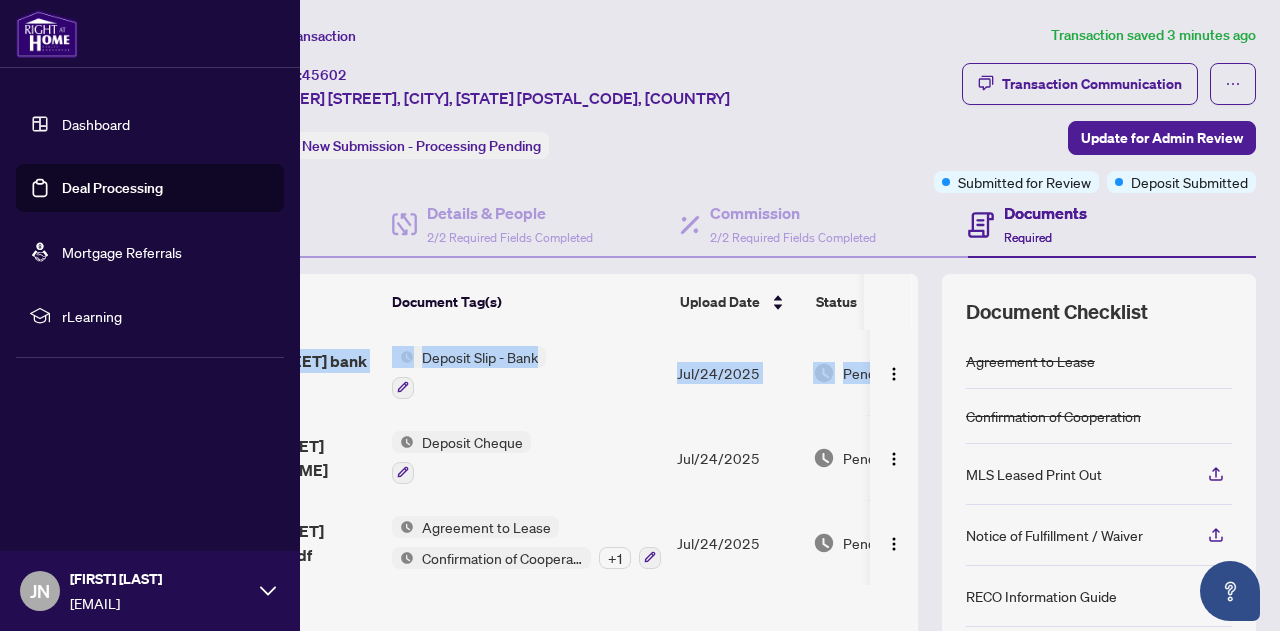 click on "Dashboard" at bounding box center [96, 124] 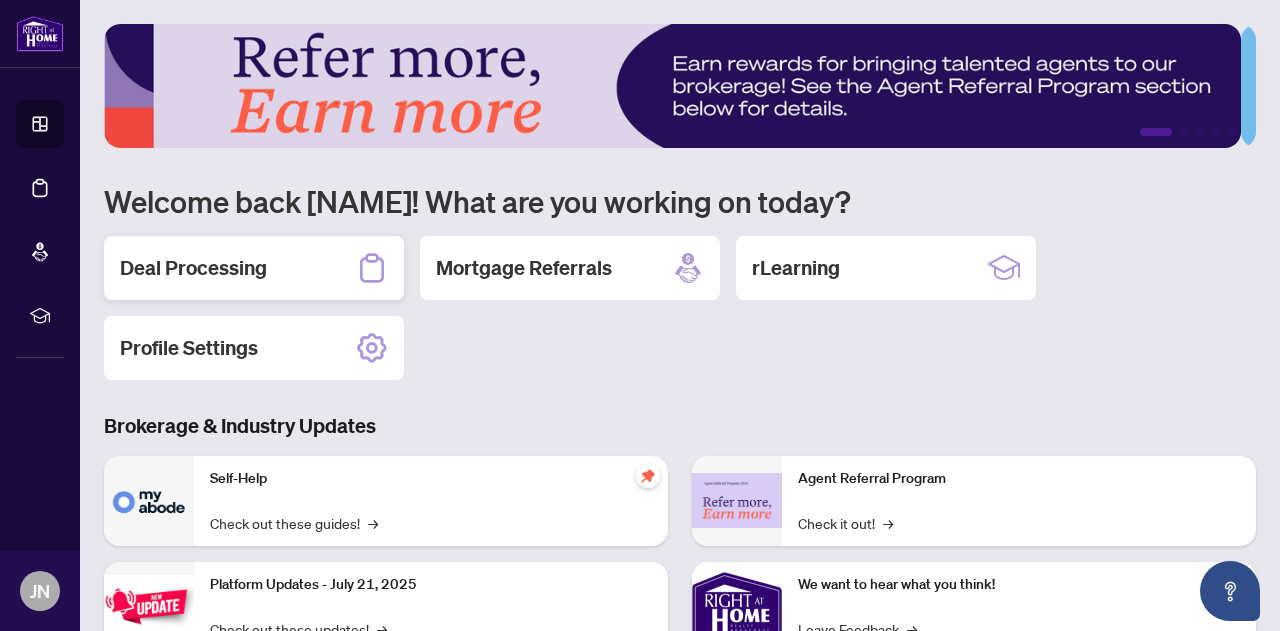 click on "Deal Processing" at bounding box center (193, 268) 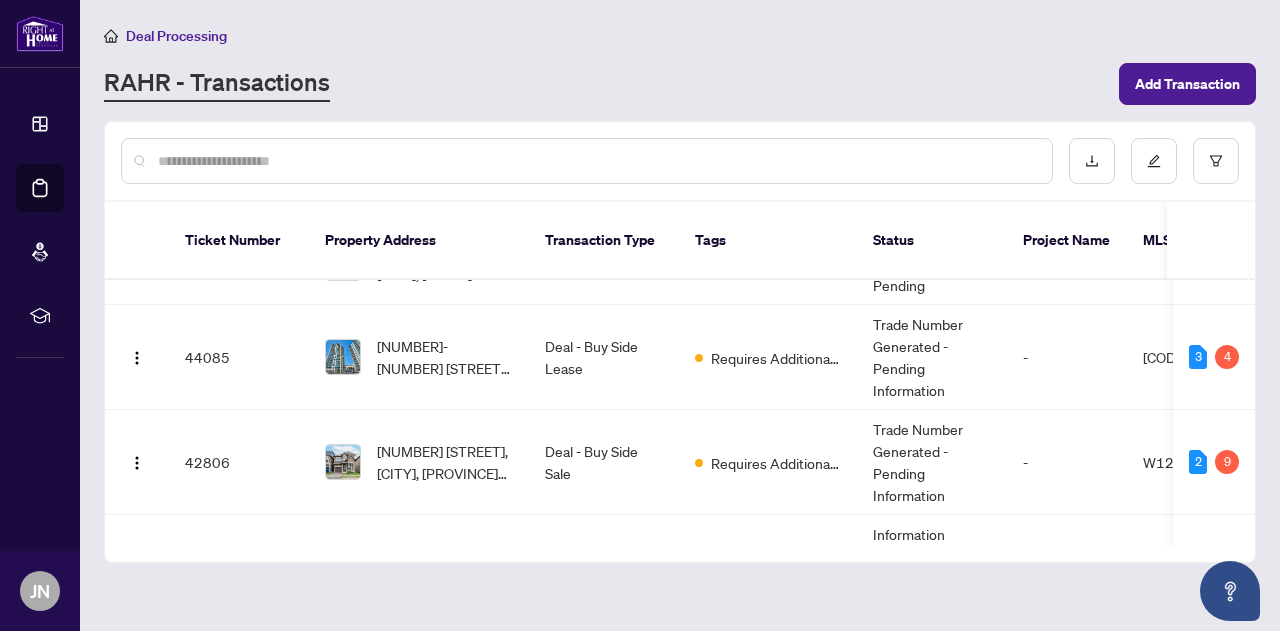 scroll, scrollTop: 108, scrollLeft: 0, axis: vertical 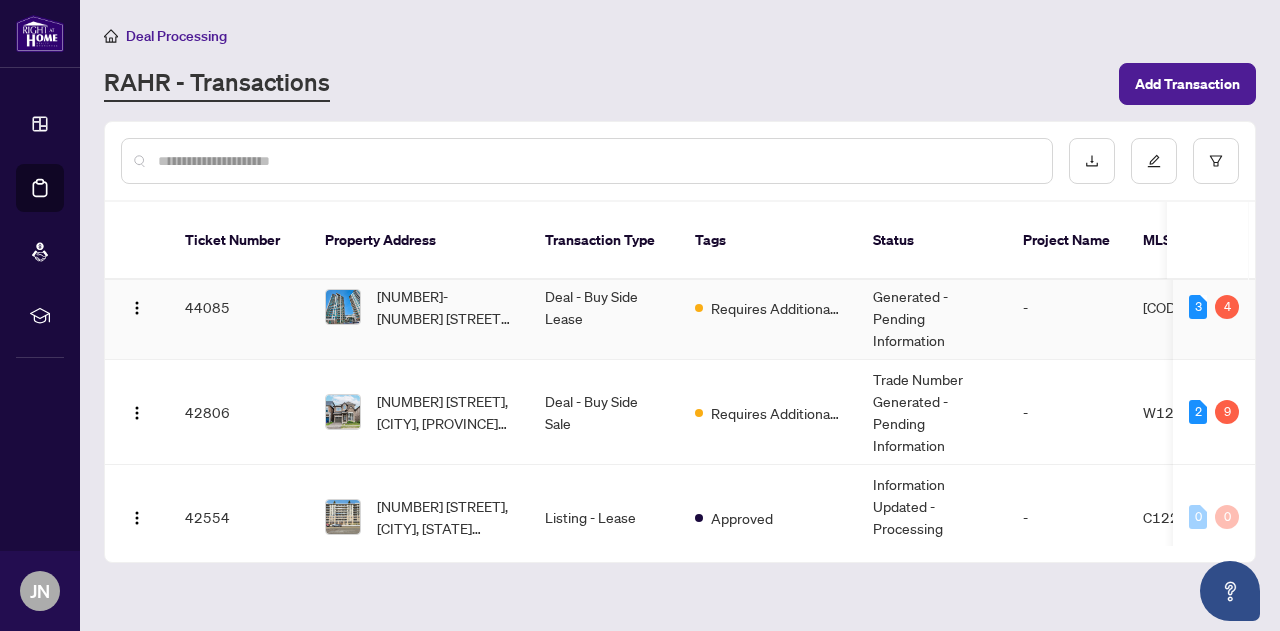 click on "Trade Number Generated - Pending Information" at bounding box center [932, 307] 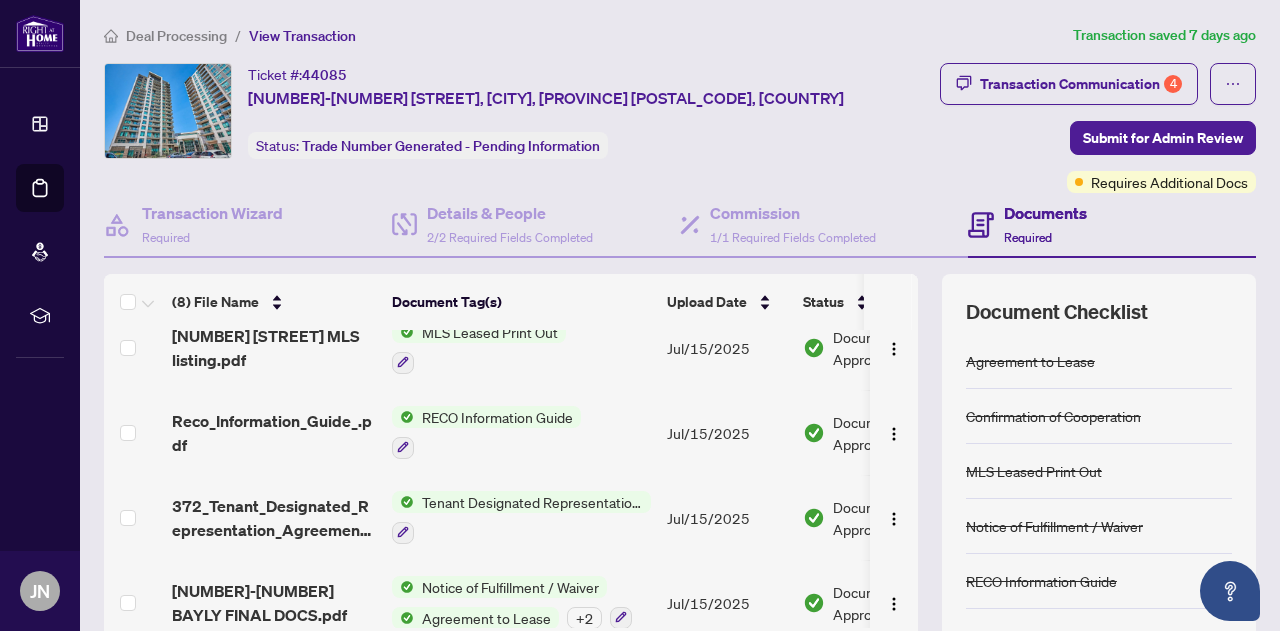 scroll, scrollTop: 0, scrollLeft: 0, axis: both 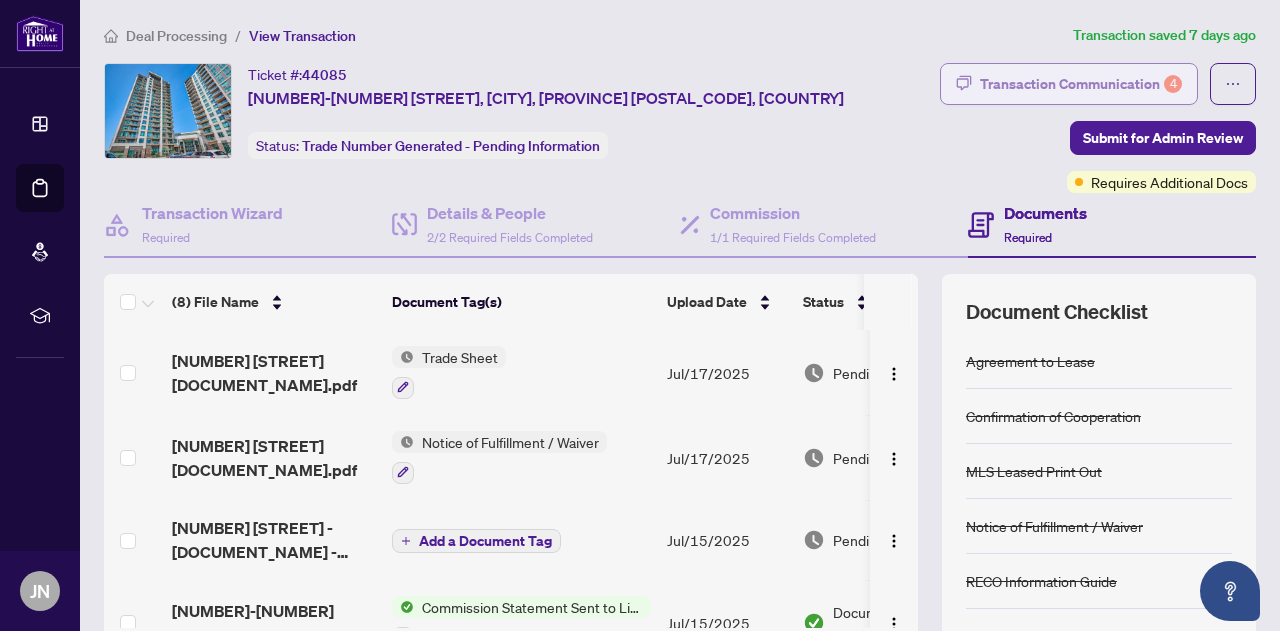 click on "Transaction Communication 4" at bounding box center (1081, 84) 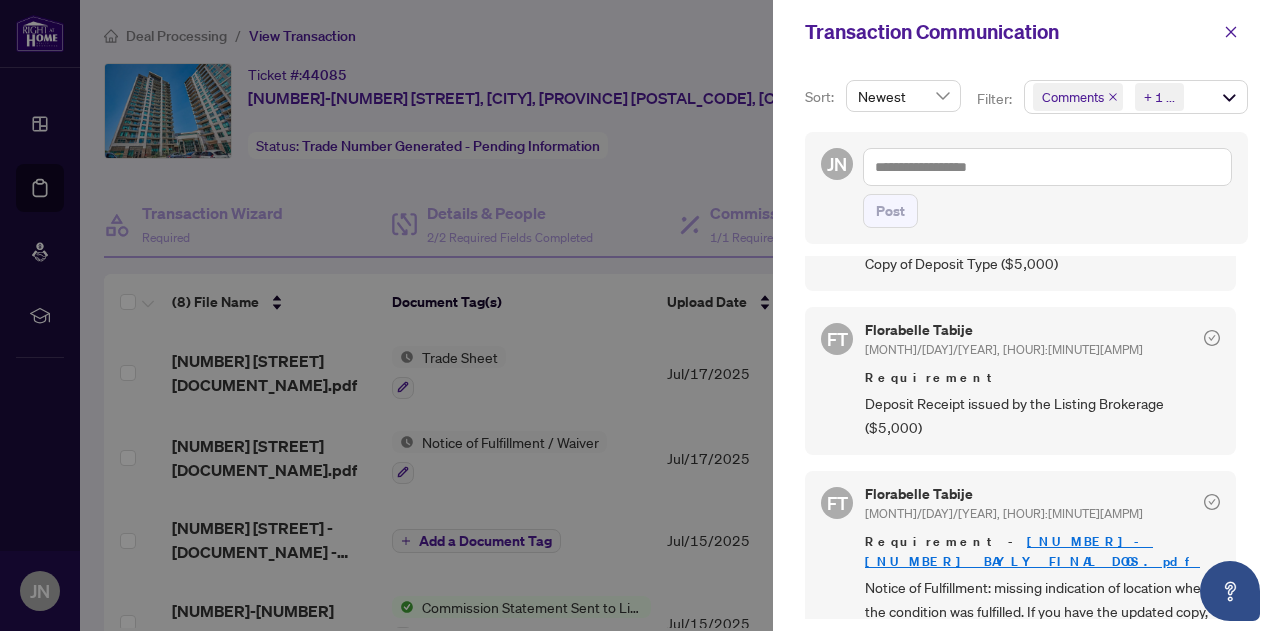 scroll, scrollTop: 563, scrollLeft: 0, axis: vertical 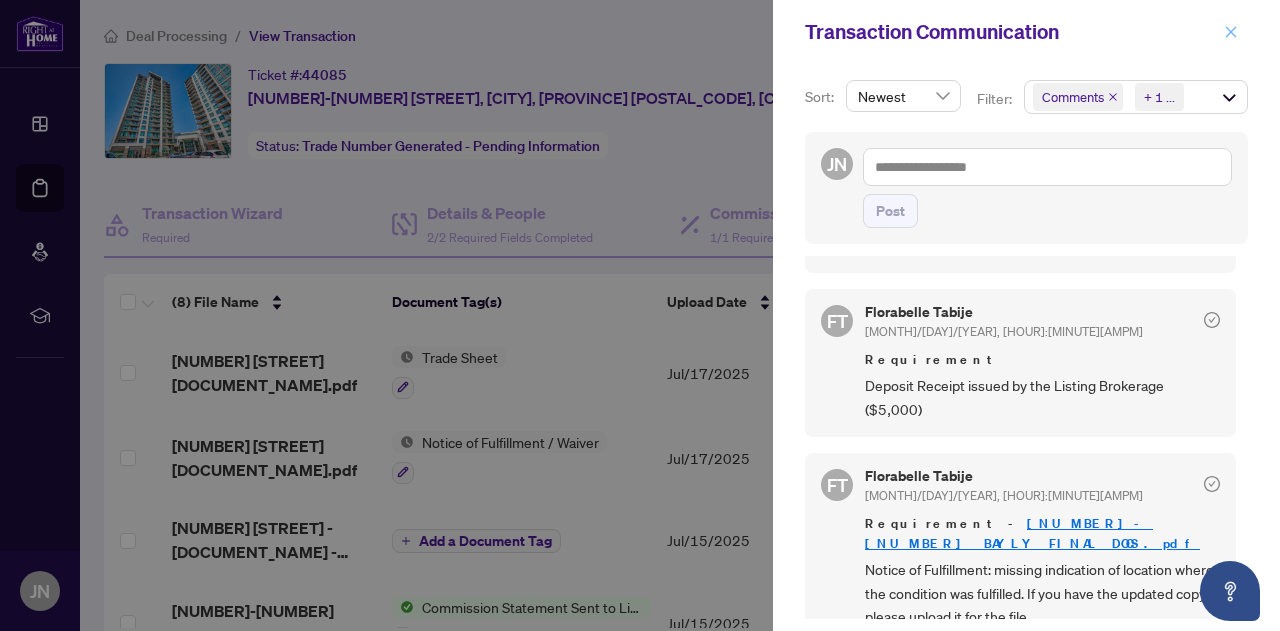 click 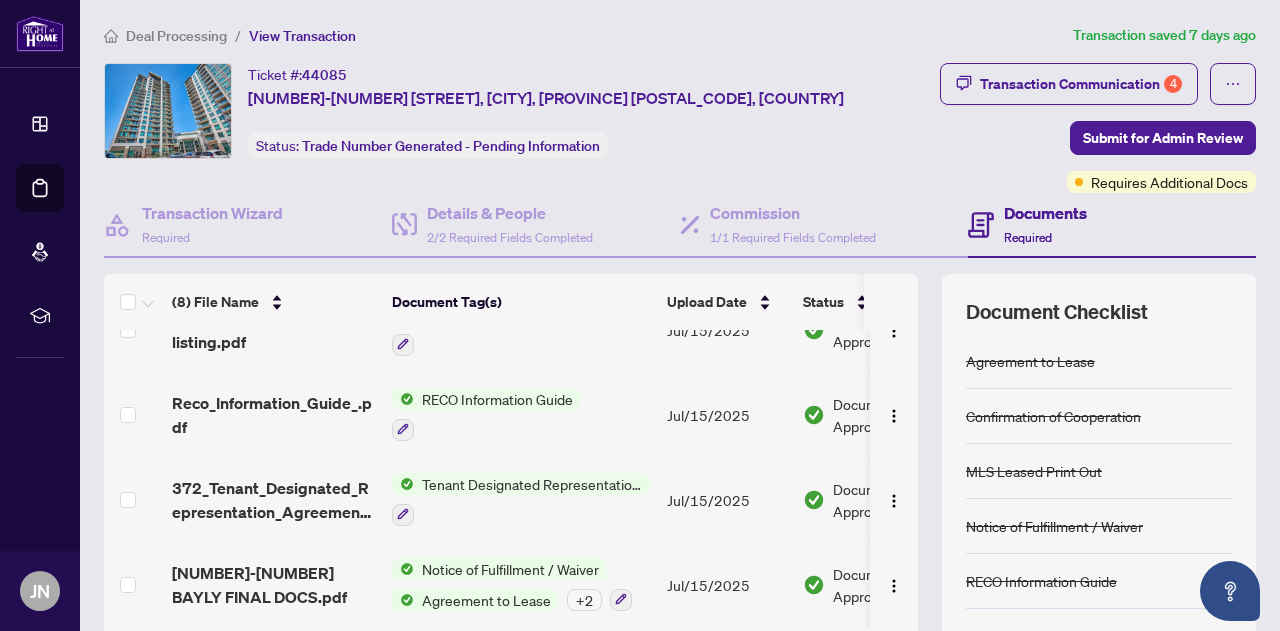 scroll, scrollTop: 0, scrollLeft: 0, axis: both 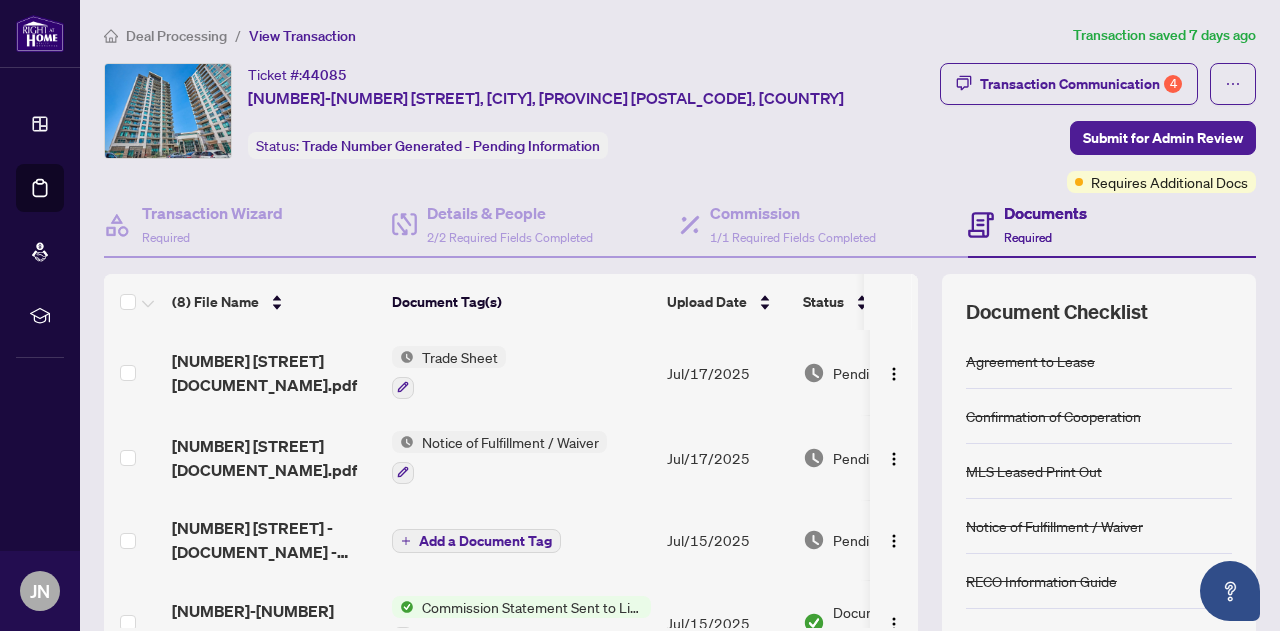 click on "Trade Sheet" at bounding box center [460, 357] 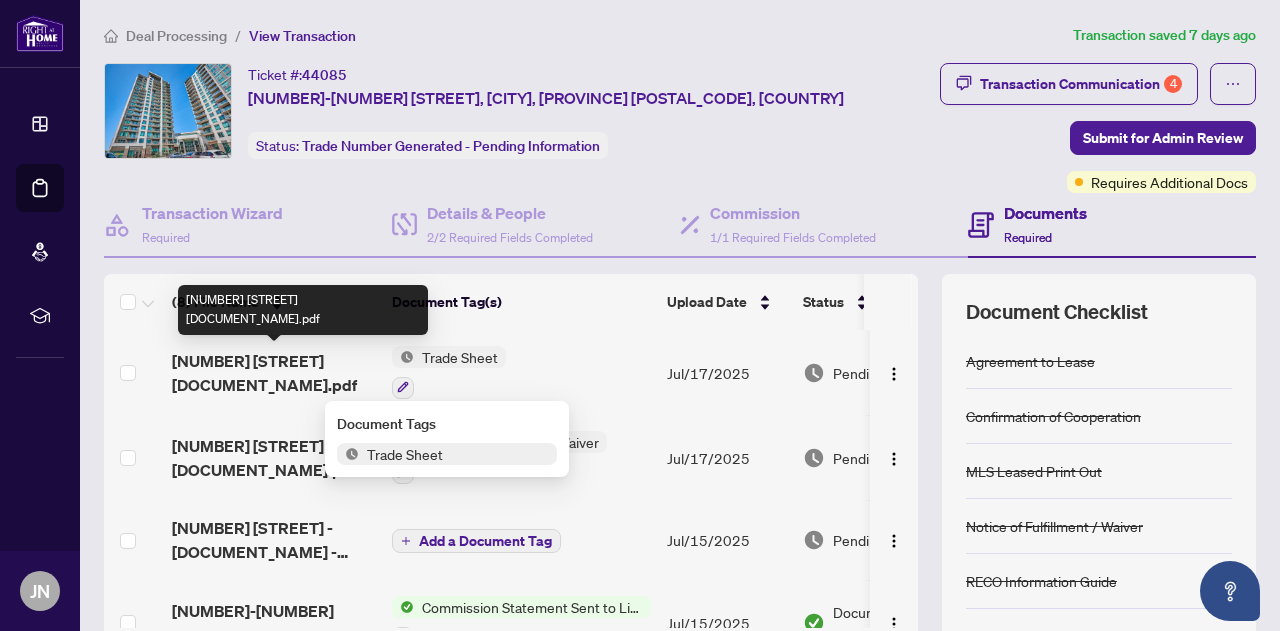 click on "[NUMBER] [STREET] [DOCUMENT_NAME].pdf" at bounding box center (274, 373) 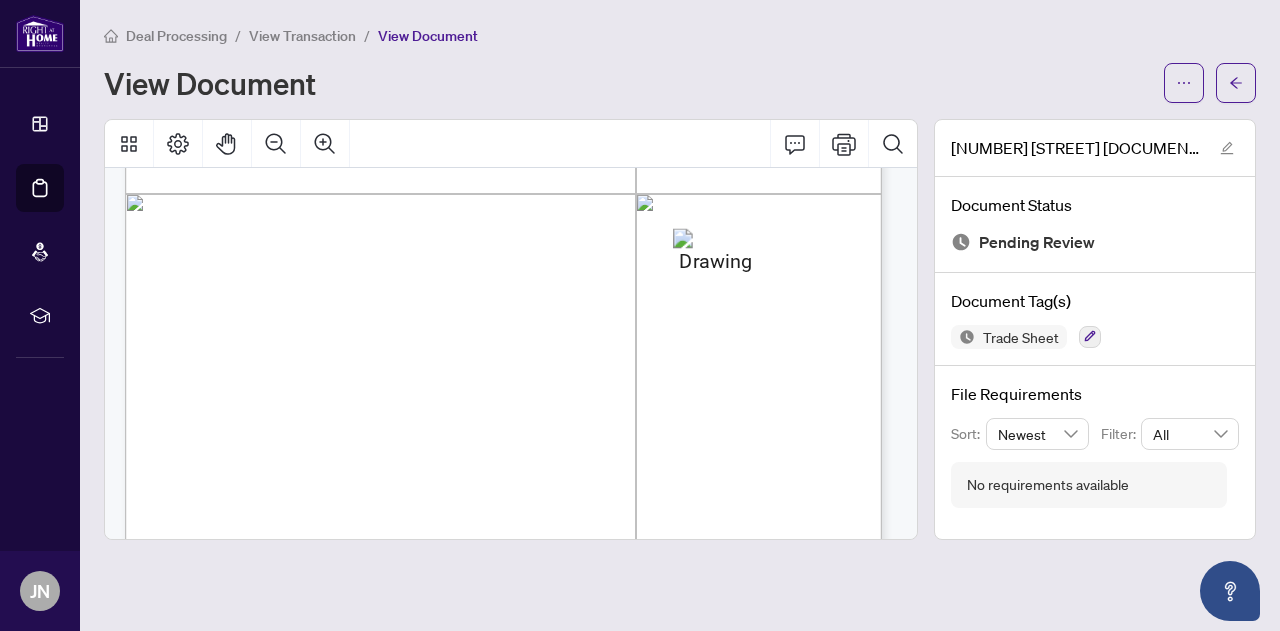 scroll, scrollTop: 0, scrollLeft: 0, axis: both 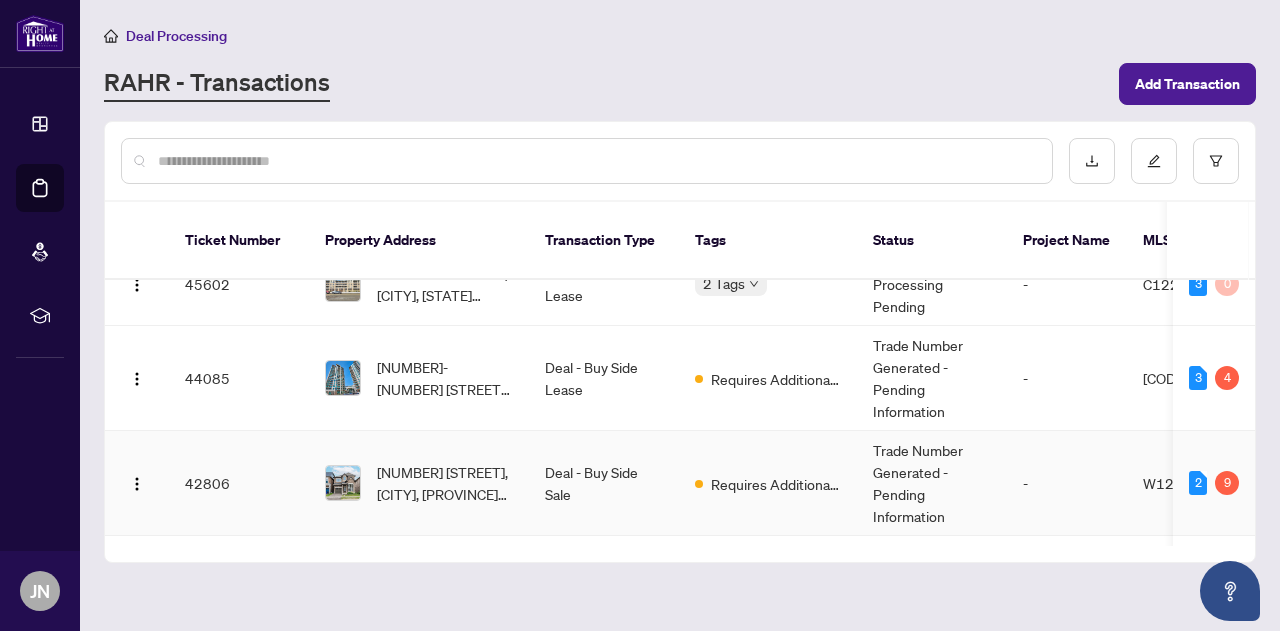 click on "Deal - Buy Side Sale" at bounding box center (604, 483) 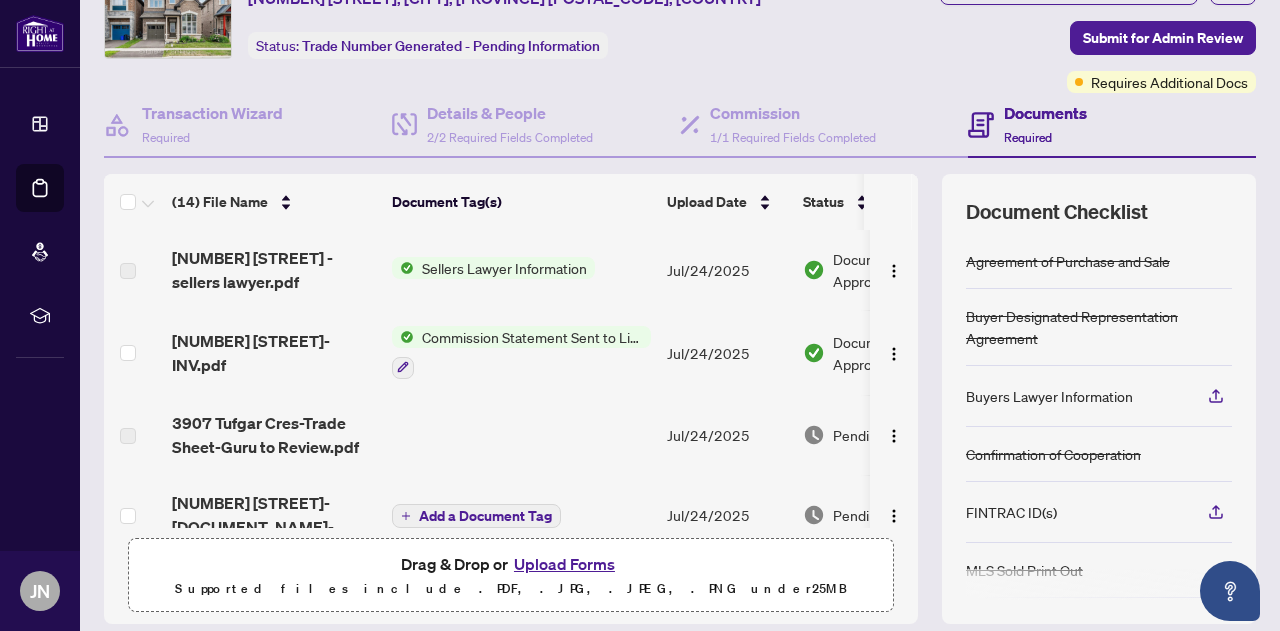 scroll, scrollTop: 116, scrollLeft: 0, axis: vertical 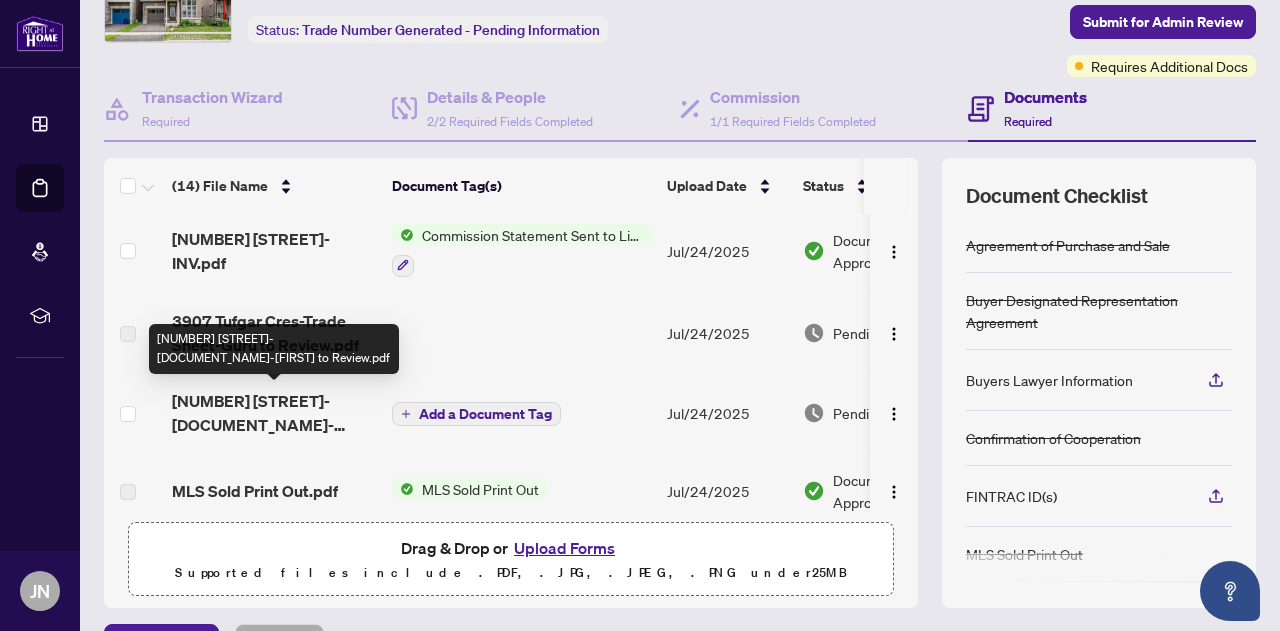 click on "[NUMBER] [STREET]-[DOCUMENT_NAME]-[FIRST] to Review.pdf" at bounding box center [274, 413] 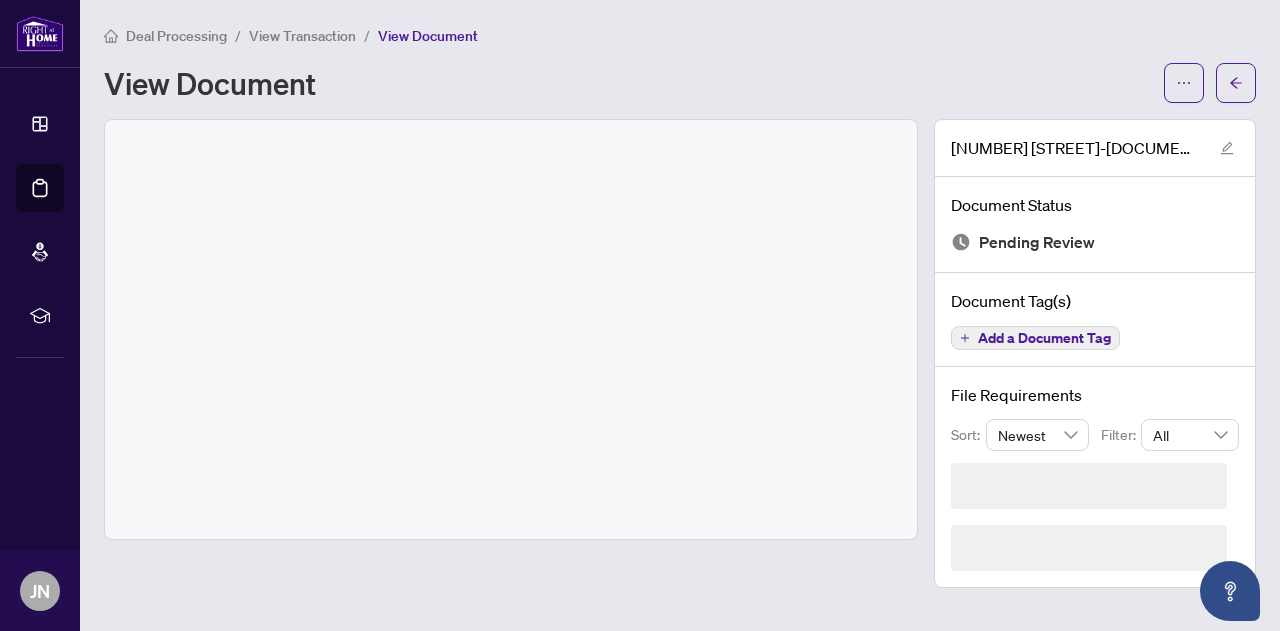 scroll, scrollTop: 0, scrollLeft: 0, axis: both 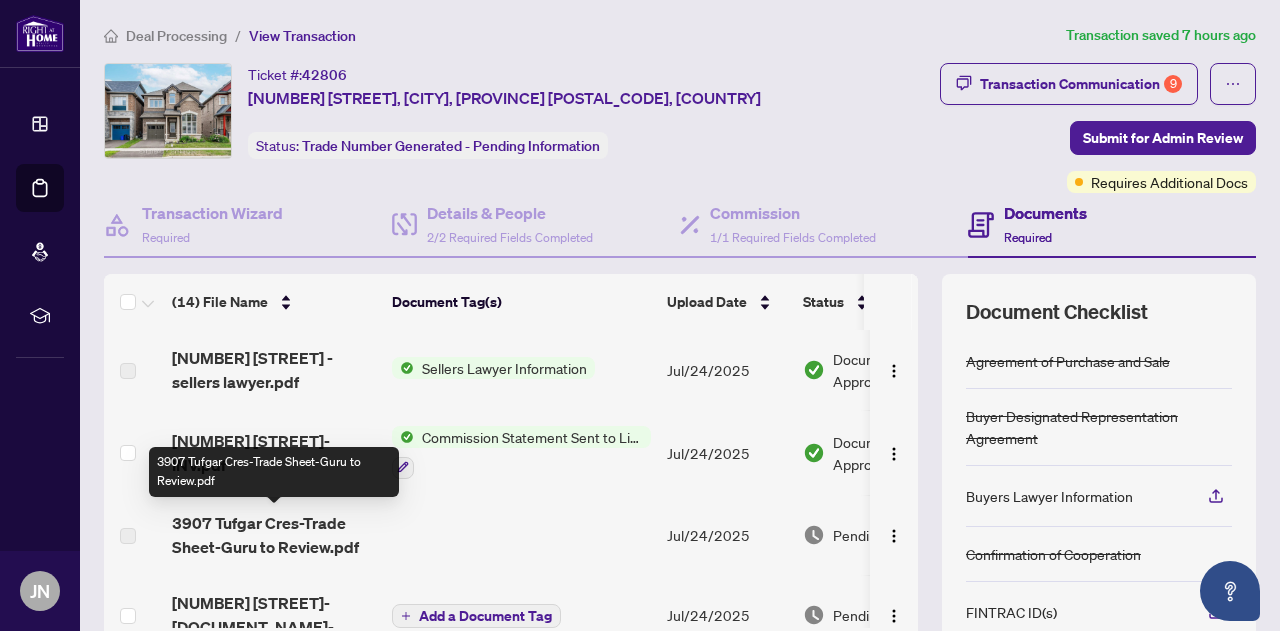 click on "3907 Tufgar Cres-Trade Sheet-Guru to Review.pdf" at bounding box center [274, 535] 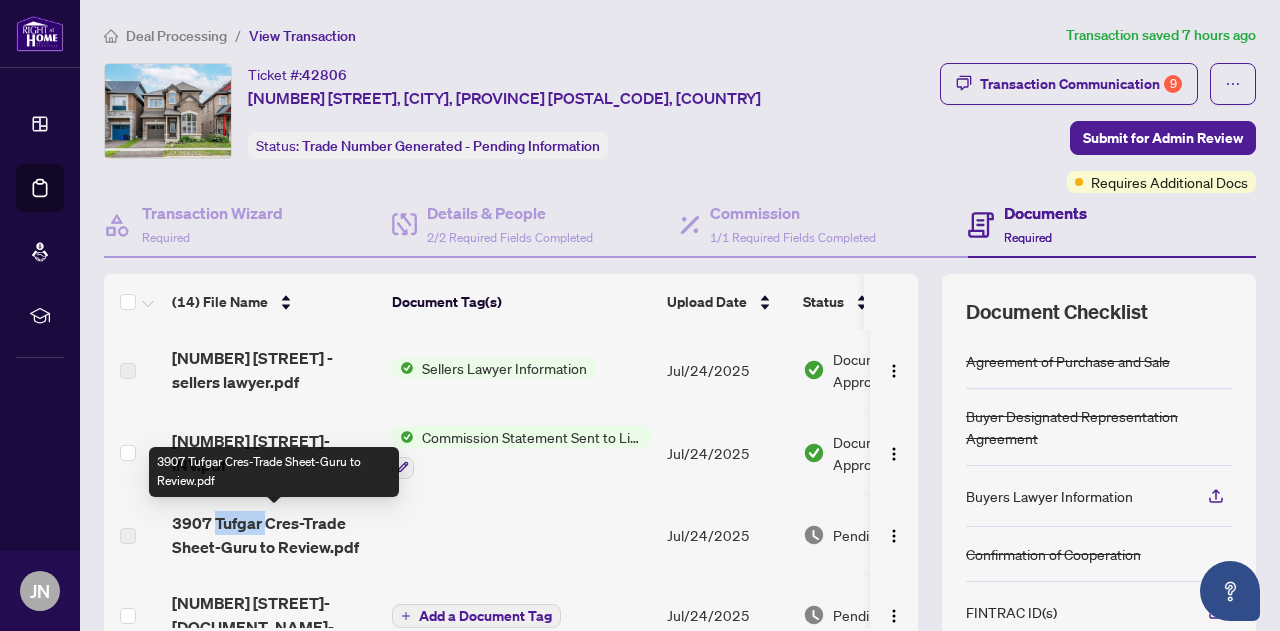 click on "3907 Tufgar Cres-Trade Sheet-Guru to Review.pdf" at bounding box center (274, 535) 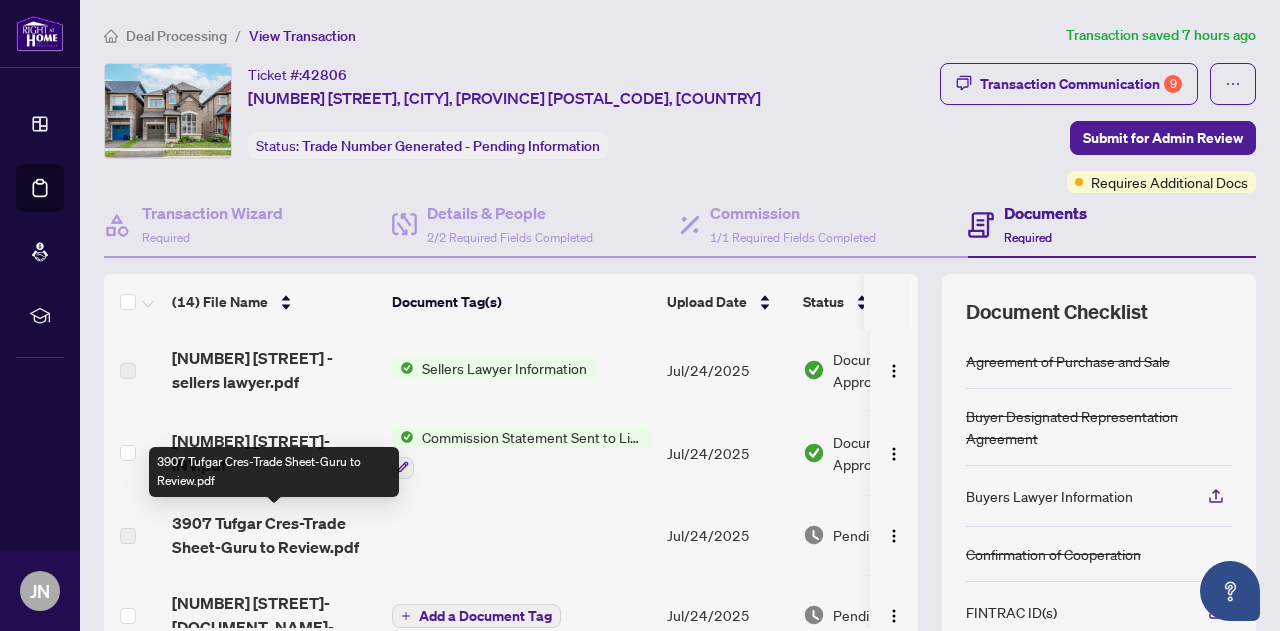 click on "3907 Tufgar Cres-Trade Sheet-Guru to Review.pdf" at bounding box center (274, 535) 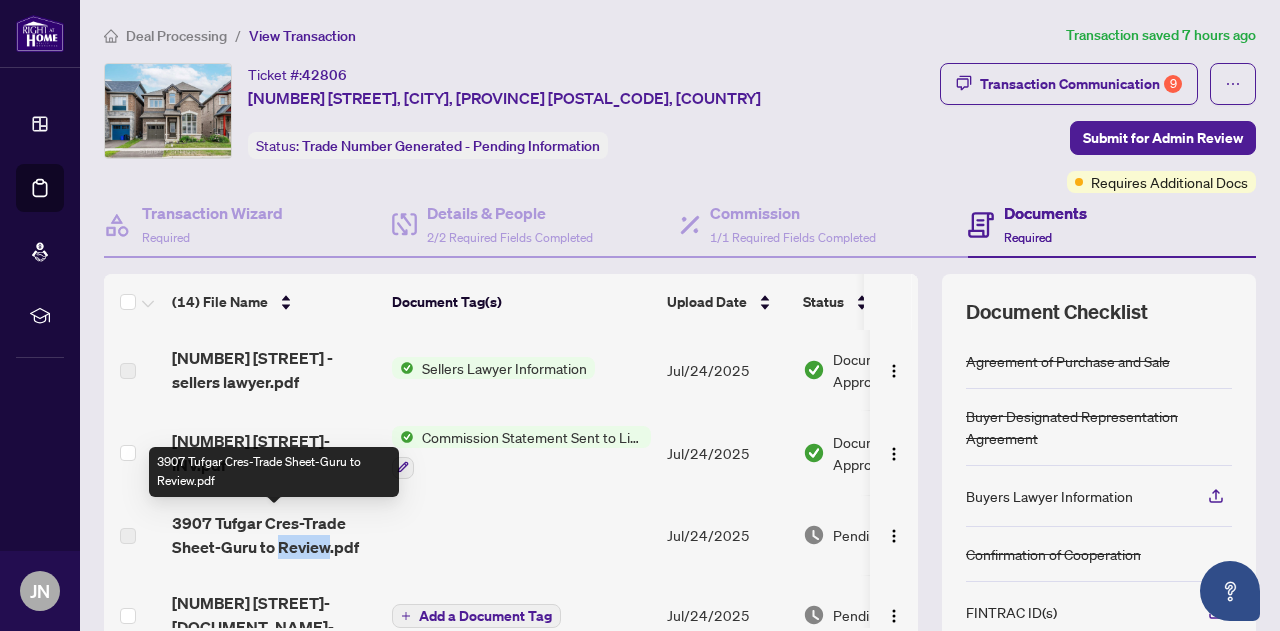 click on "3907 Tufgar Cres-Trade Sheet-Guru to Review.pdf" at bounding box center [274, 535] 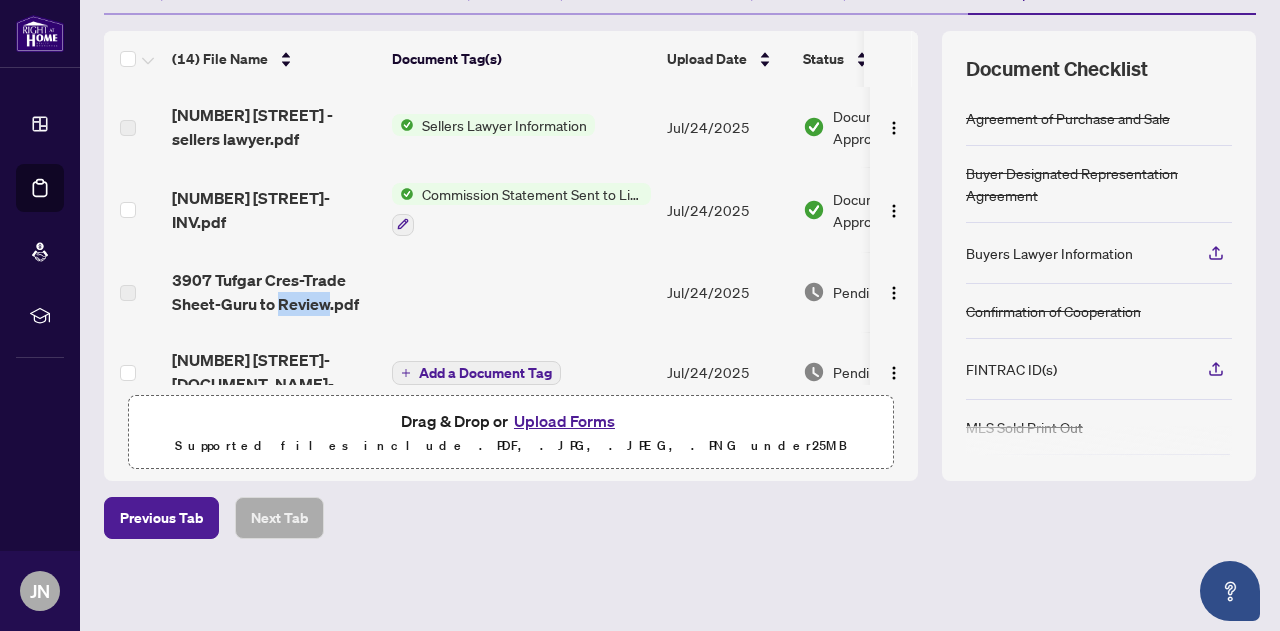 scroll, scrollTop: 243, scrollLeft: 0, axis: vertical 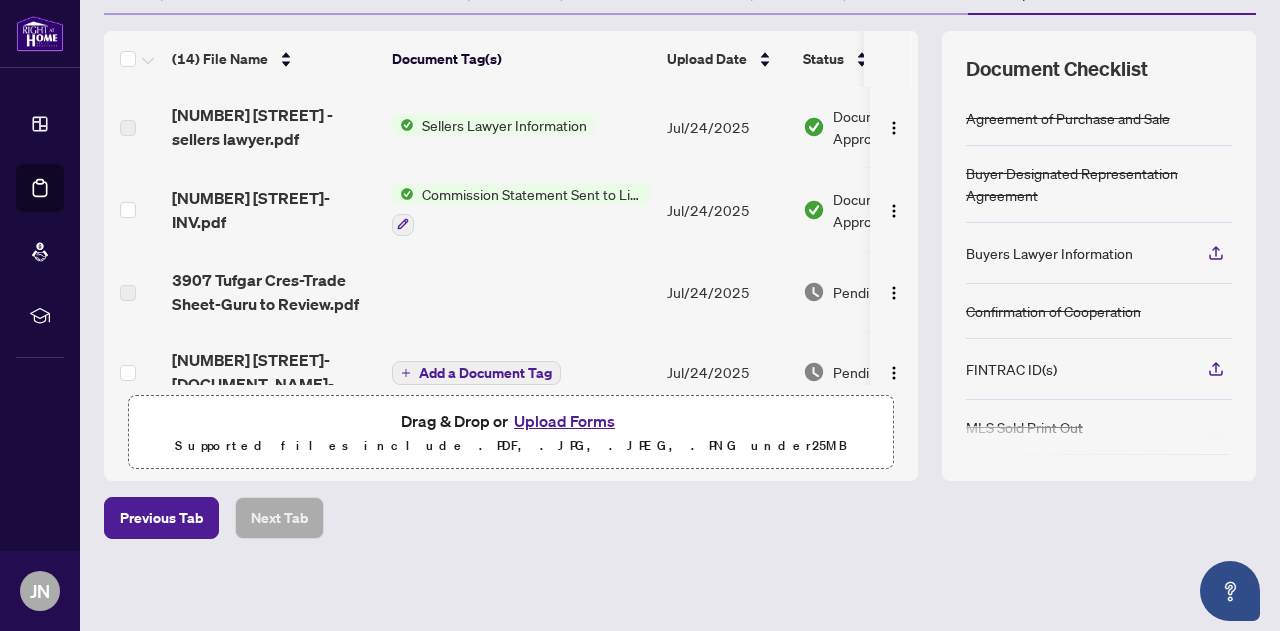 click on "Deal Processing / View Transaction Transaction saved 7 hours ago Ticket #: 42806 [NUMBER] [STREET], [CITY], [STATE] [POSTAL_CODE], [COUNTRY] Status: Trade Number Generated - Pending Information Transaction Communication 9 Submit for Admin Review Requires Additional Docs Transaction Wizard Required Details & People 2/2 Required Fields Completed Commission 1/1 Required Fields Completed Documents Required (14) File Name Document Tag(s) Upload Date Status 3907 Tufgar - sellers lawyer.pdf Sellers Lawyer Information [DATE] Document Approved 3907 Tufgar Cres-INV.pdf Commission Statement Sent to Listing Brokerage [DATE] Document Approved 3907 Tufgar Cres-Trade Sheet-Guru to Review.pdf [DATE] Pending Review 3907 Tufgar Cres-Trade Sheet-[FIRST] to Review.pdf Add a Document Tag [DATE] Pending Review MLS Sold Print Out.pdf MLS Sold Print Out [DATE] Document Approved 371_Buyer_Designated_Representation_Agreement_-_PropTx-OREA.pdf Buyer Designated Representation Agreement B.pdf" at bounding box center [680, 195] 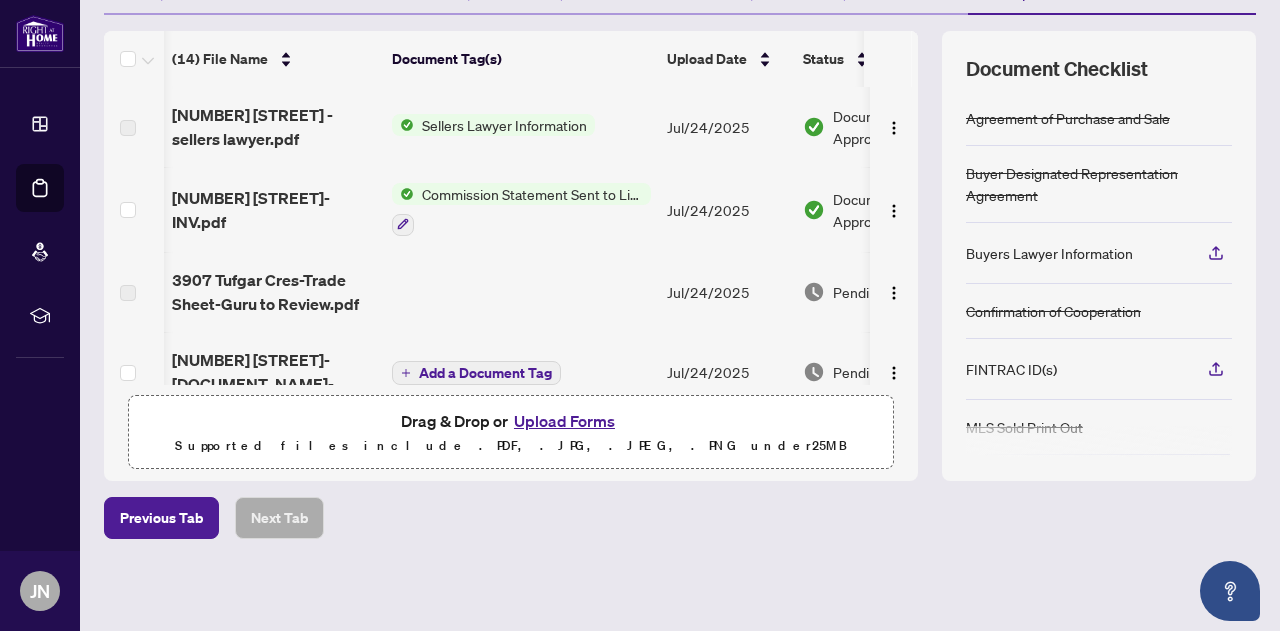scroll, scrollTop: 0, scrollLeft: 116, axis: horizontal 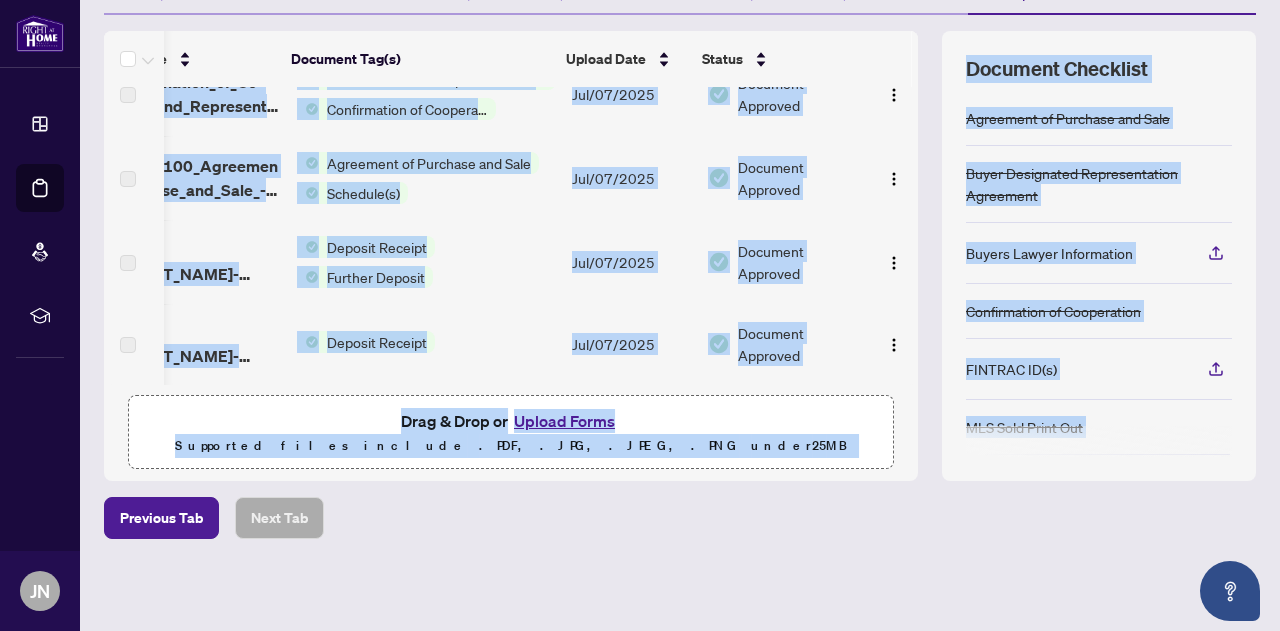 drag, startPoint x: 895, startPoint y: 145, endPoint x: 962, endPoint y: 478, distance: 339.67337 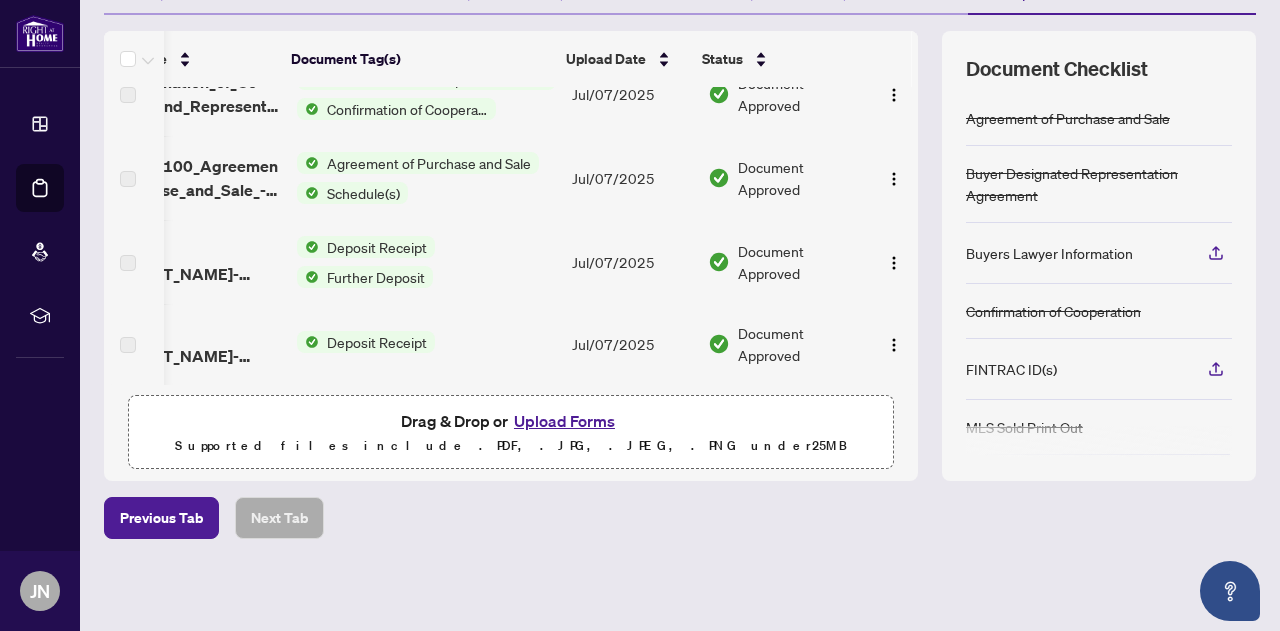 click on "Deal Processing / View Transaction Transaction saved 7 hours ago Ticket #: 42806 [NUMBER] [STREET], [CITY], [STATE] [POSTAL_CODE], [COUNTRY] Status: Trade Number Generated - Pending Information Transaction Communication 9 Submit for Admin Review Requires Additional Docs Transaction Wizard Required Details & People 2/2 Required Fields Completed Commission 1/1 Required Fields Completed Documents Required (14) File Name Document Tag(s) Upload Date Status 3907 Tufgar - sellers lawyer.pdf Sellers Lawyer Information [DATE] Document Approved 3907 Tufgar Cres-INV.pdf Commission Statement Sent to Listing Brokerage [DATE] Document Approved 3907 Tufgar Cres-Trade Sheet-Guru to Review.pdf [DATE] Pending Review 3907 Tufgar Cres-Trade Sheet-[FIRST] to Review.pdf Add a Document Tag [DATE] Pending Review MLS Sold Print Out.pdf MLS Sold Print Out [DATE] Document Approved 371_Buyer_Designated_Representation_Agreement_-_PropTx-OREA.pdf Buyer Designated Representation Agreement B.pdf" at bounding box center (680, 195) 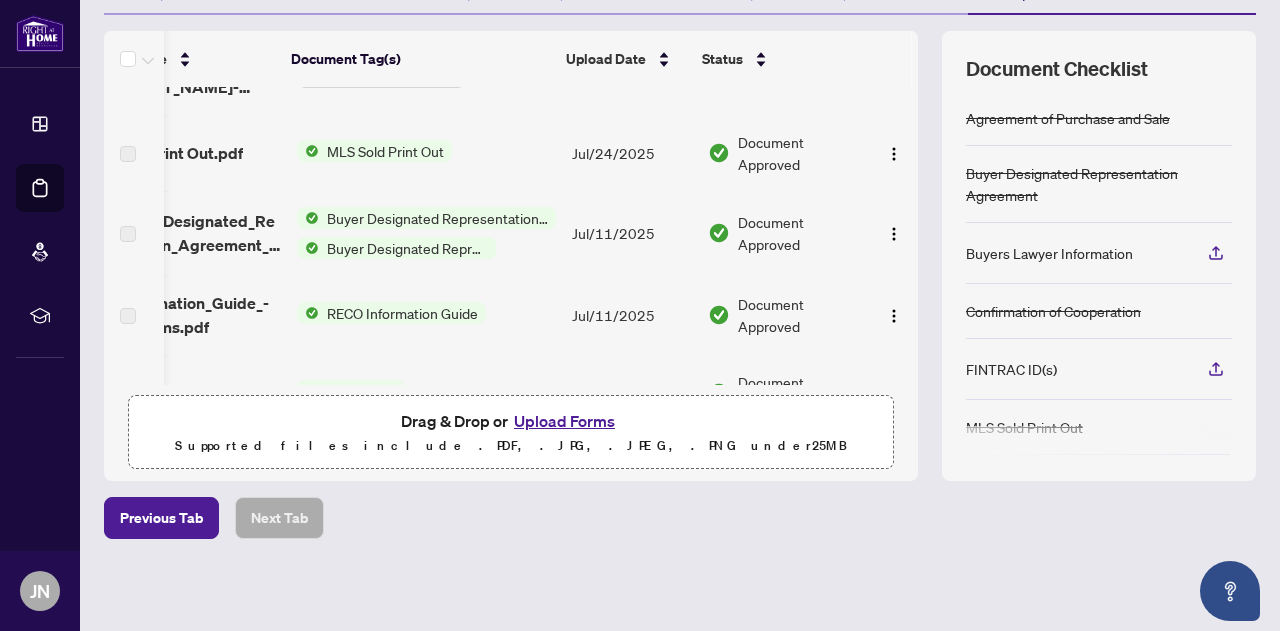 scroll, scrollTop: 0, scrollLeft: 116, axis: horizontal 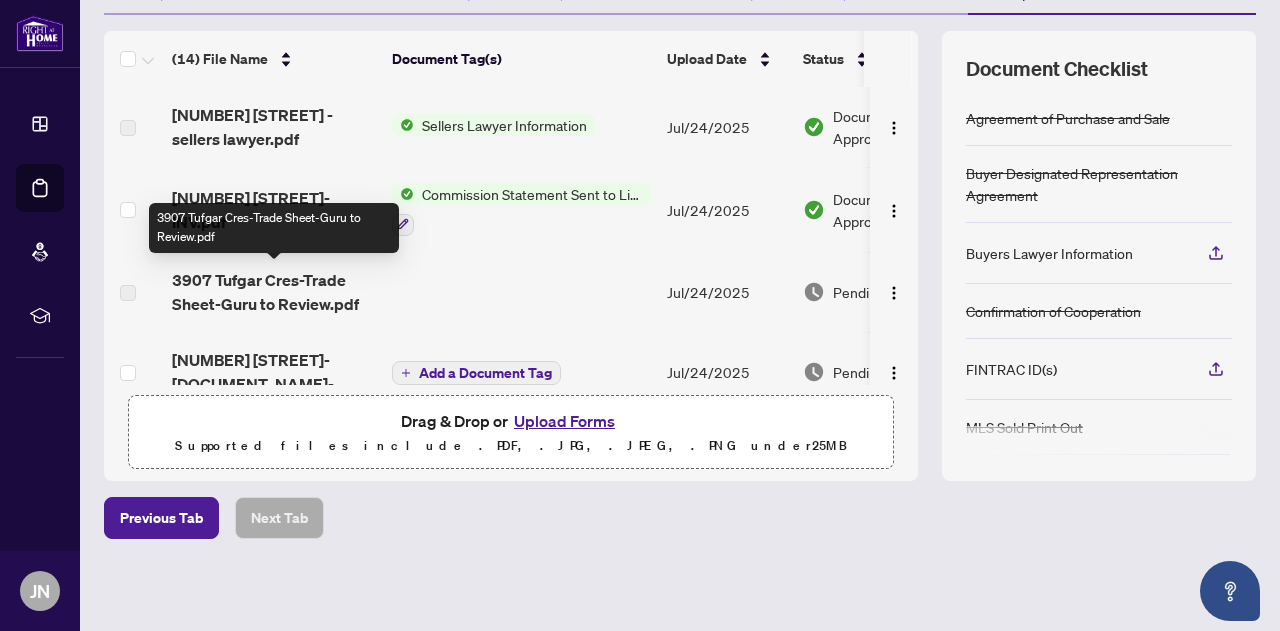 click on "3907 Tufgar Cres-Trade Sheet-Guru to Review.pdf" at bounding box center [274, 292] 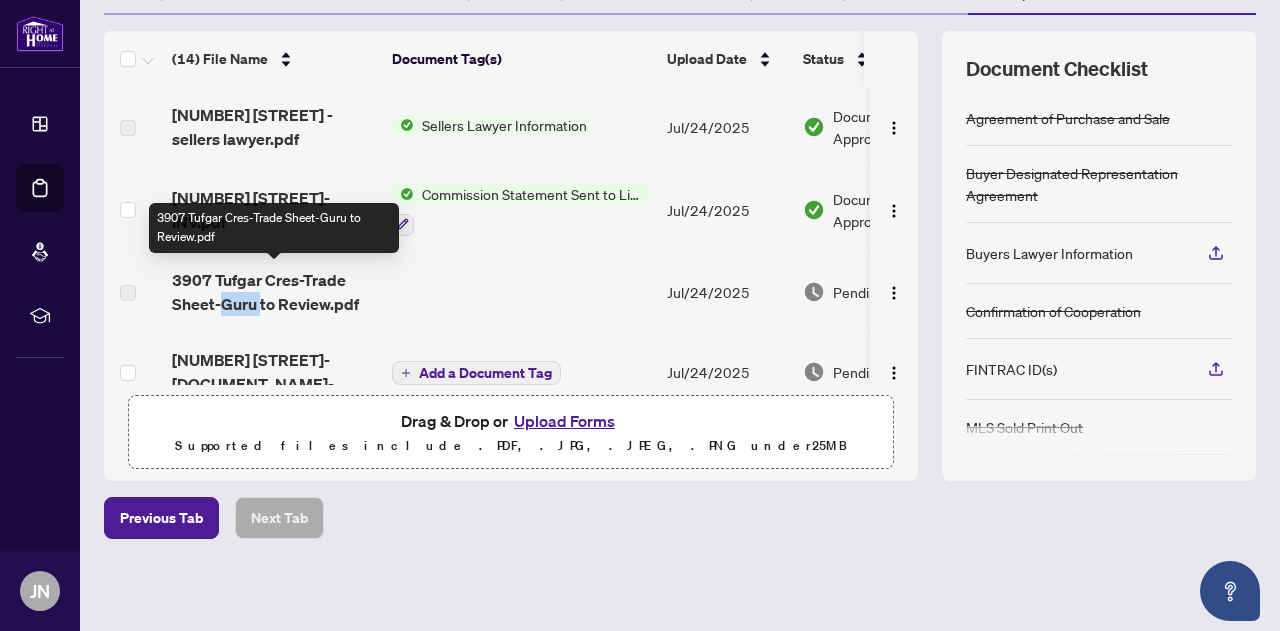 click on "3907 Tufgar Cres-Trade Sheet-Guru to Review.pdf" at bounding box center [274, 292] 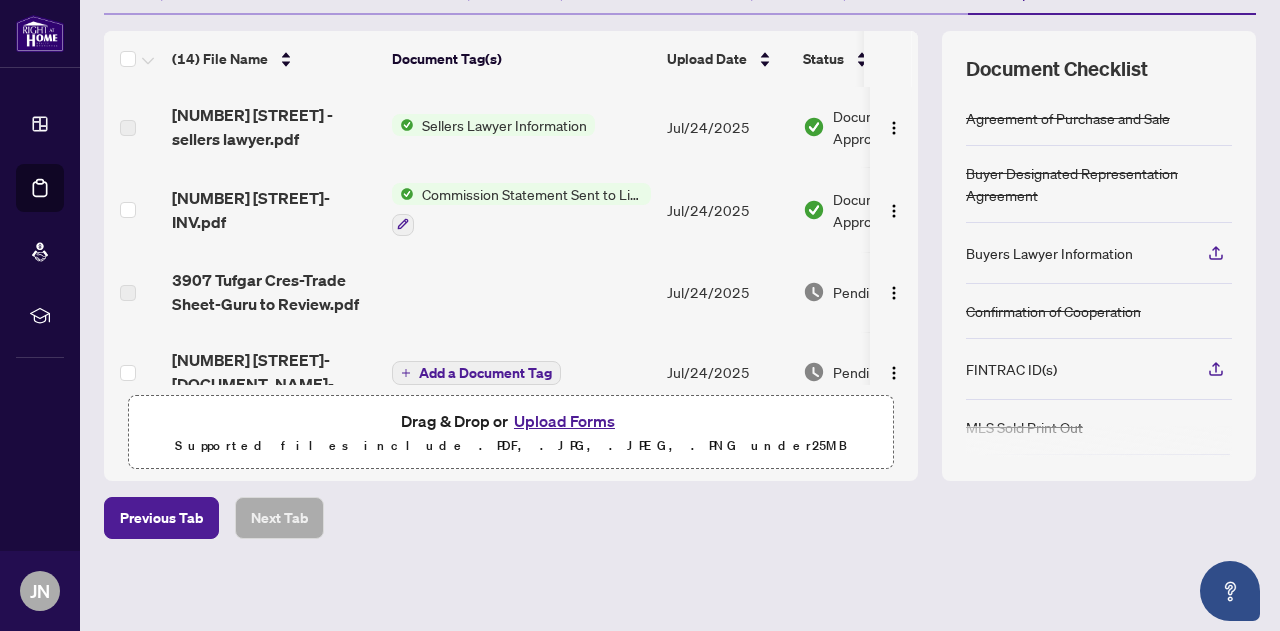 click at bounding box center (521, 292) 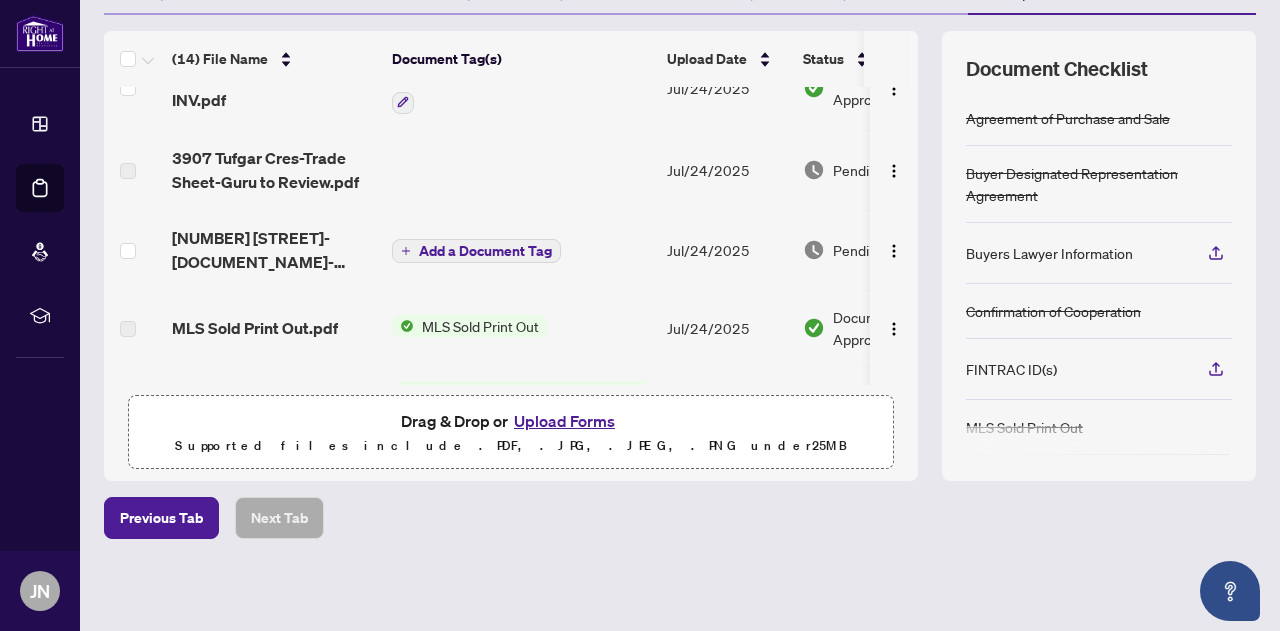 scroll, scrollTop: 127, scrollLeft: 0, axis: vertical 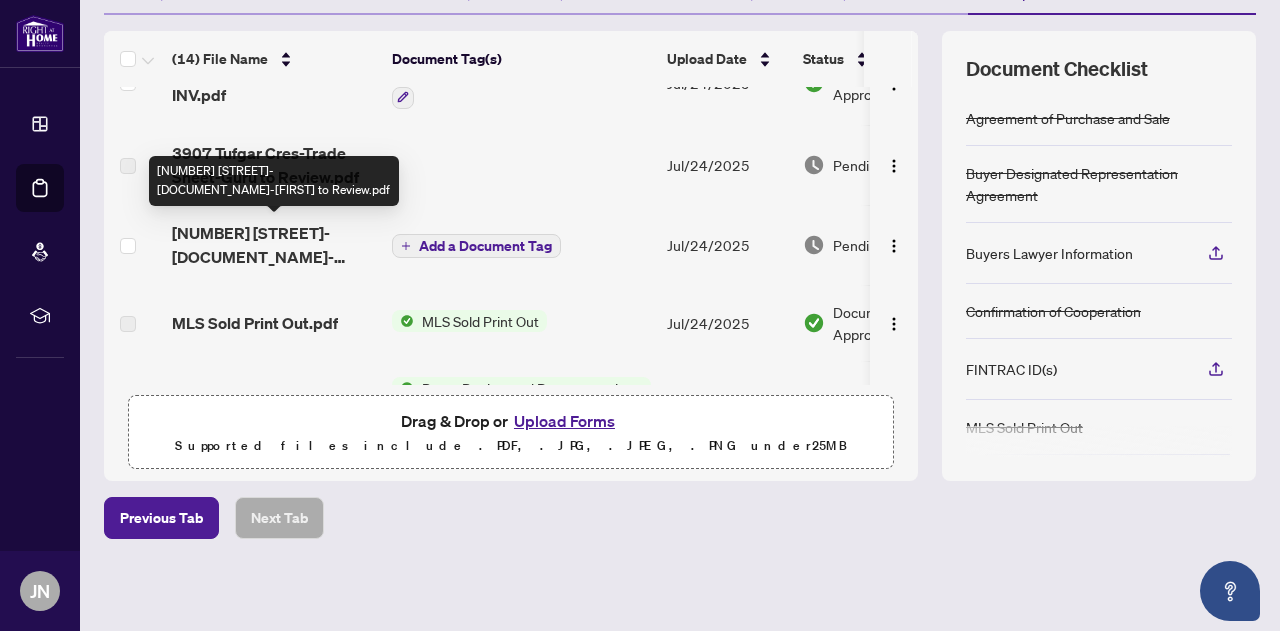 click on "[NUMBER] [STREET]-[DOCUMENT_NAME]-[FIRST] to Review.pdf" at bounding box center [274, 245] 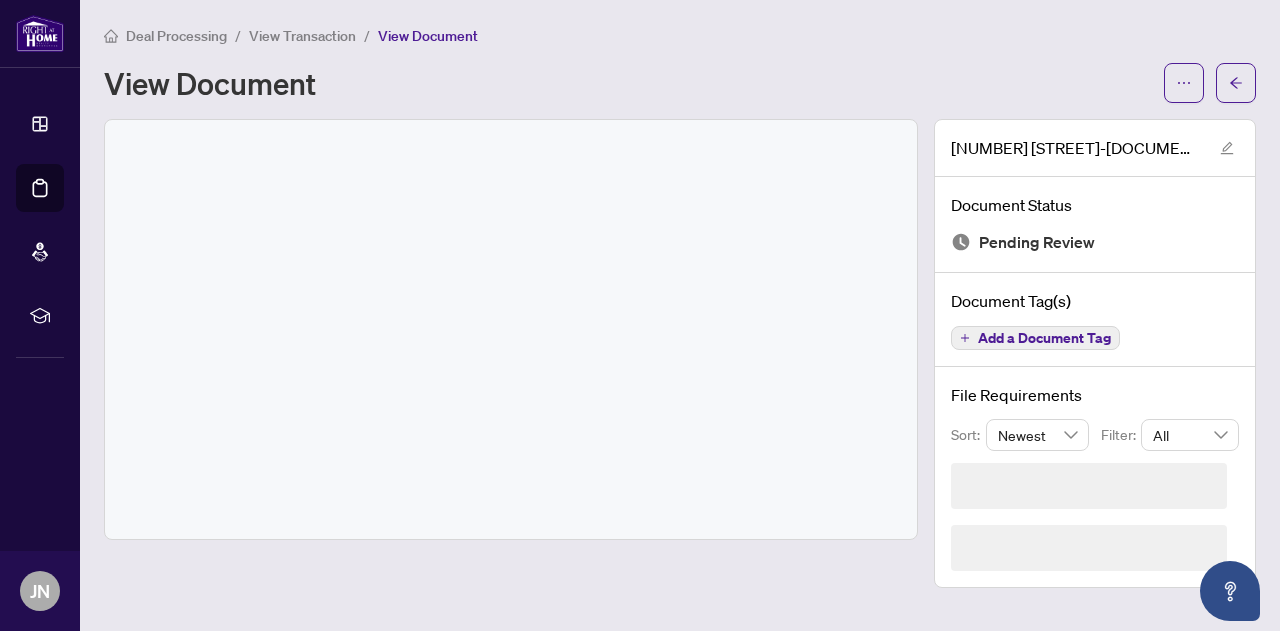 scroll, scrollTop: 0, scrollLeft: 0, axis: both 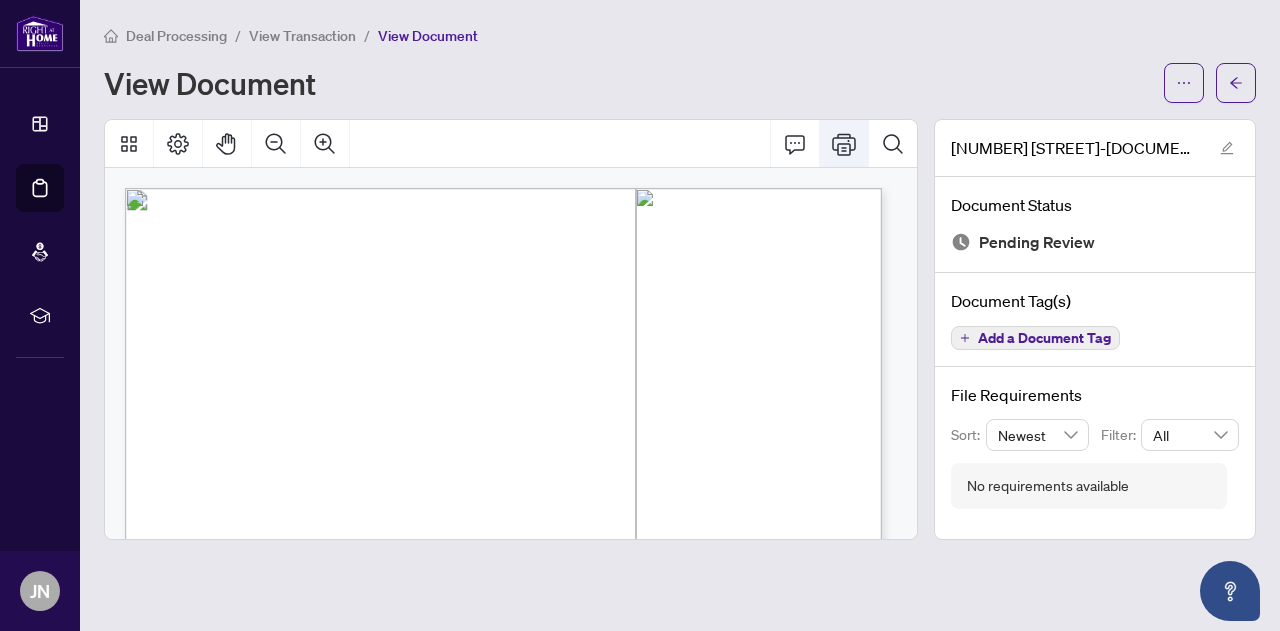 click 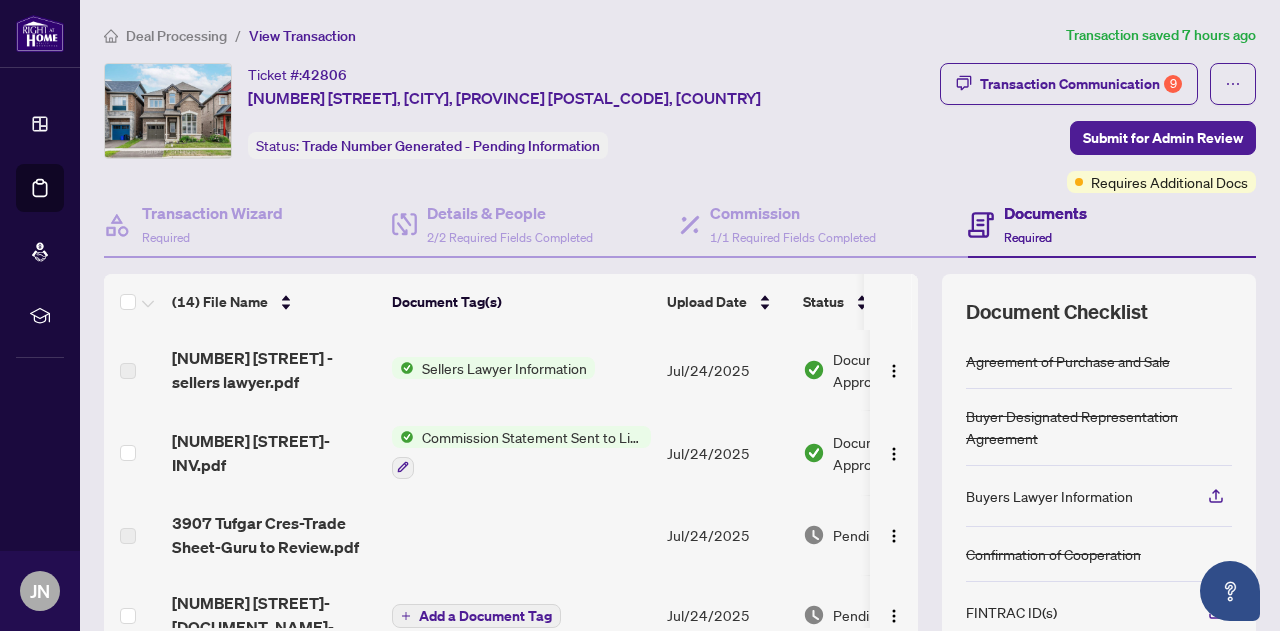 scroll, scrollTop: 243, scrollLeft: 0, axis: vertical 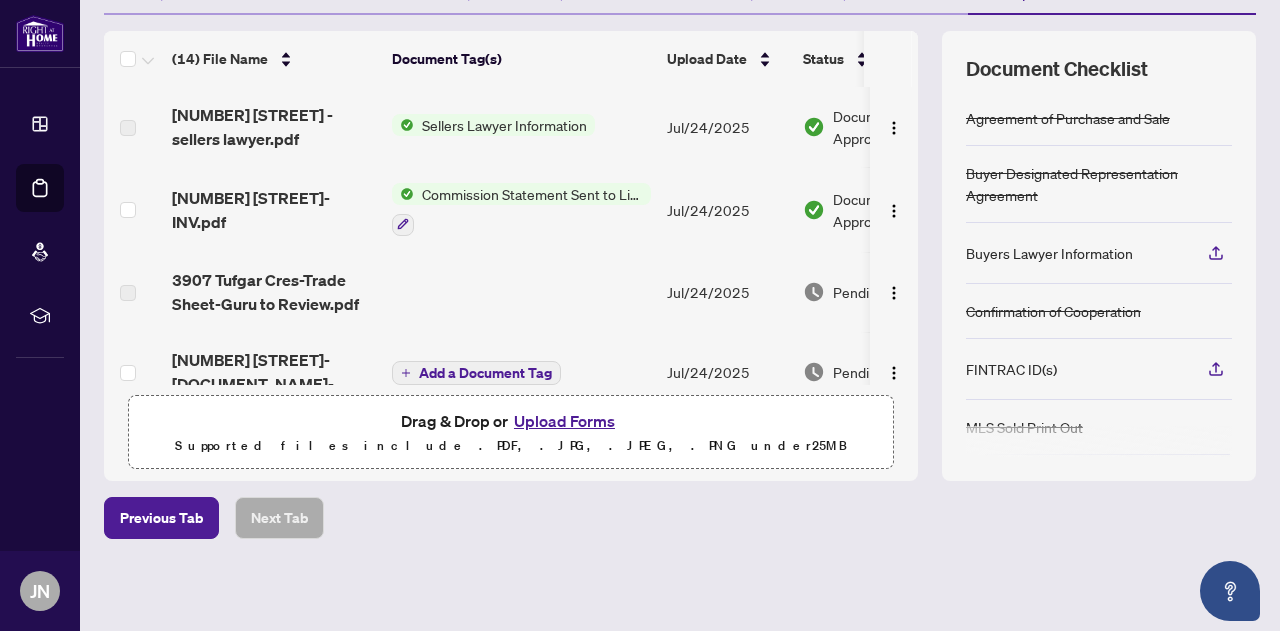 click on "Upload Forms" at bounding box center [564, 421] 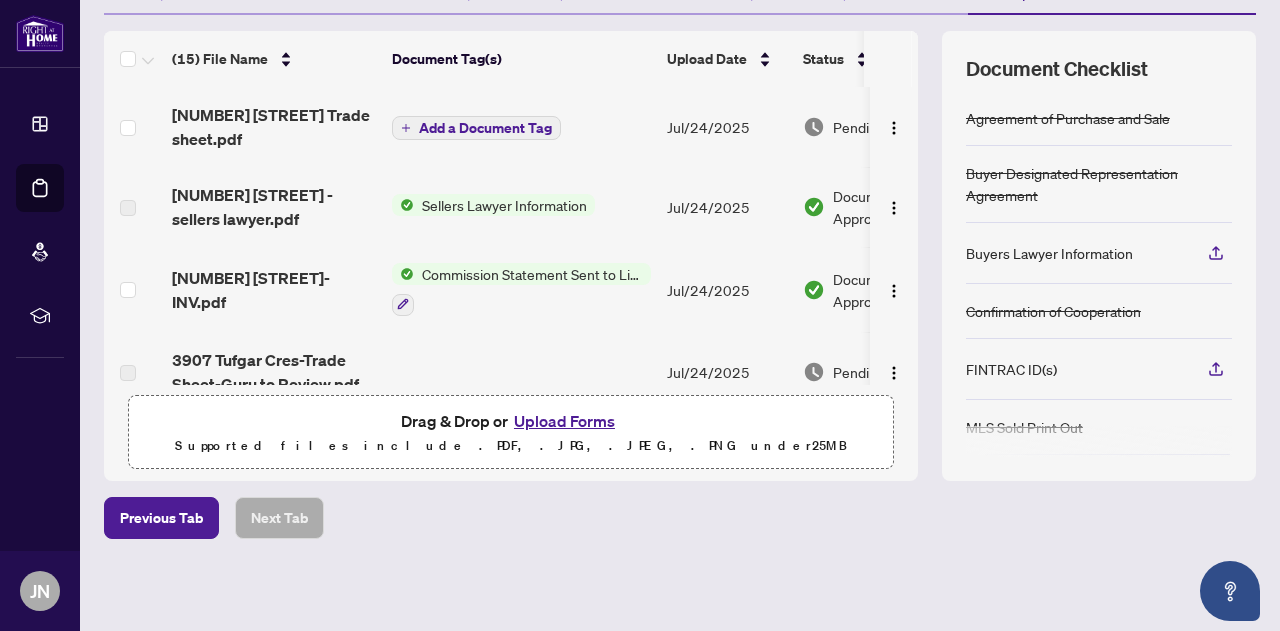 click on "Add a Document Tag" at bounding box center [485, 128] 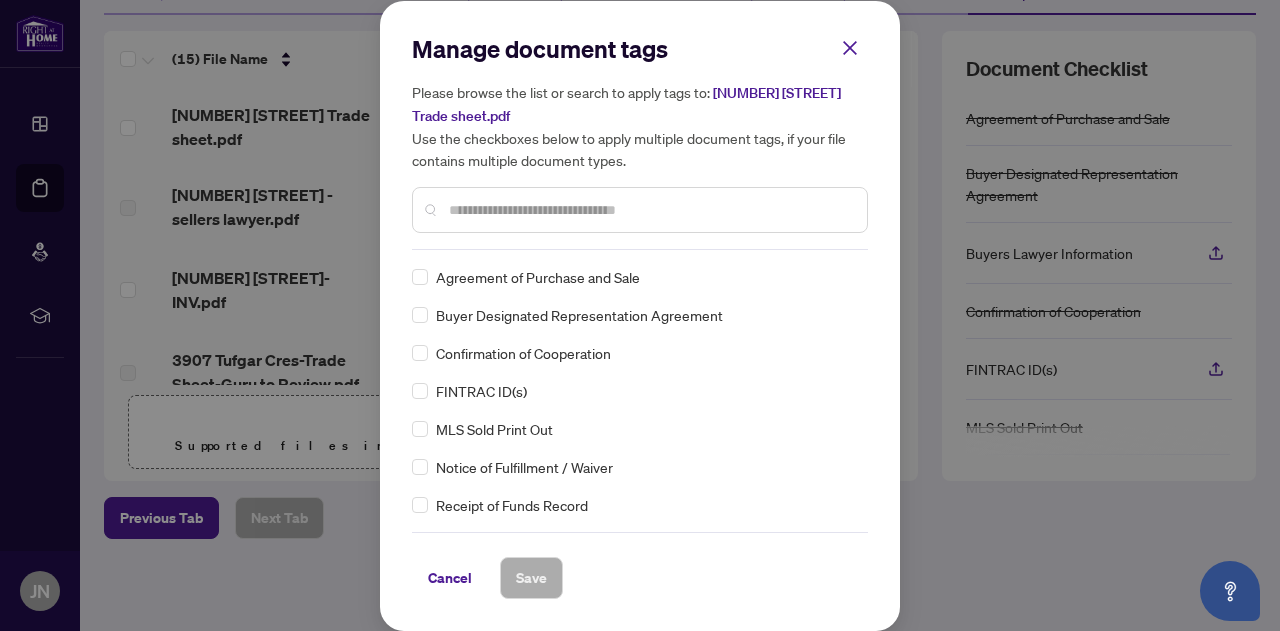 click on "Manage document tags Please browse the list or search to apply tags to:   [NUMBER] [STREET] Trade sheet.pdf   Use the checkboxes below to apply multiple document tags, if your file contains multiple document types." at bounding box center [640, 141] 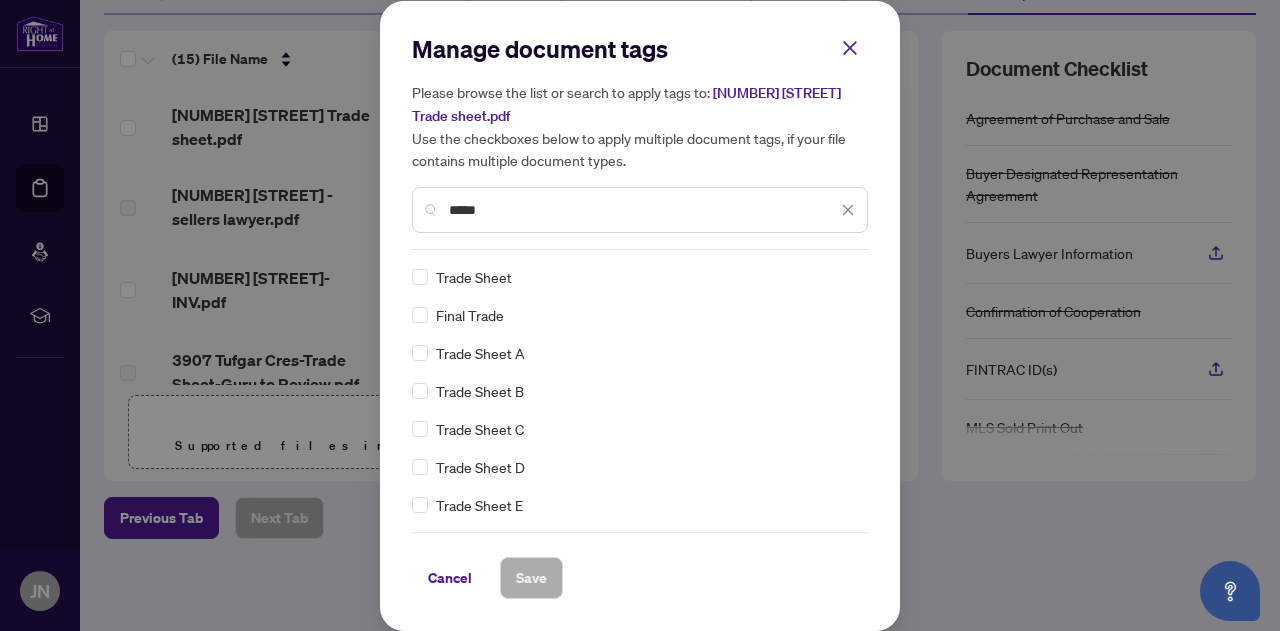 type on "*****" 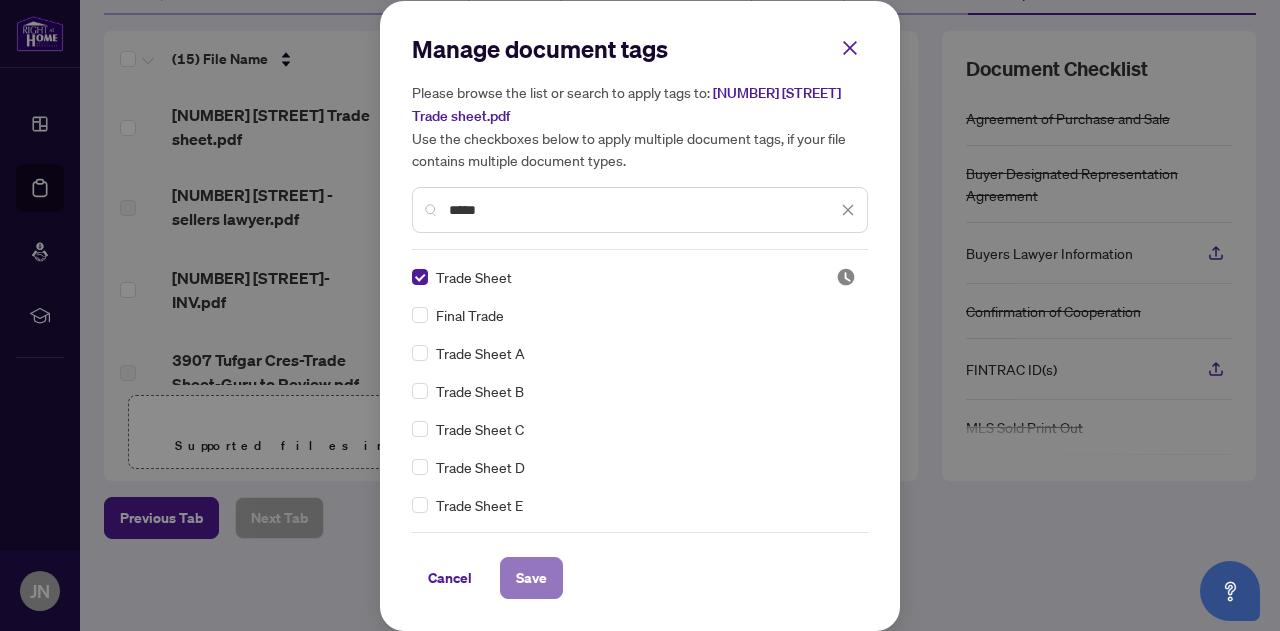 click on "Save" at bounding box center [531, 578] 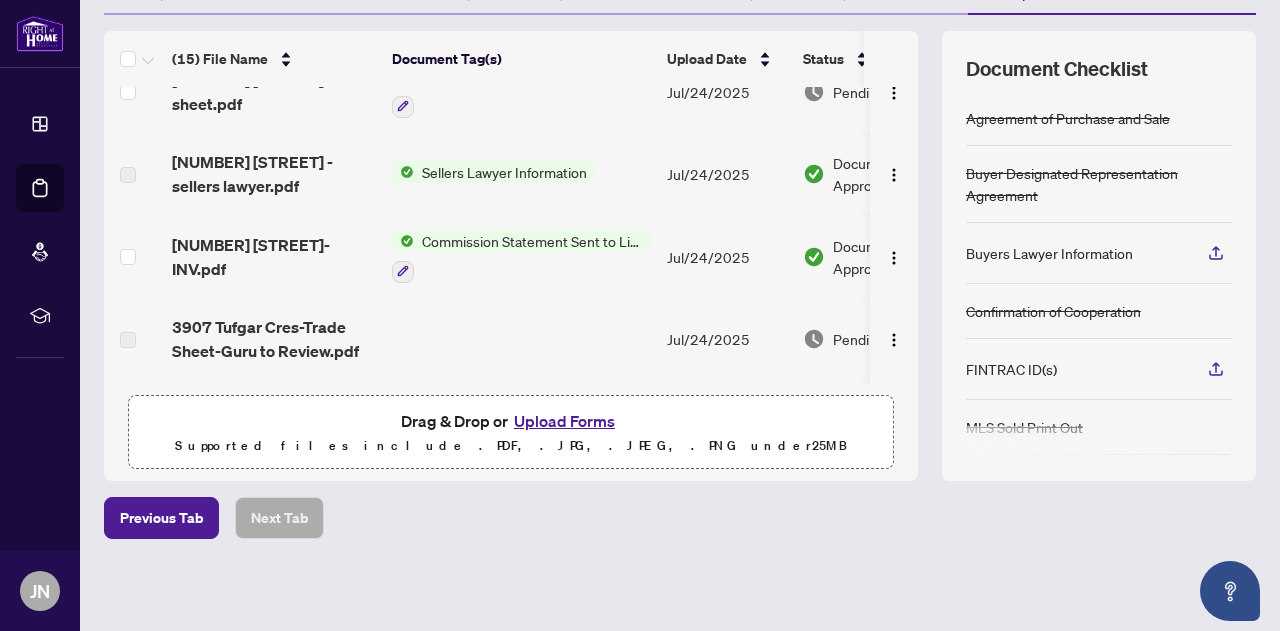scroll, scrollTop: 0, scrollLeft: 0, axis: both 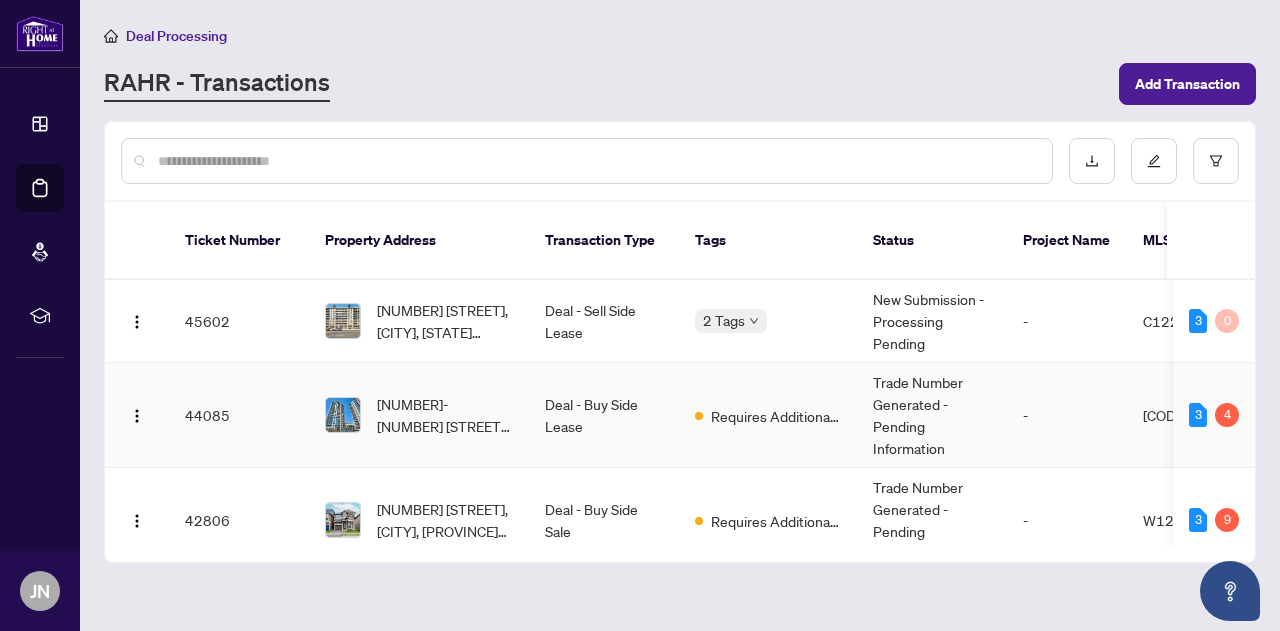 click on "Requires Additional Docs" at bounding box center [768, 415] 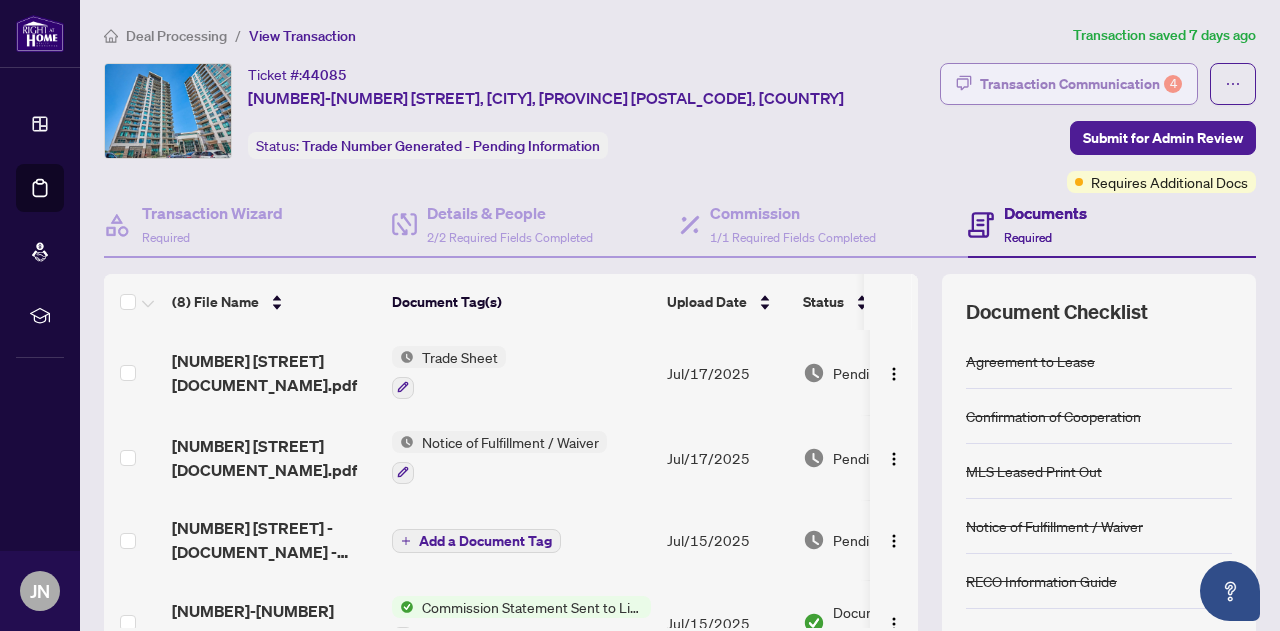 click on "Transaction Communication 4" at bounding box center (1081, 84) 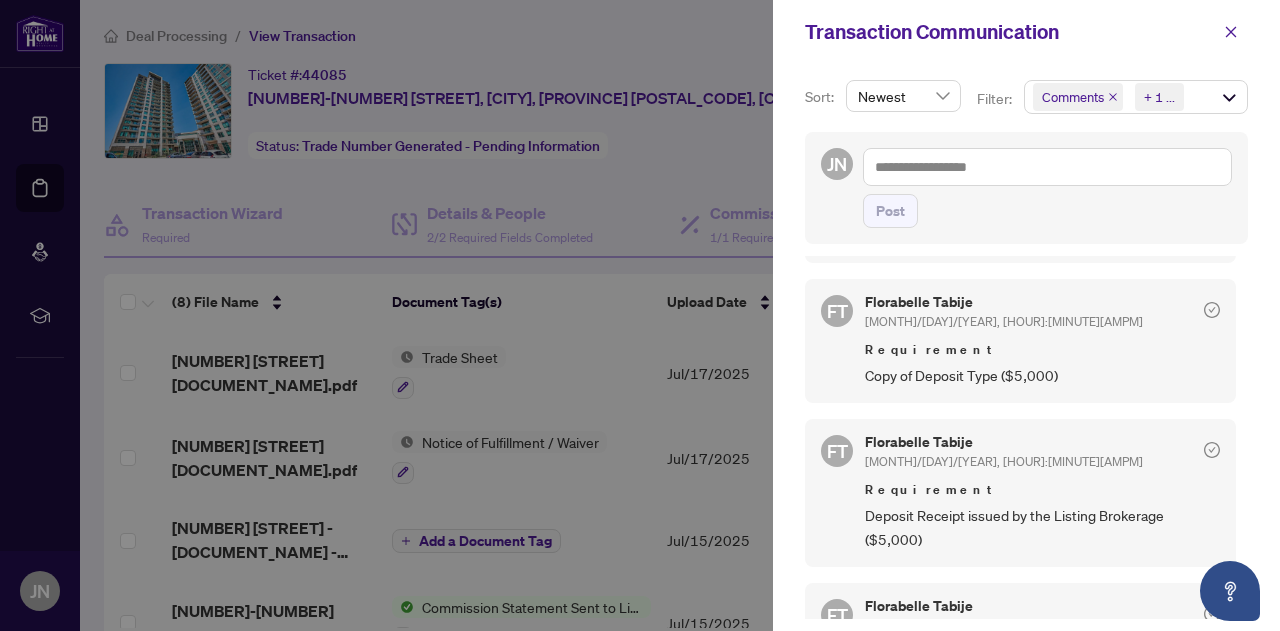 scroll, scrollTop: 0, scrollLeft: 0, axis: both 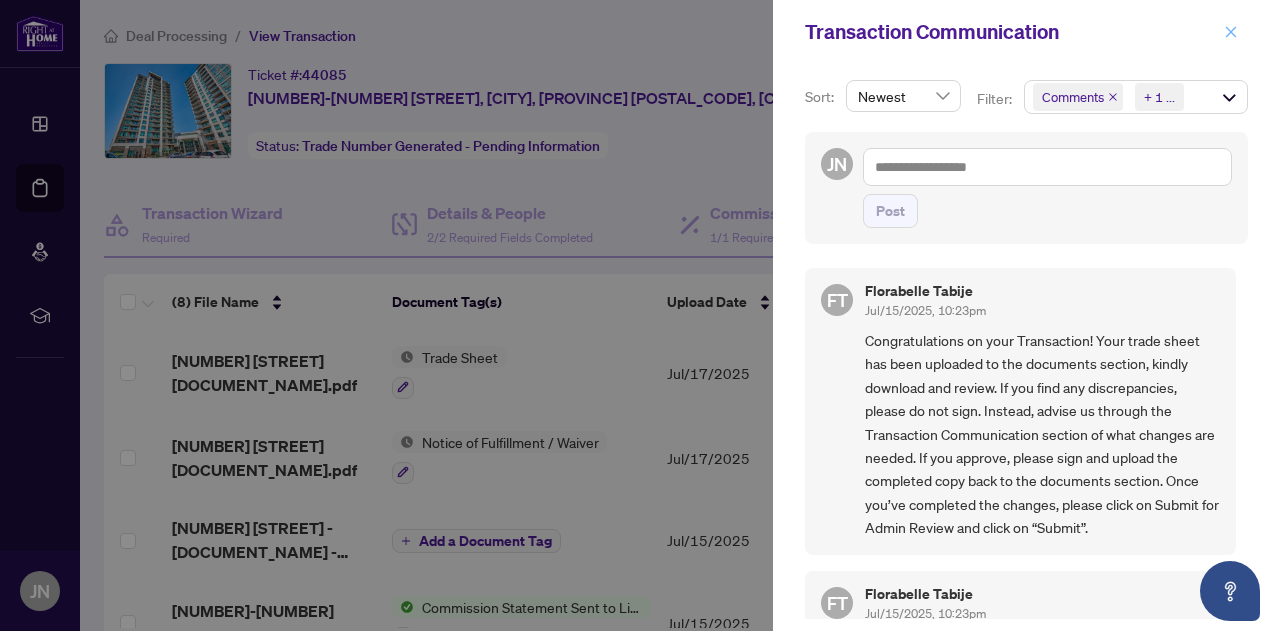 click 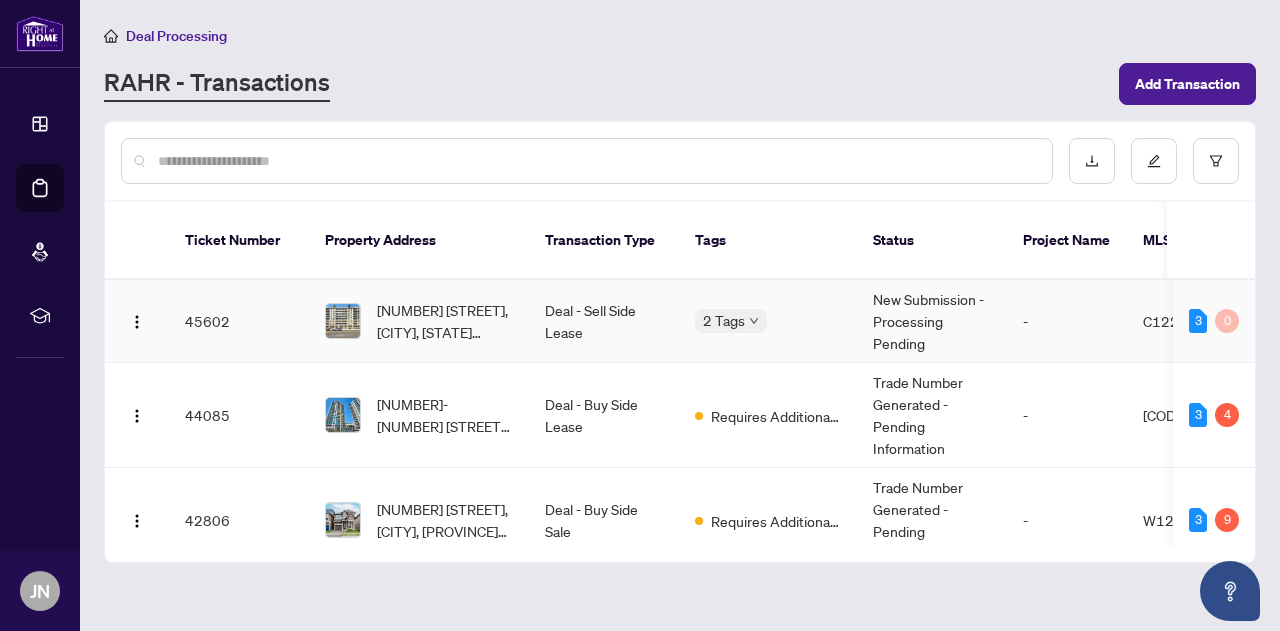 drag, startPoint x: 1248, startPoint y: 266, endPoint x: 1248, endPoint y: 288, distance: 22 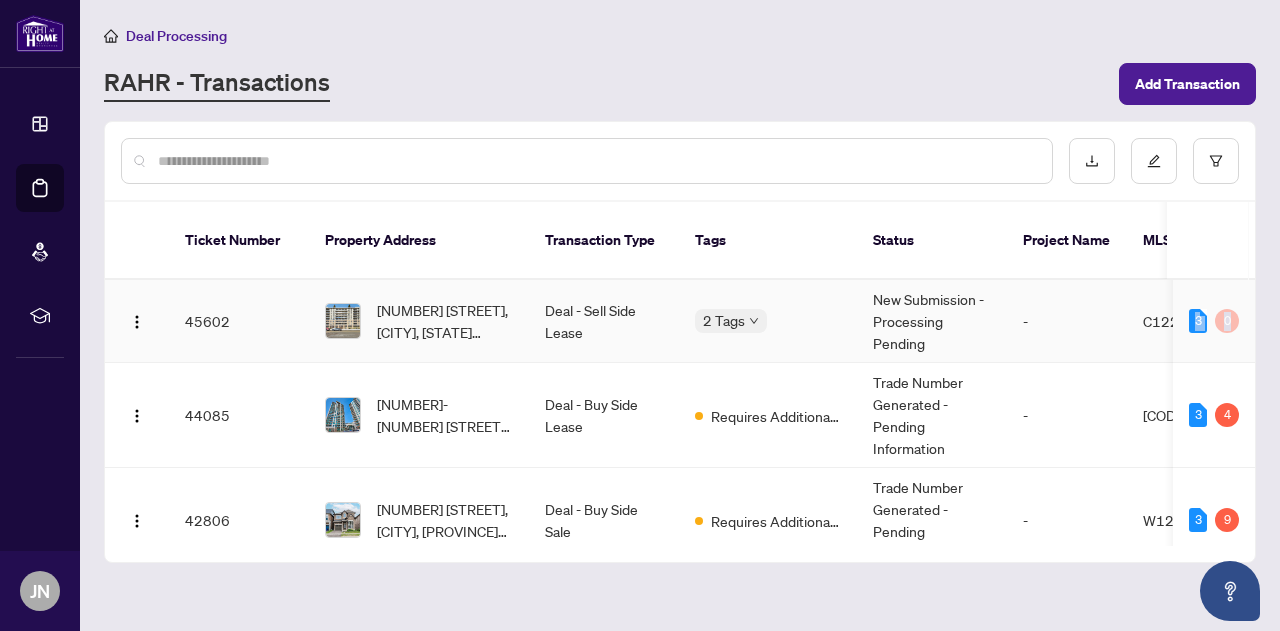 scroll, scrollTop: 0, scrollLeft: 120, axis: horizontal 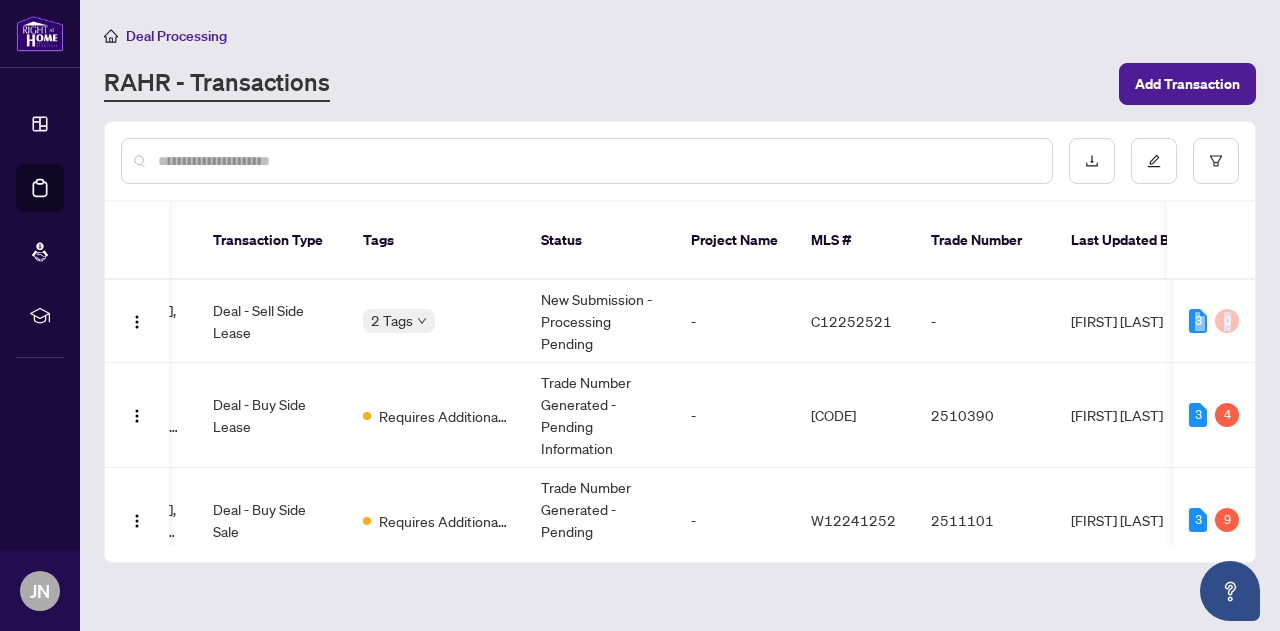 drag, startPoint x: 1248, startPoint y: 270, endPoint x: 1257, endPoint y: 299, distance: 30.364452 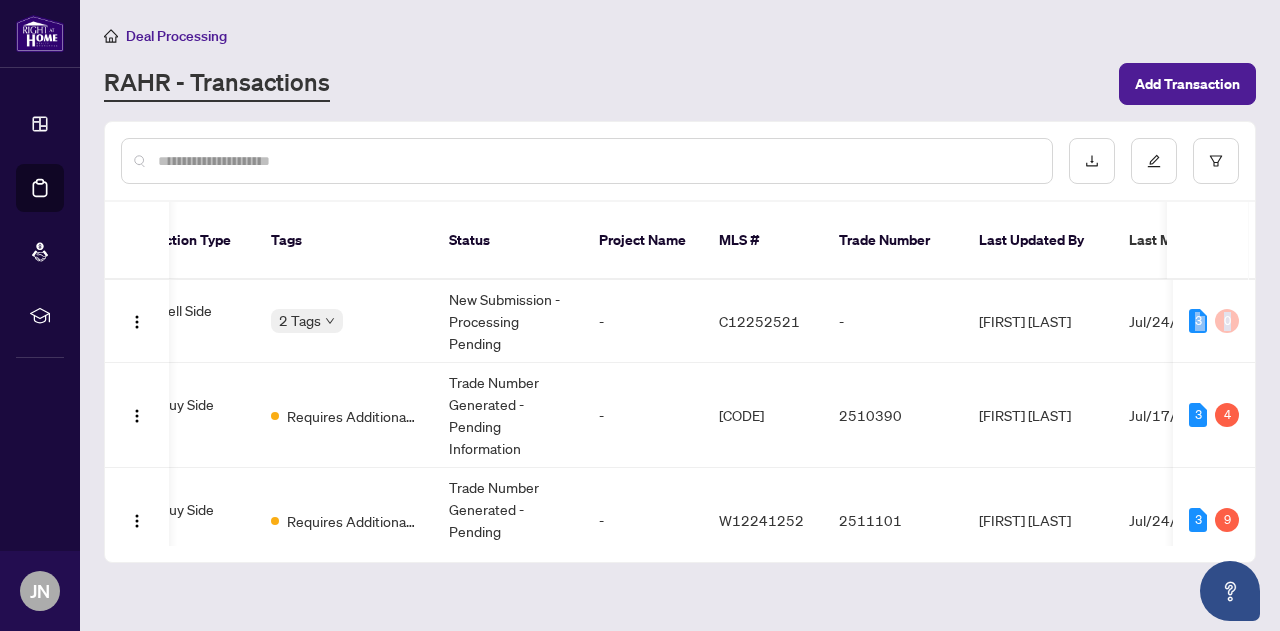 scroll, scrollTop: 0, scrollLeft: 0, axis: both 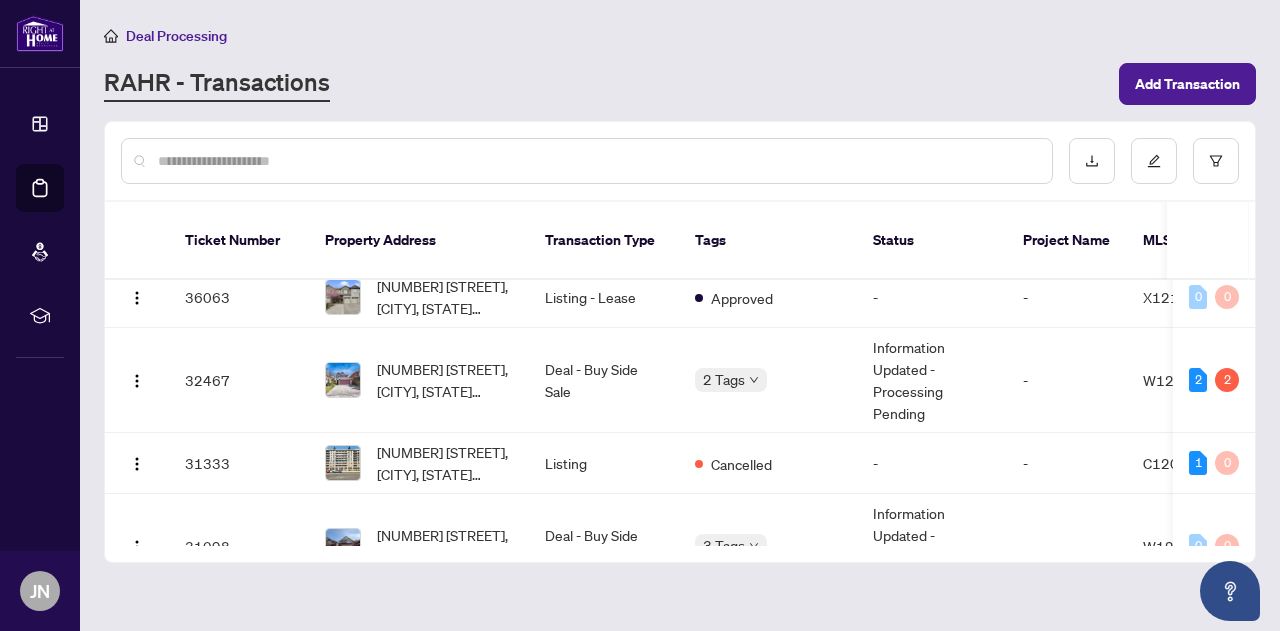 click on "[NUMBER] [STREET], [CITY], [STATE] [POSTAL_CODE], [COUNTRY]" at bounding box center [445, 380] 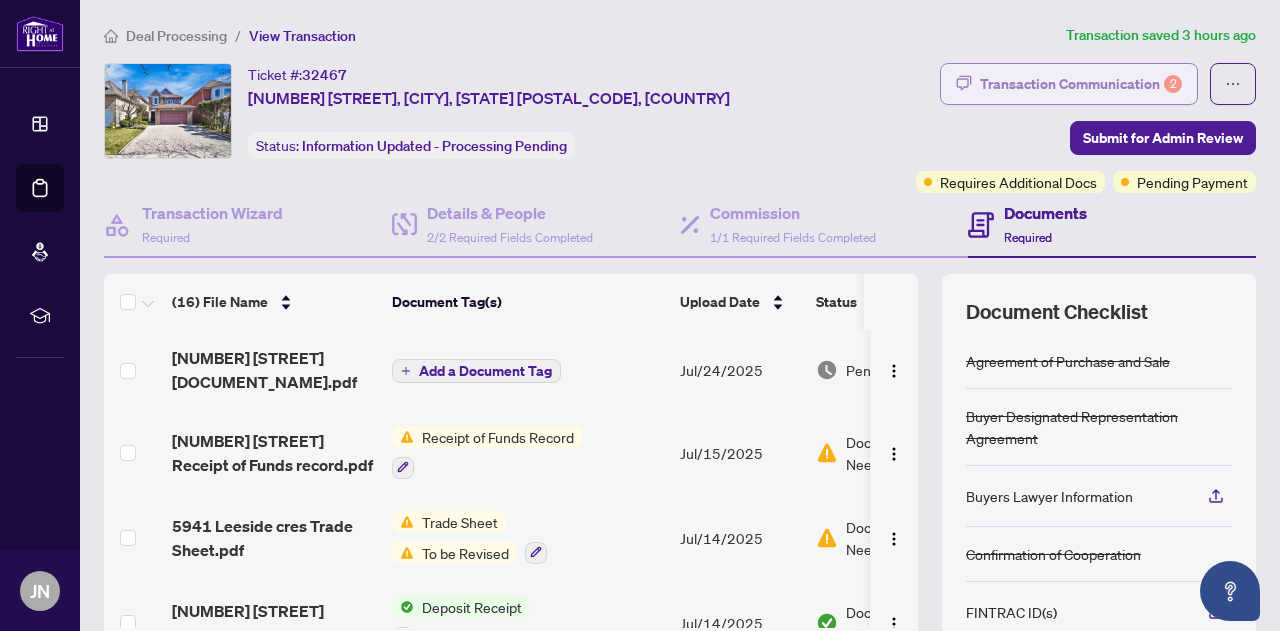 click on "Transaction Communication 2" at bounding box center (1081, 84) 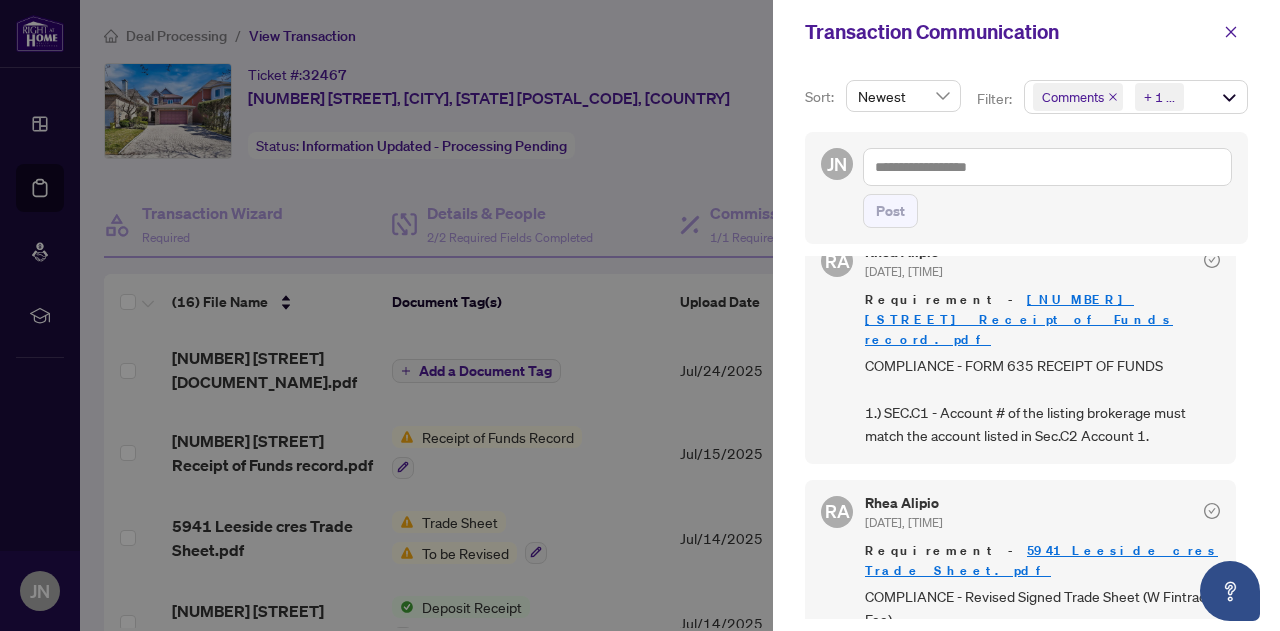 scroll, scrollTop: 0, scrollLeft: 0, axis: both 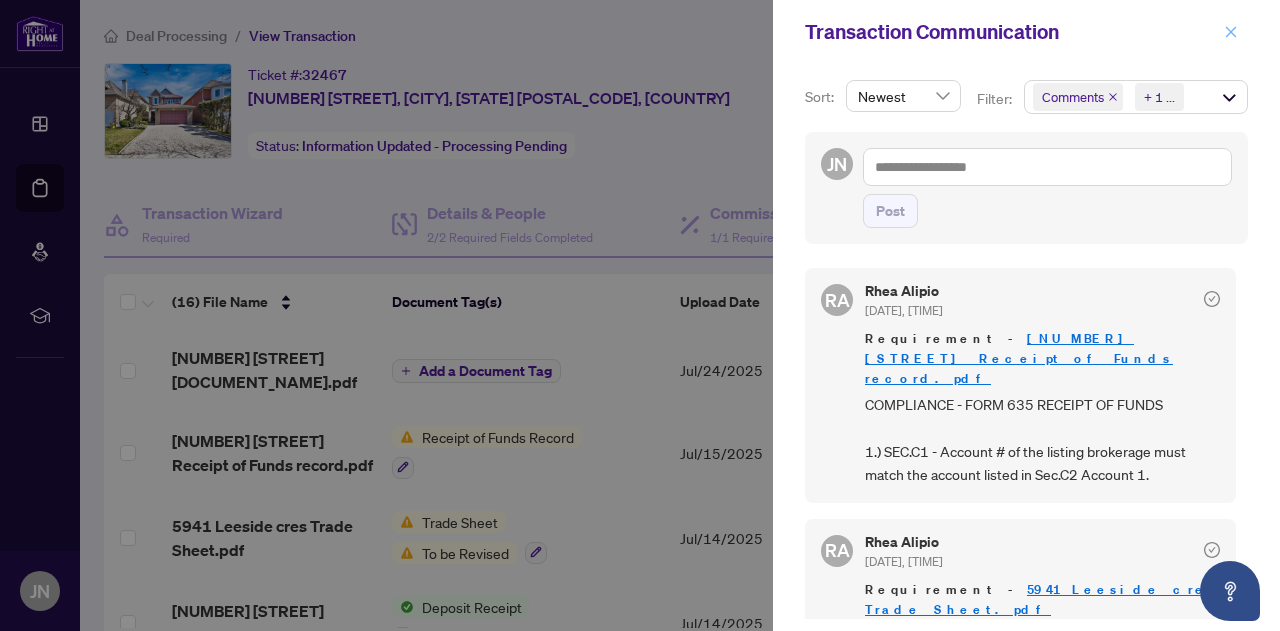 click 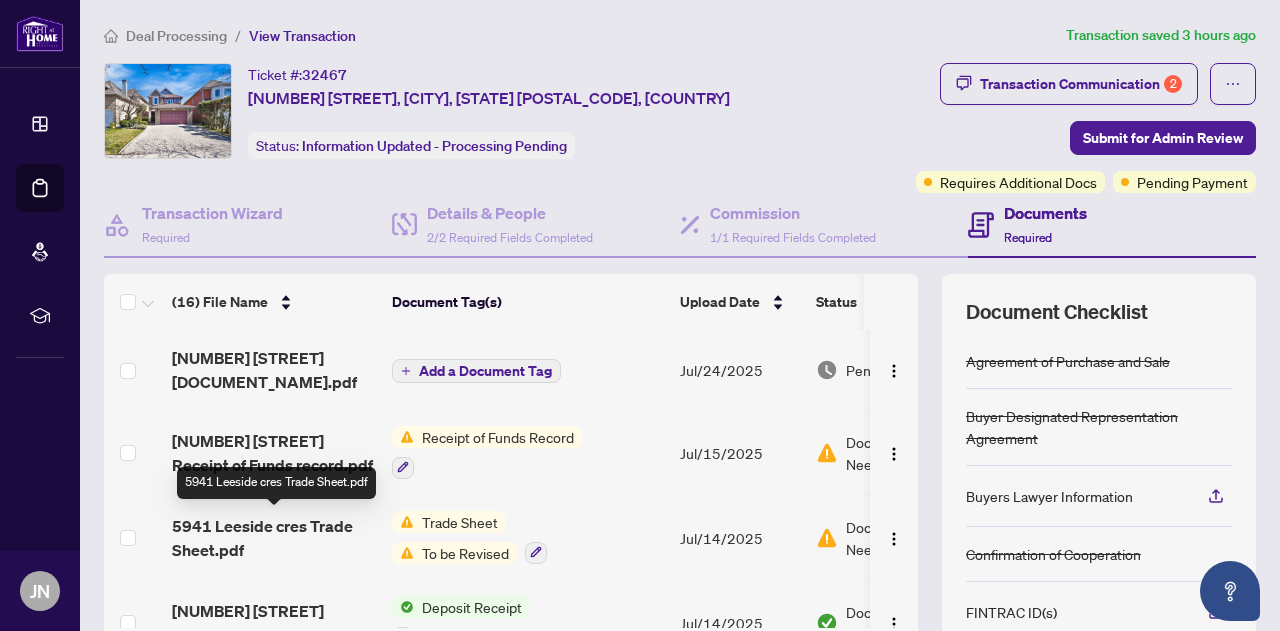 click on "5941 Leeside cres Trade Sheet.pdf" at bounding box center [274, 538] 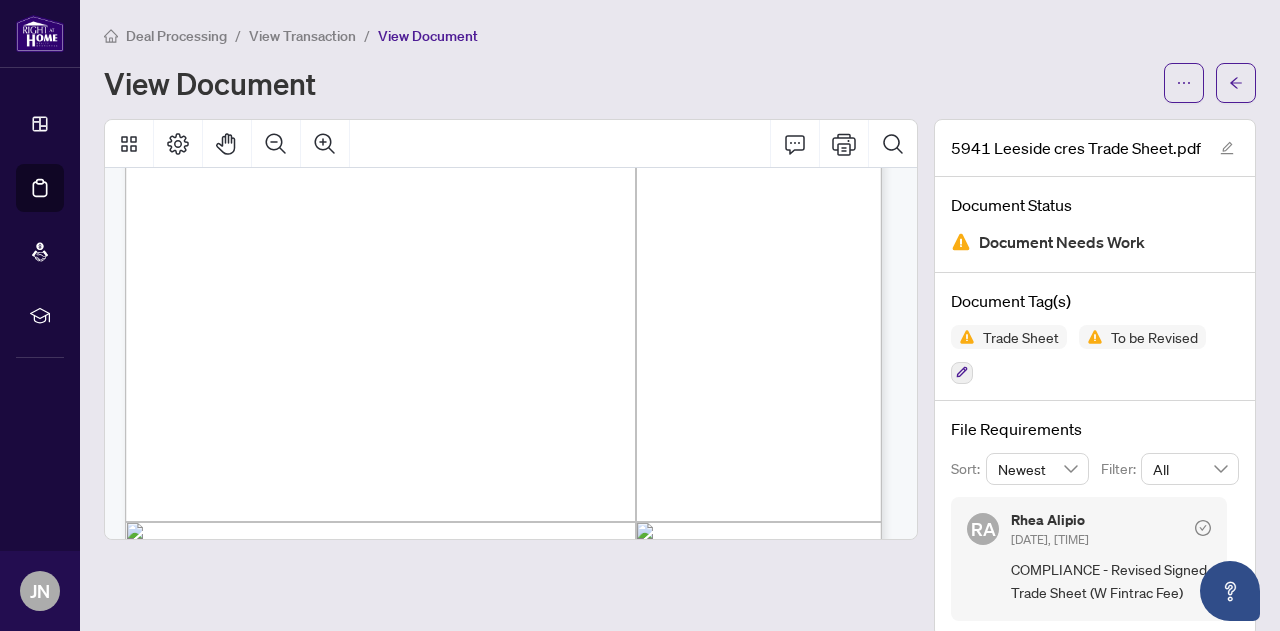 scroll, scrollTop: 0, scrollLeft: 0, axis: both 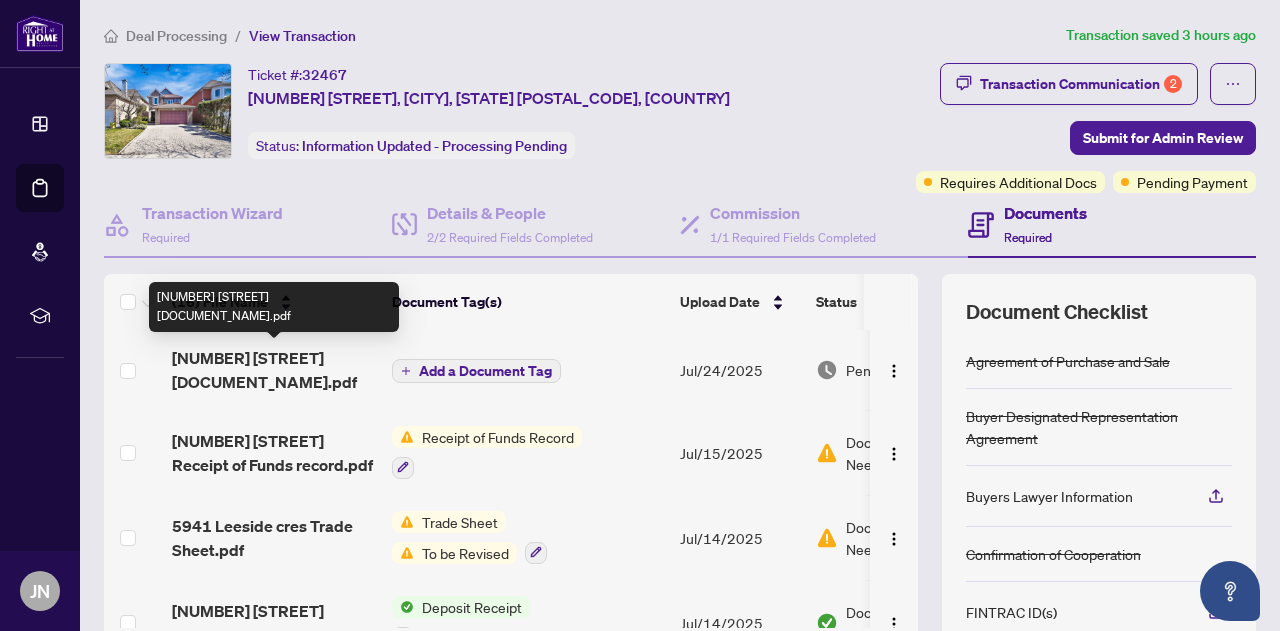 click on "[NUMBER] [STREET] [DOCUMENT_NAME].pdf" at bounding box center (274, 370) 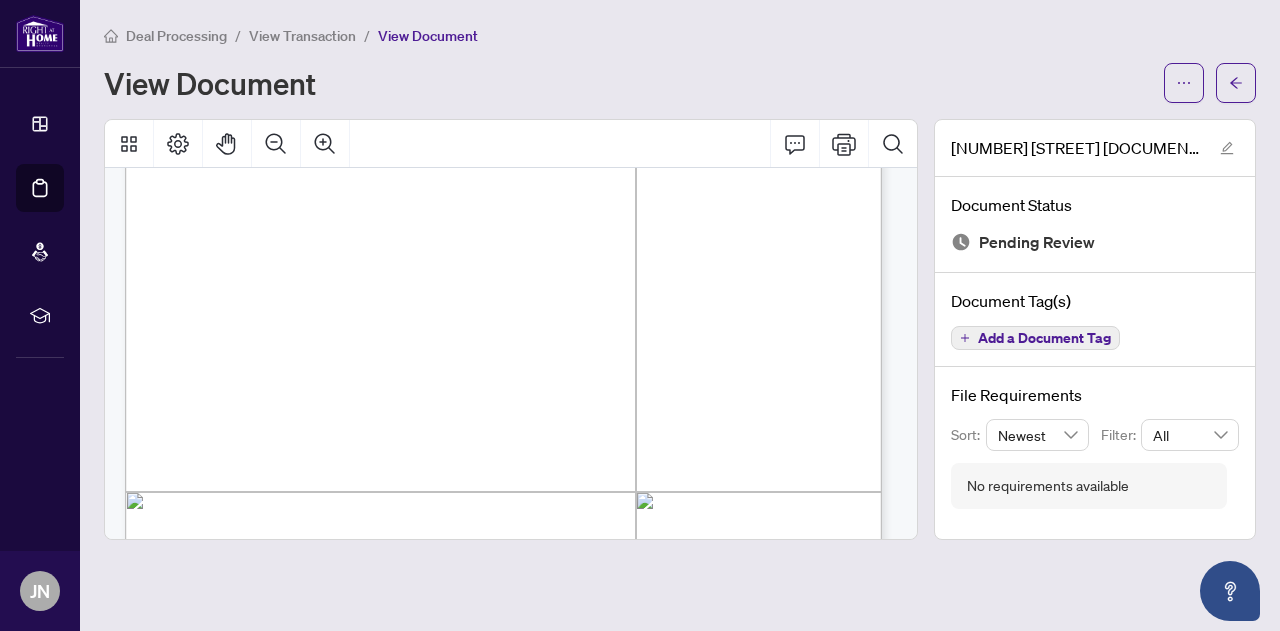 scroll, scrollTop: 0, scrollLeft: 0, axis: both 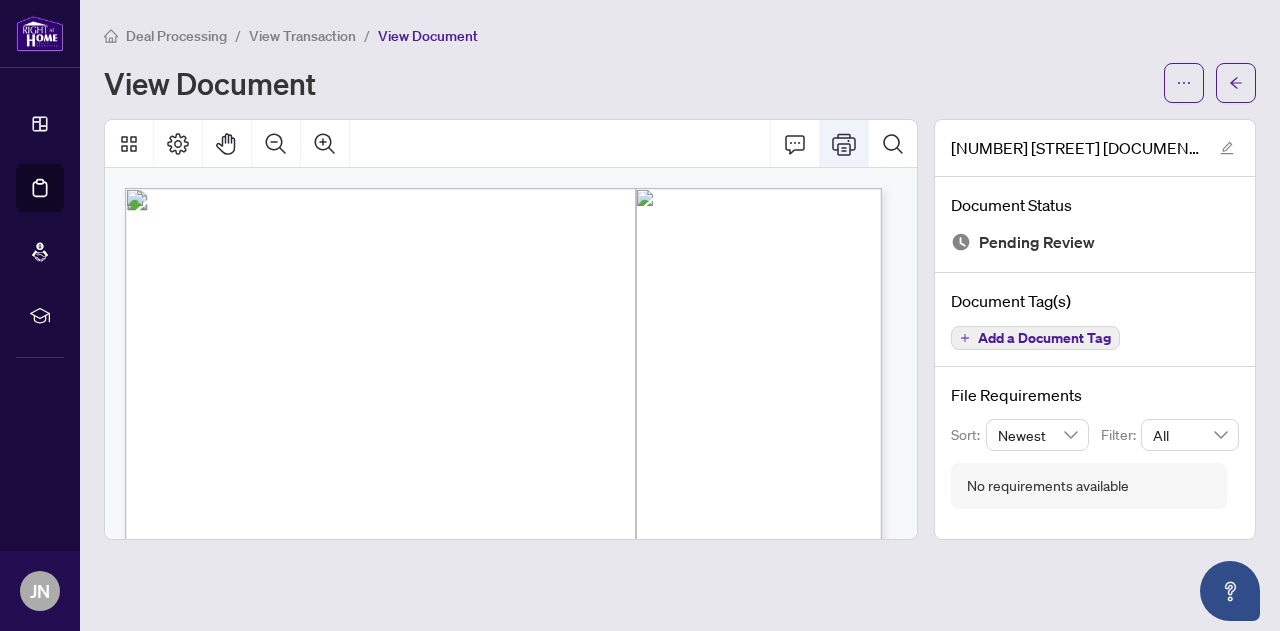 click 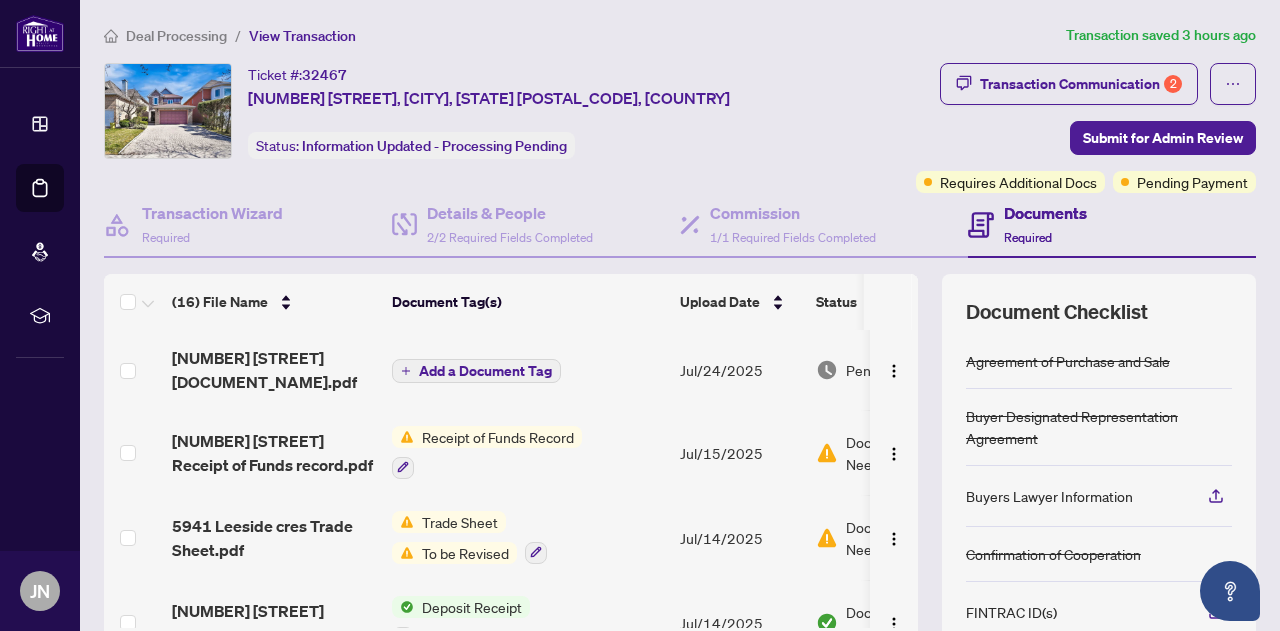 scroll, scrollTop: 1047, scrollLeft: 0, axis: vertical 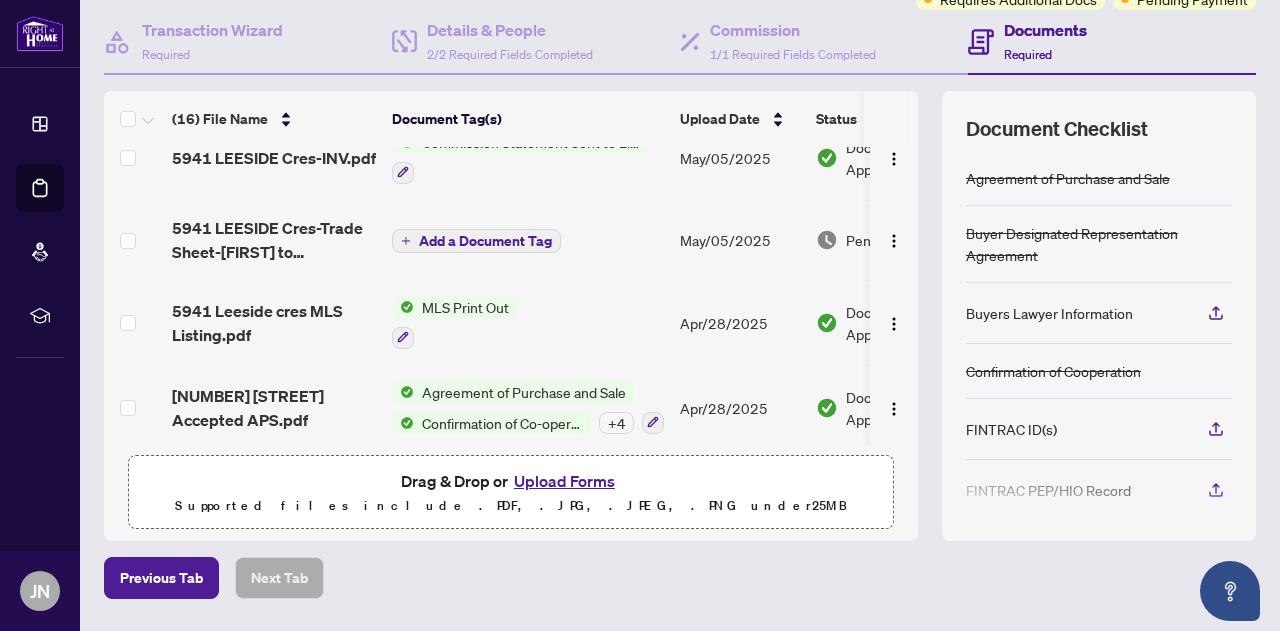 click on "Upload Forms" at bounding box center [564, 481] 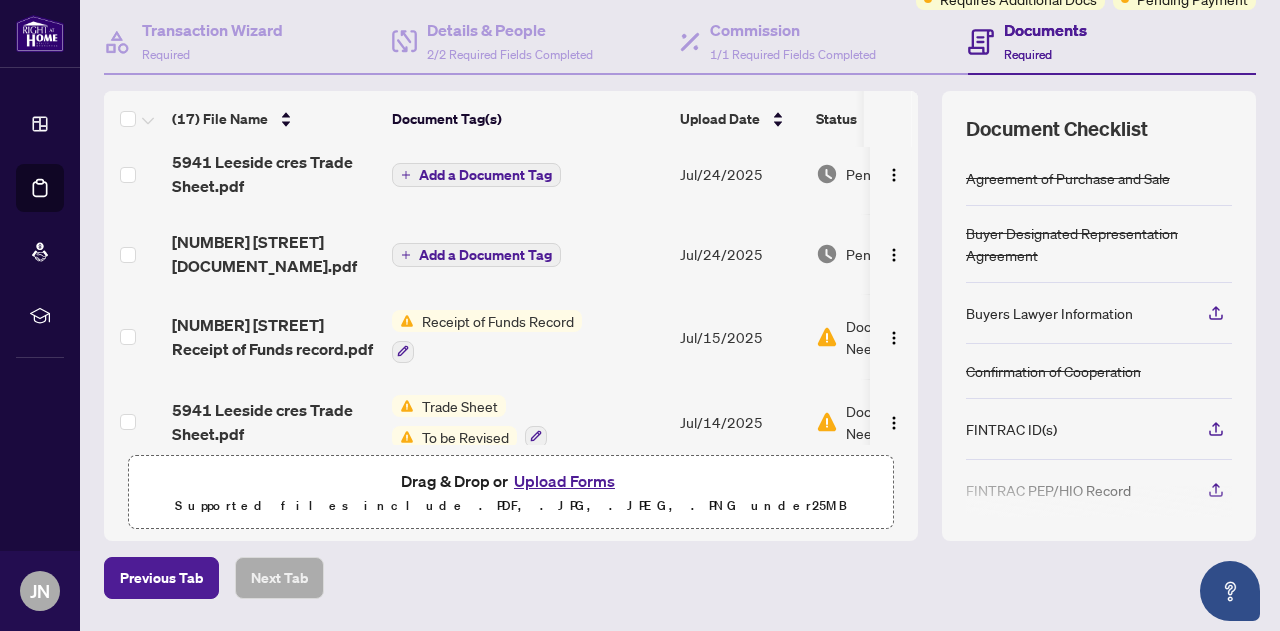 scroll, scrollTop: 0, scrollLeft: 0, axis: both 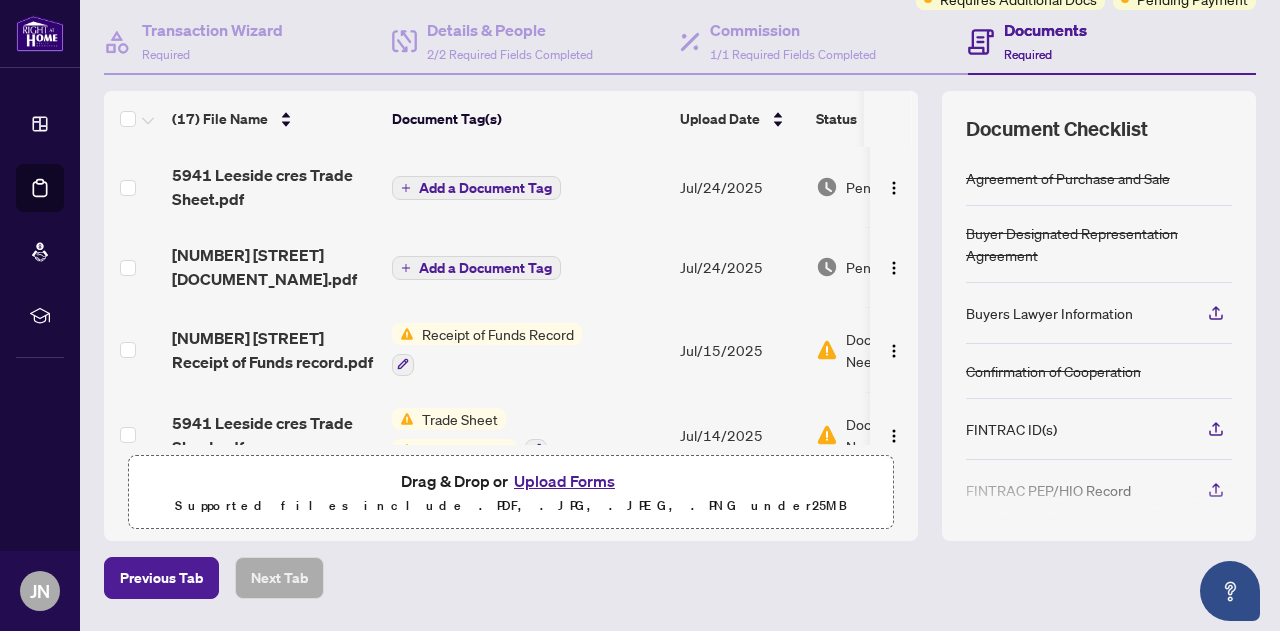 click on "Add a Document Tag" at bounding box center (485, 188) 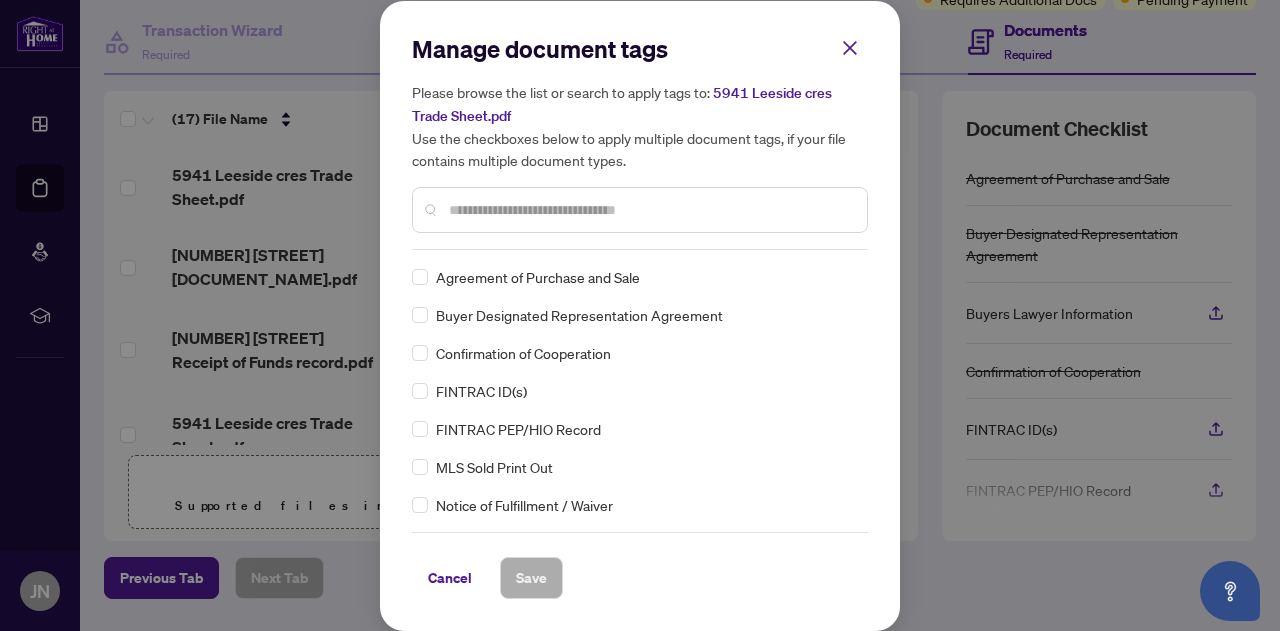 click at bounding box center (650, 210) 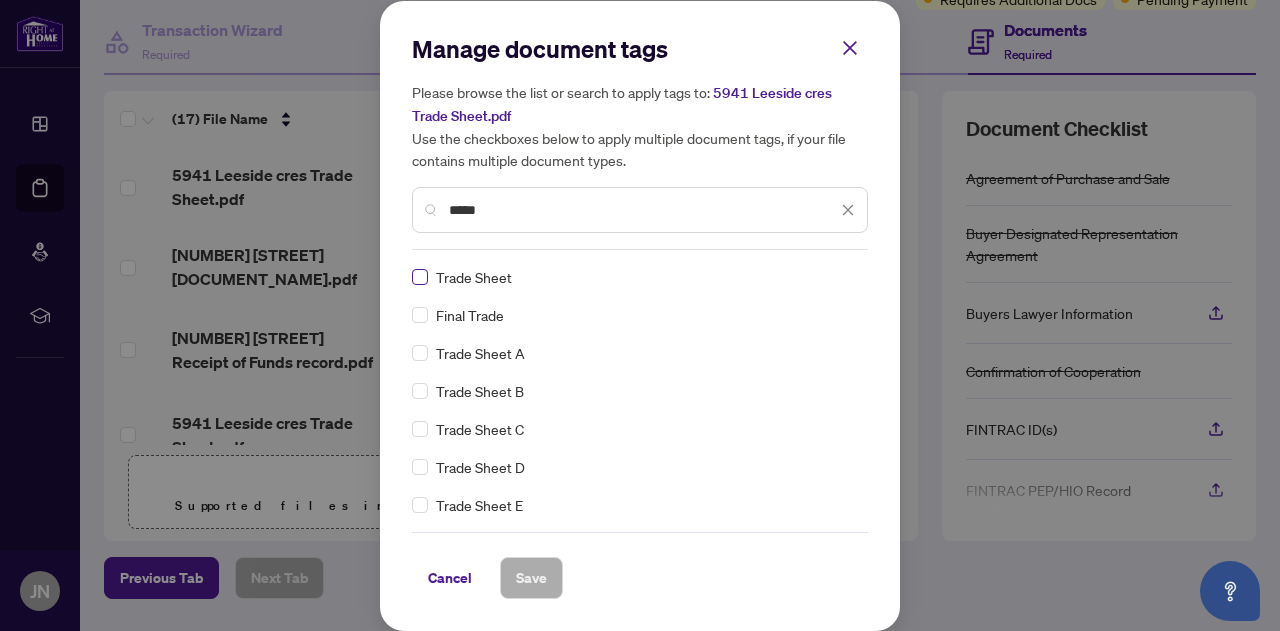 type on "*****" 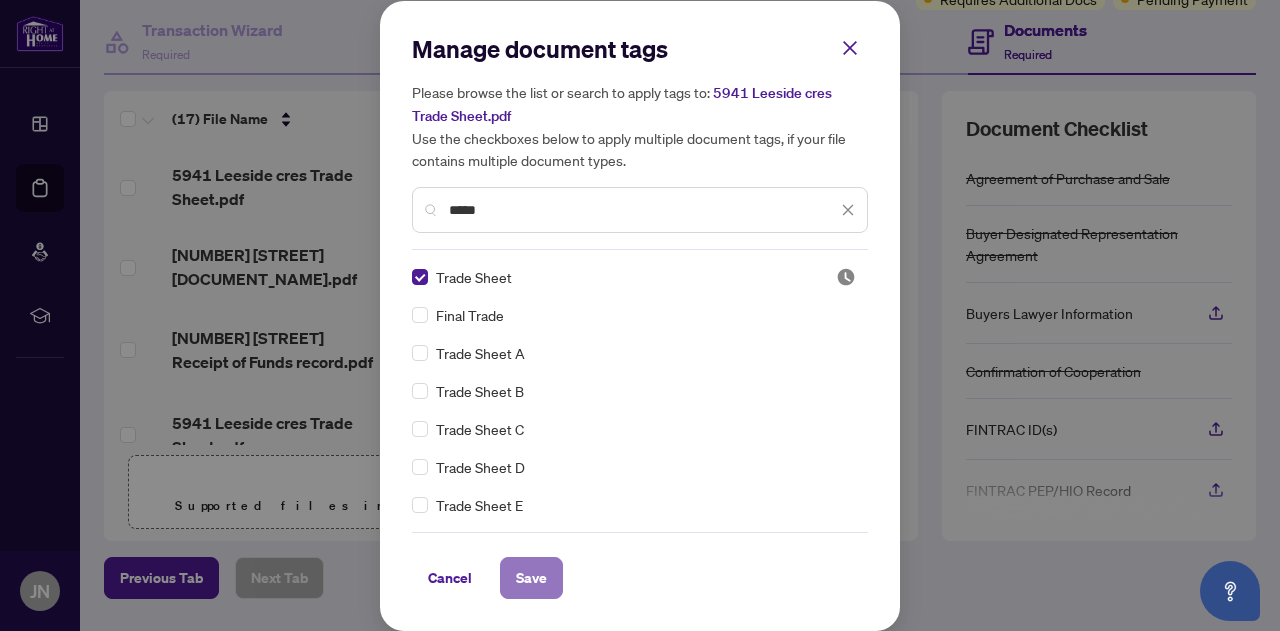 click on "Save" at bounding box center [531, 578] 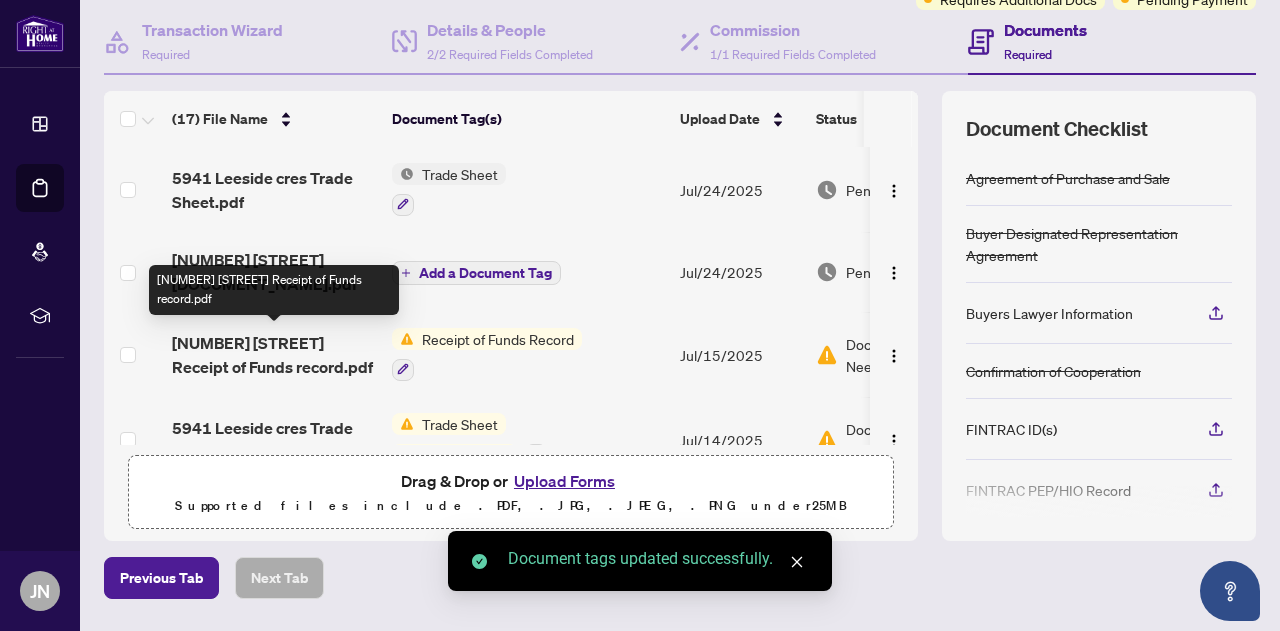 click on "[NUMBER] [STREET] Receipt of Funds record.pdf" at bounding box center (274, 355) 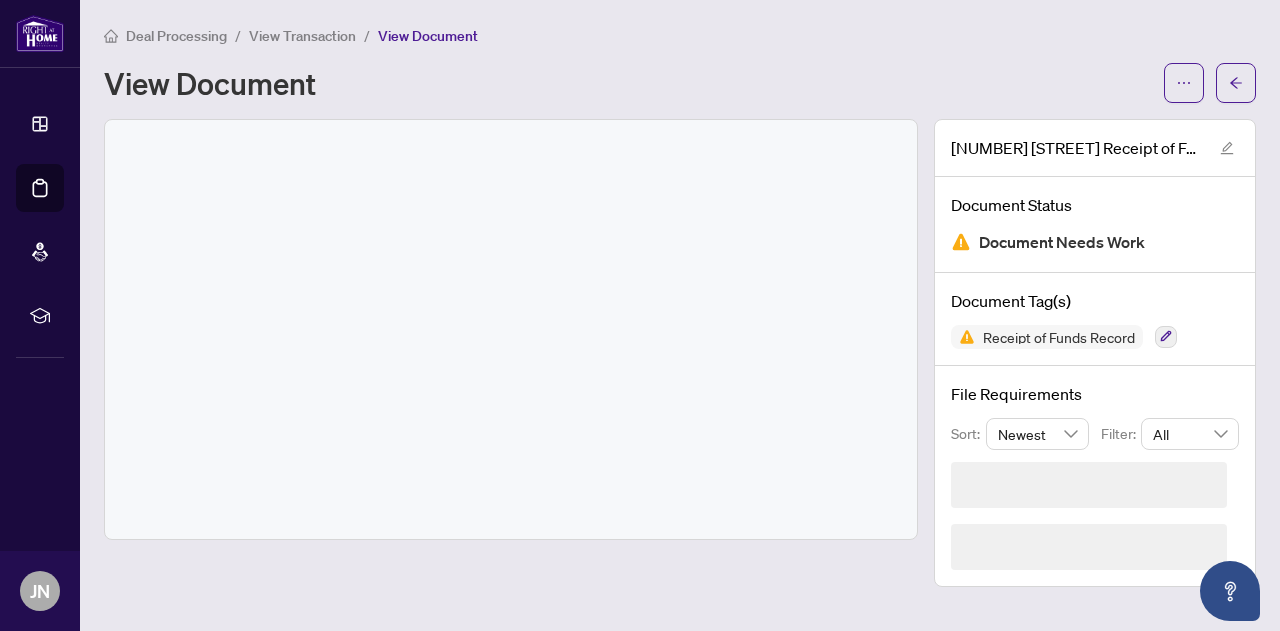 scroll, scrollTop: 0, scrollLeft: 0, axis: both 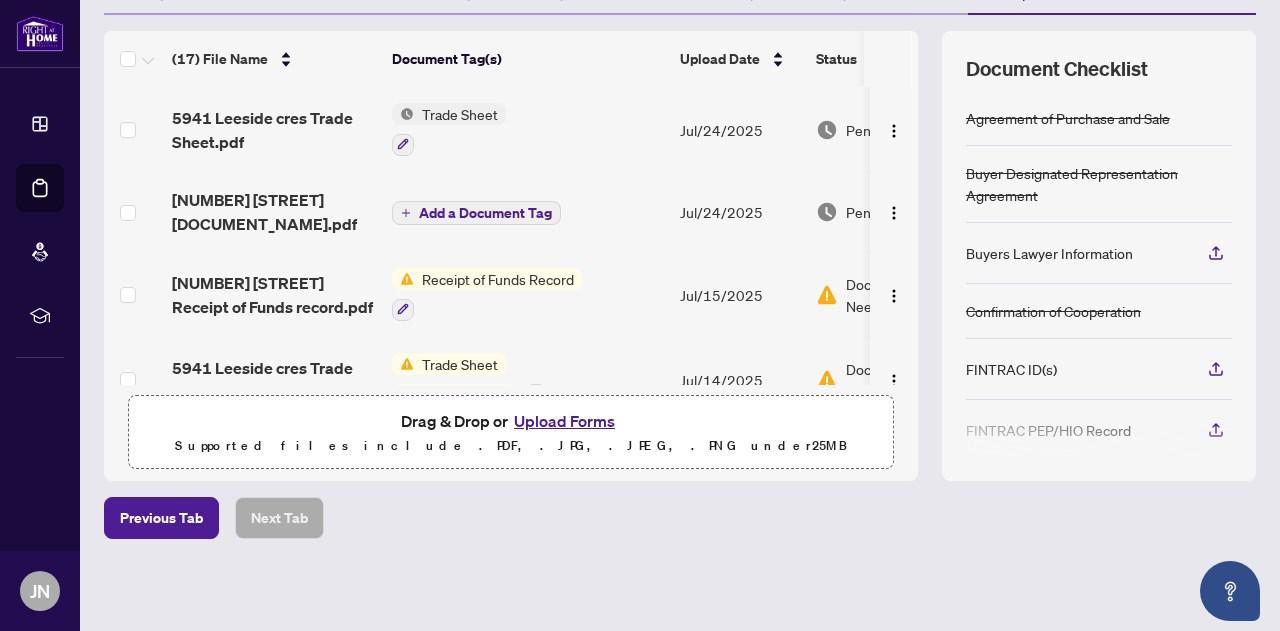 click on "Upload Forms" at bounding box center (564, 421) 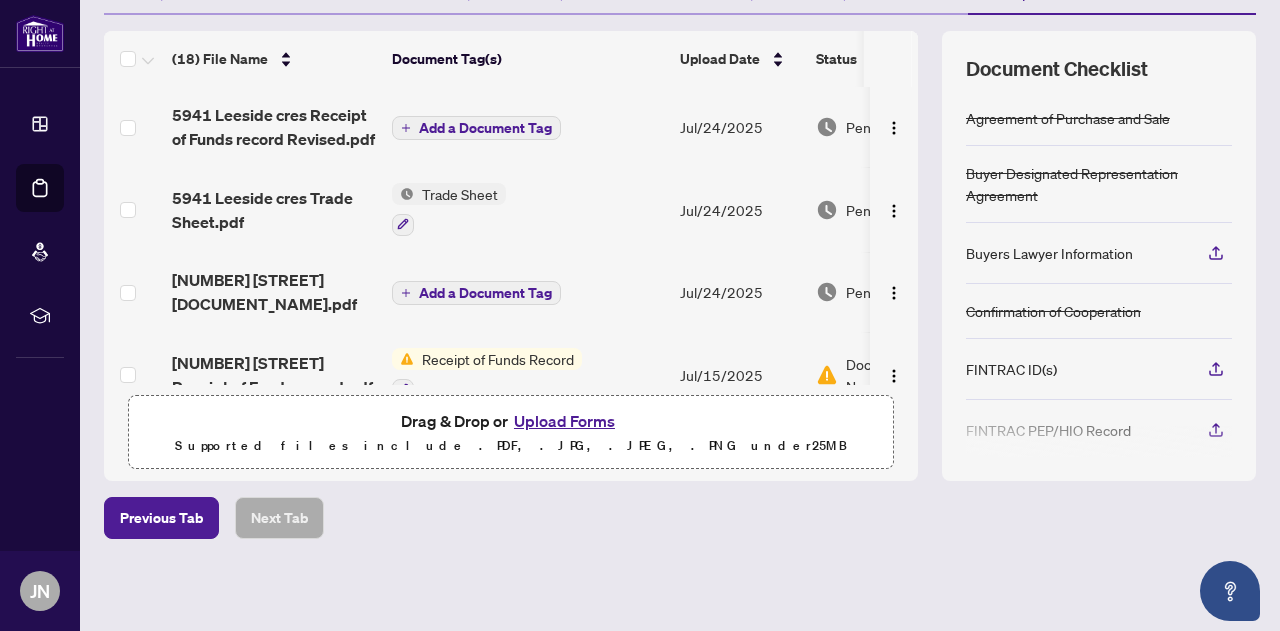 click on "Add a Document Tag" at bounding box center [485, 128] 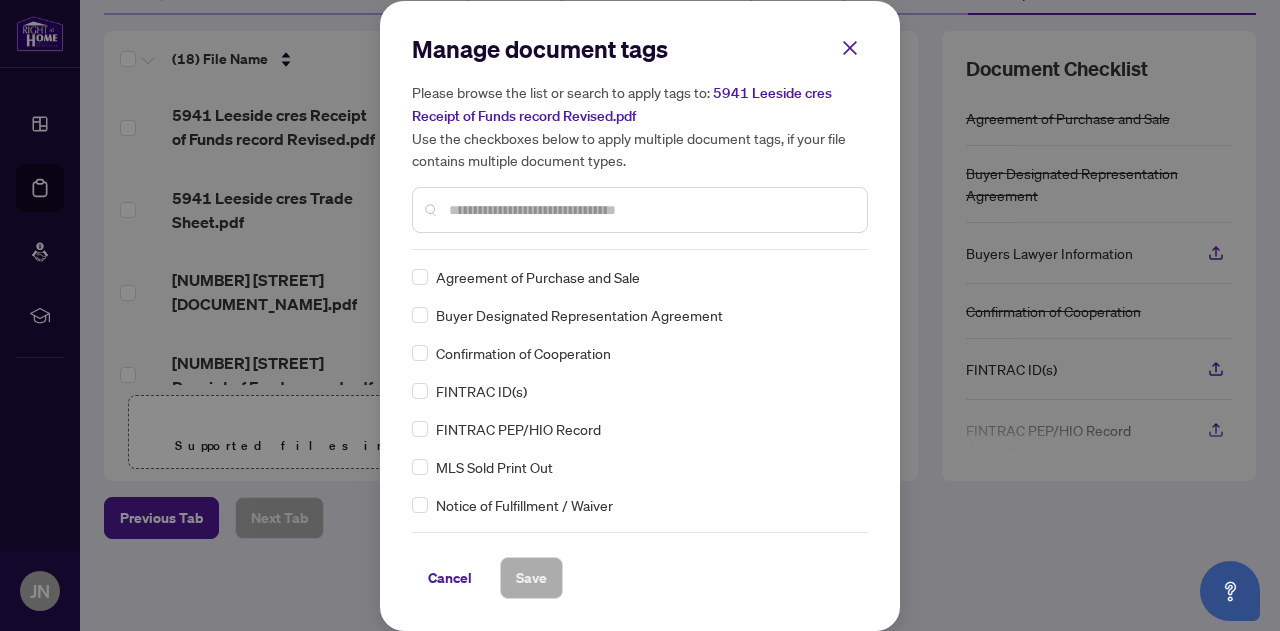 click on "Manage document tags Please browse the list or search to apply tags to: [NUMBER] [STREET] [DOCUMENT_NAME] Use the checkboxes below to apply multiple document tags, if your file contains multiple document types. Agreement of Purchase and Sale Buyer Designated Representation Agreement Confirmation of Cooperation FINTRAC ID(s) FINTRAC PEP/HIO Record MLS Sold Print Out Notice of Fulfillment / Waiver Receipt of Funds Record RECO Information Guide Buyers Lawyer Information Sellers Lawyer Information Trade Sheet Schedule B 1st Page of the APS Advance Paperwork Agent Correspondence Agreement of Assignment of Purchase and Sale Agreement to Cooperate /Broker Referral Agreement to Lease Articles of Incorporation Back to Vendor Letter Belongs to Another Transaction Builder's Consent Buyer Designated Representation Agreement Certificate of Estate Trustee(s) Client Refused to Sign Closing Date Change Co-op Brokerage Commission Statement Co-op EFT Co-operating Indemnity Agreement Correspondence EFT" at bounding box center [640, 316] 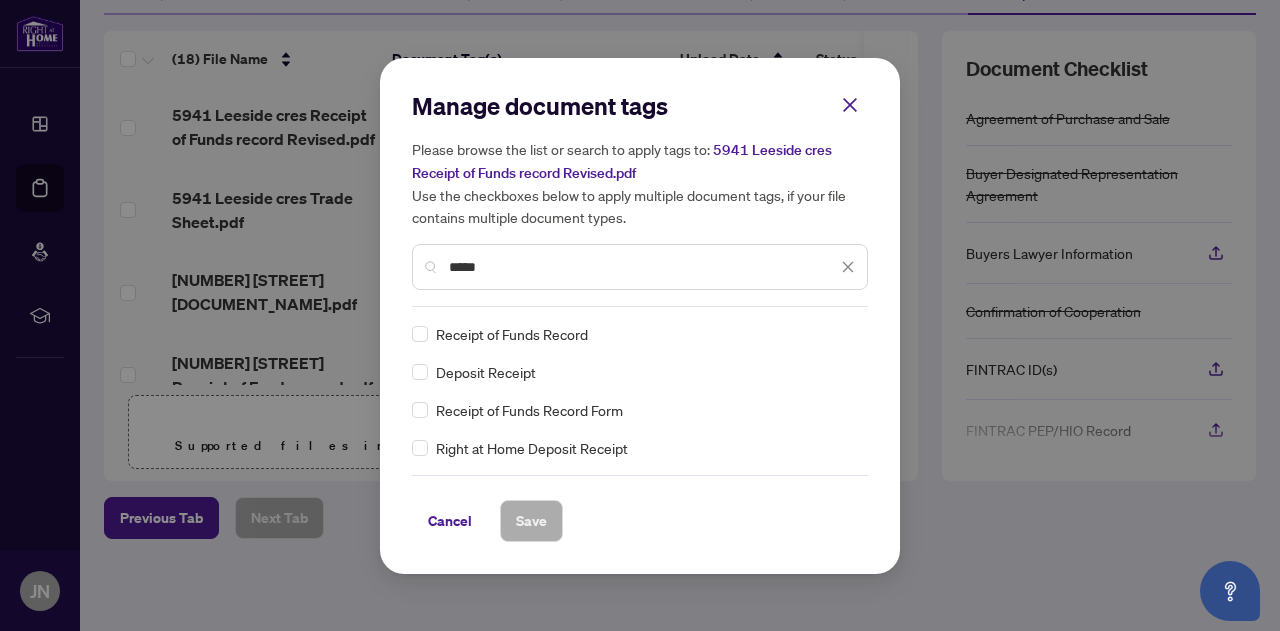 type on "*****" 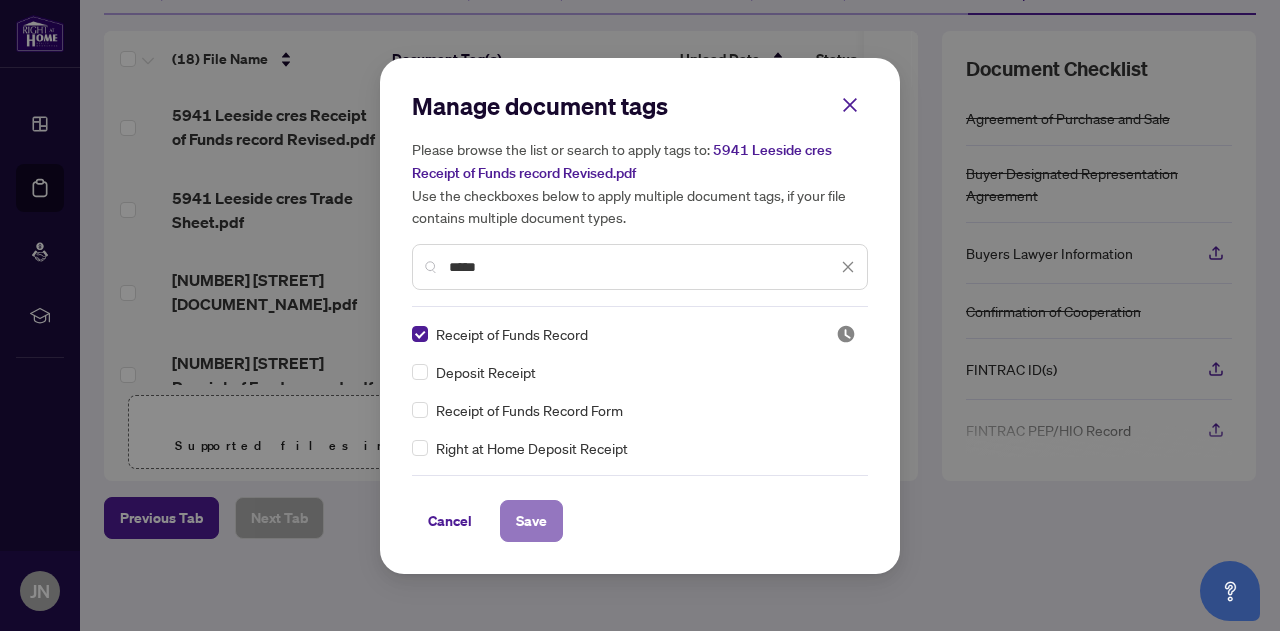 click on "Save" at bounding box center [531, 521] 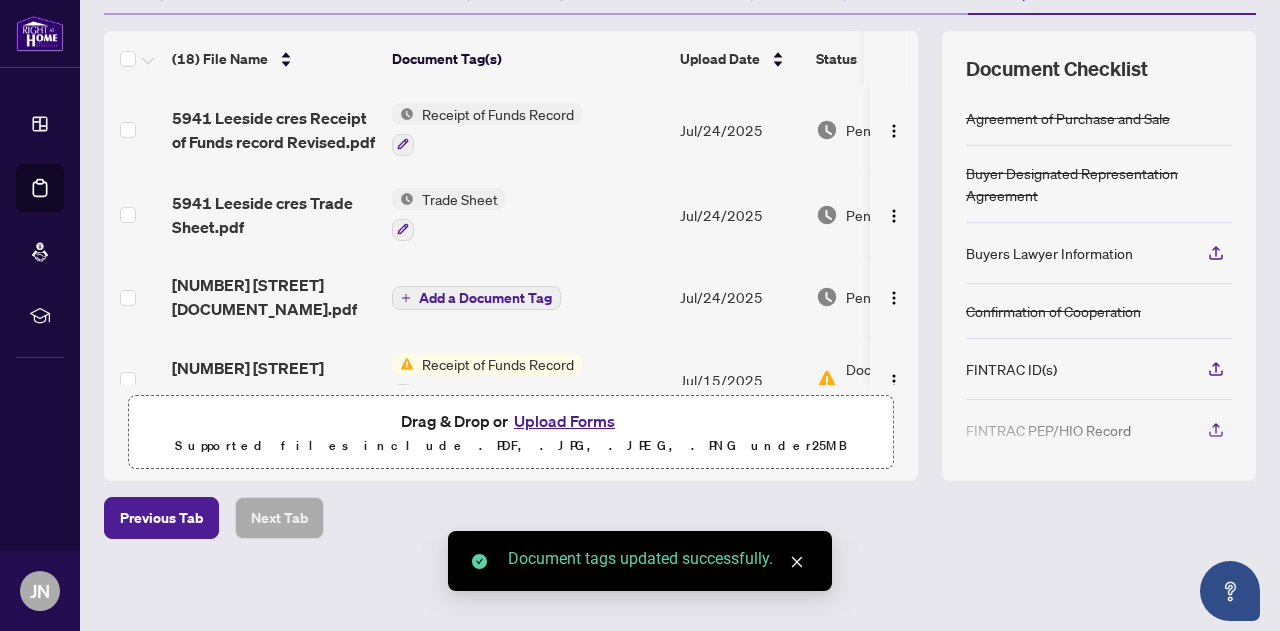 scroll, scrollTop: 0, scrollLeft: 0, axis: both 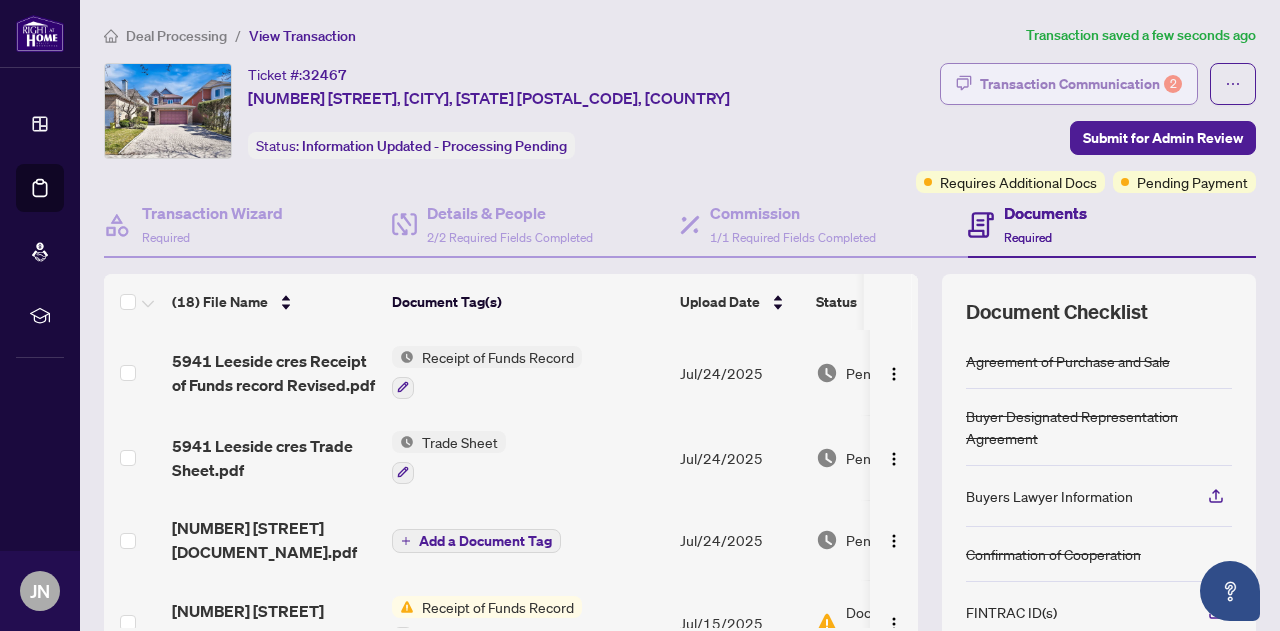 click on "Transaction Communication 2" at bounding box center (1081, 84) 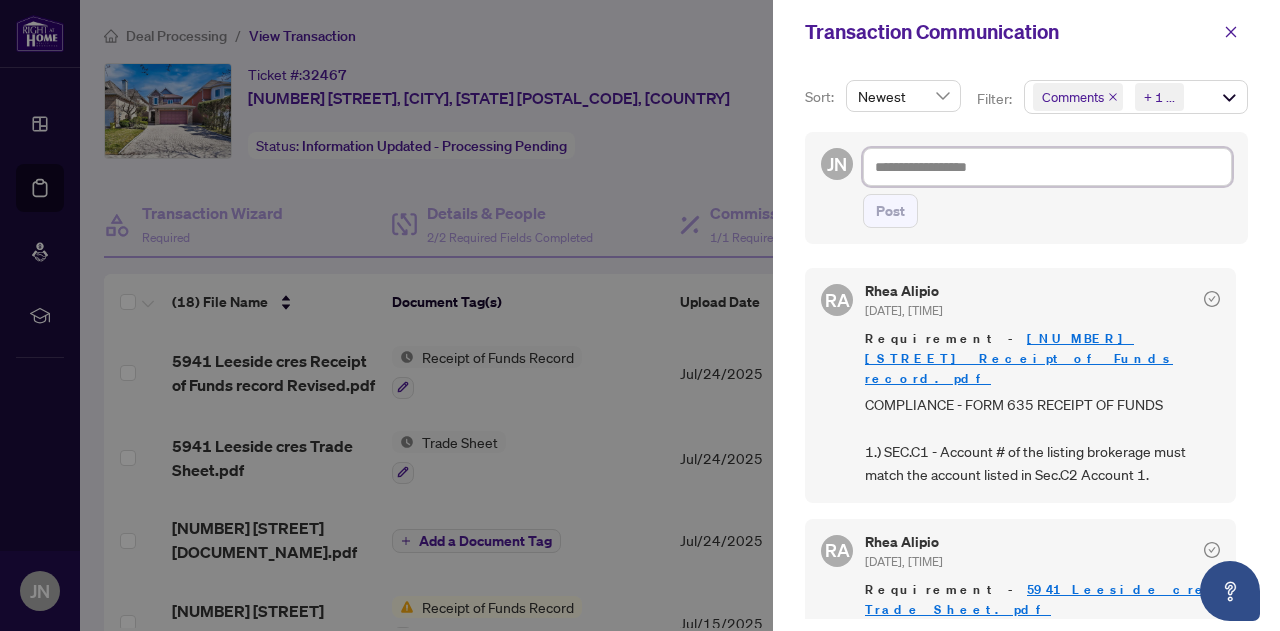 click at bounding box center (1047, 167) 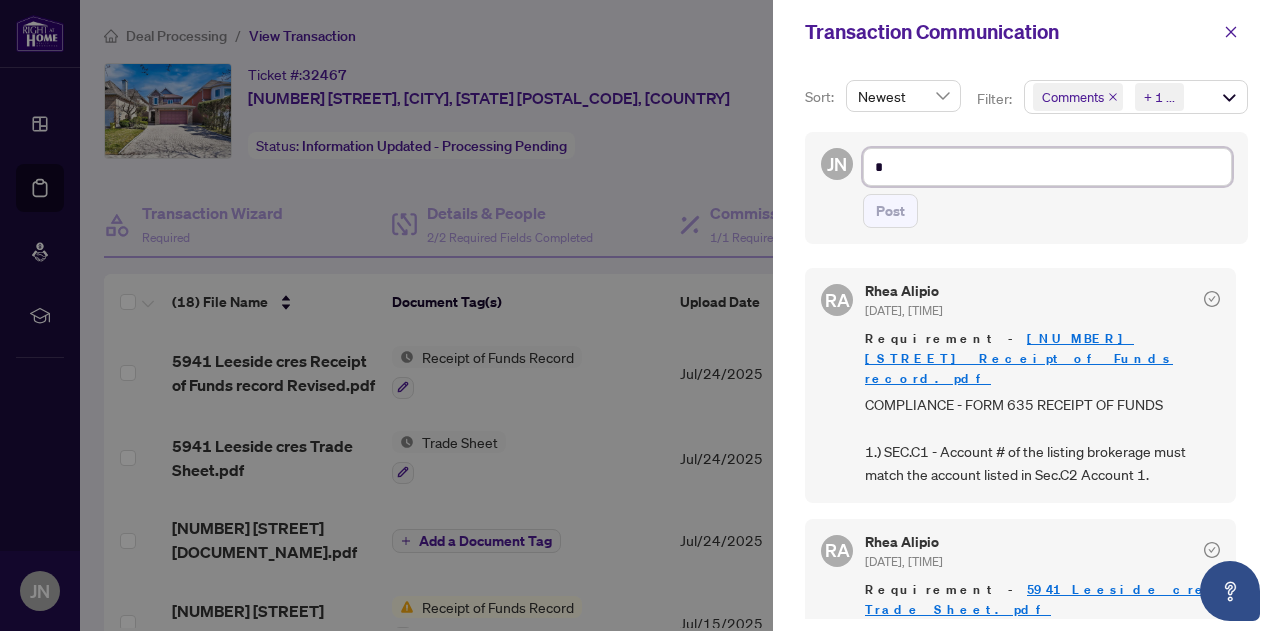 type on "*" 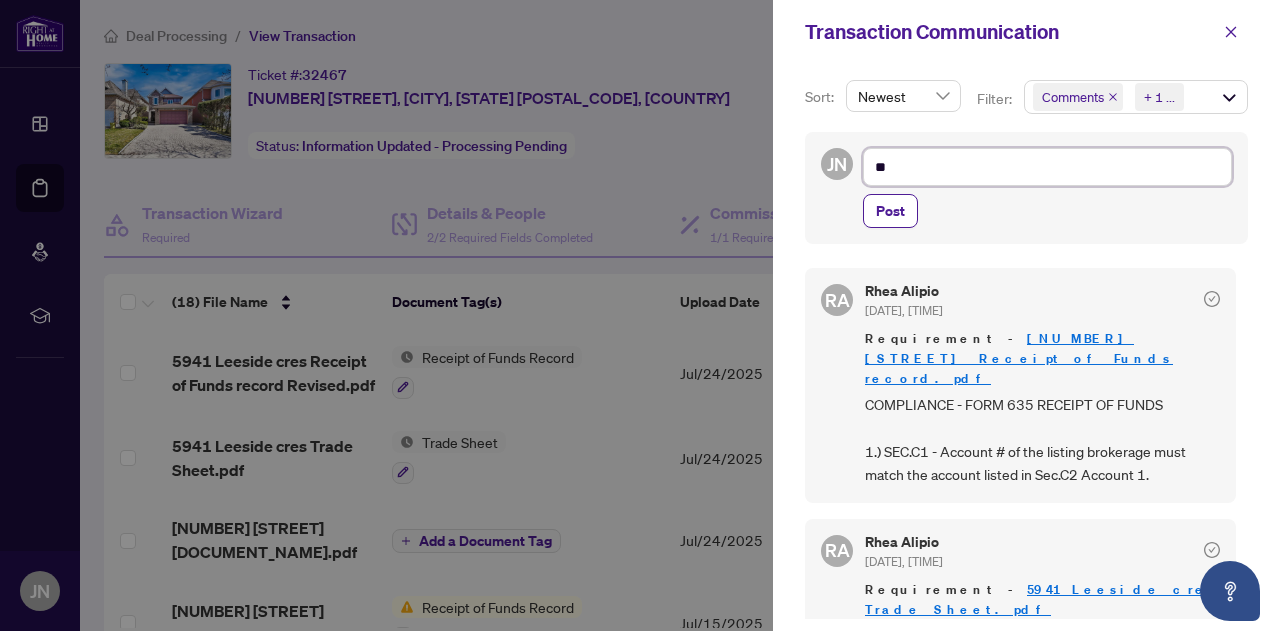 type on "***" 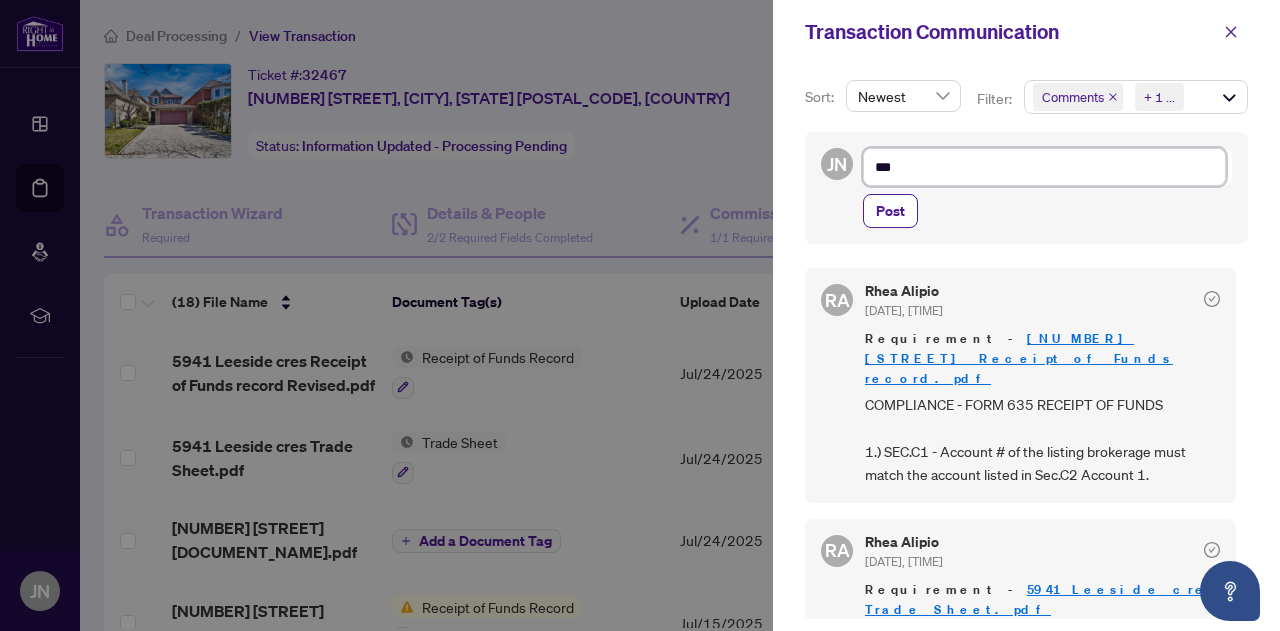 type on "****" 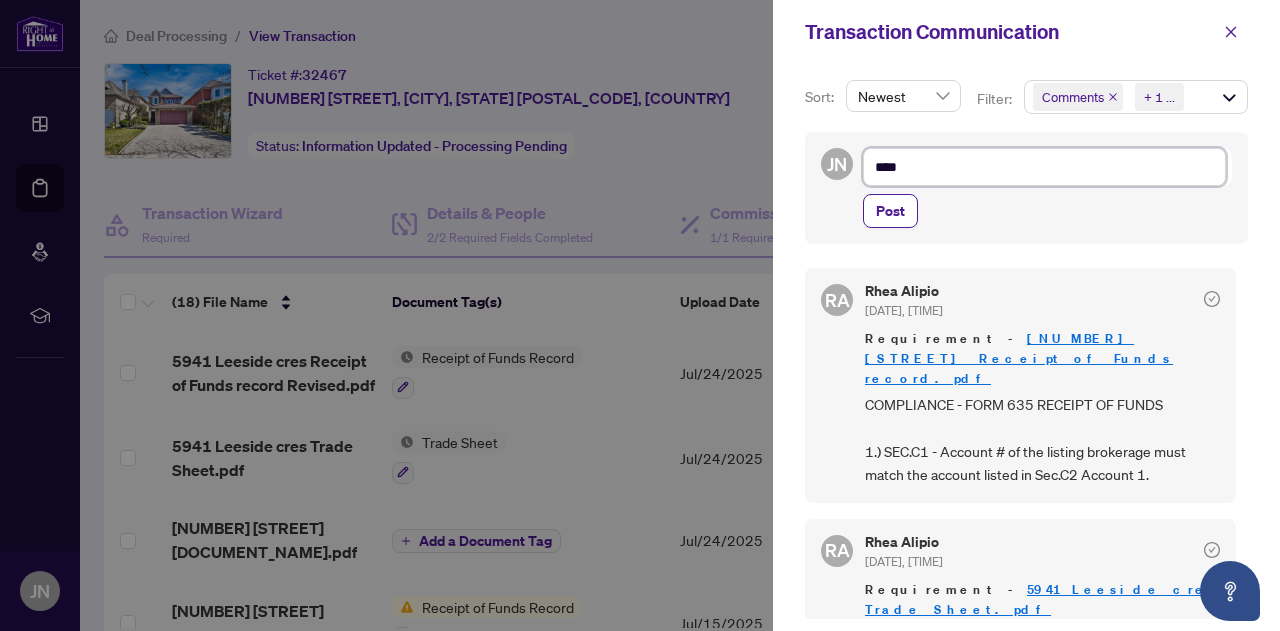 type on "*****" 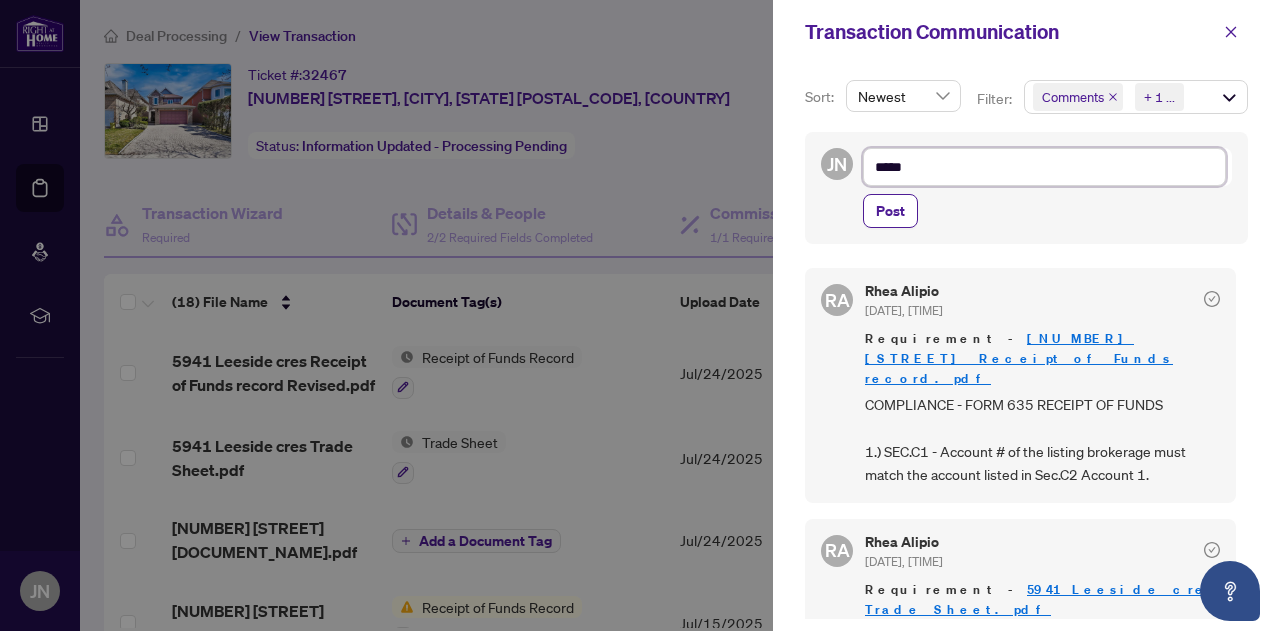type on "*****" 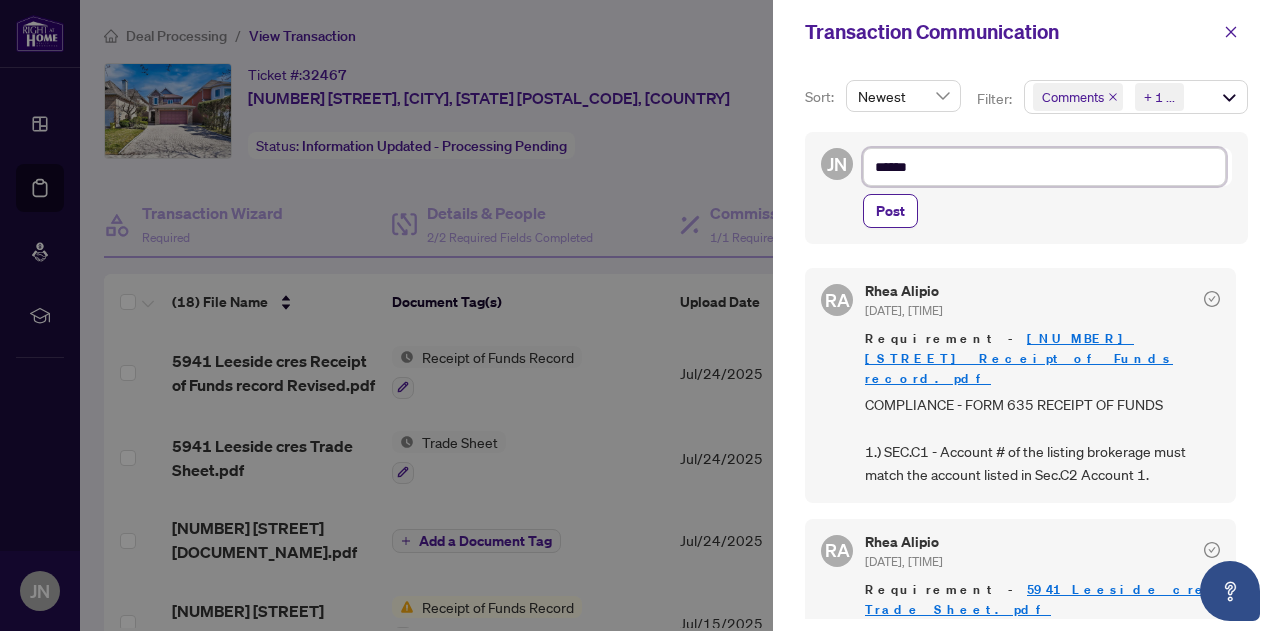 type on "*****" 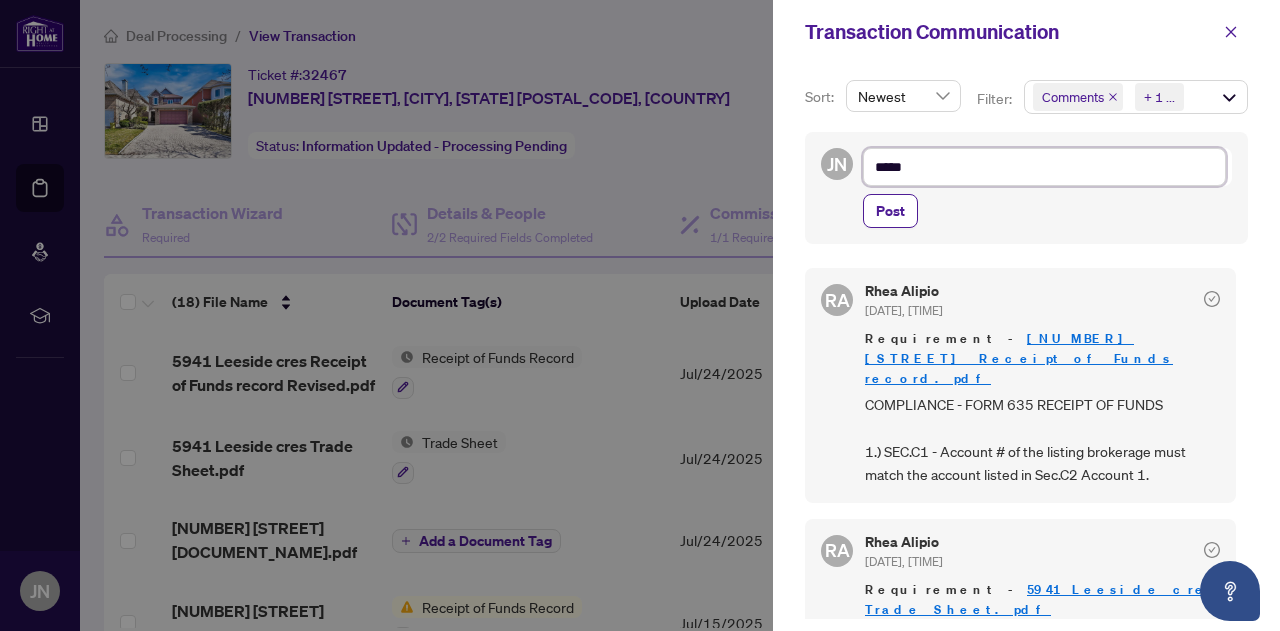 type on "****" 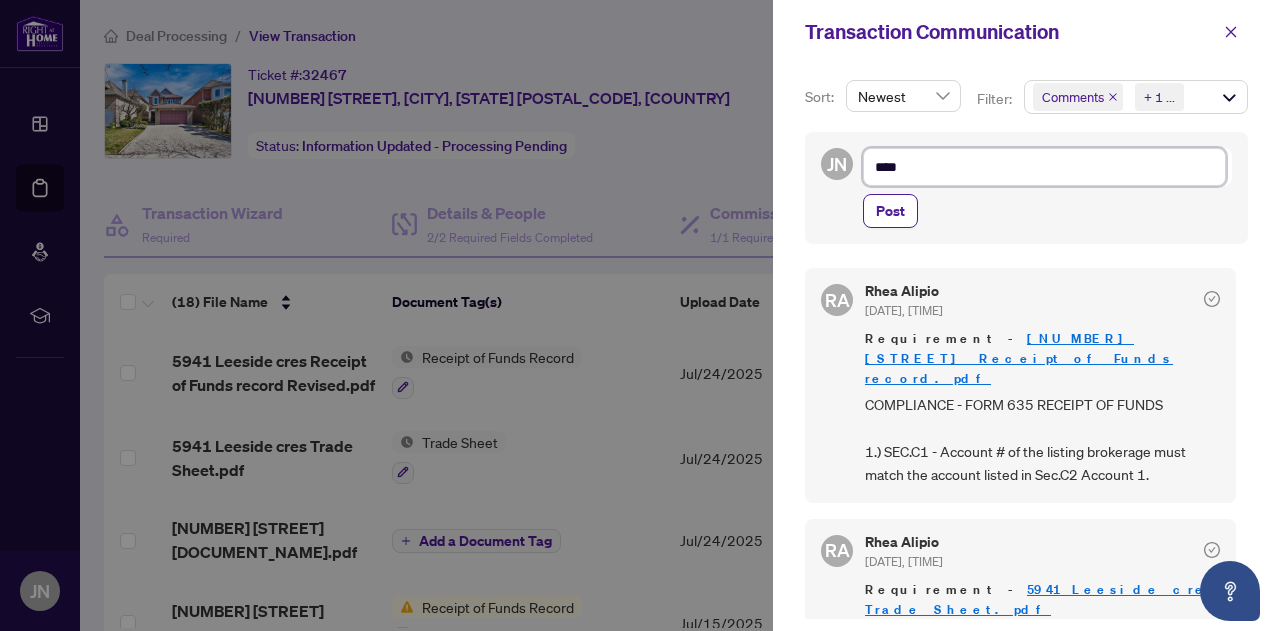 type on "*****" 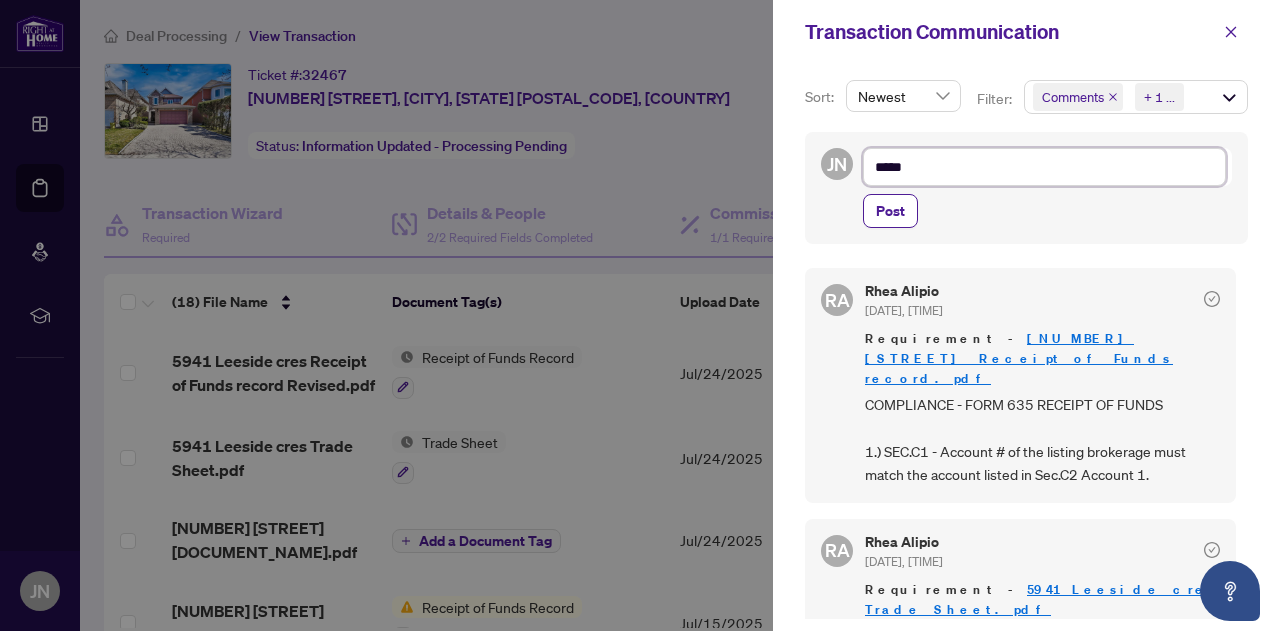 type on "******" 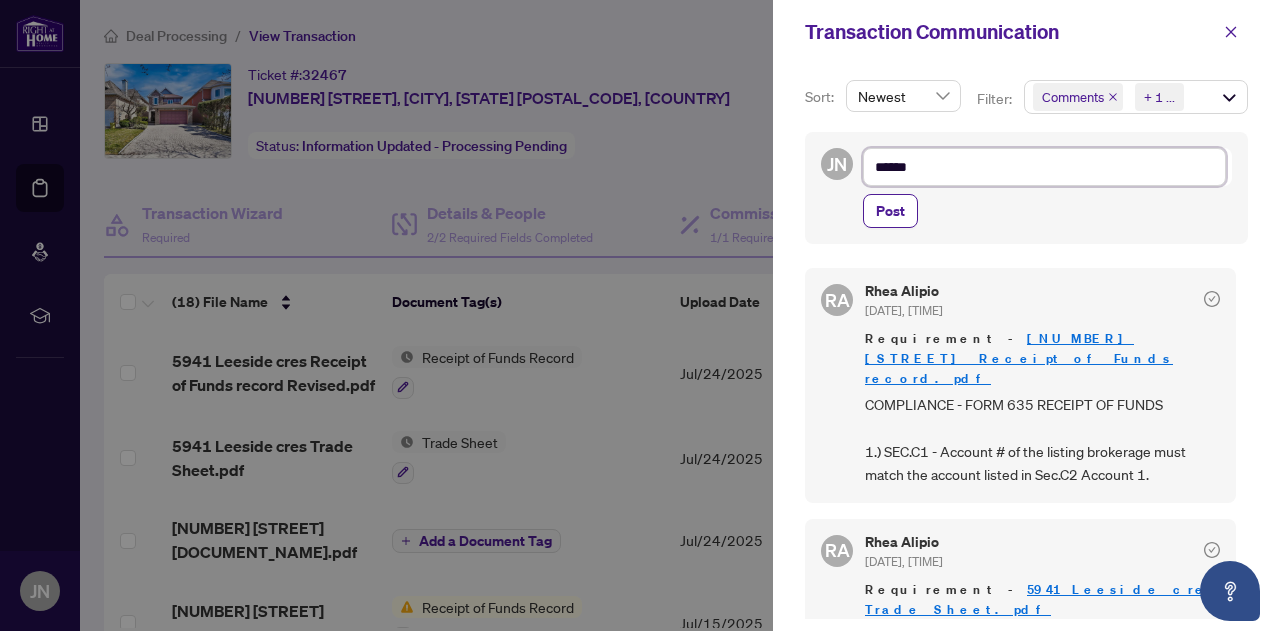 type on "******" 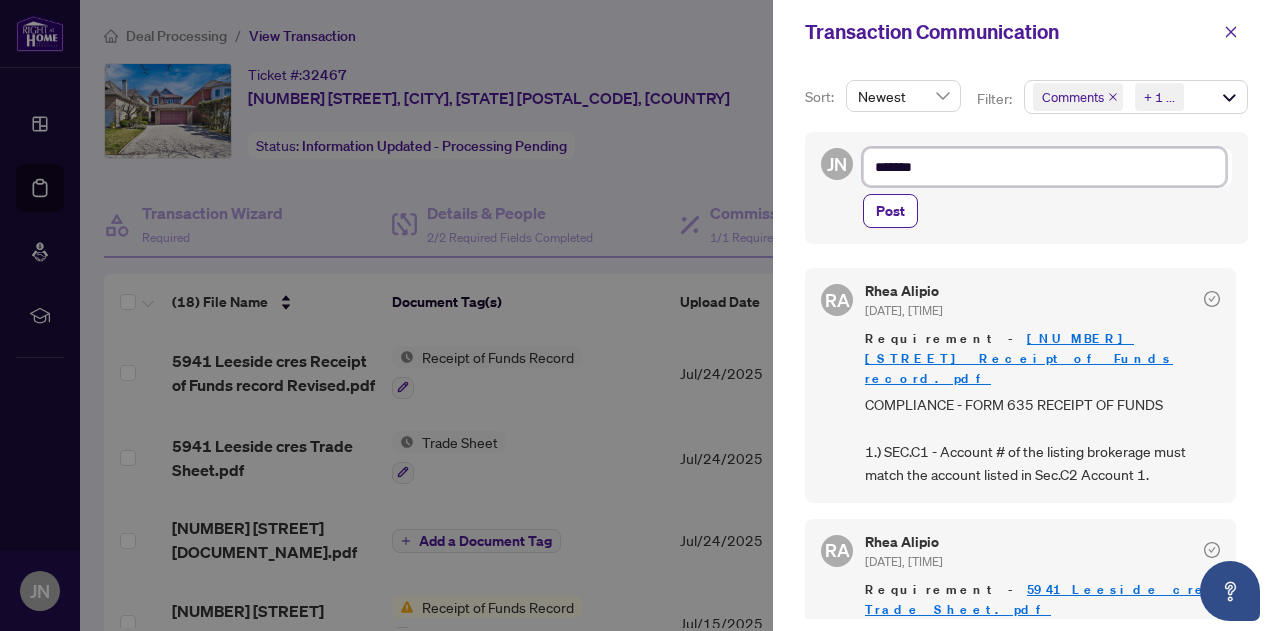 type on "********" 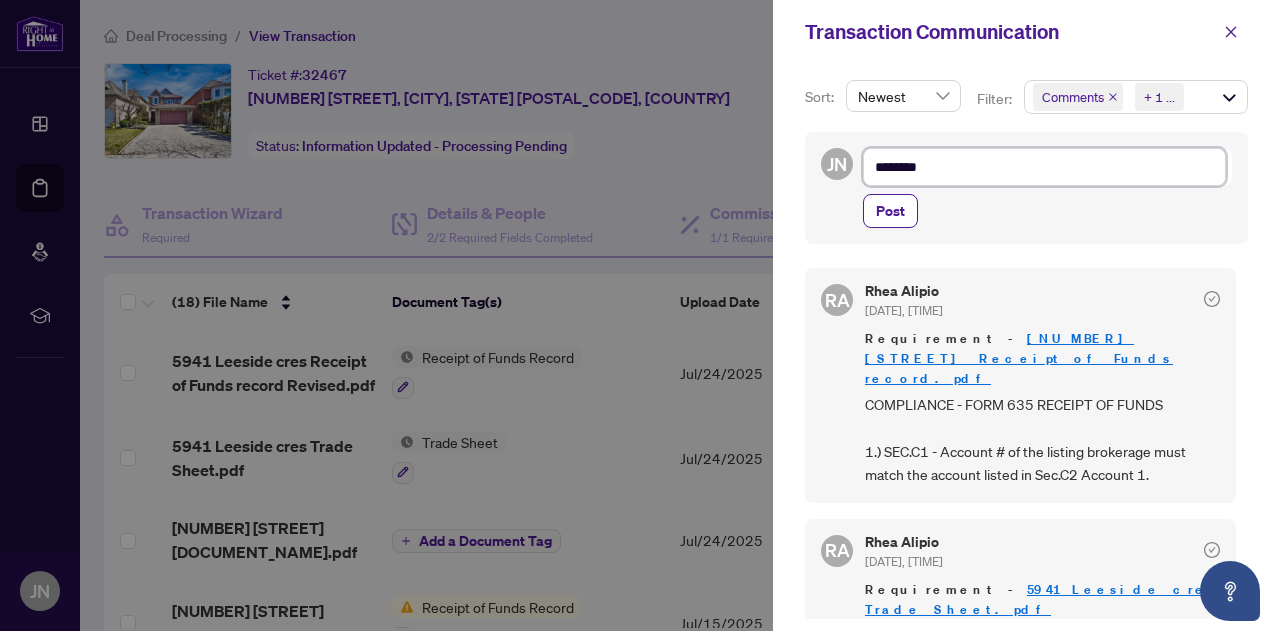 type on "*********" 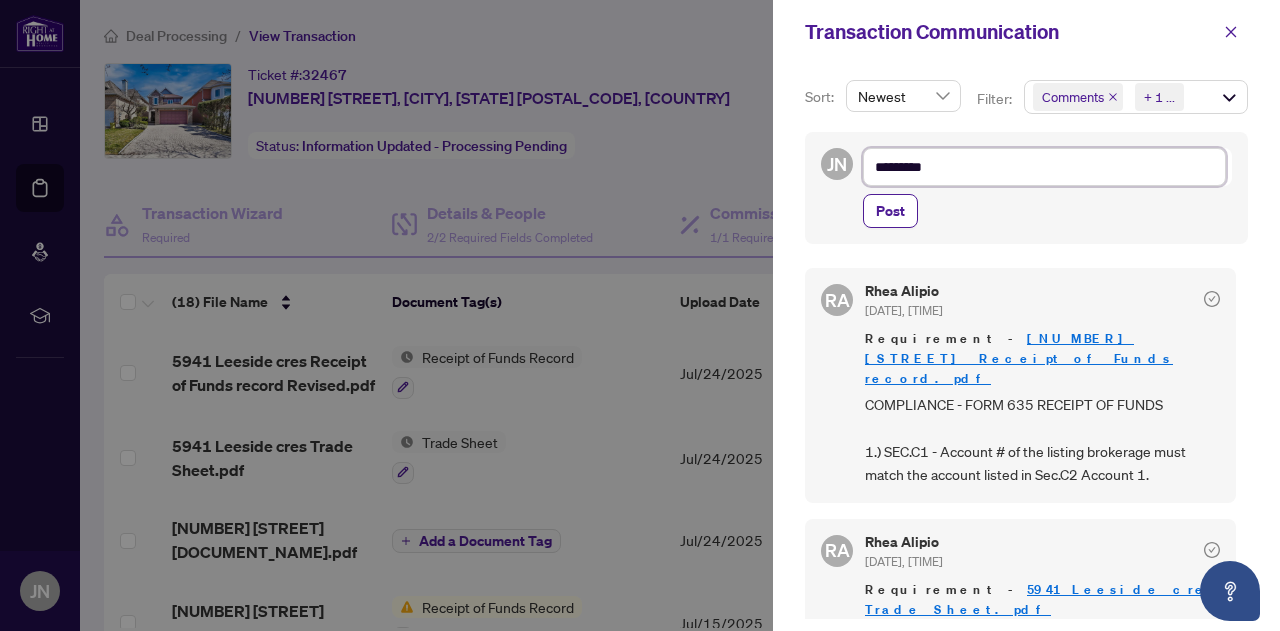 type on "**********" 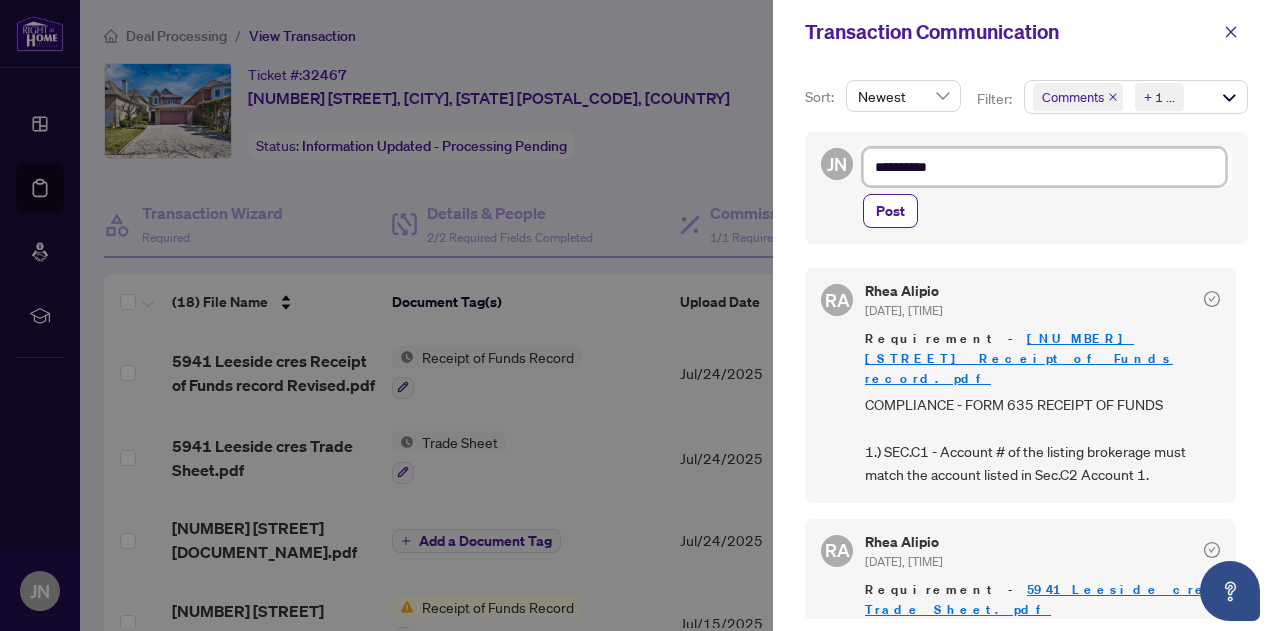 type on "**********" 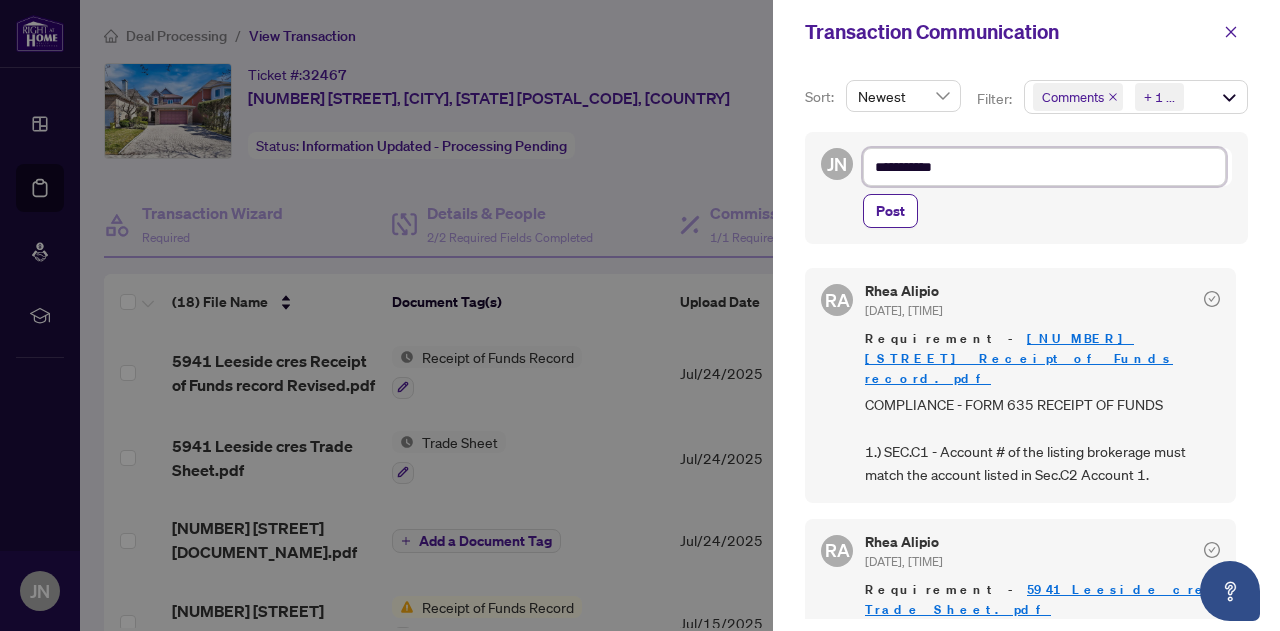 type on "**********" 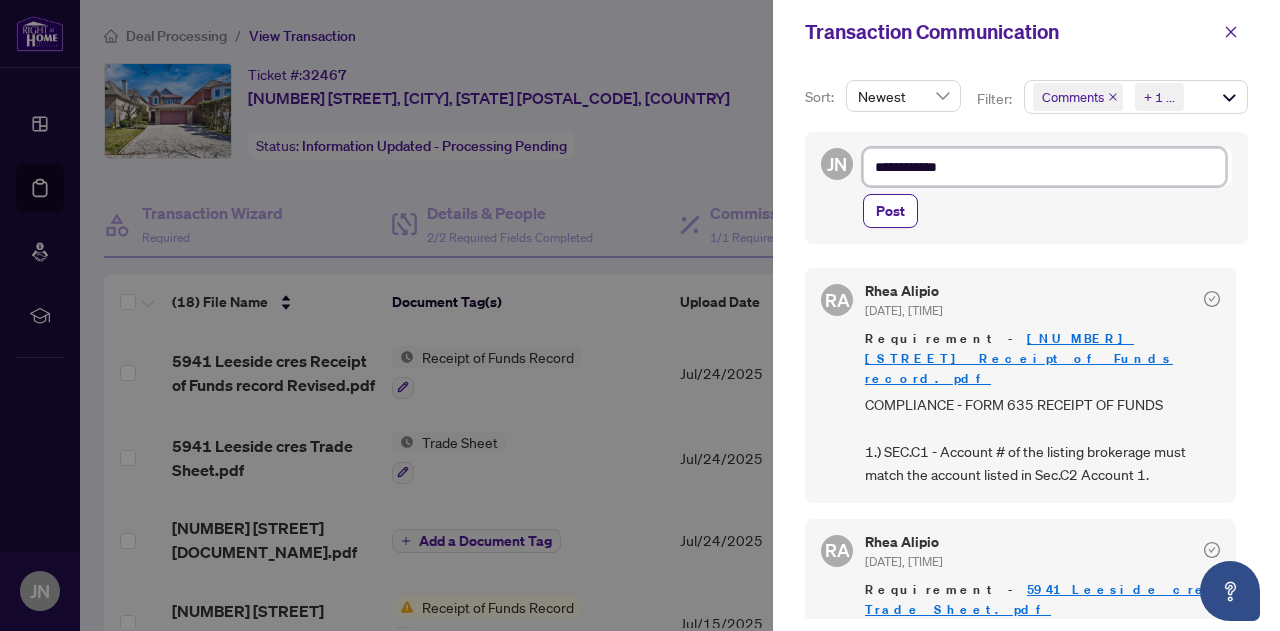 type on "**********" 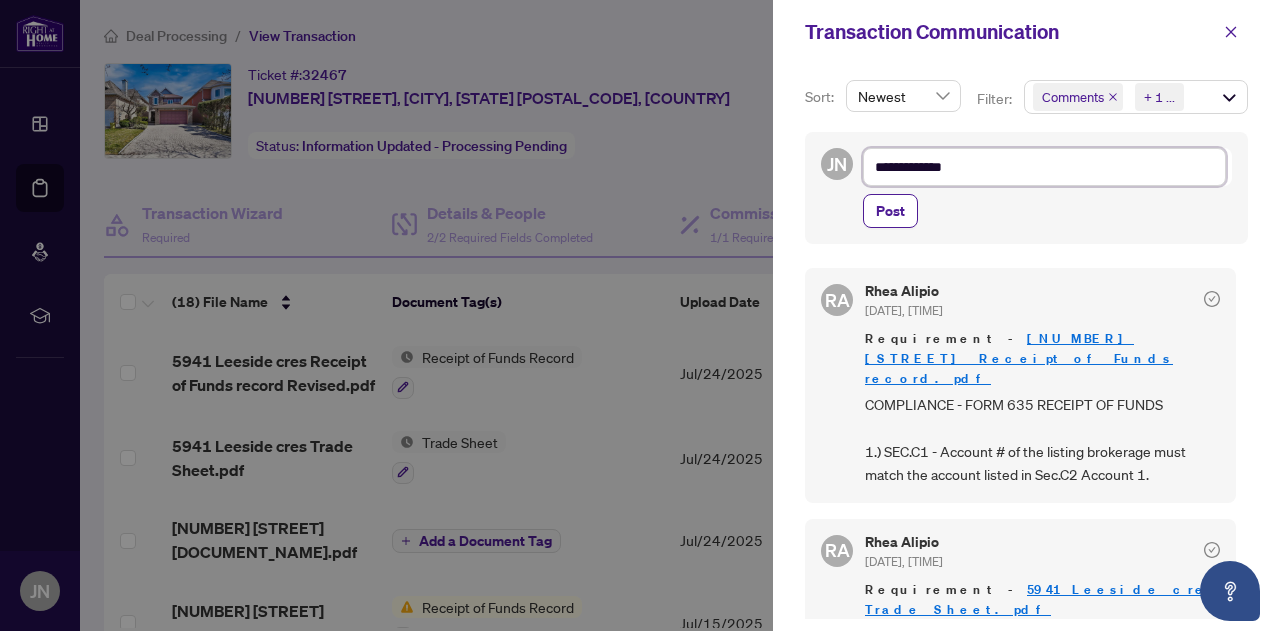 type on "**********" 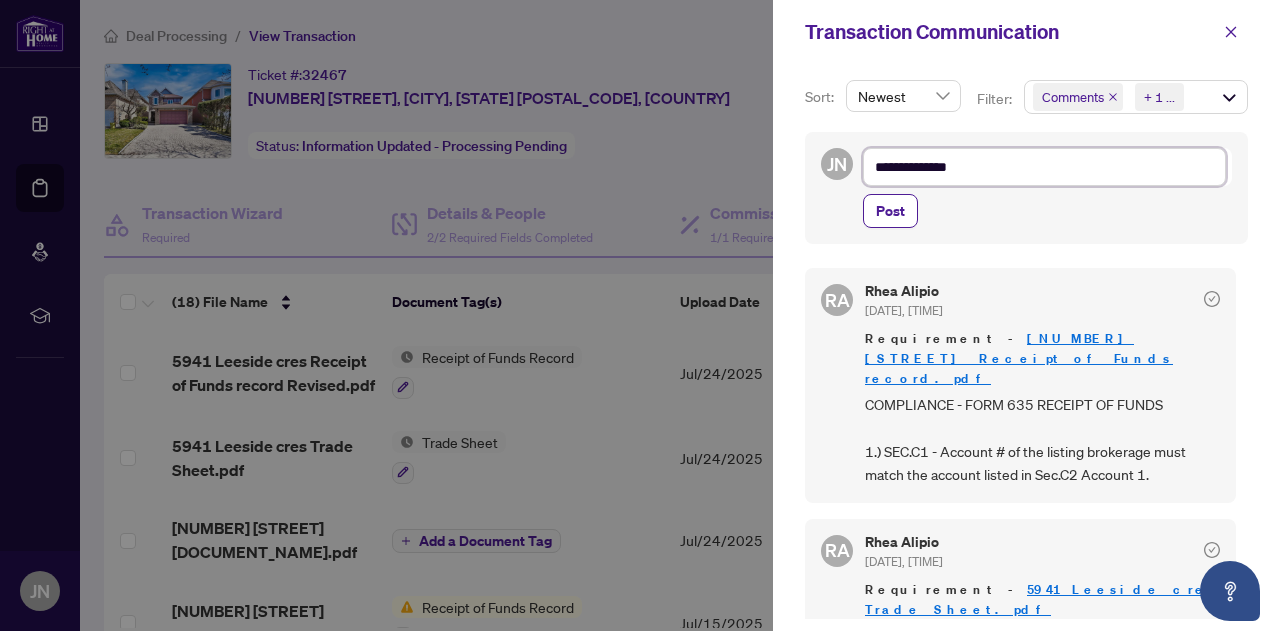 type on "**********" 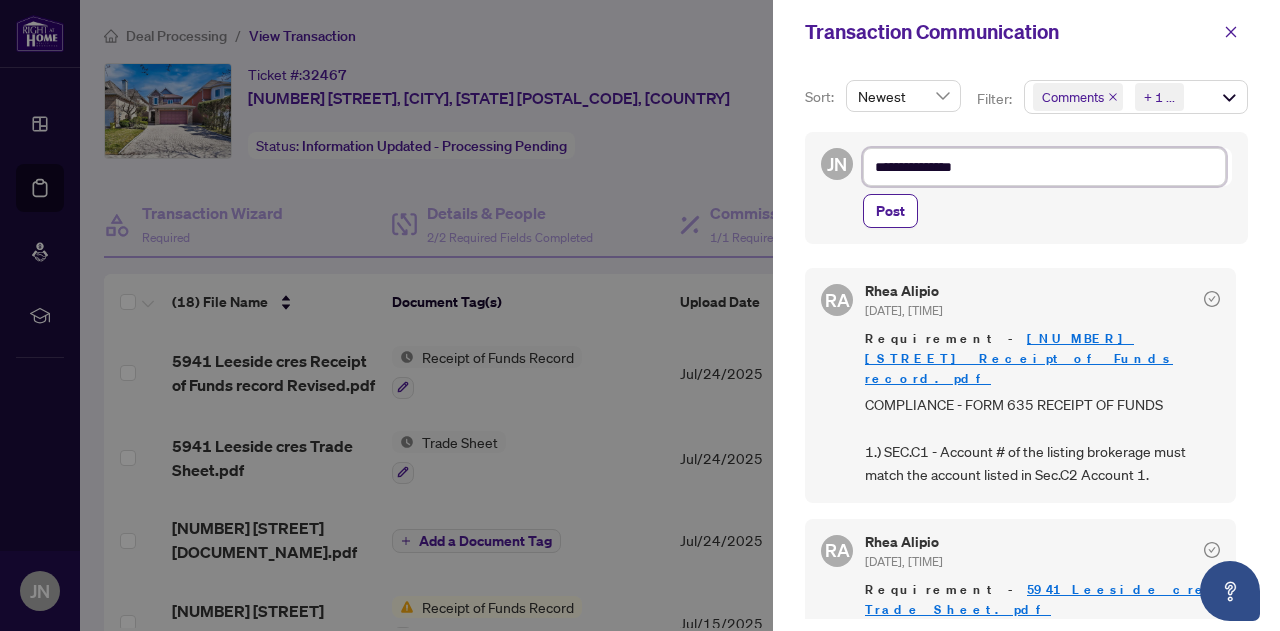 type on "**********" 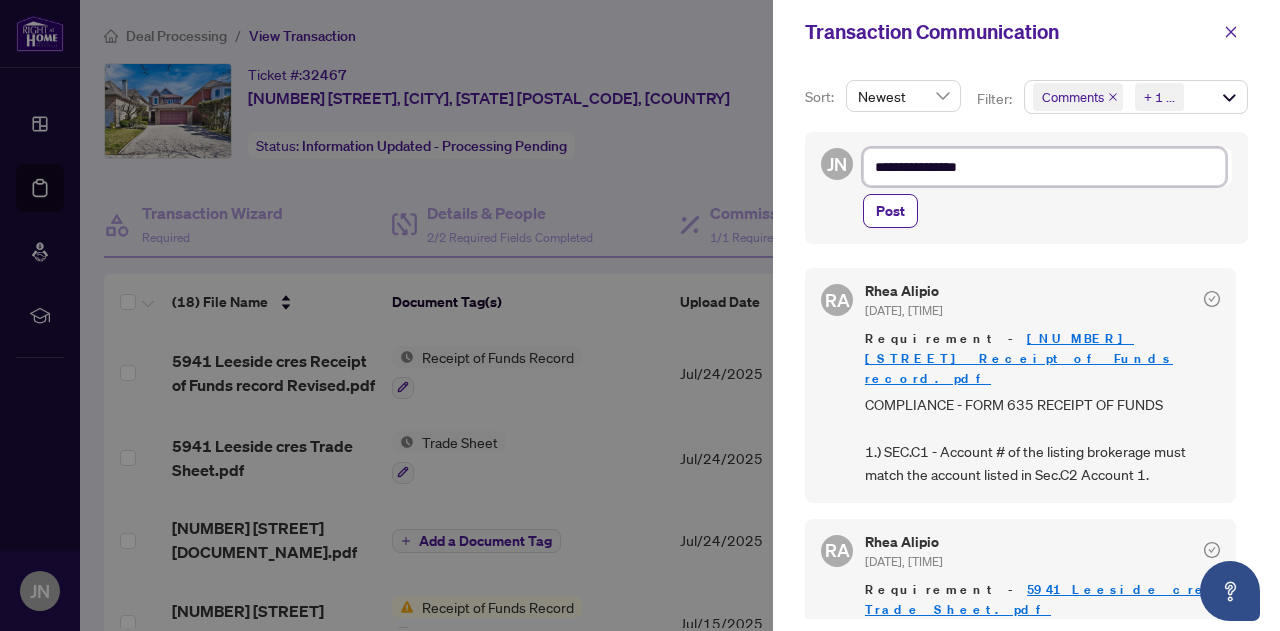 type on "**********" 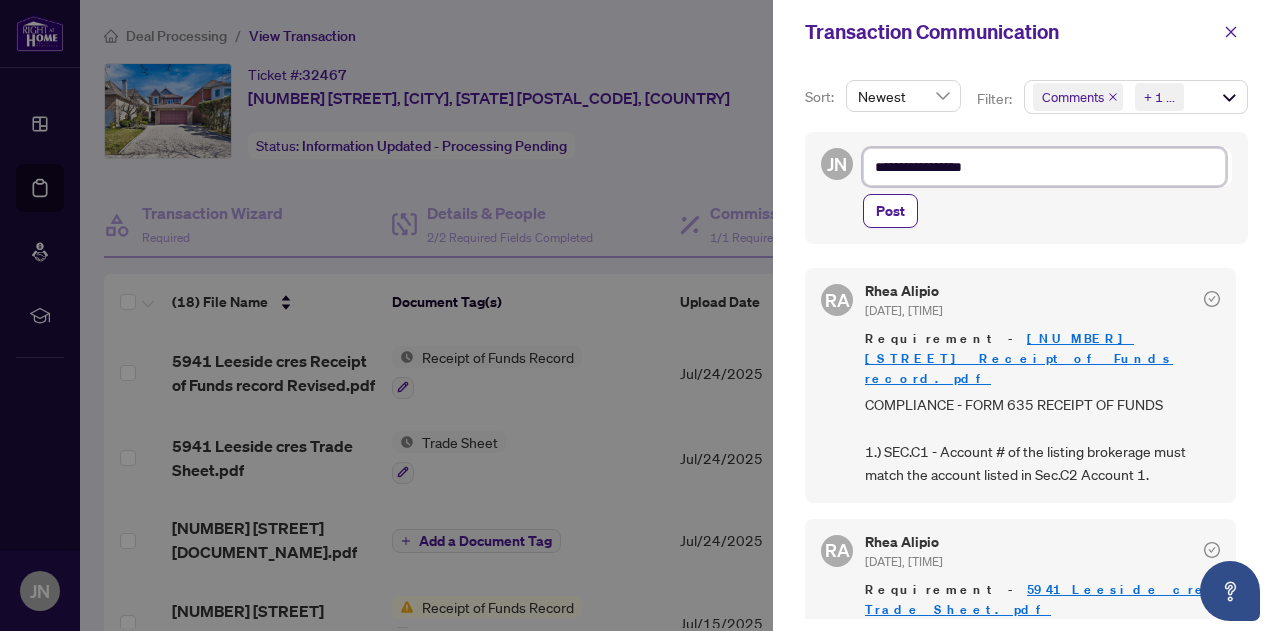 type on "**********" 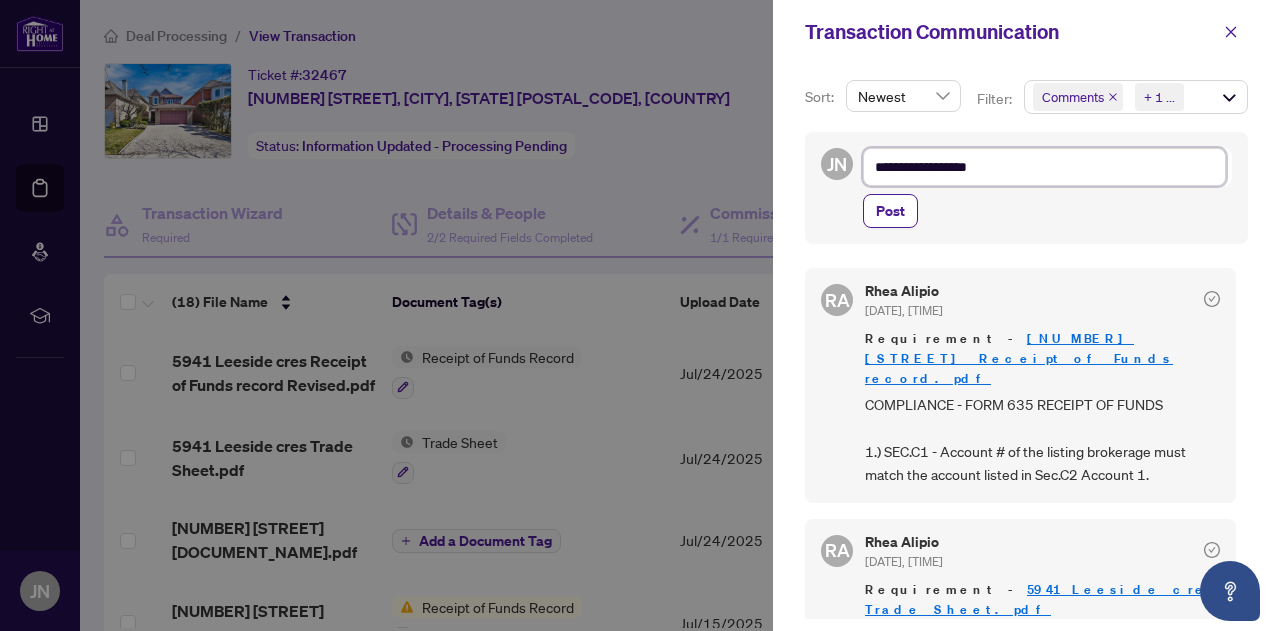 type on "**********" 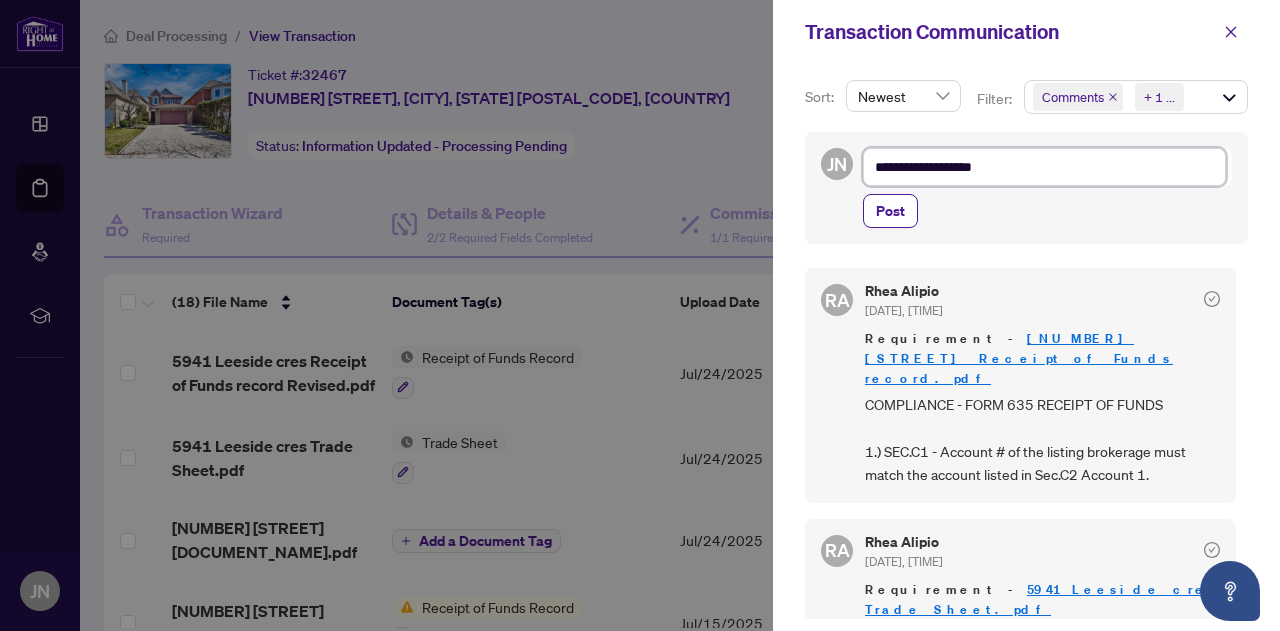 type on "**********" 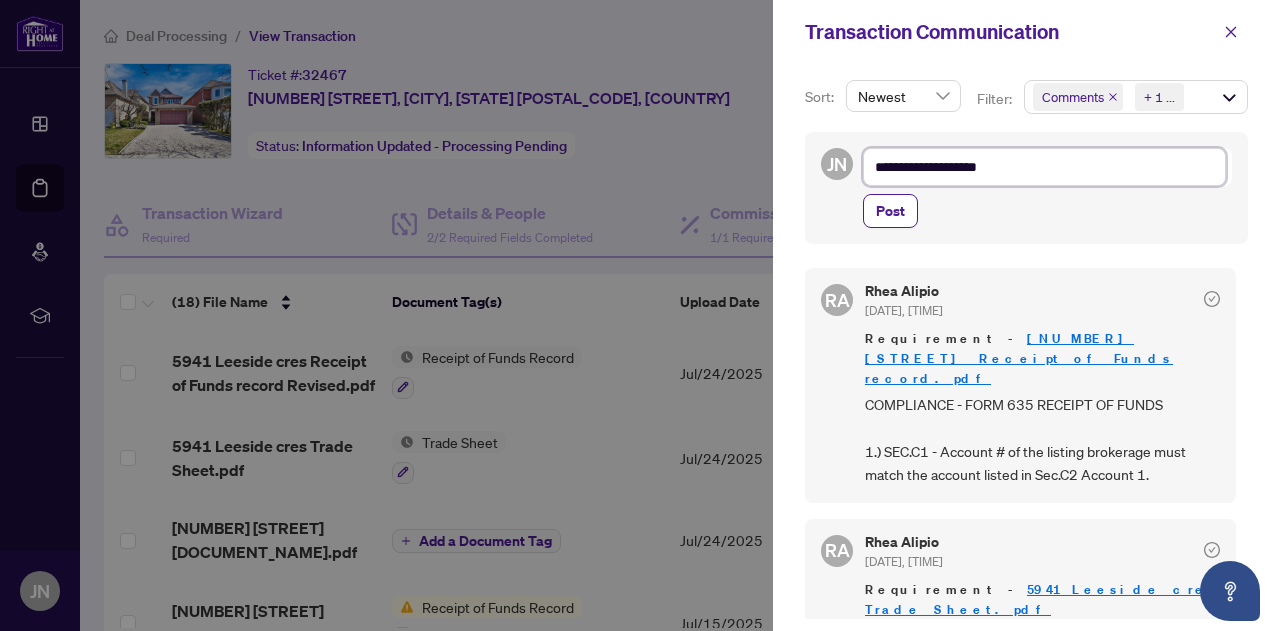 type on "**********" 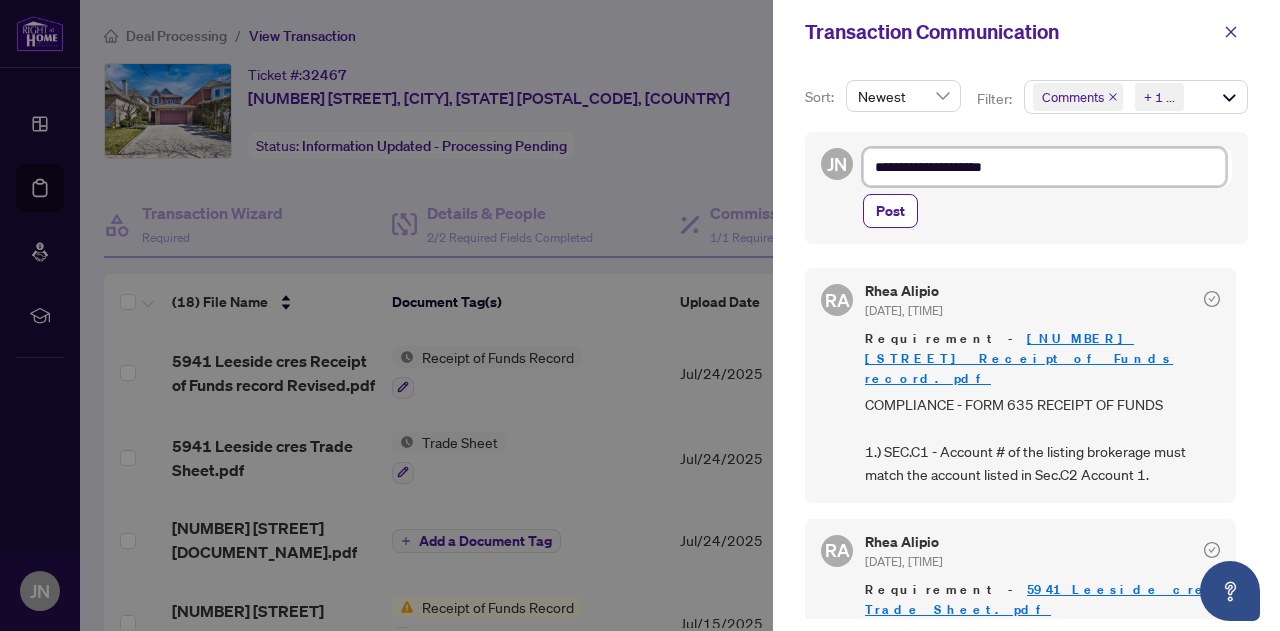 type on "**********" 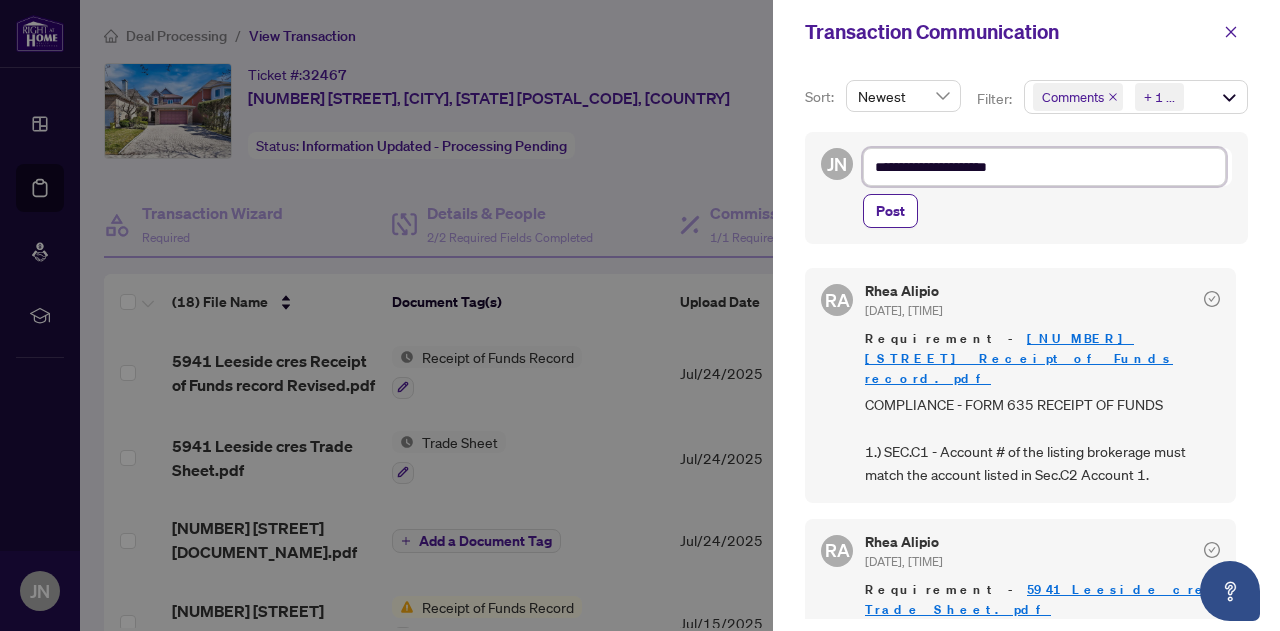 type on "**********" 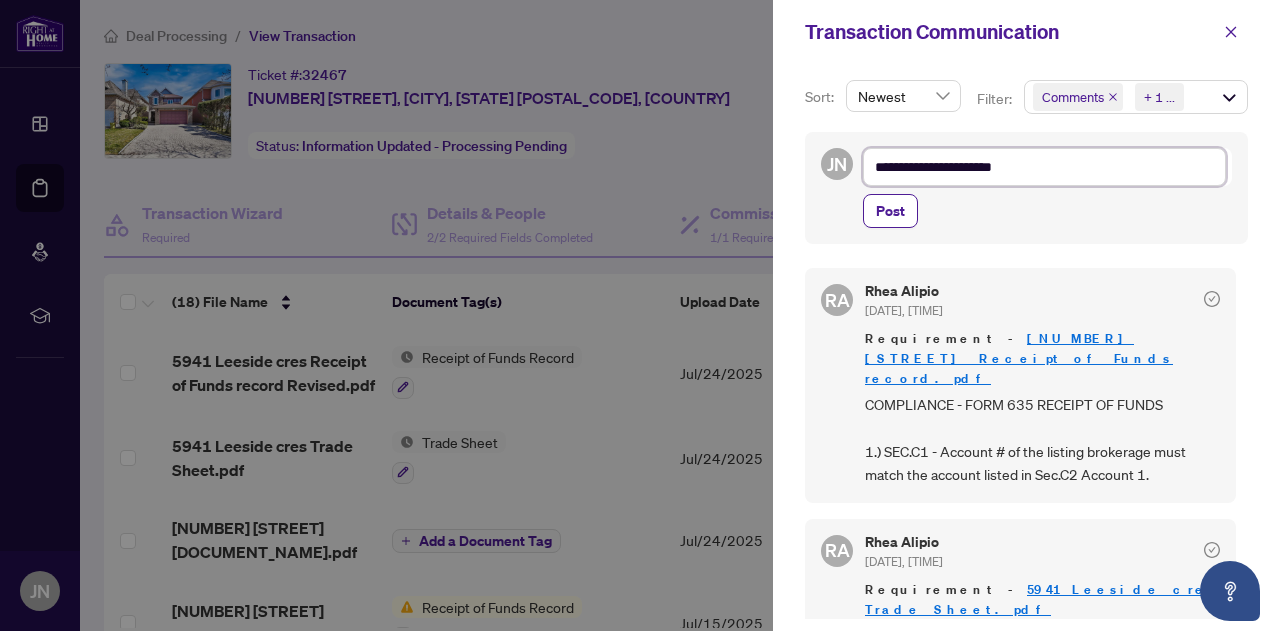 type on "**********" 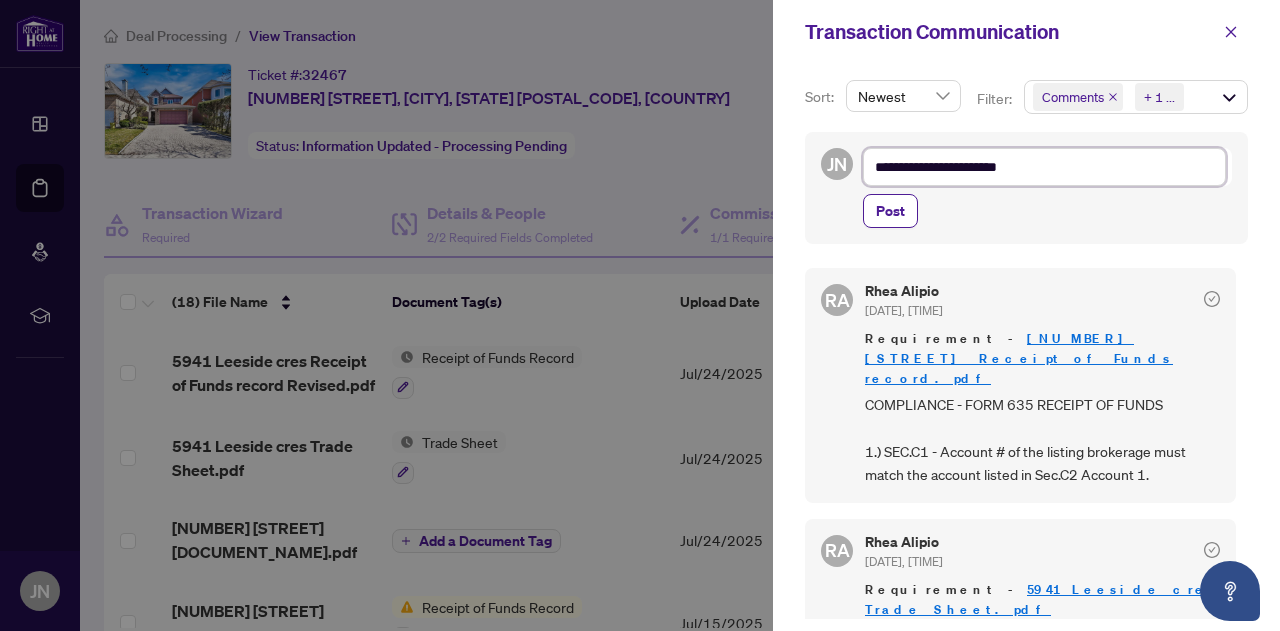 type on "**********" 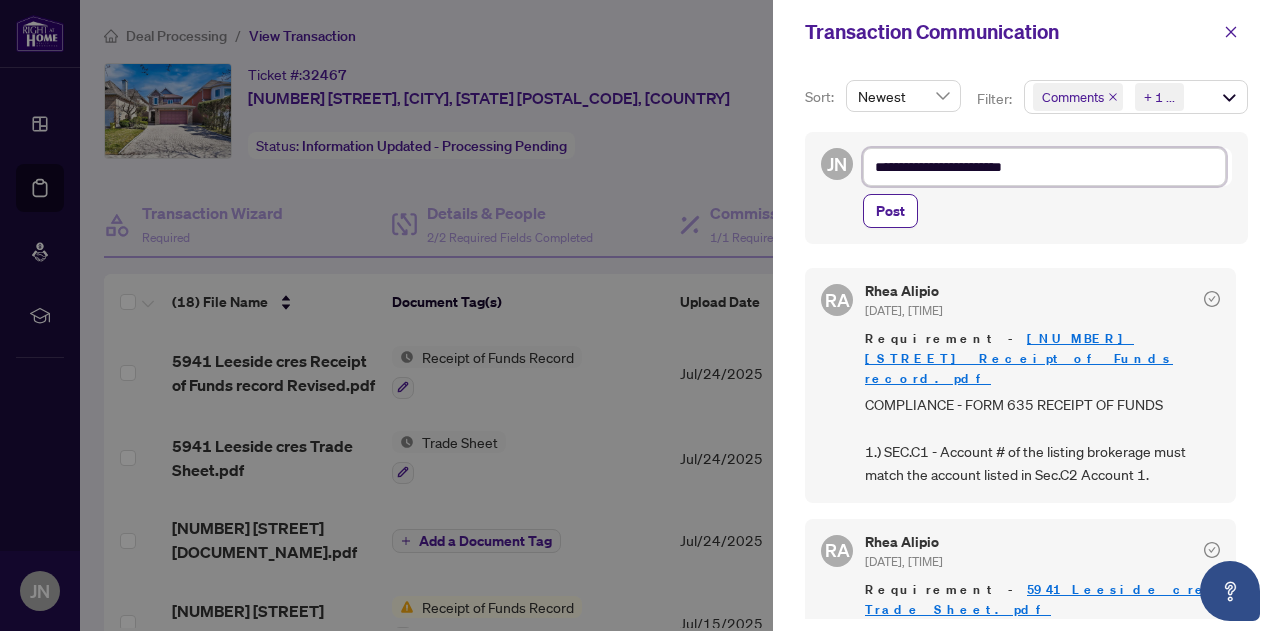 type on "**********" 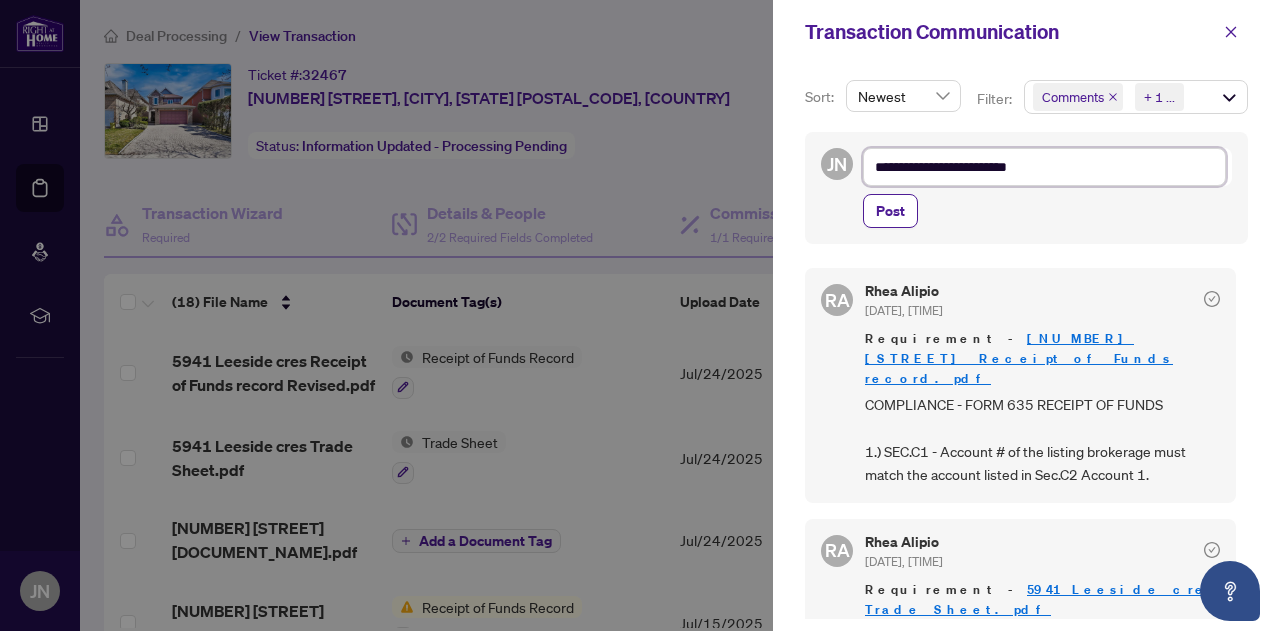 type on "**********" 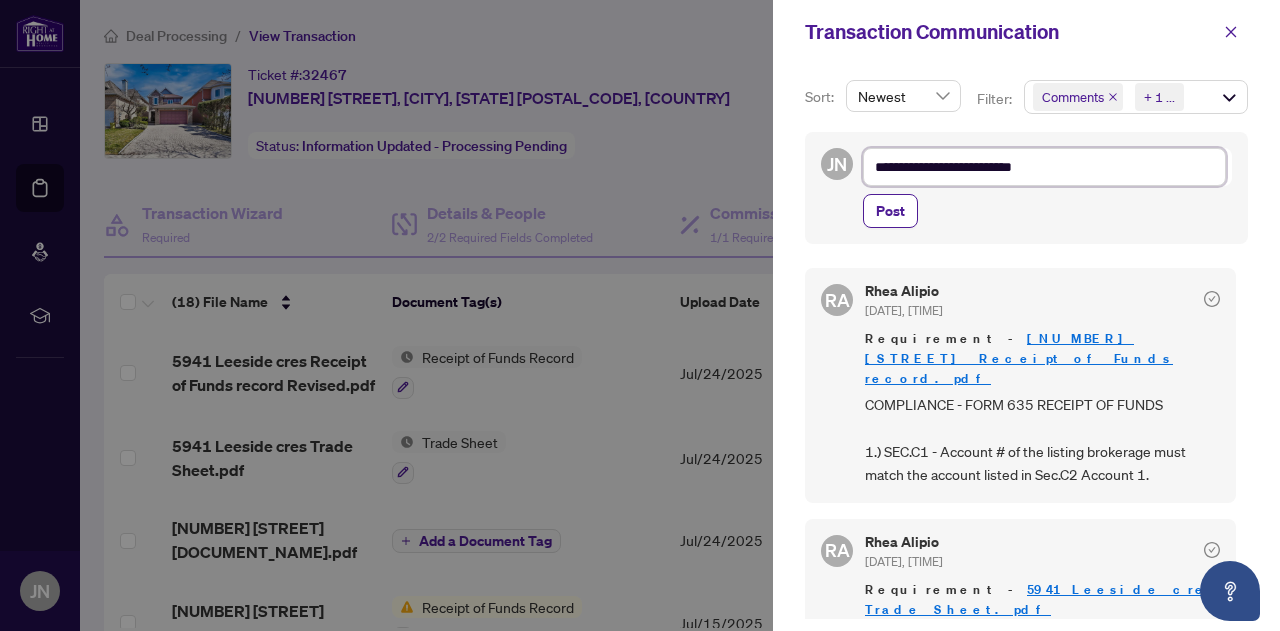 type on "**********" 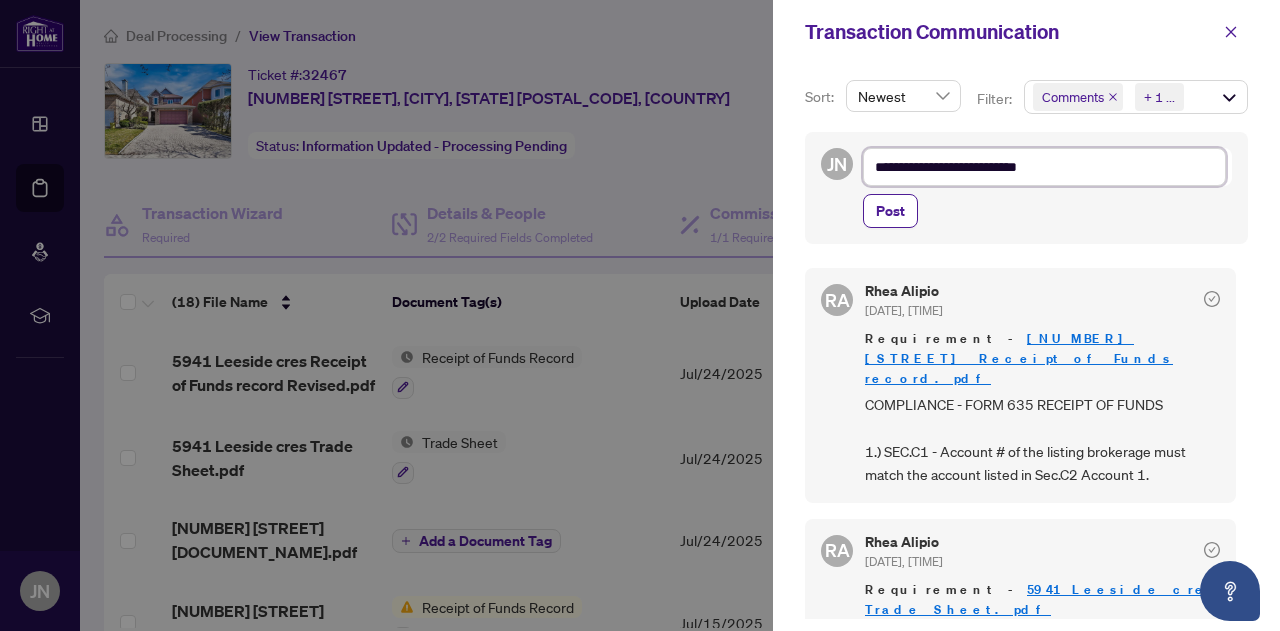 type on "**********" 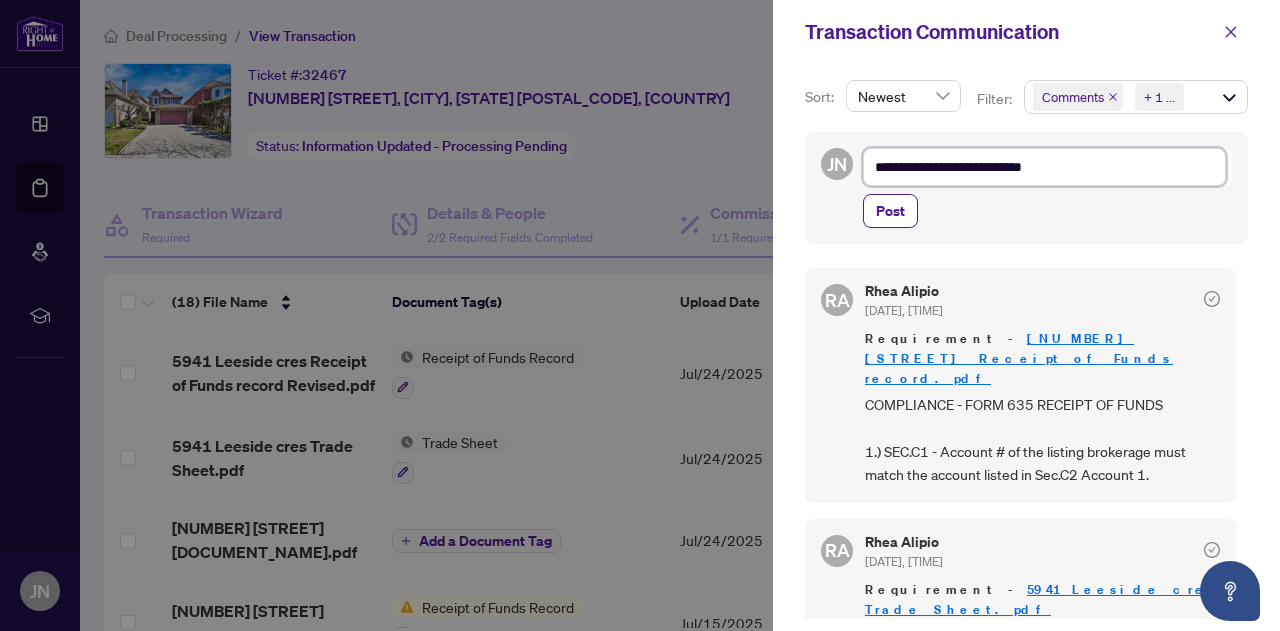 type on "**********" 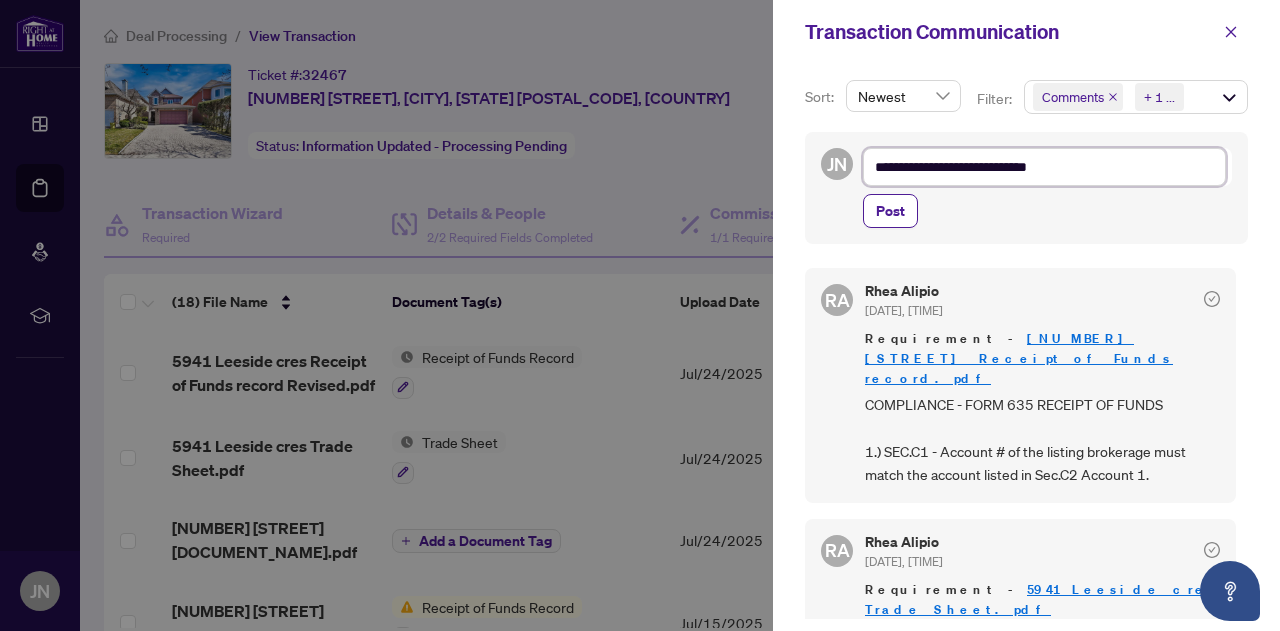type on "**********" 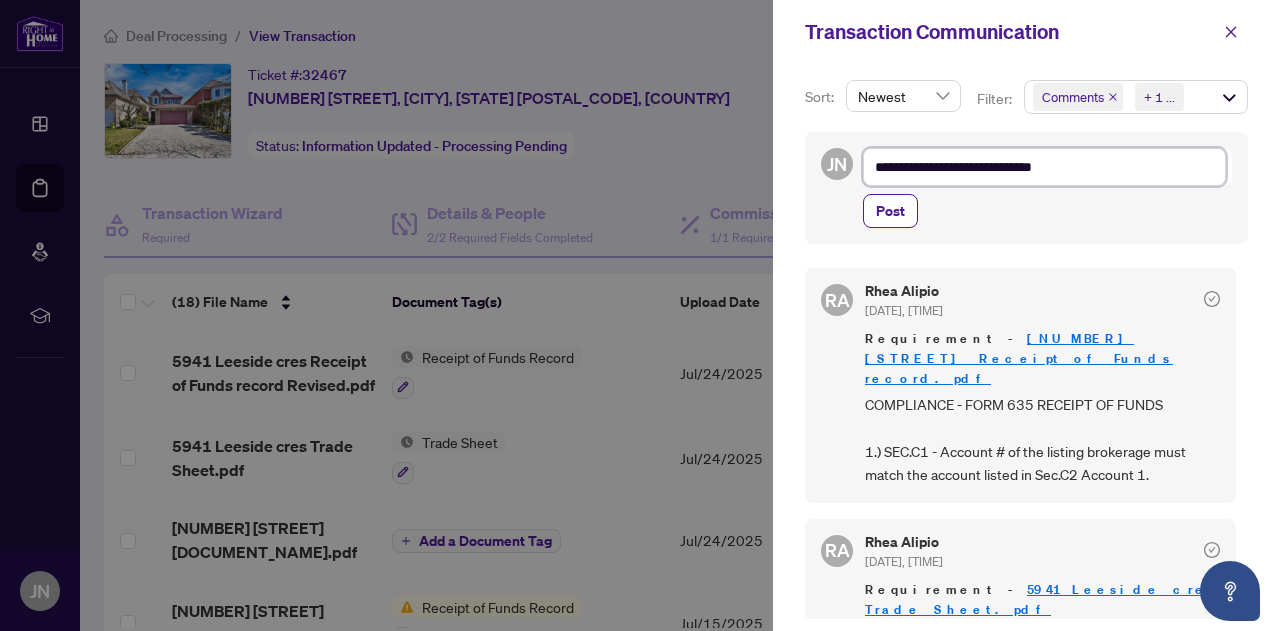 type on "**********" 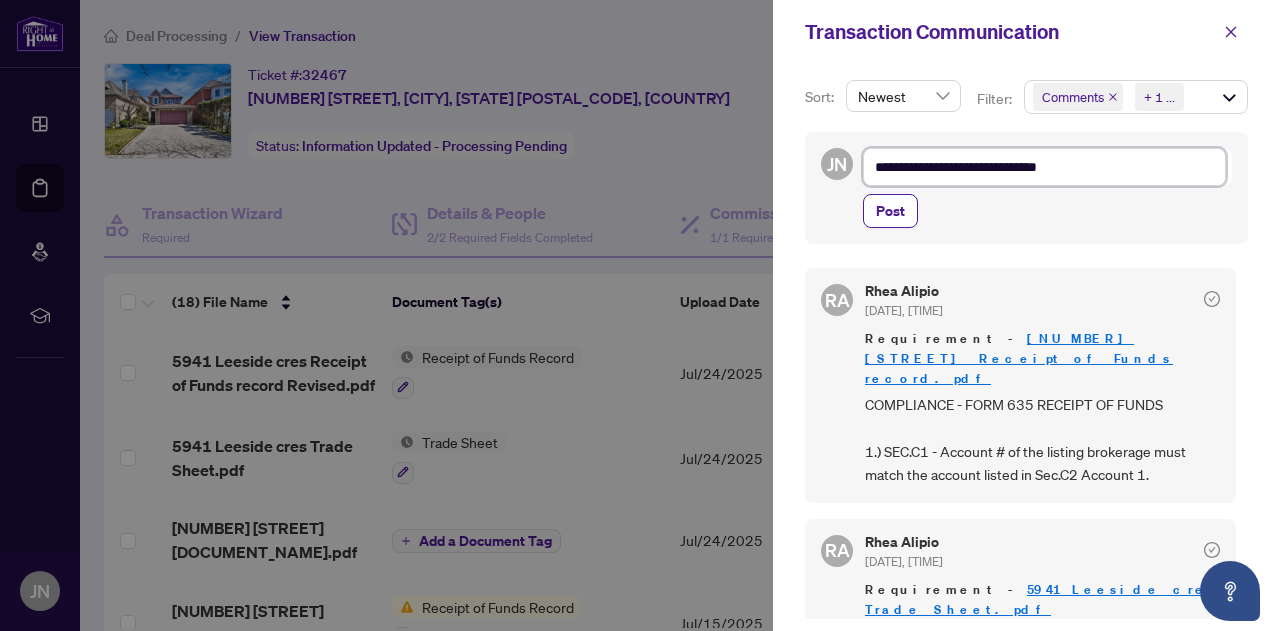type on "**********" 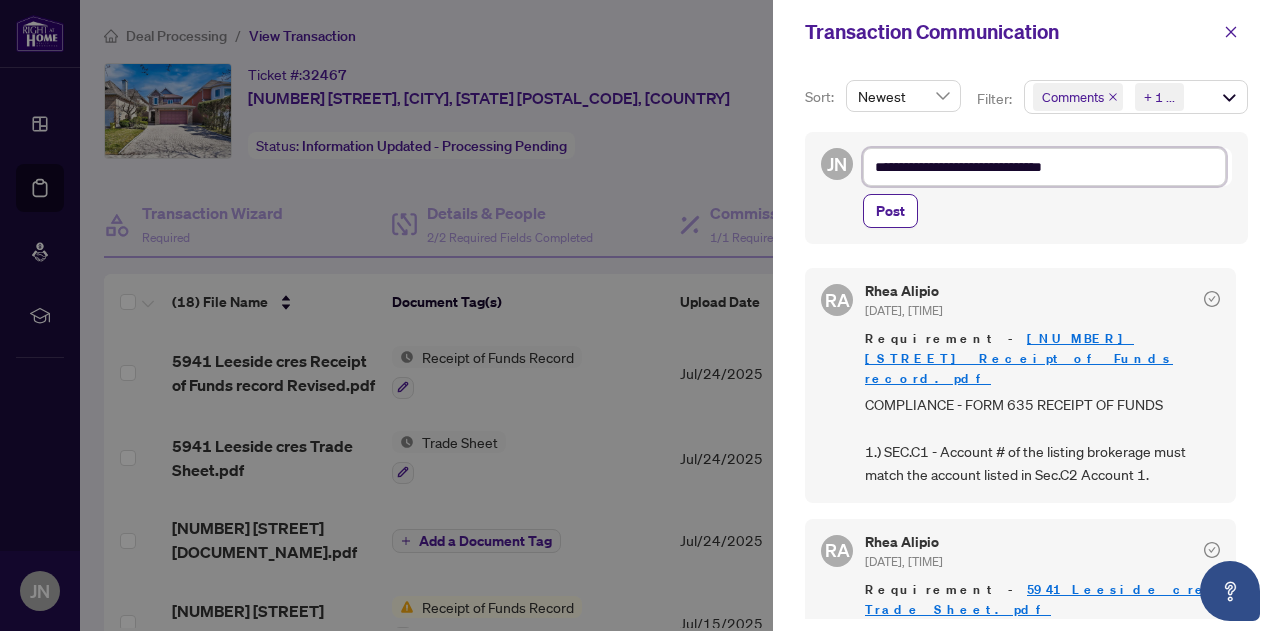 type on "**********" 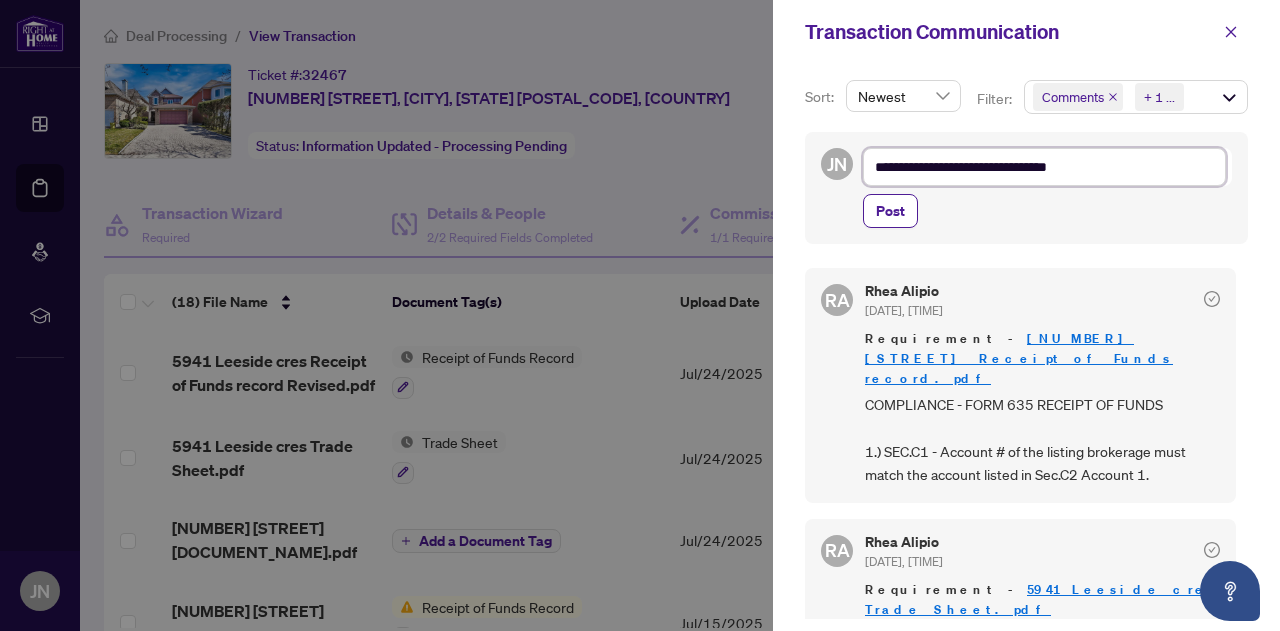 type on "**********" 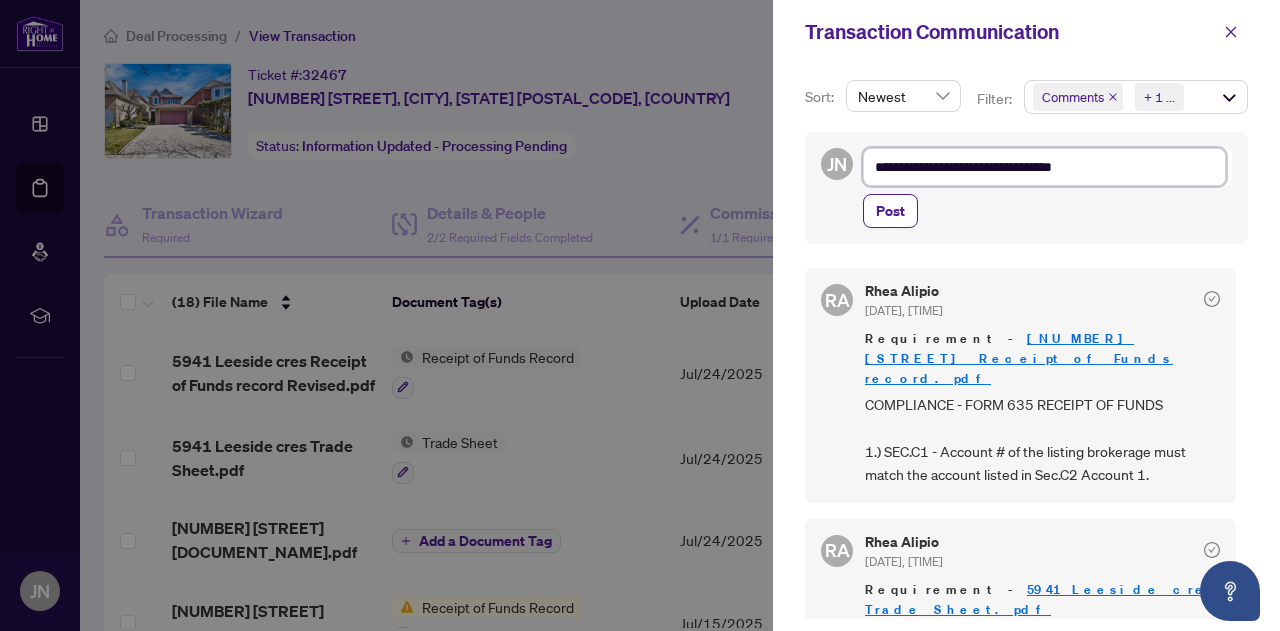 type on "**********" 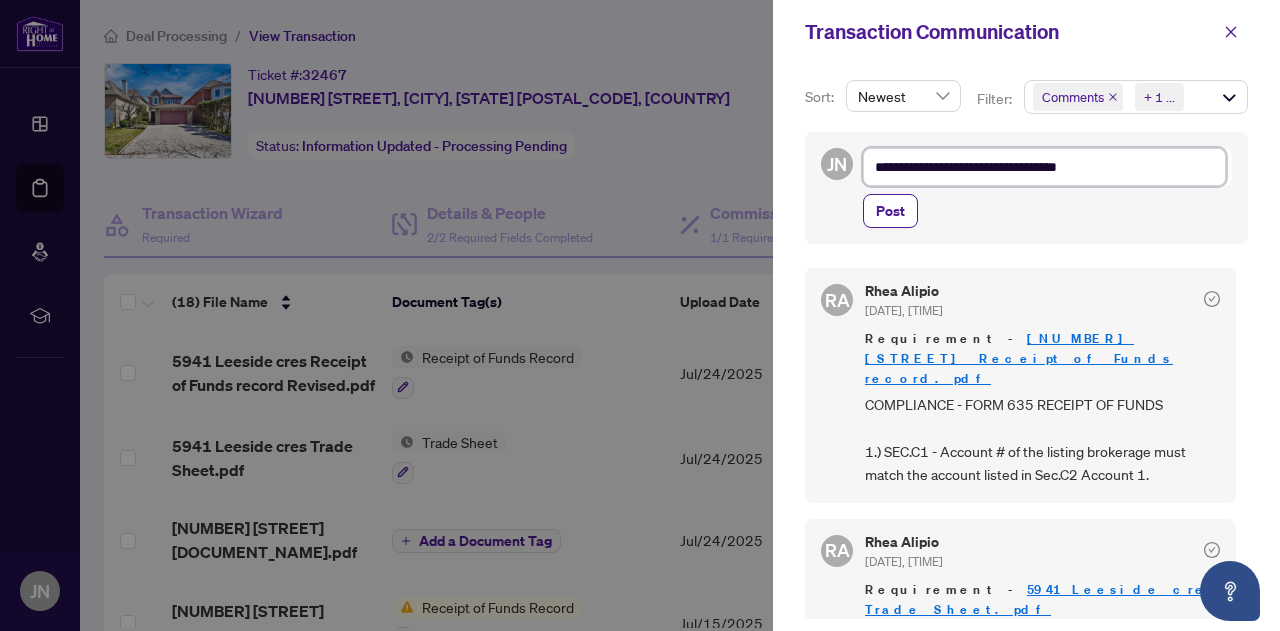type on "**********" 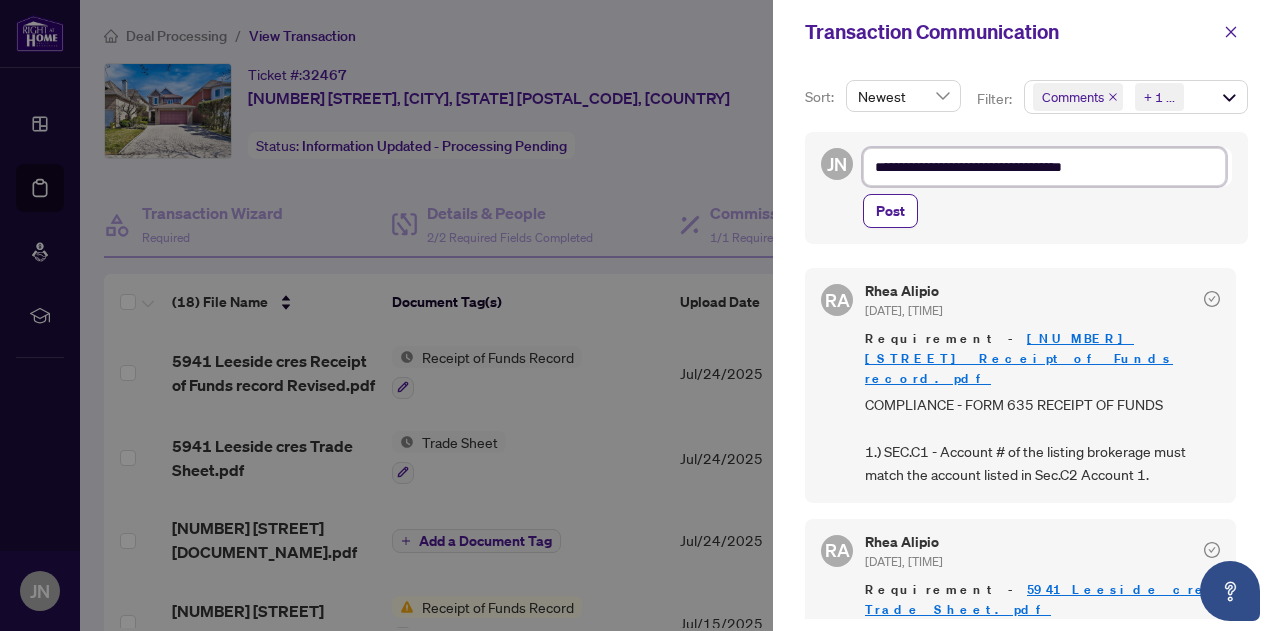 type on "**********" 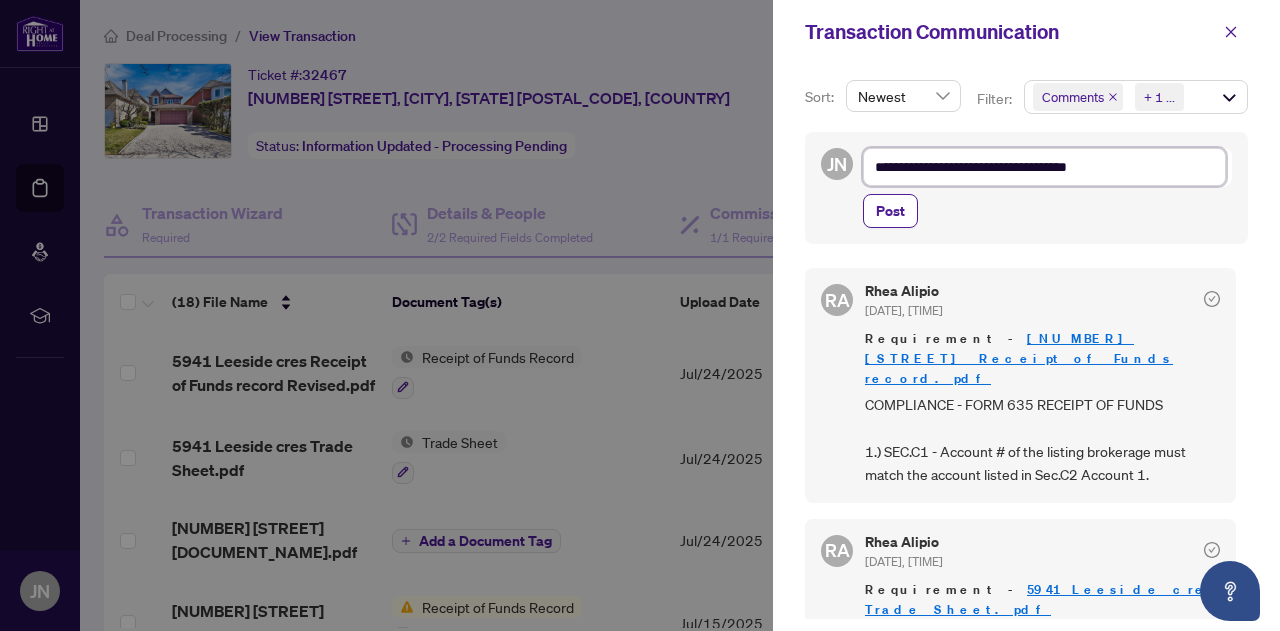 type on "**********" 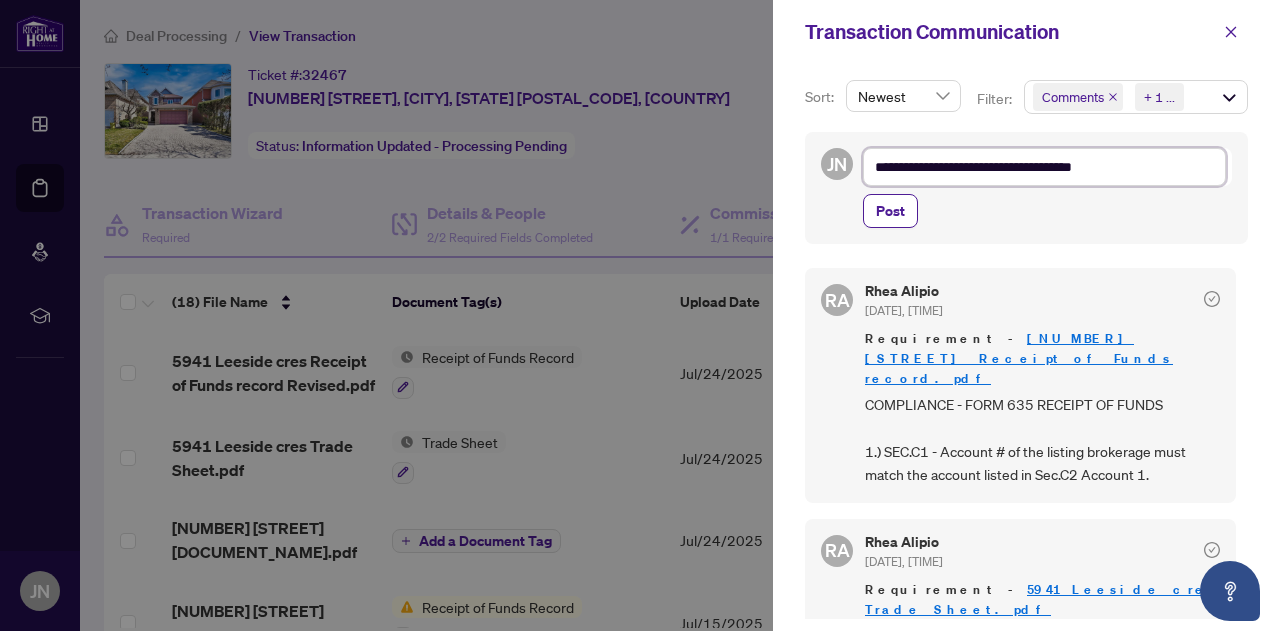 type on "**********" 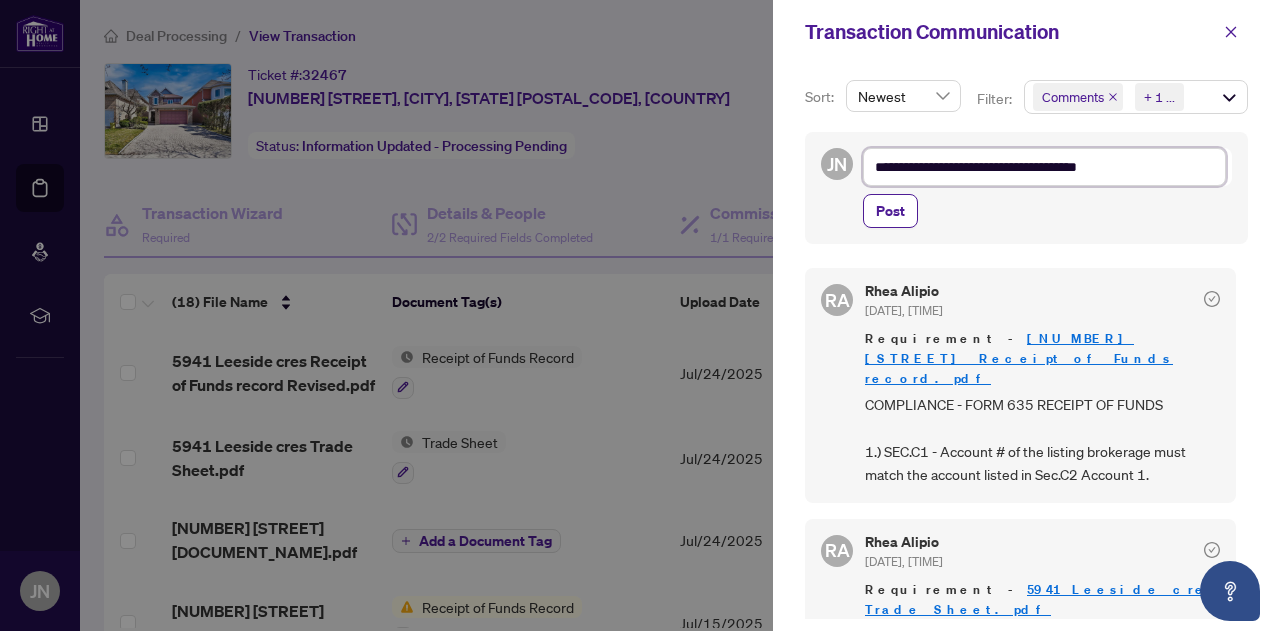 type on "**********" 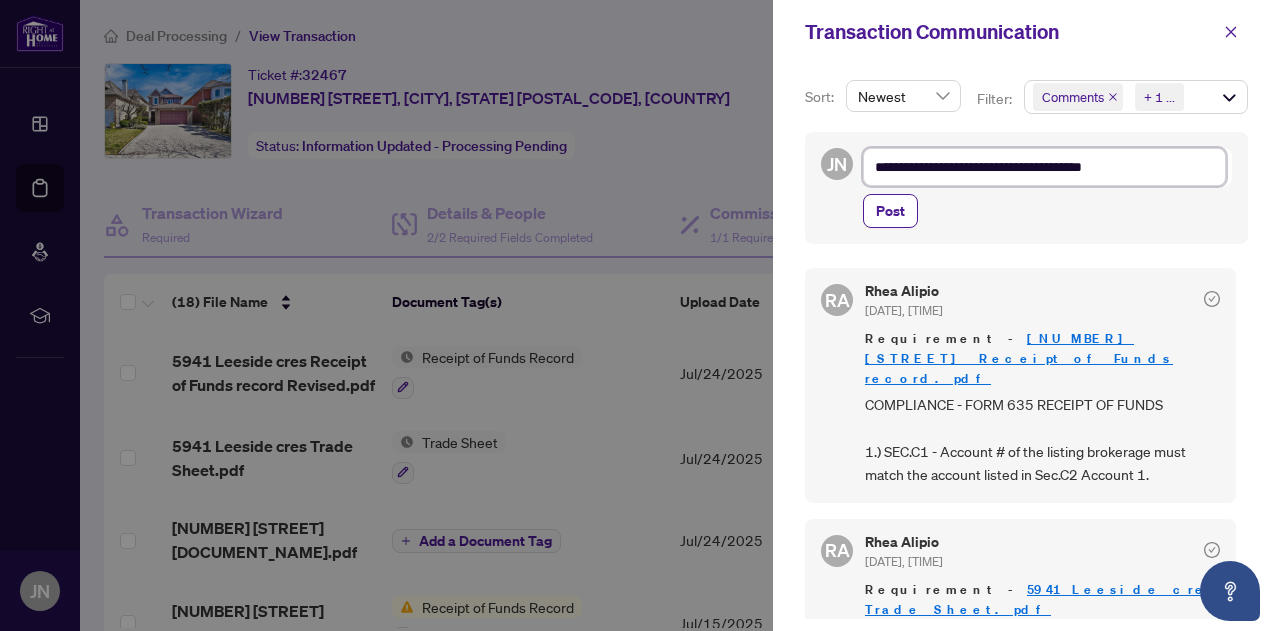 type on "**********" 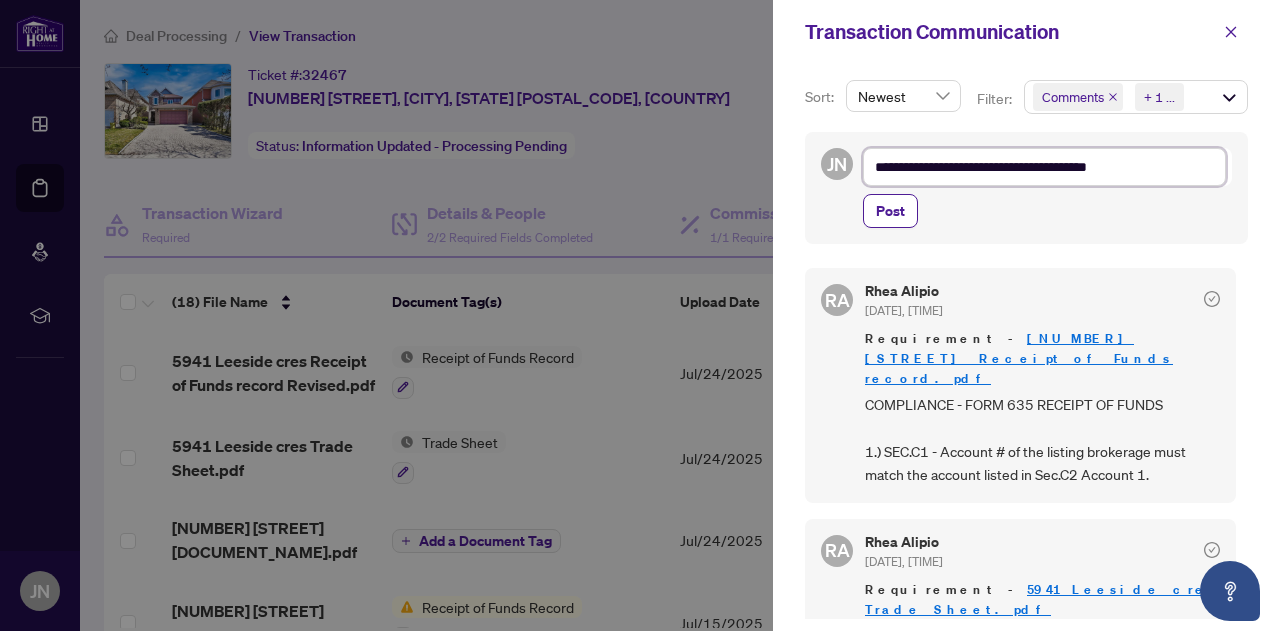 type on "**********" 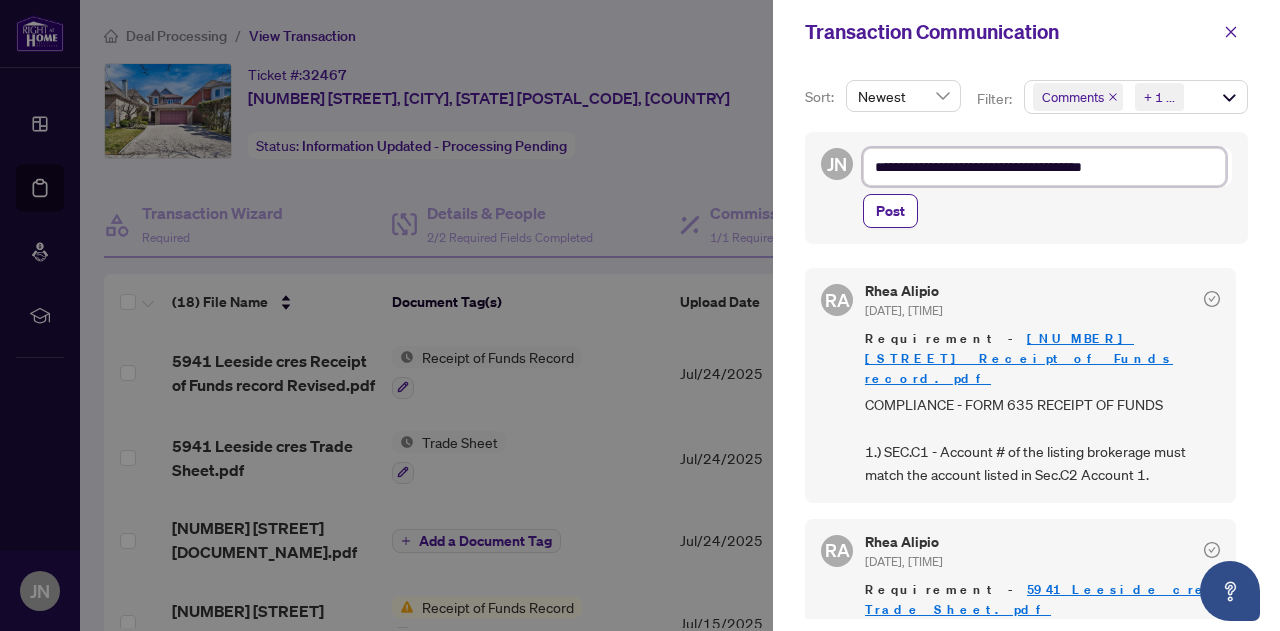 type on "**********" 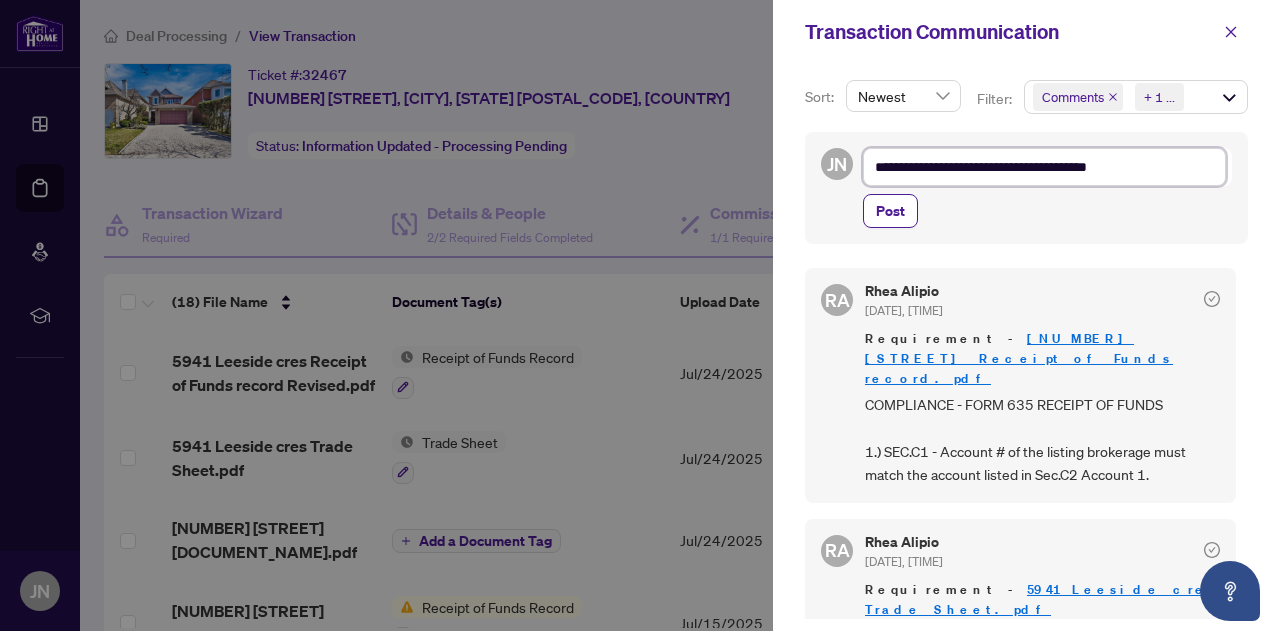 type on "**********" 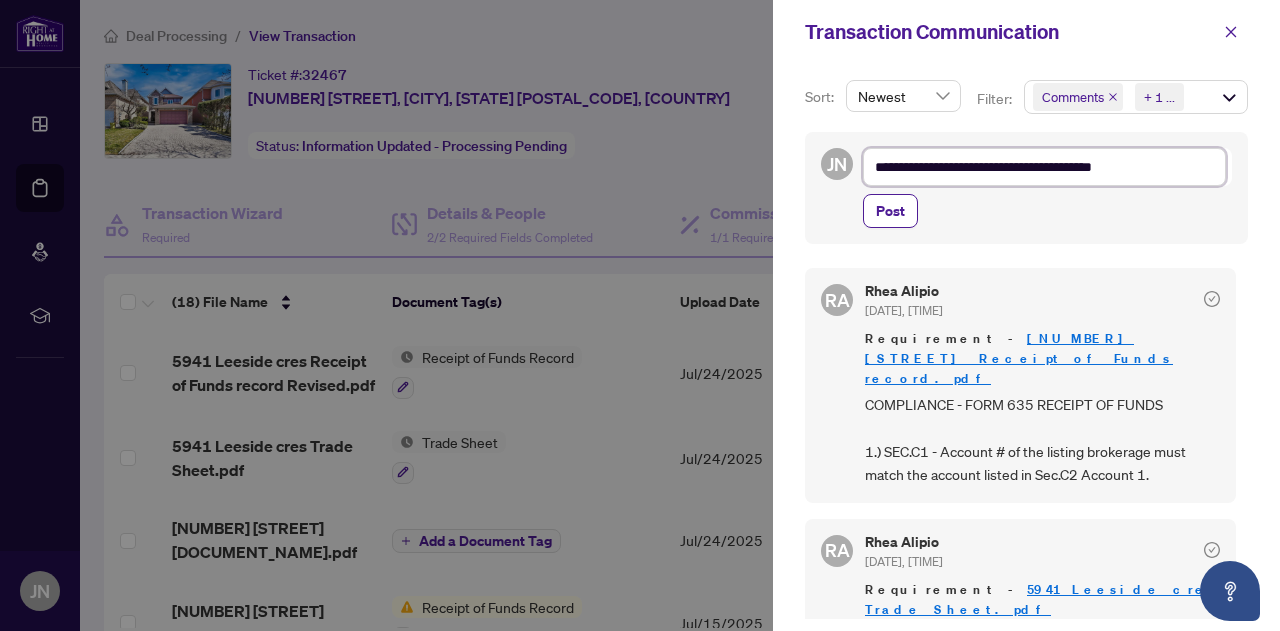 type on "**********" 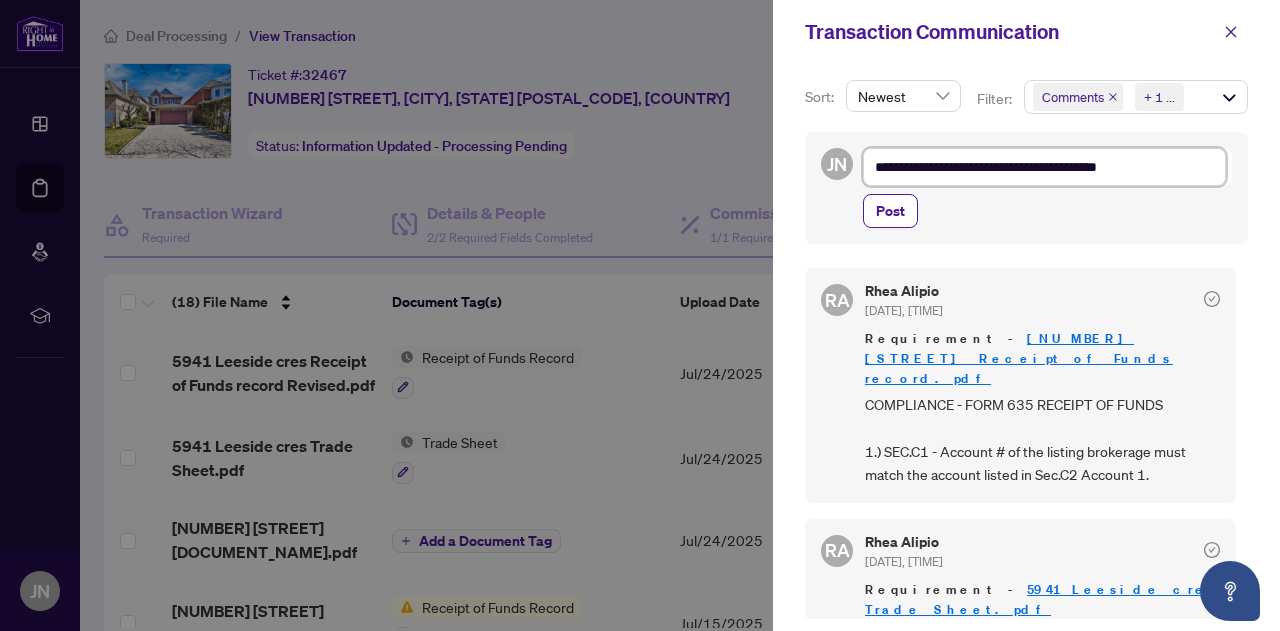 type on "**********" 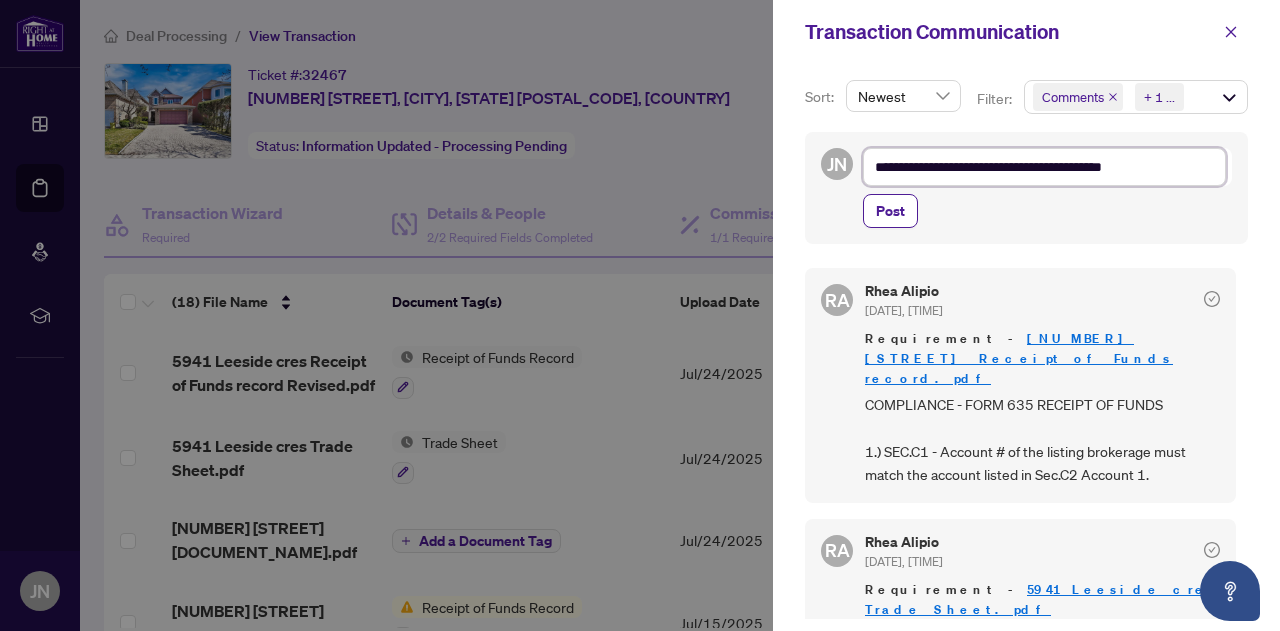 type on "**********" 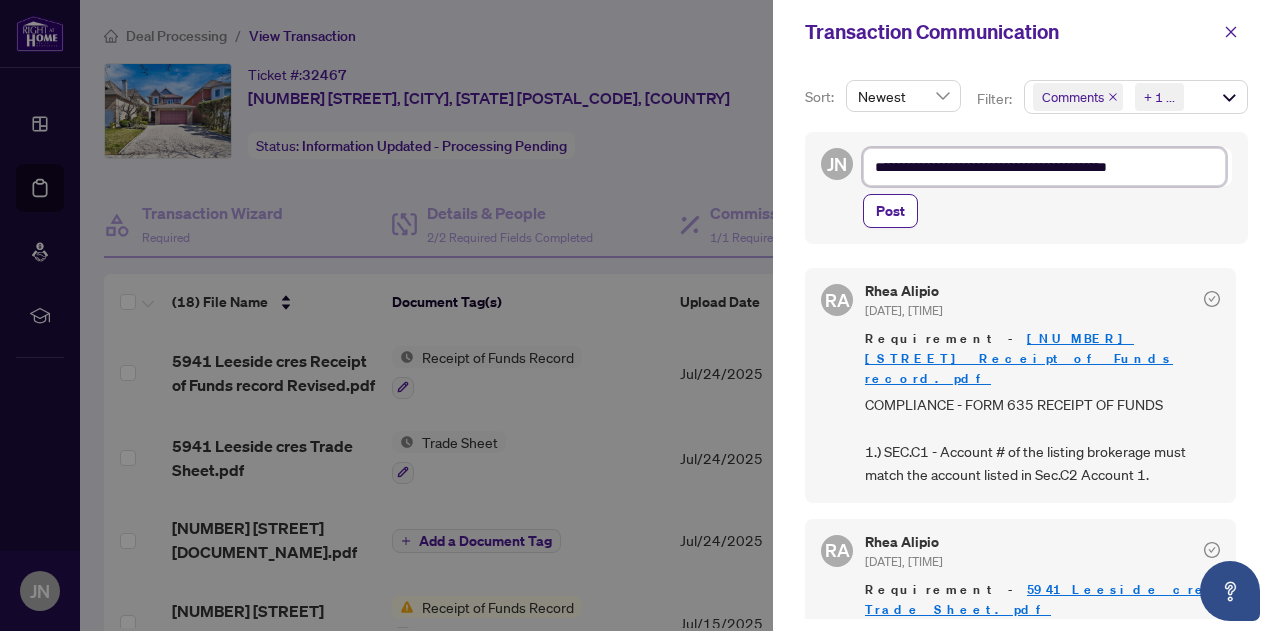 type on "**********" 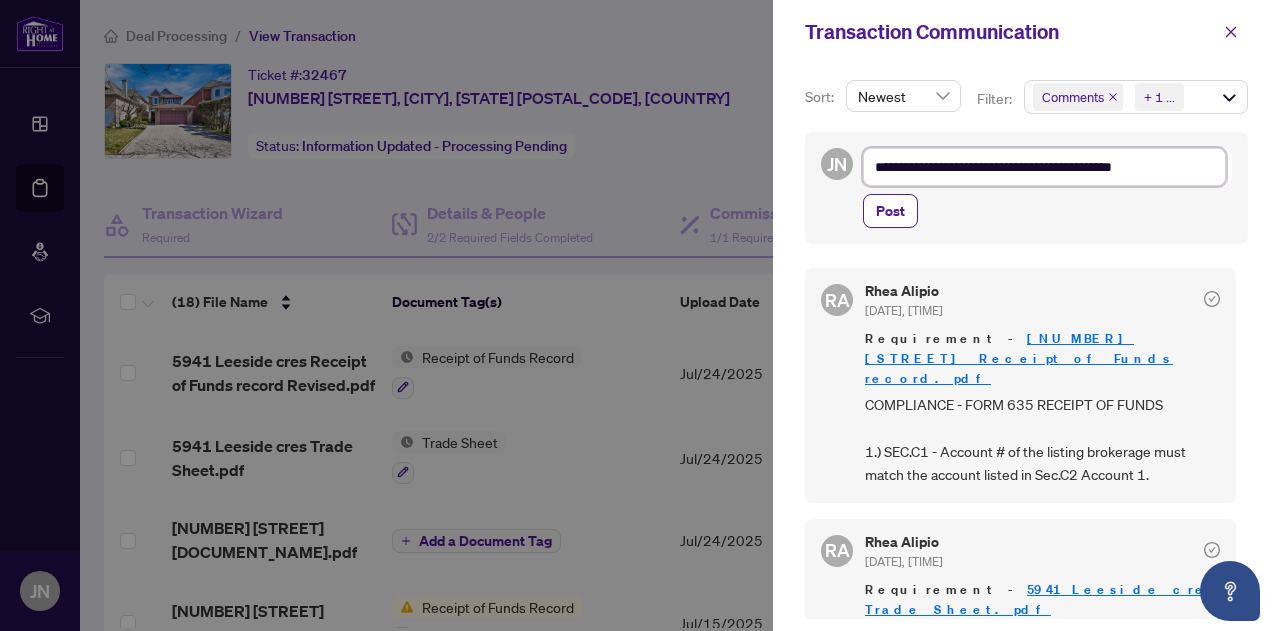 type on "**********" 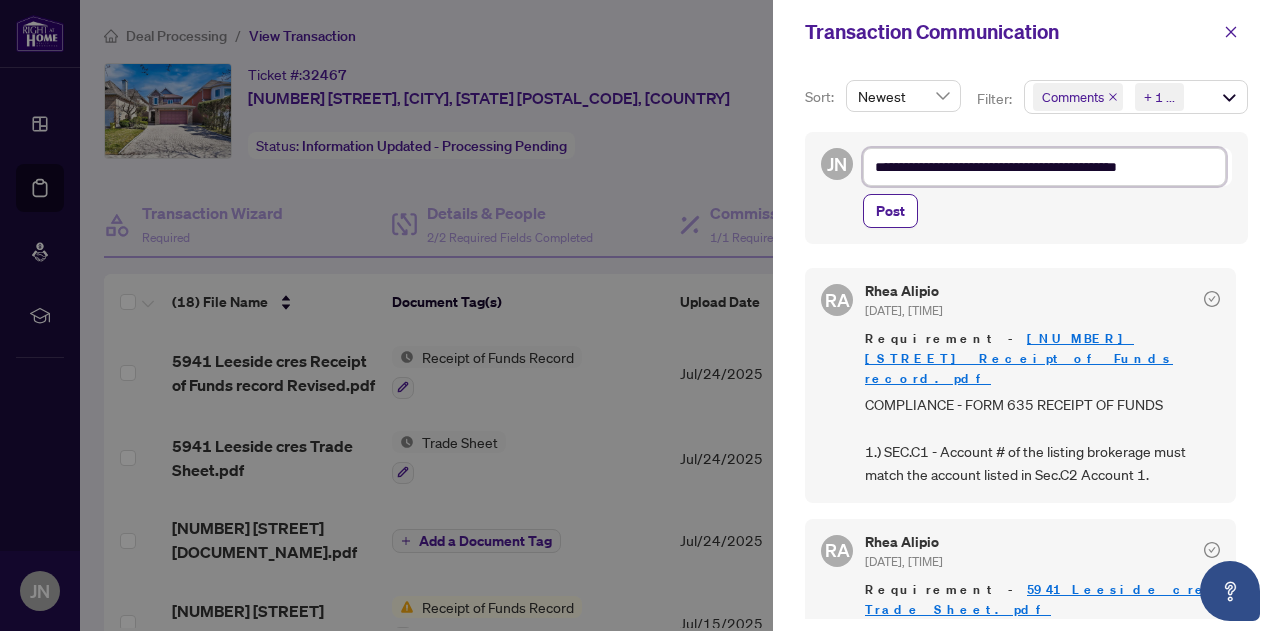 type on "**********" 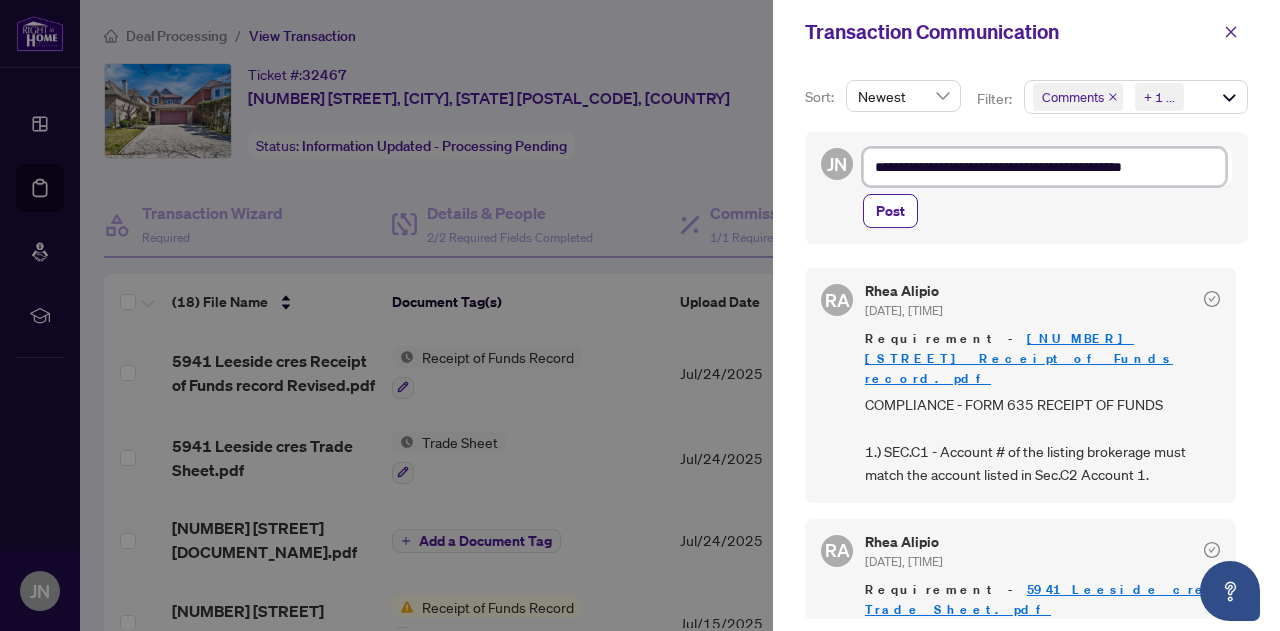 type on "**********" 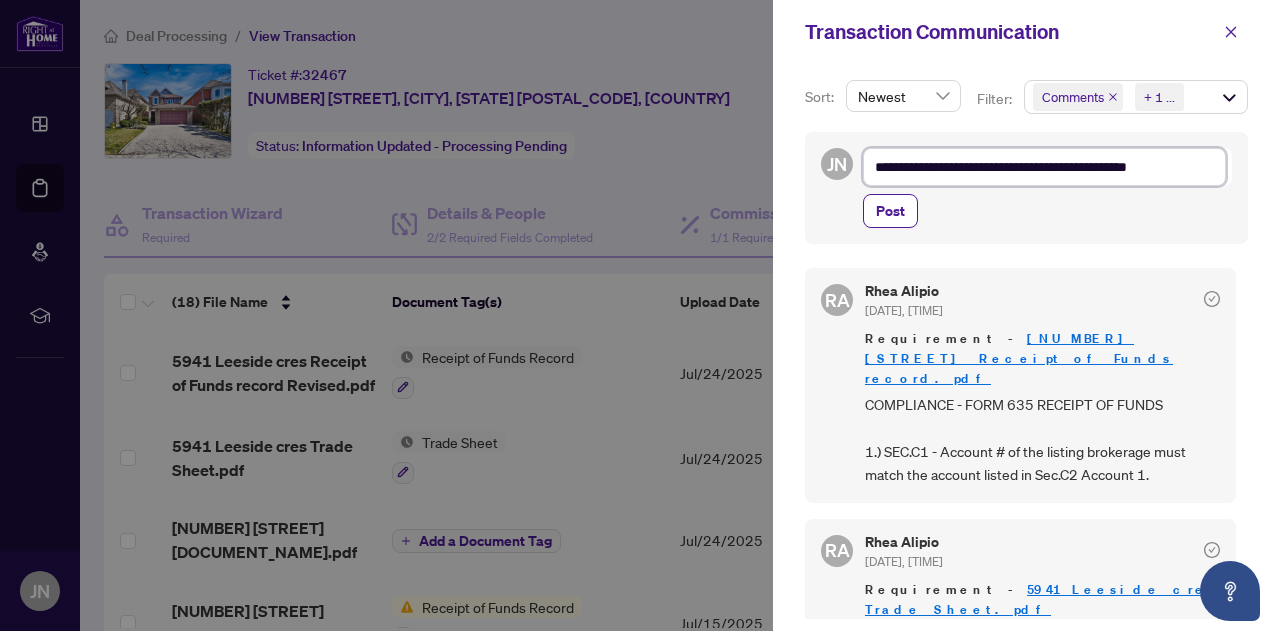 type on "**********" 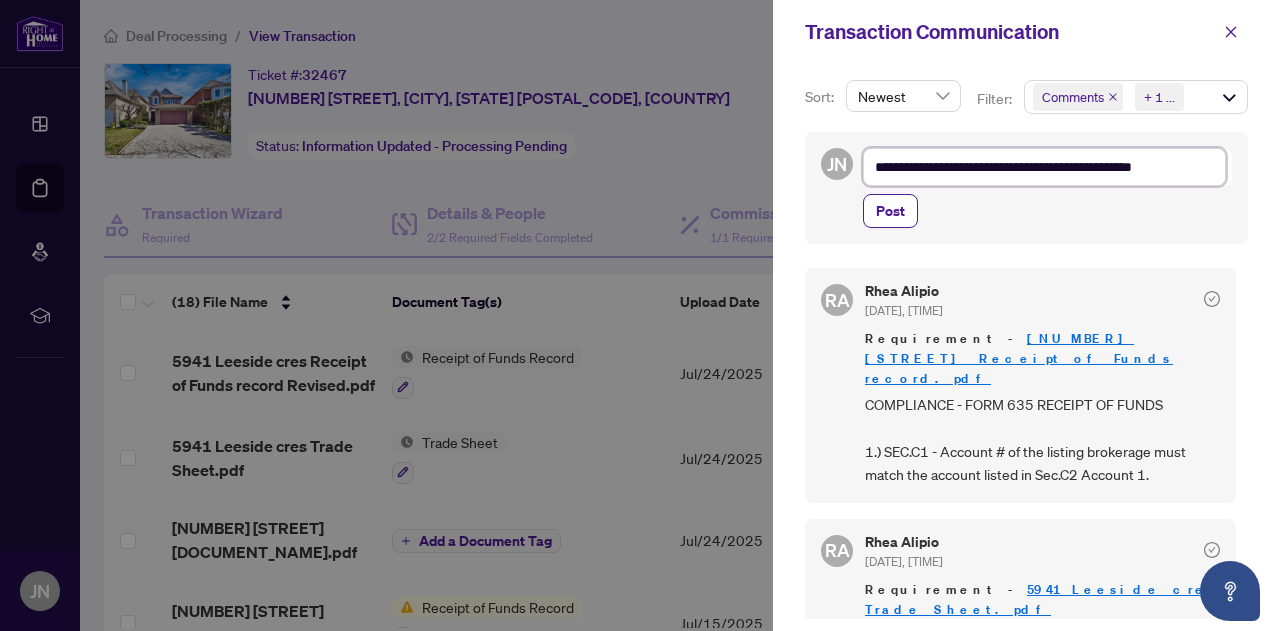 type on "**********" 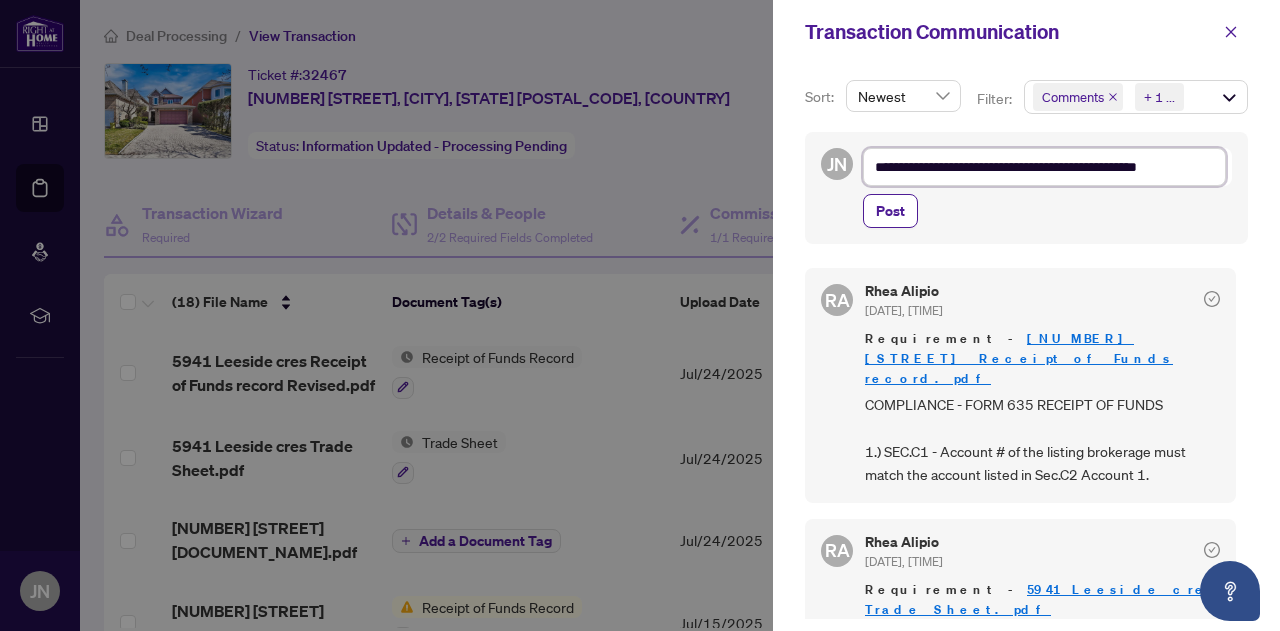 type on "**********" 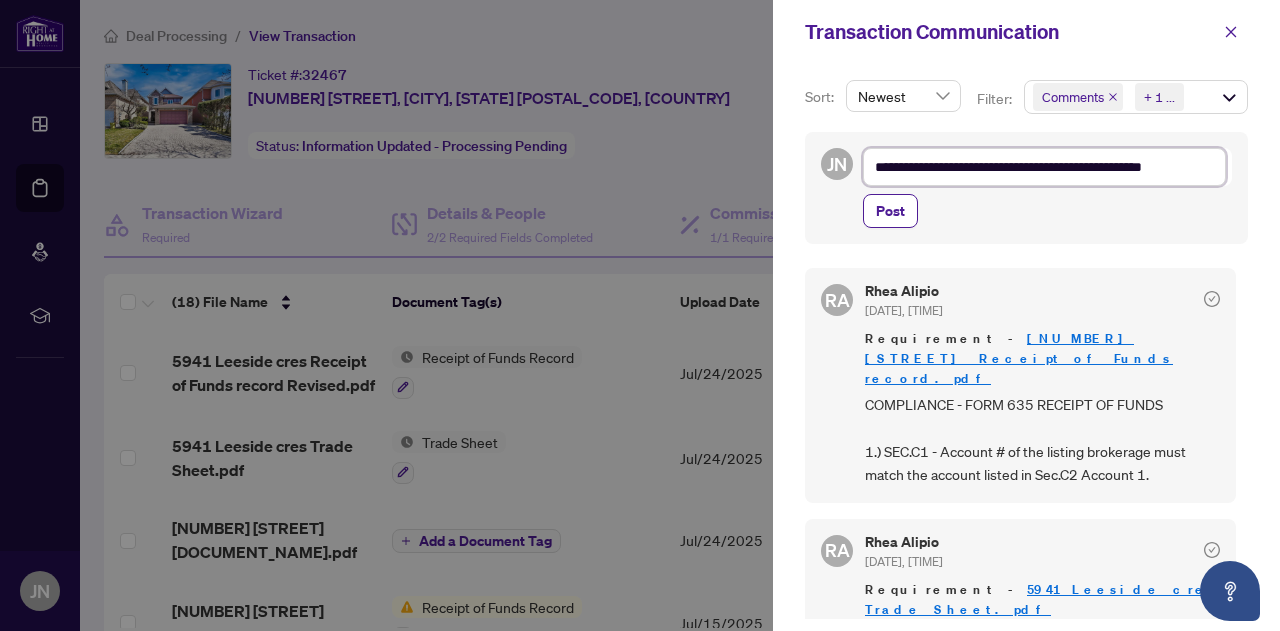 type on "**********" 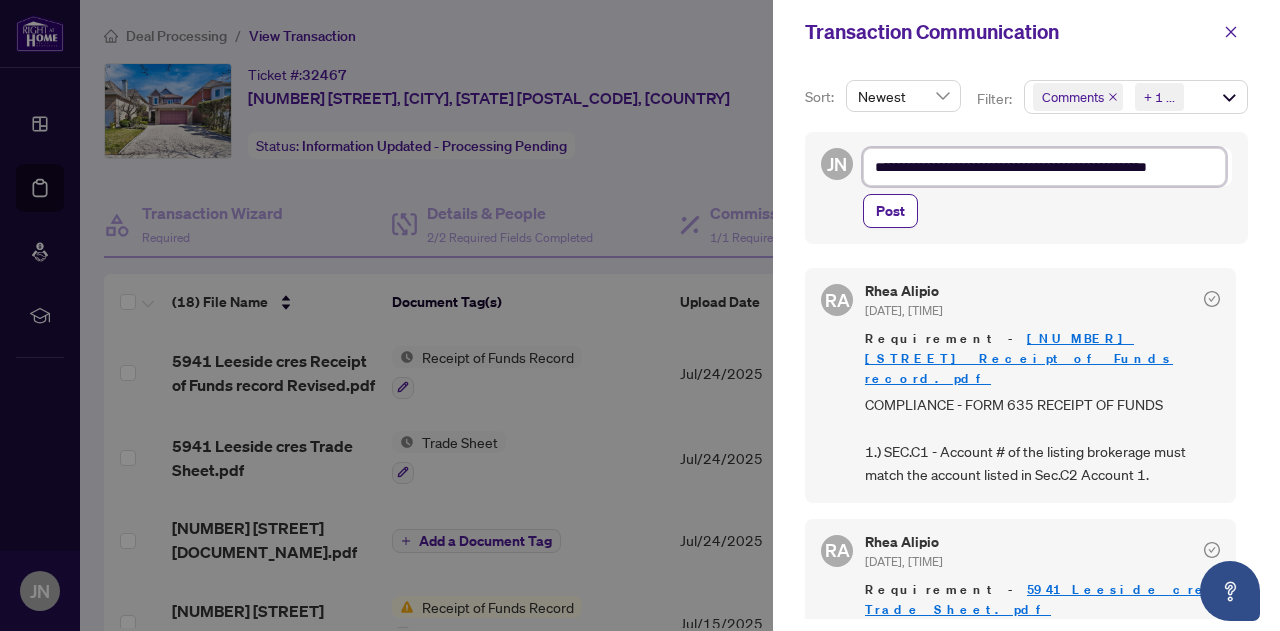 type on "**********" 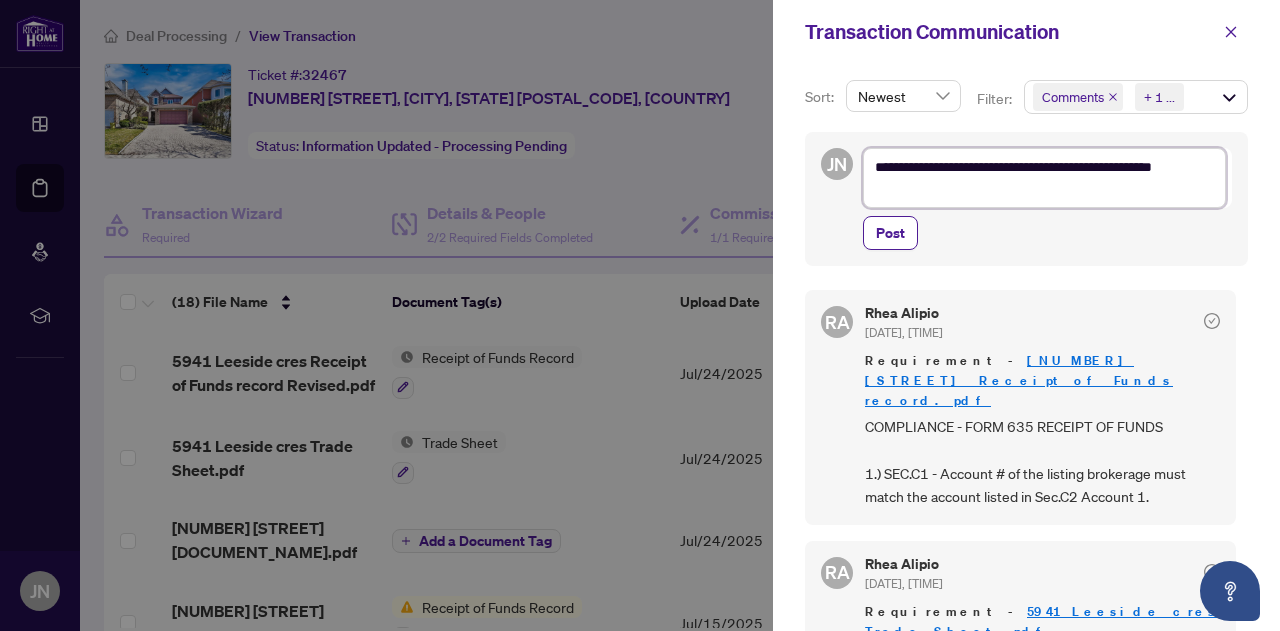 type on "**********" 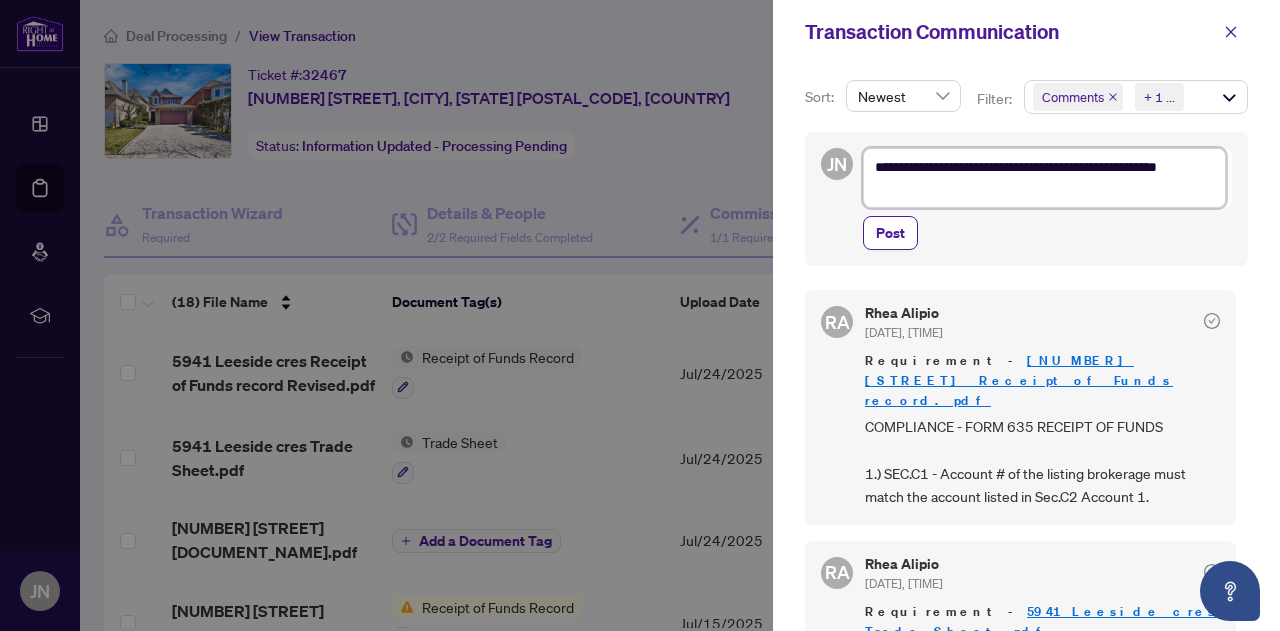 type on "**********" 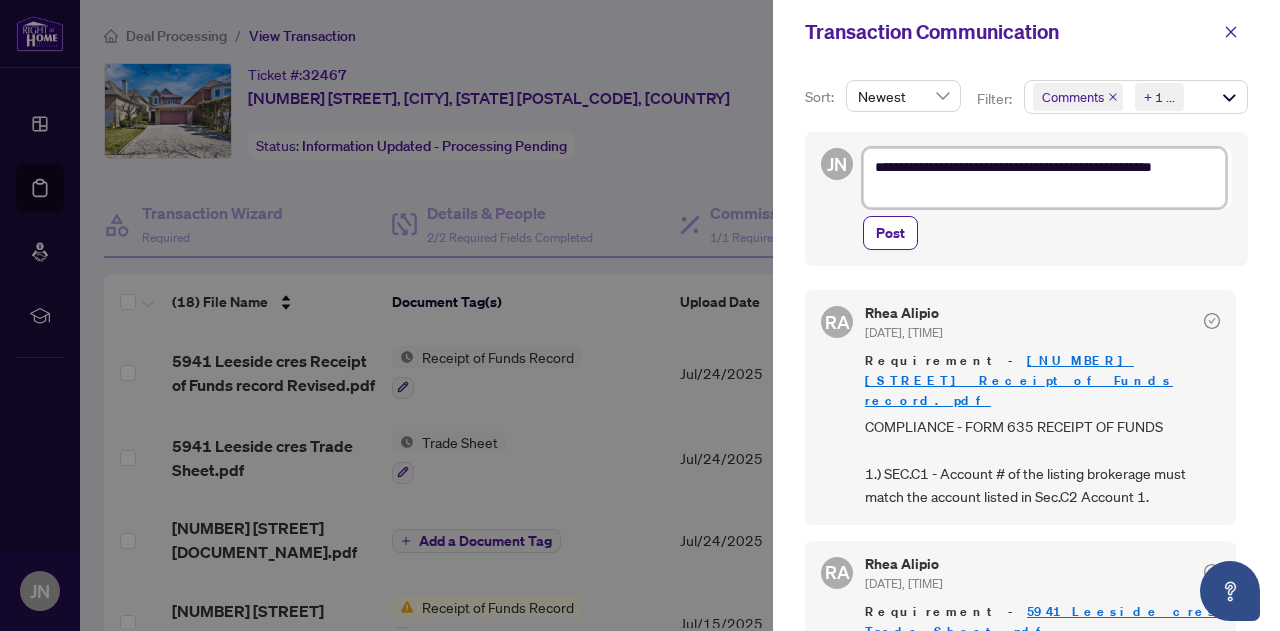 type on "**********" 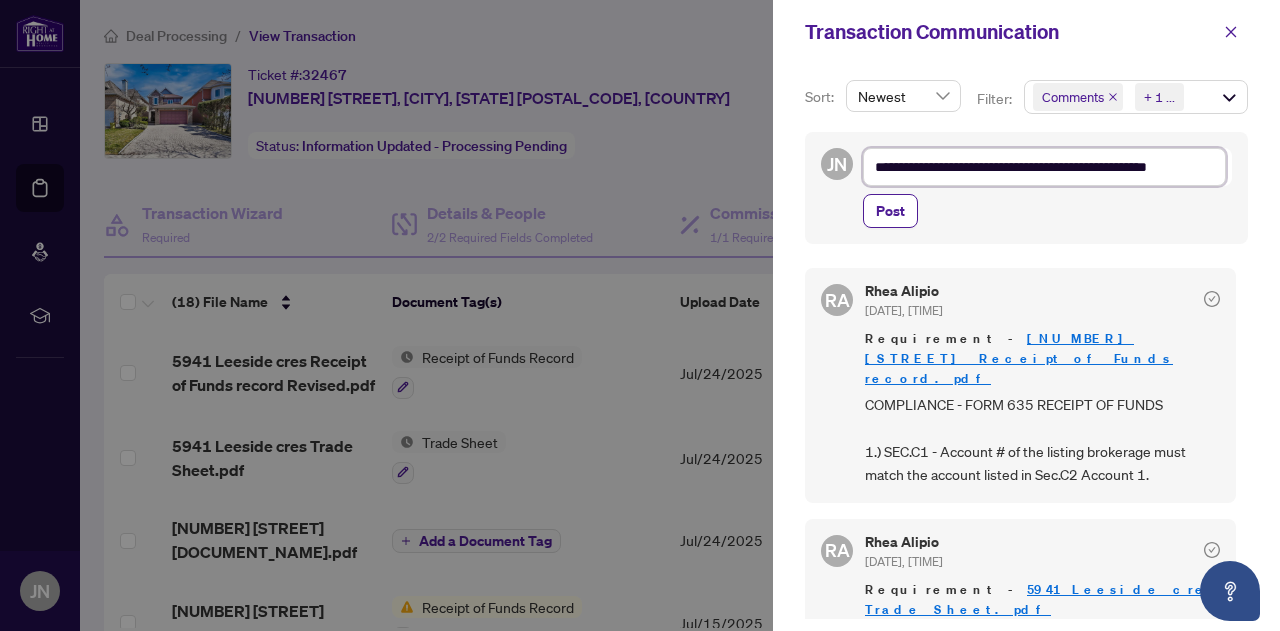type on "**********" 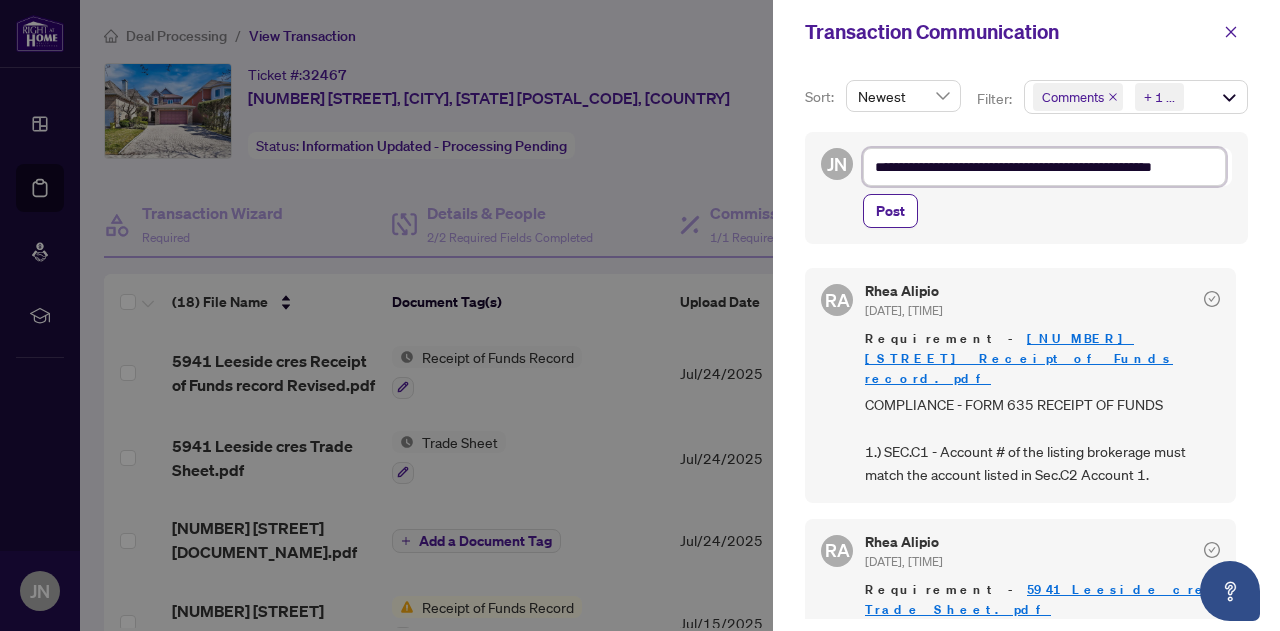 type on "**********" 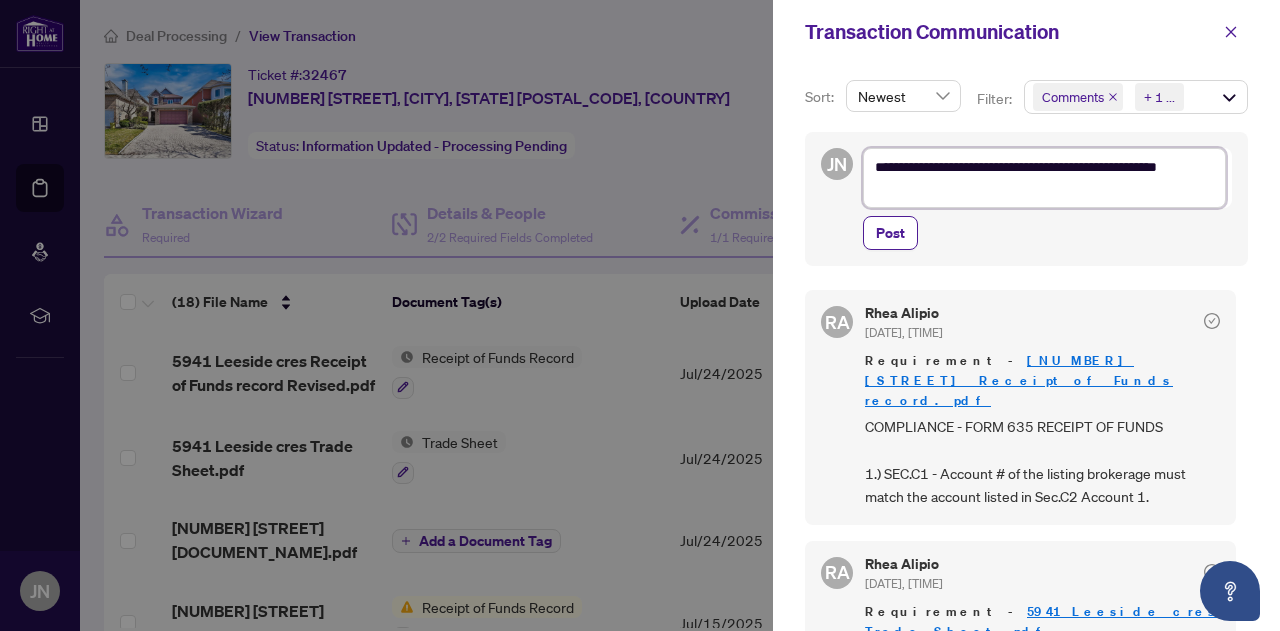 type on "**********" 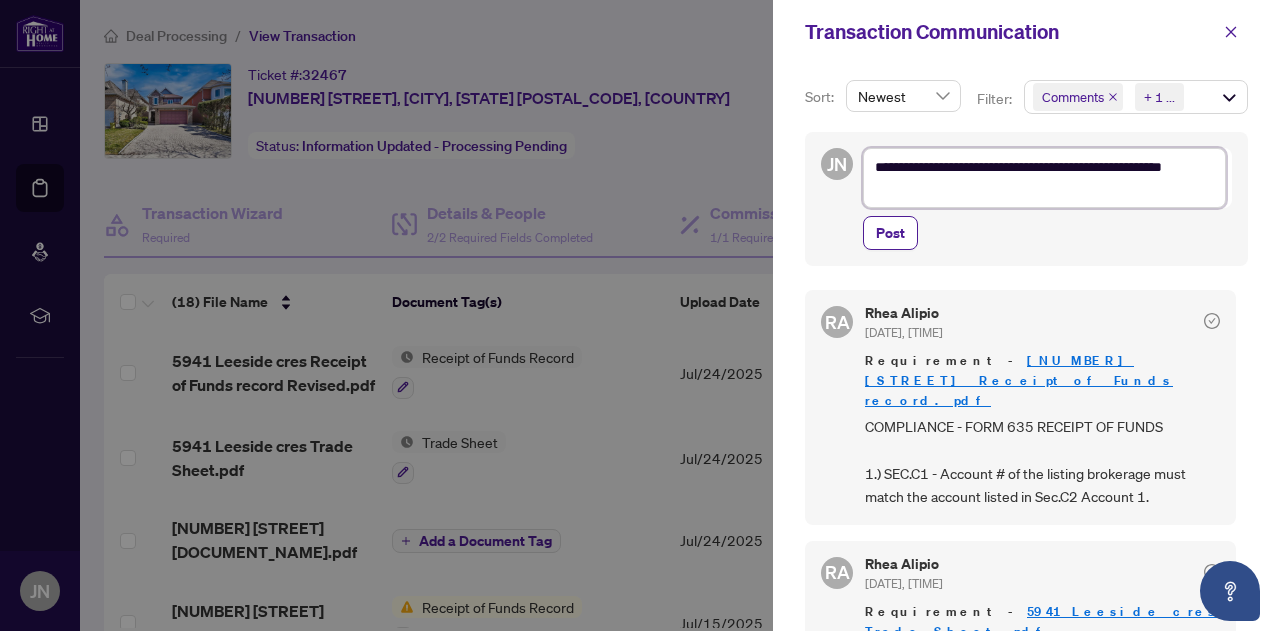 type on "**********" 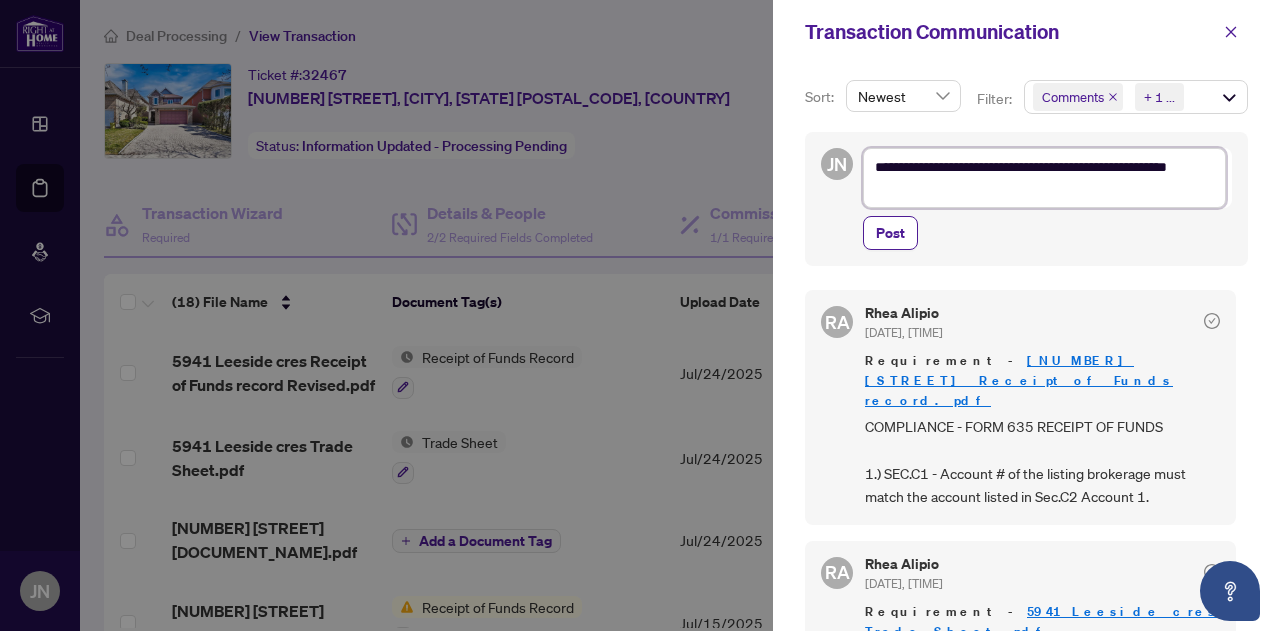type on "**********" 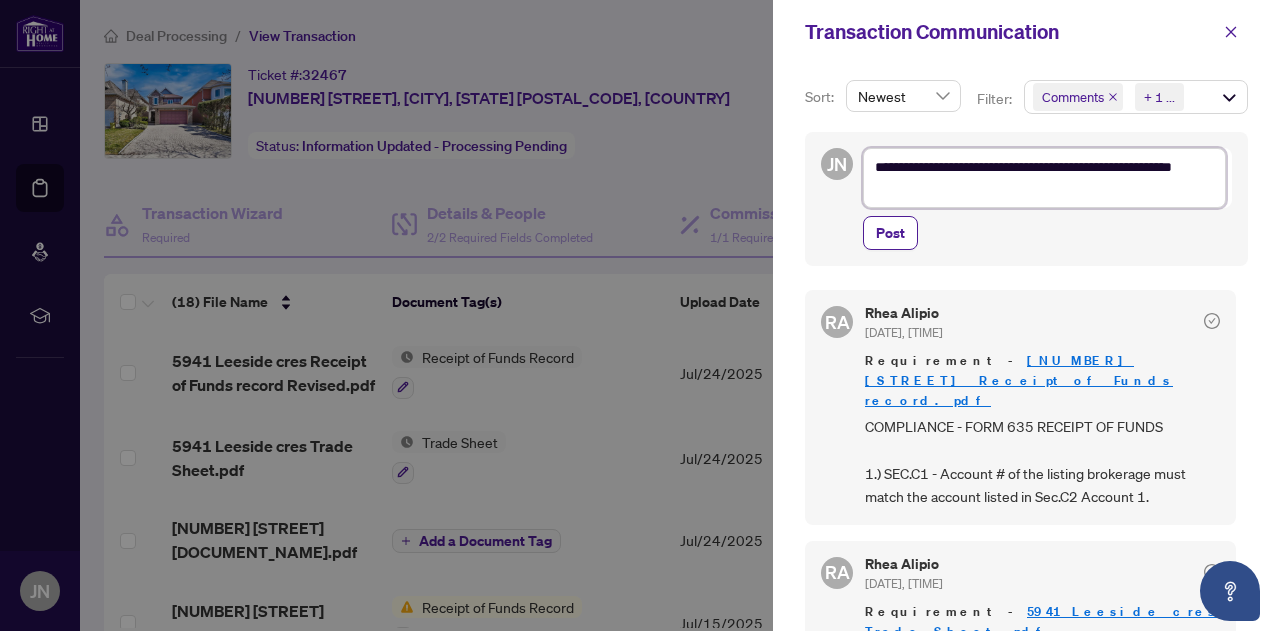 type on "**********" 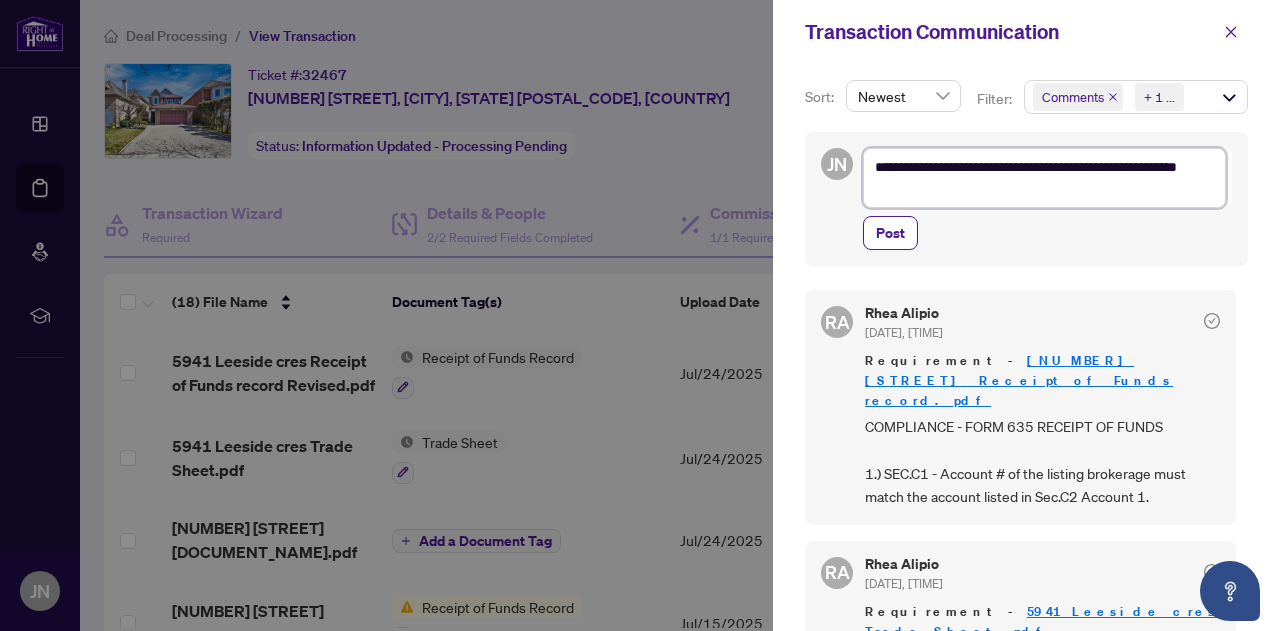 type on "**********" 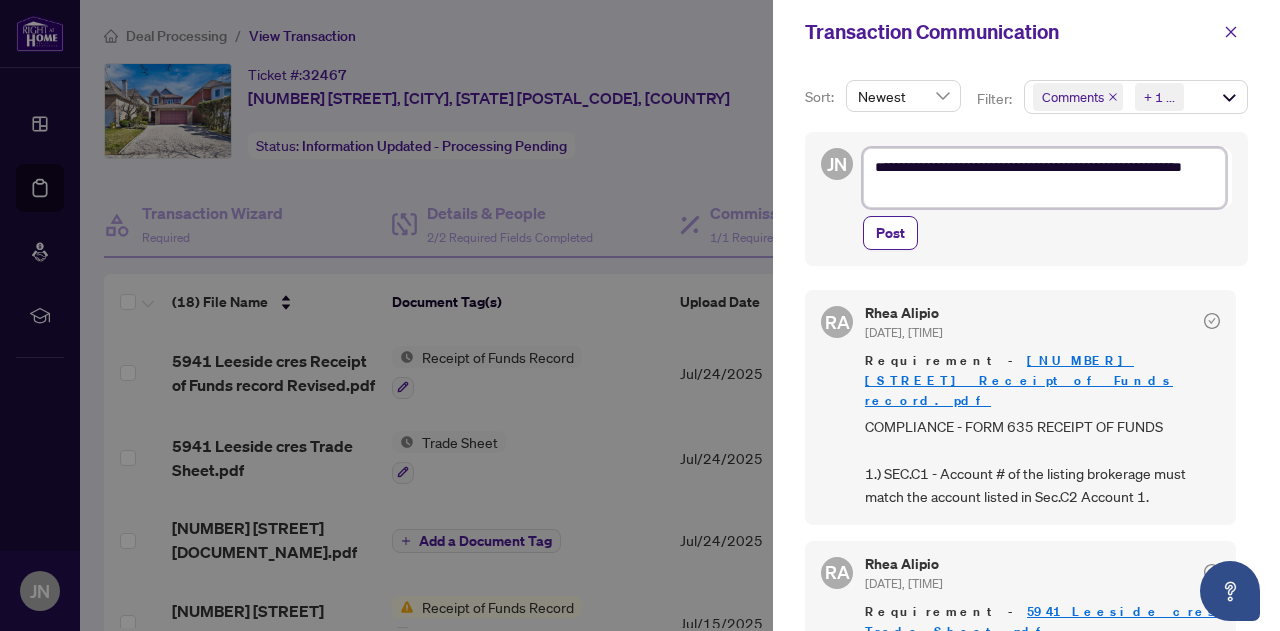 type on "**********" 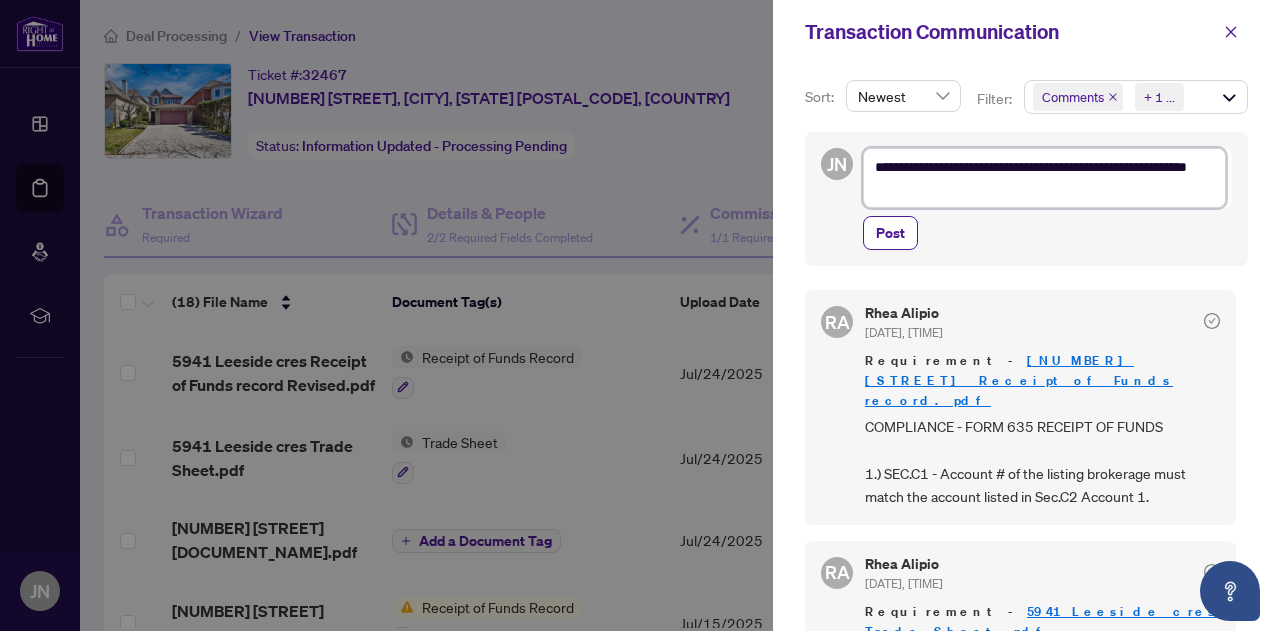 type on "**********" 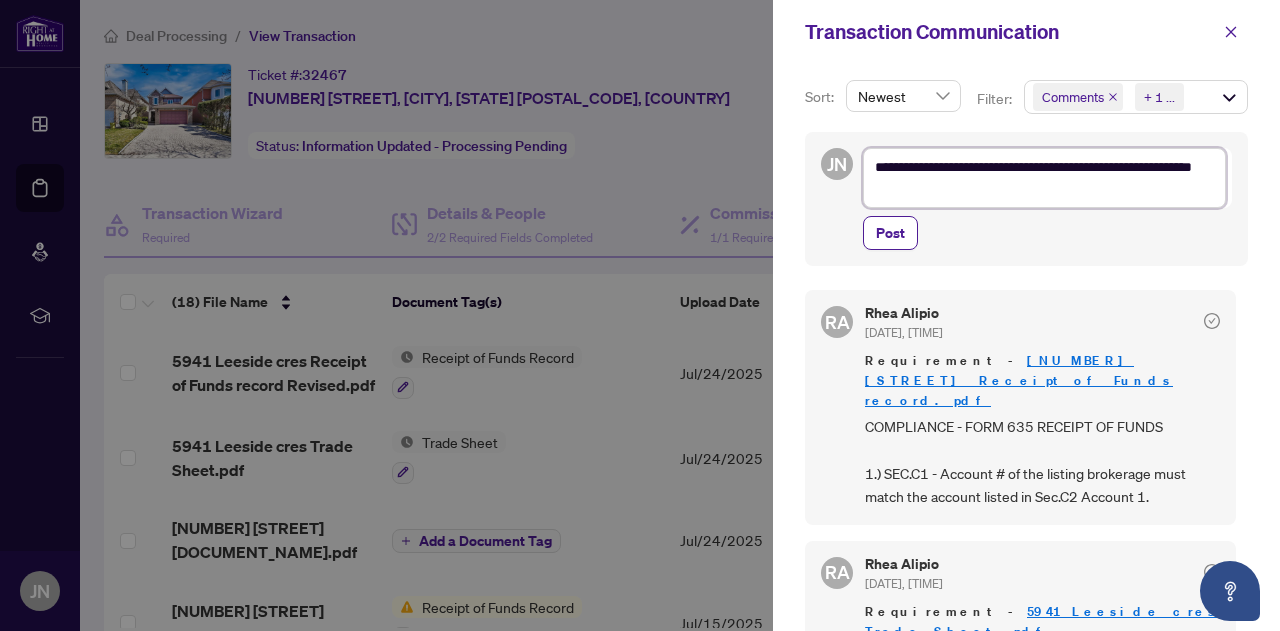 type on "**********" 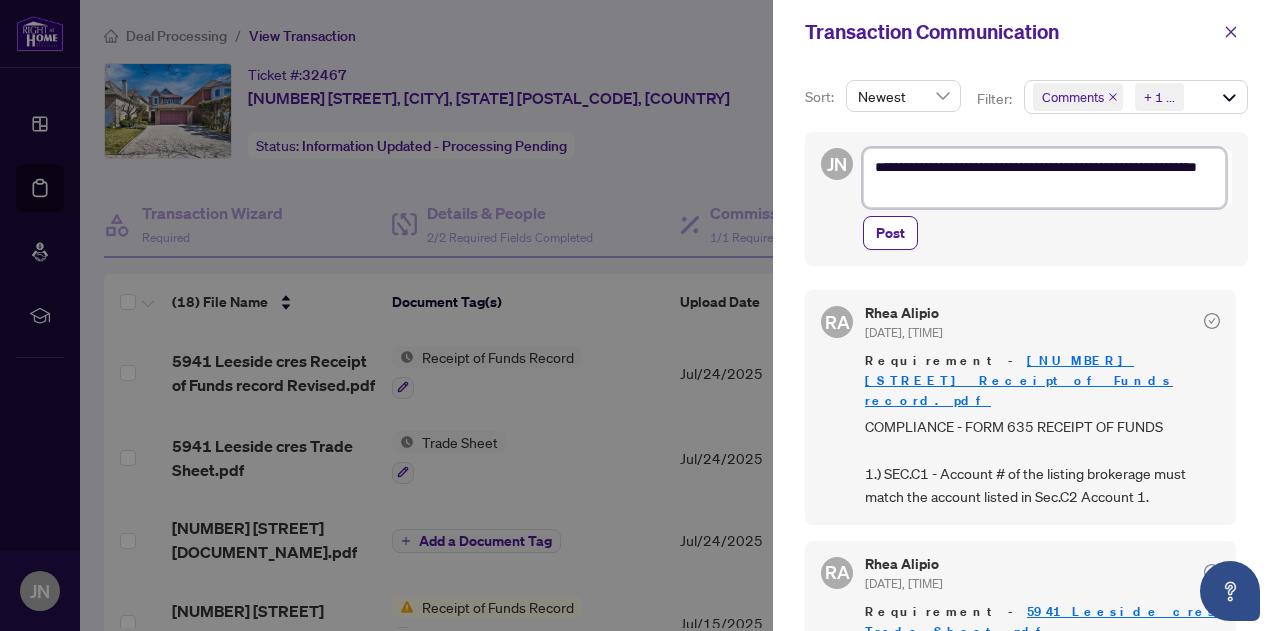 type on "**********" 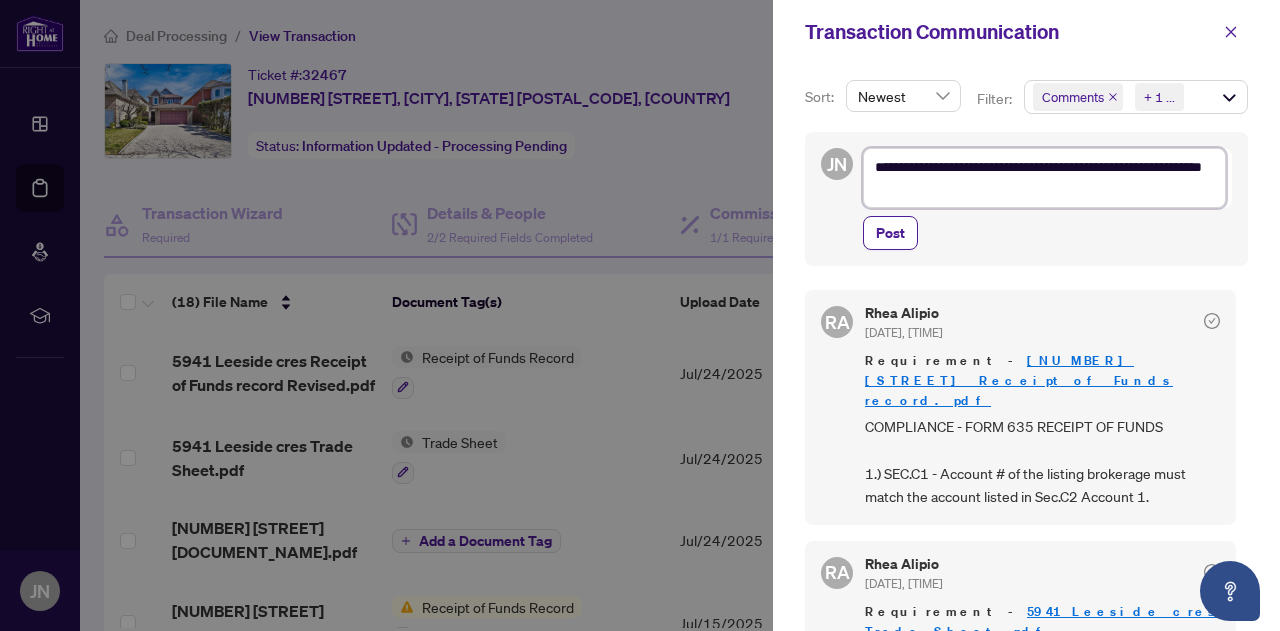 type on "**********" 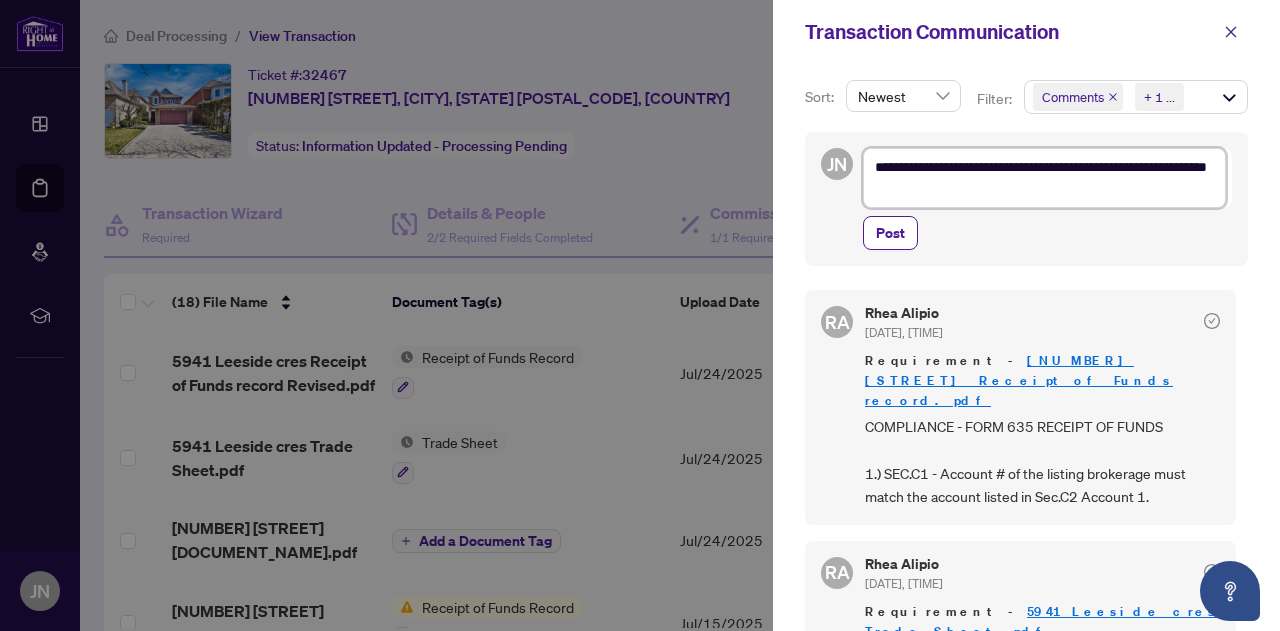 type on "**********" 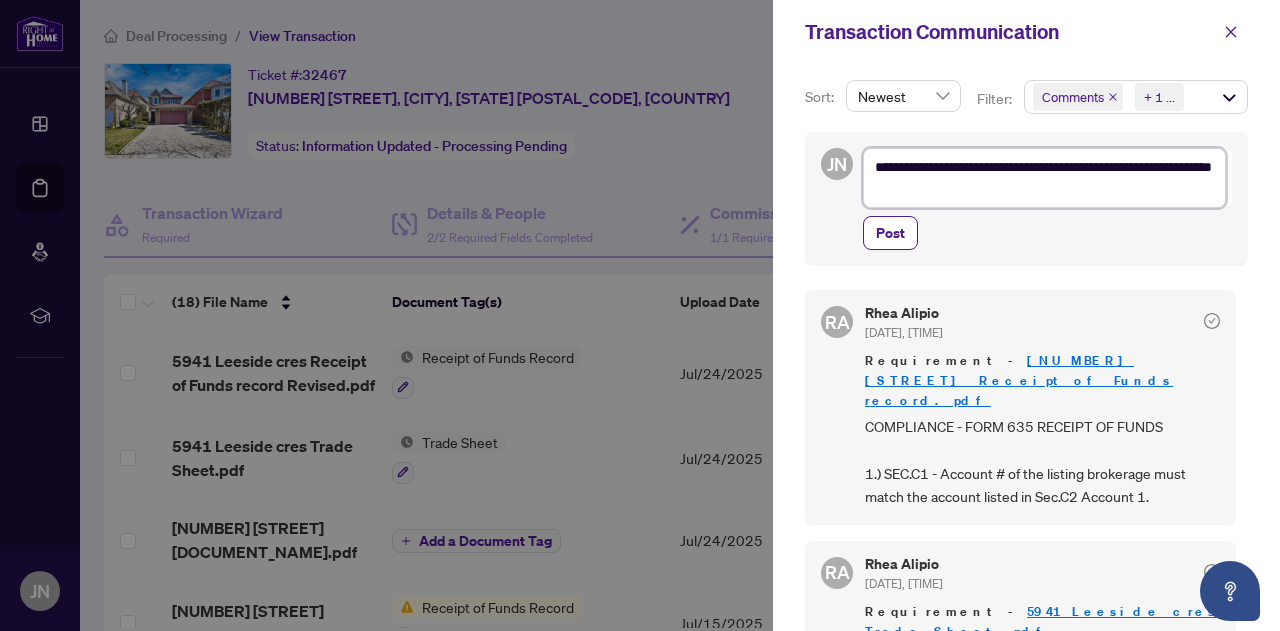 type on "**********" 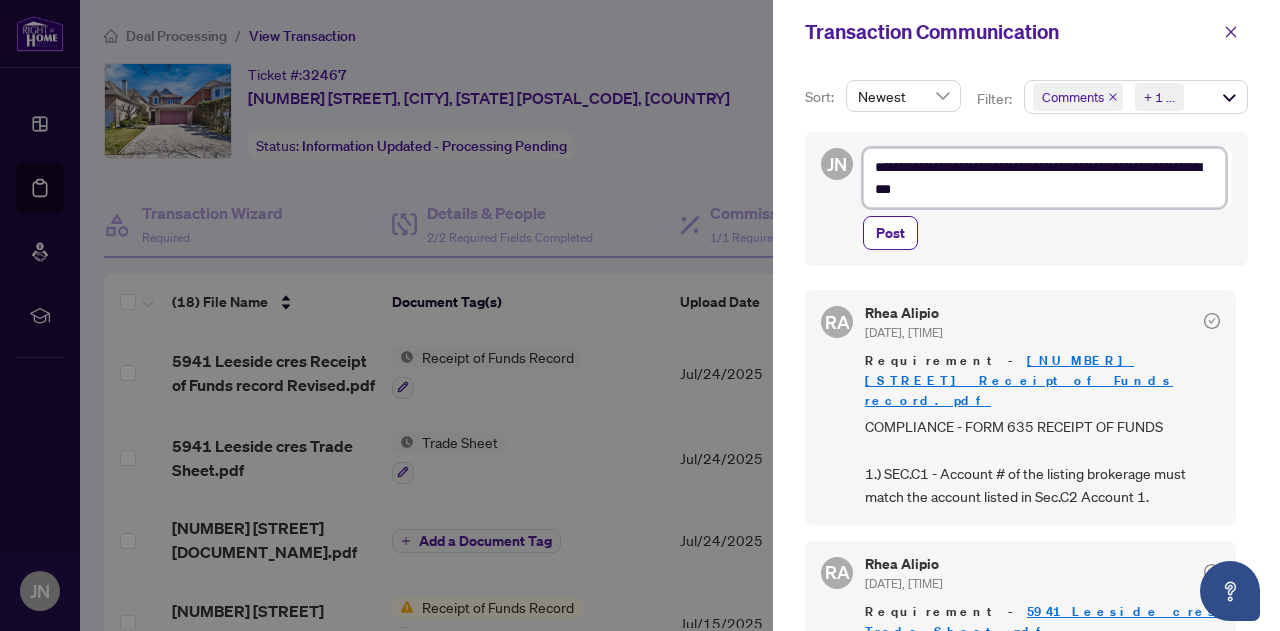 type on "**********" 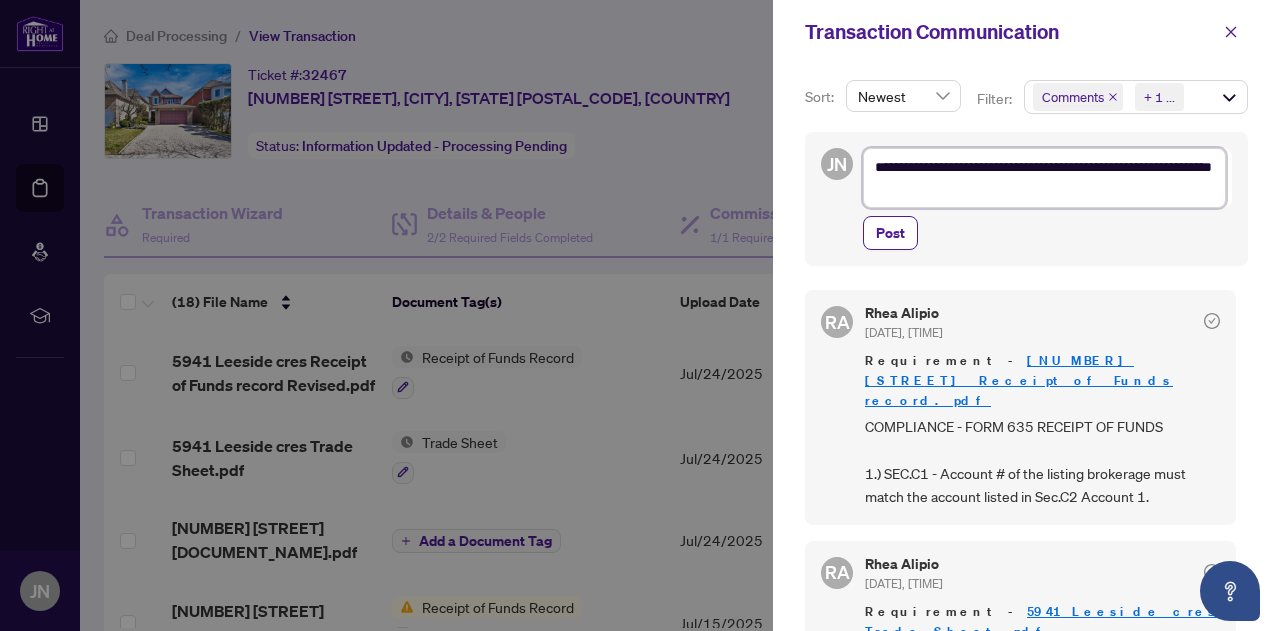 type on "**********" 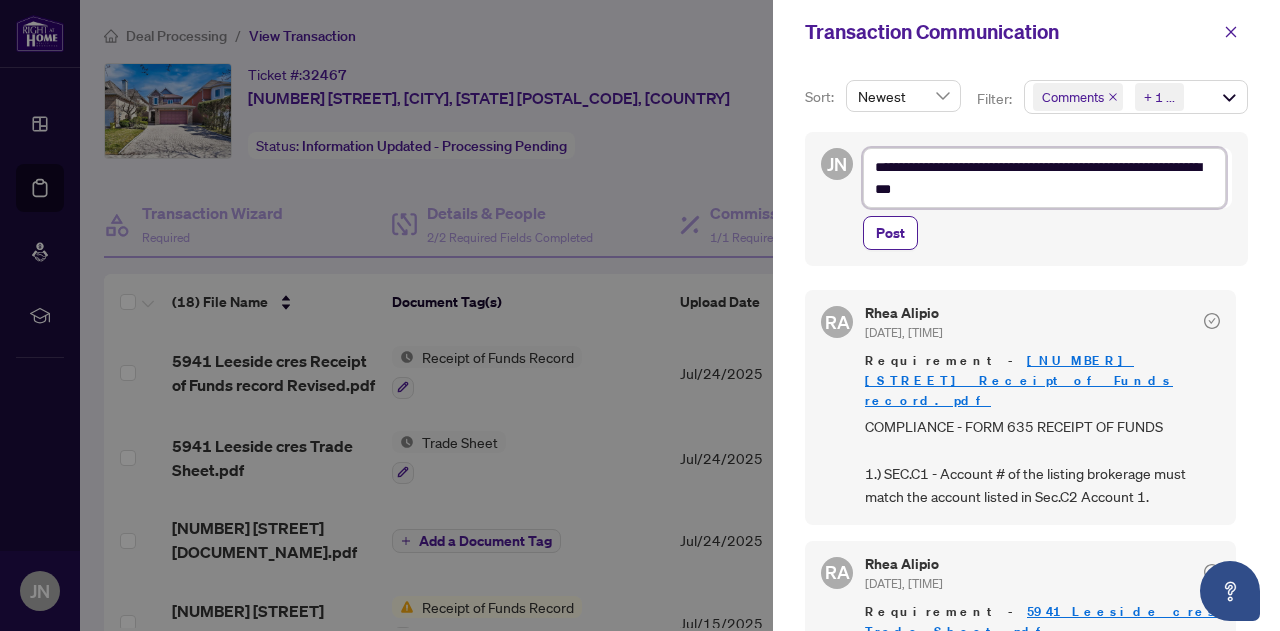 type on "**********" 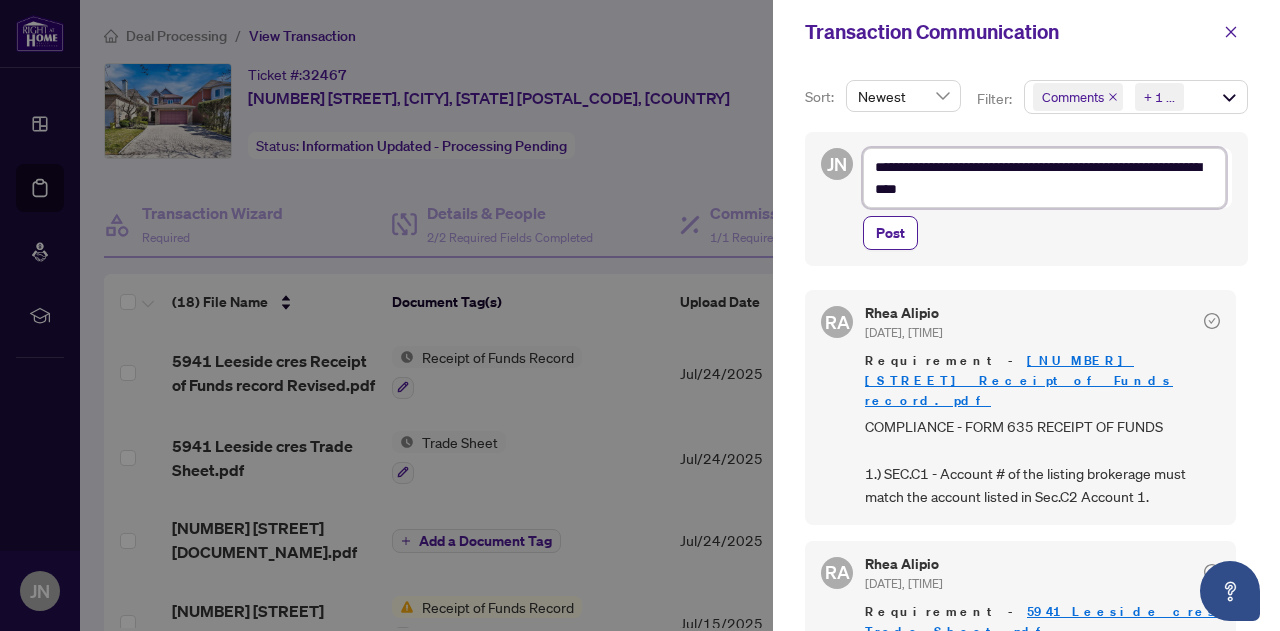 type on "**********" 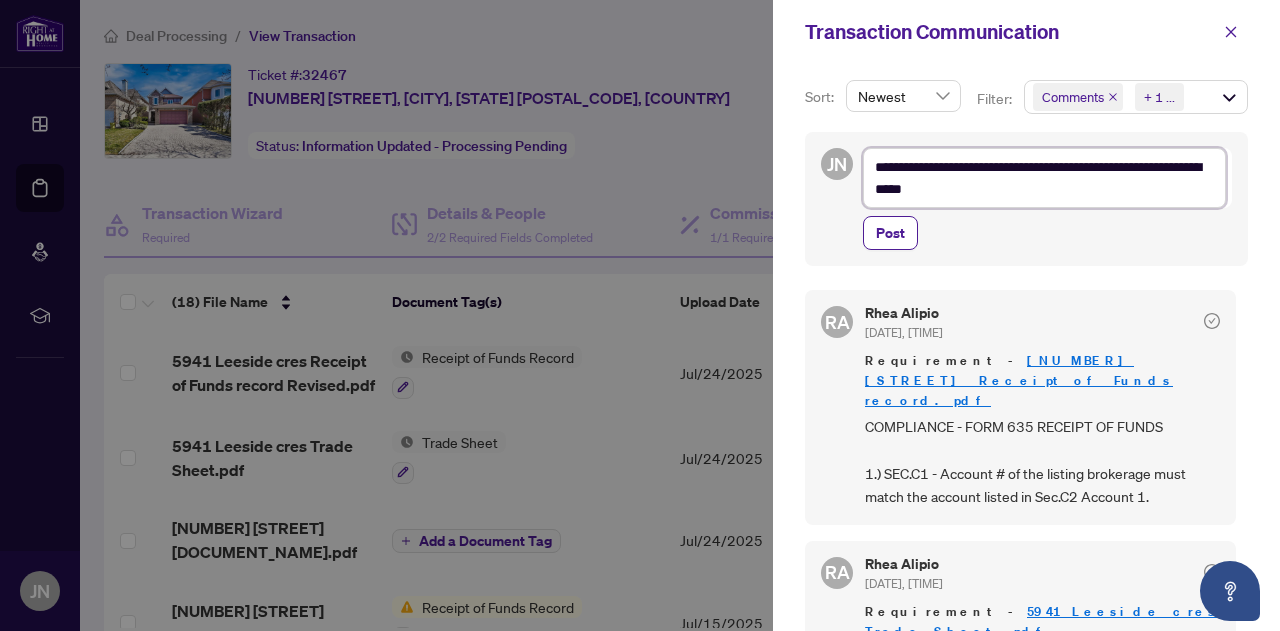 type on "**********" 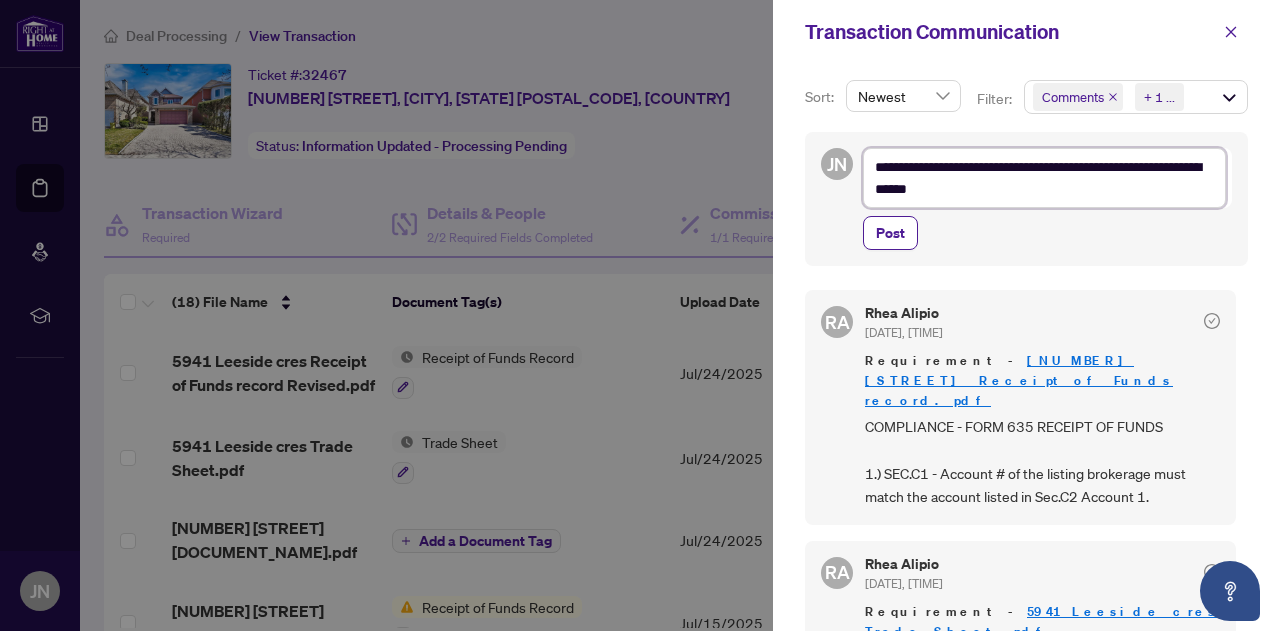 type on "**********" 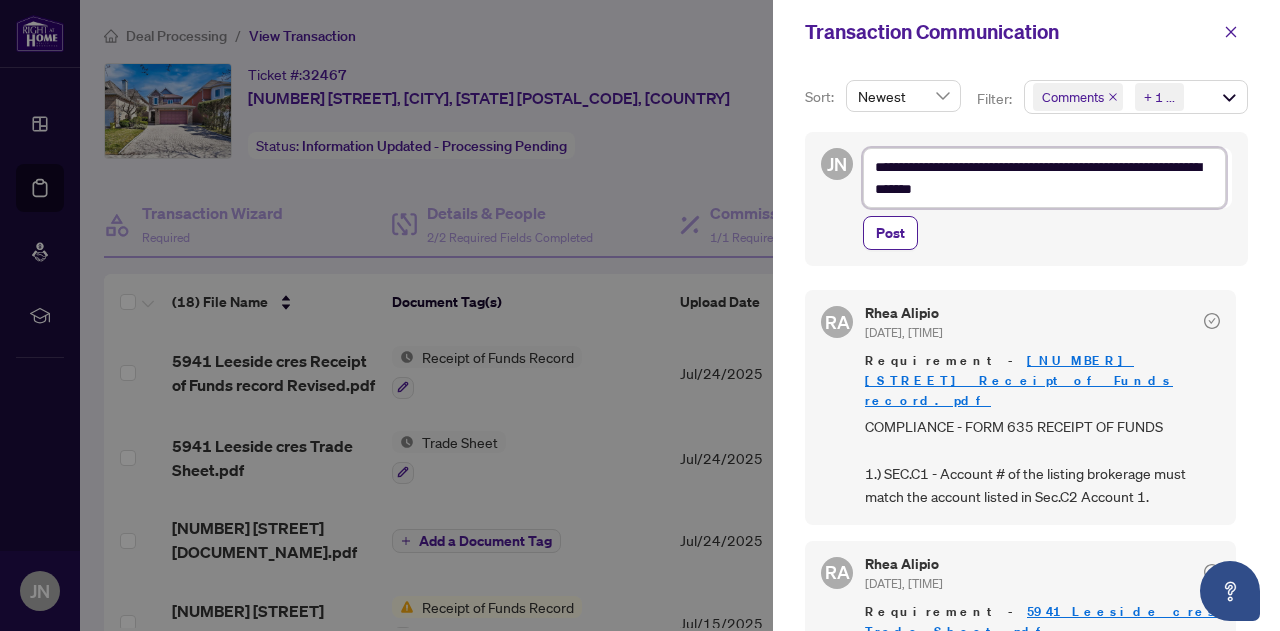 type on "**********" 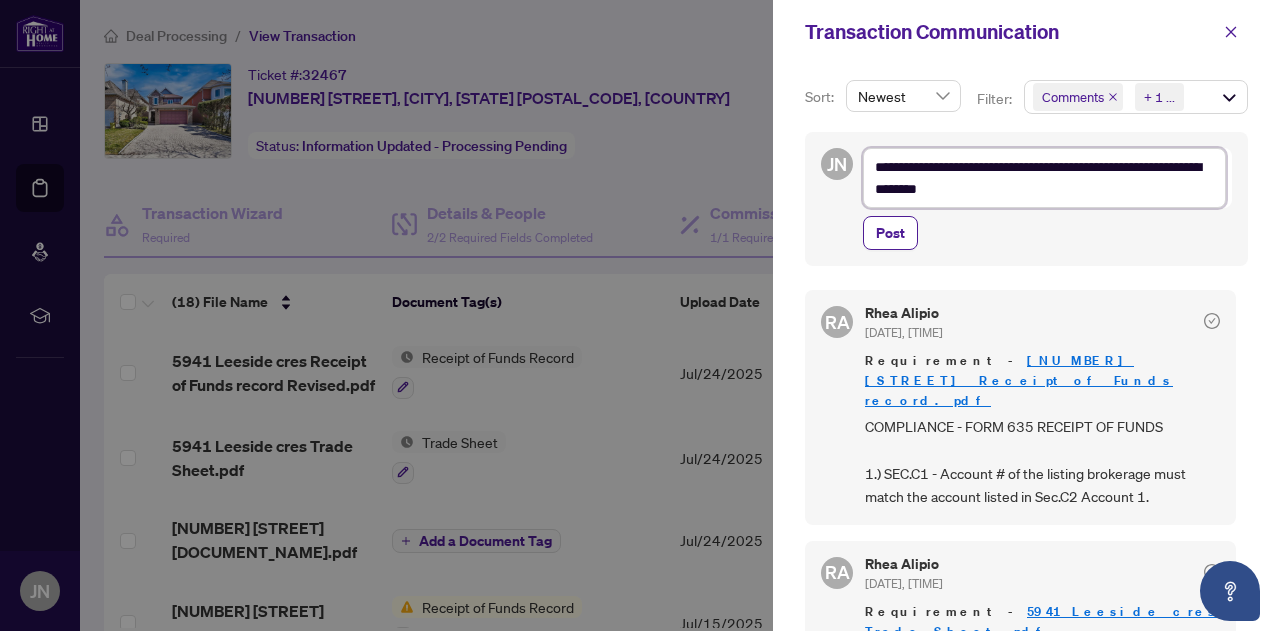 type on "**********" 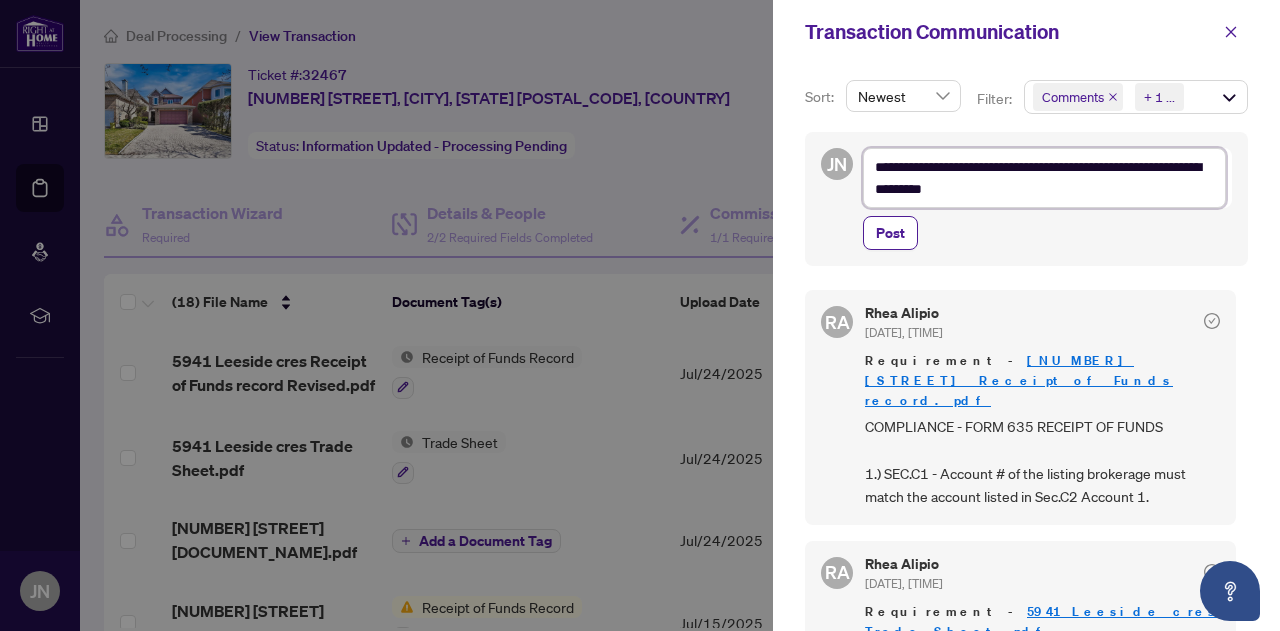 type on "**********" 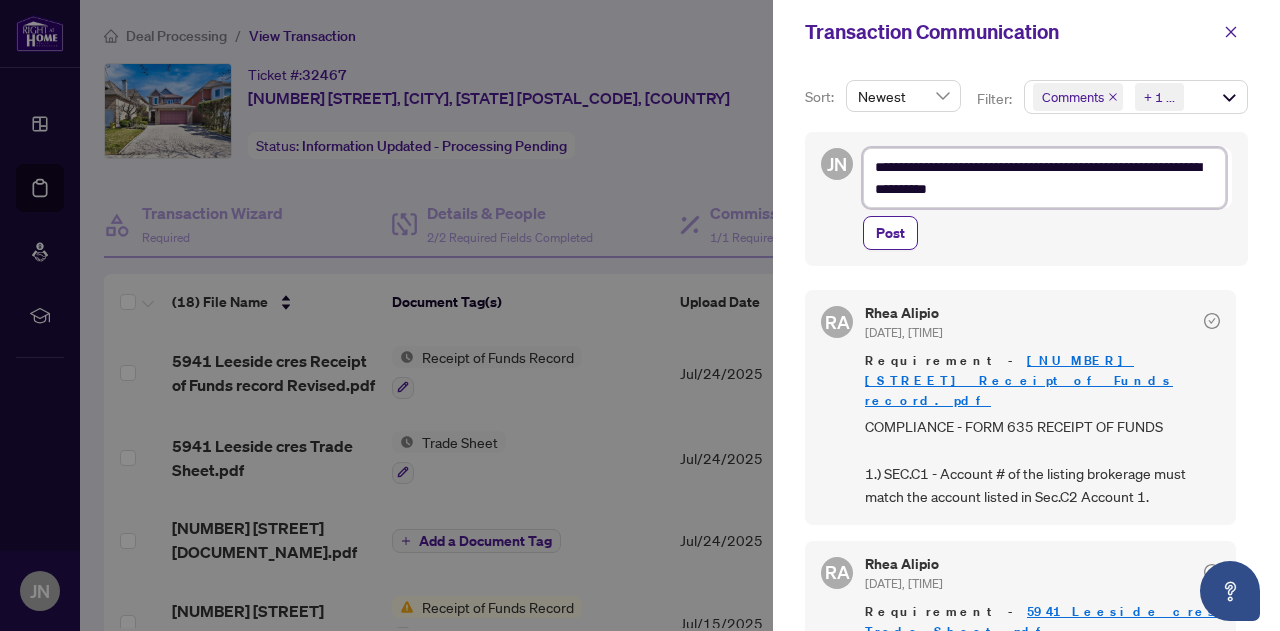 type on "**********" 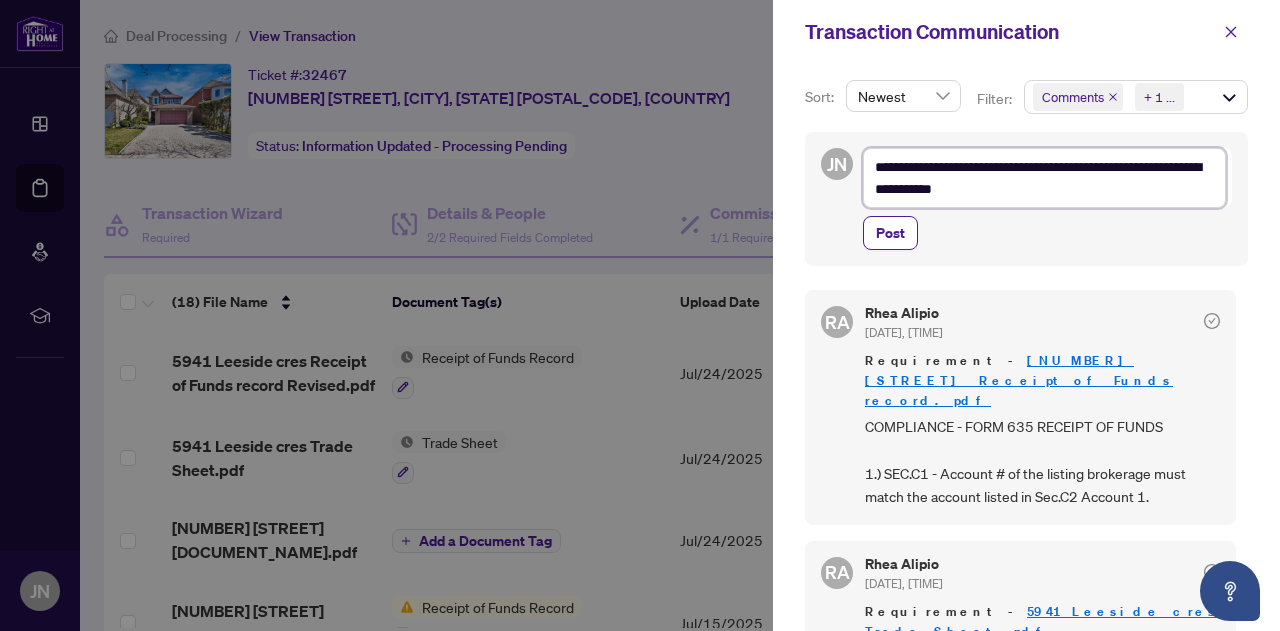 type on "**********" 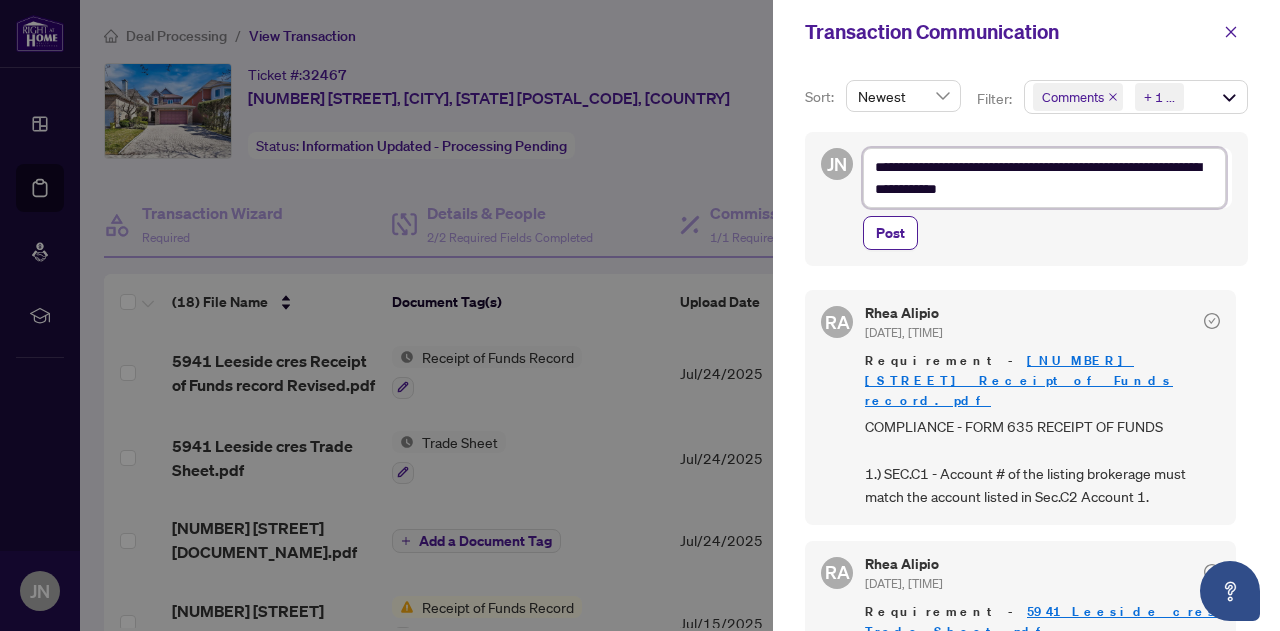 type on "**********" 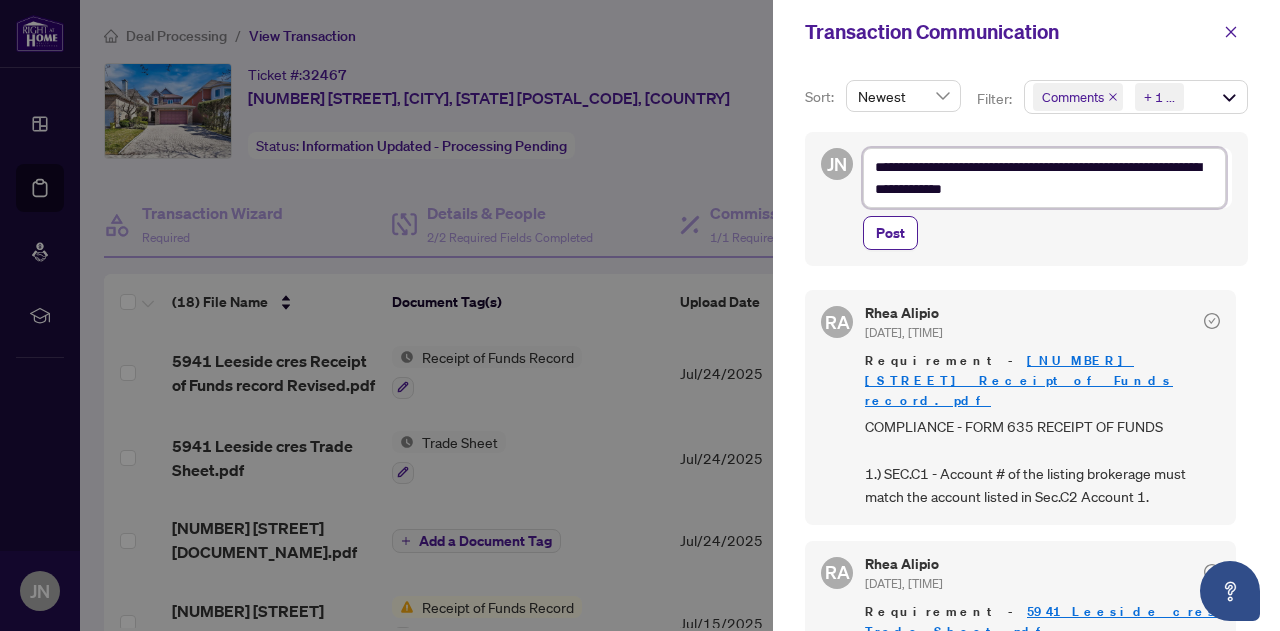 type on "**********" 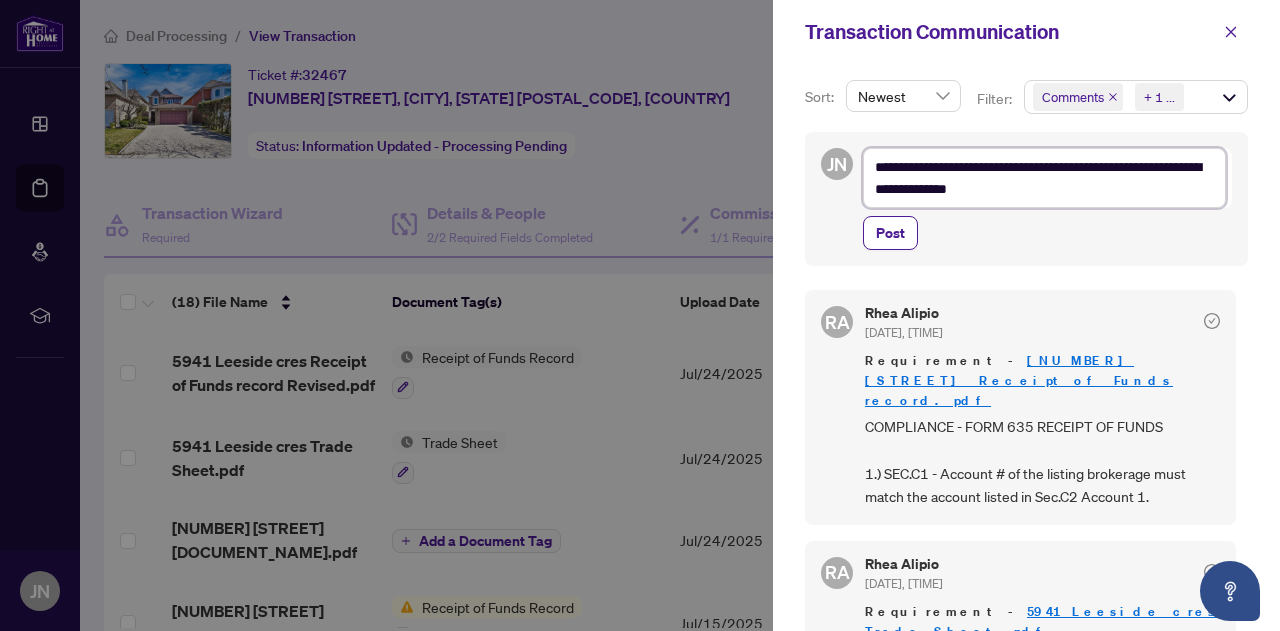 type on "**********" 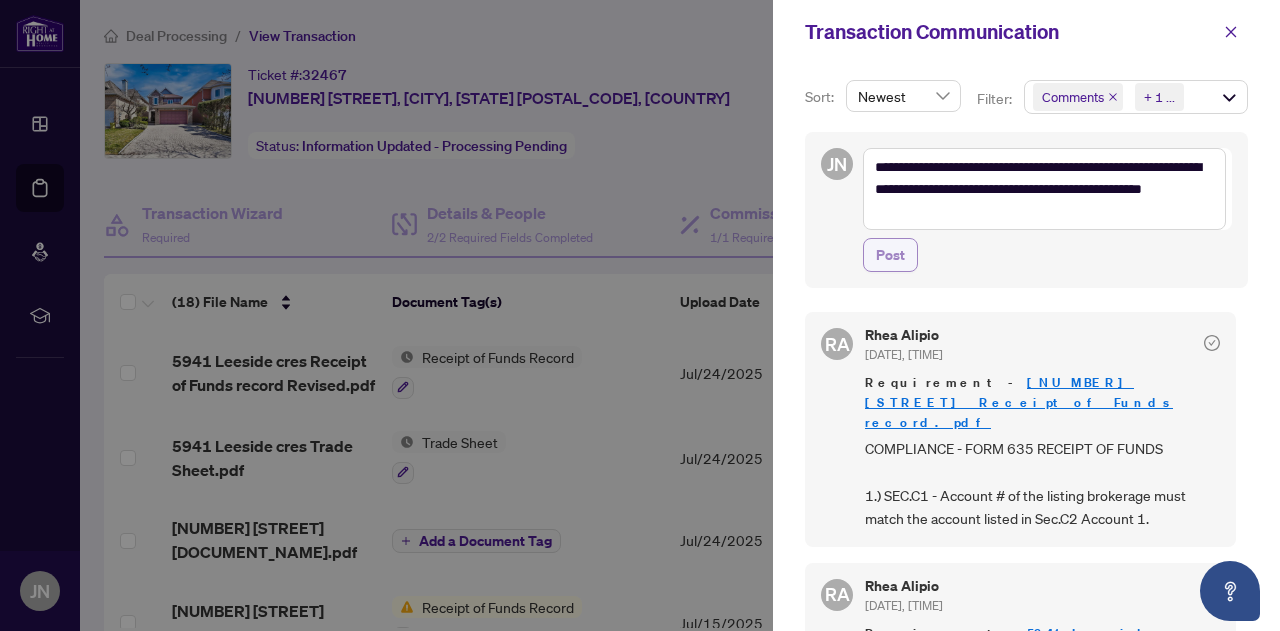 click on "Post" at bounding box center [890, 255] 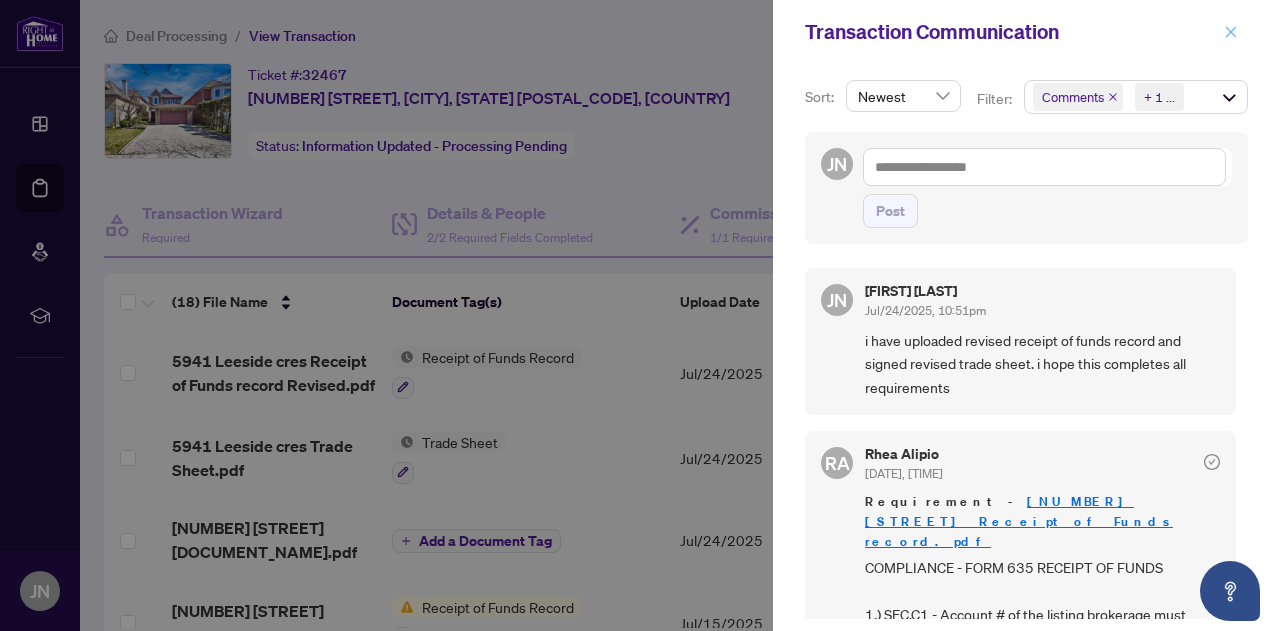 click 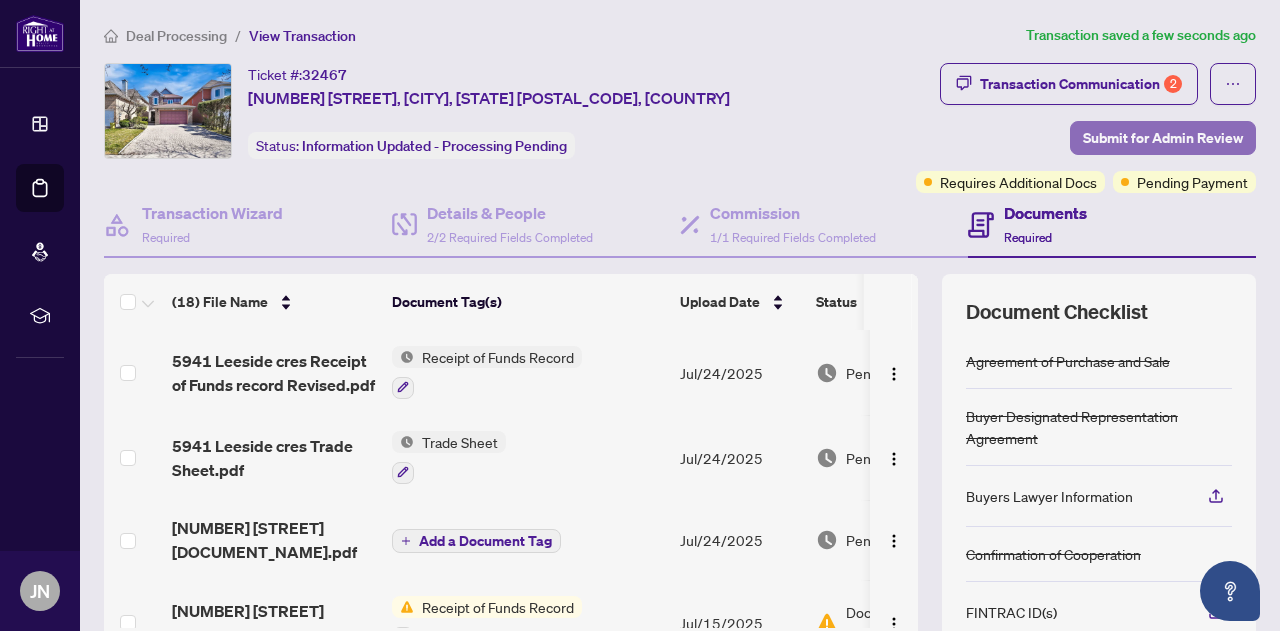click on "Submit for Admin Review" at bounding box center (1163, 138) 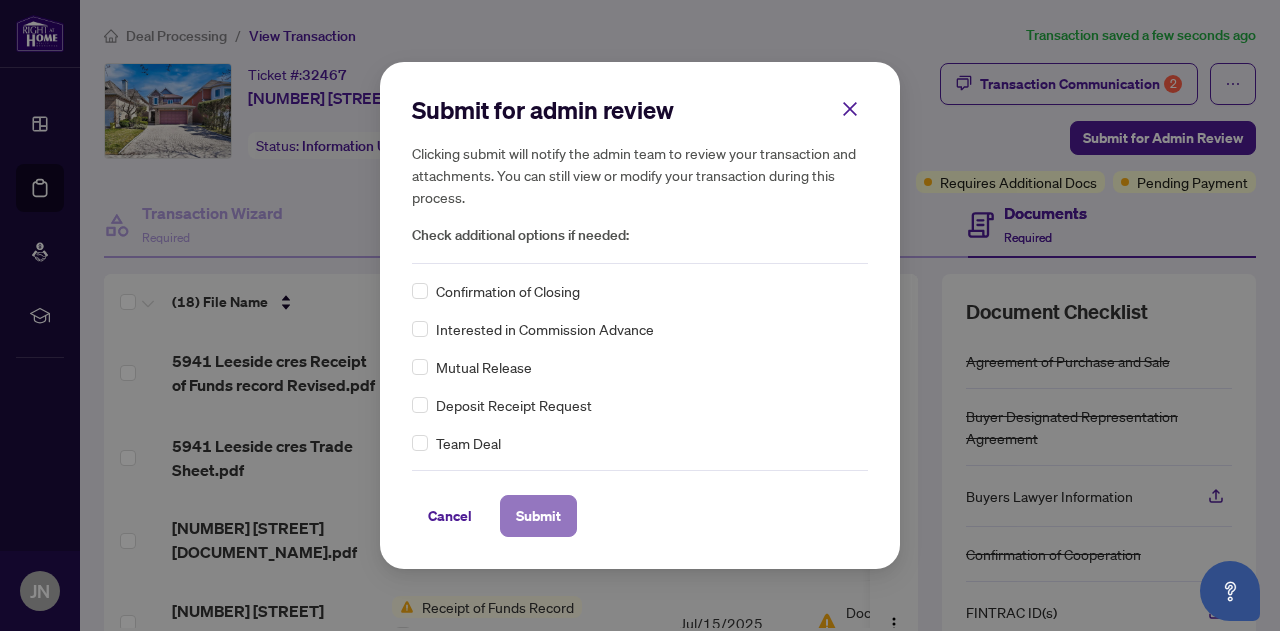click on "Submit" at bounding box center [538, 516] 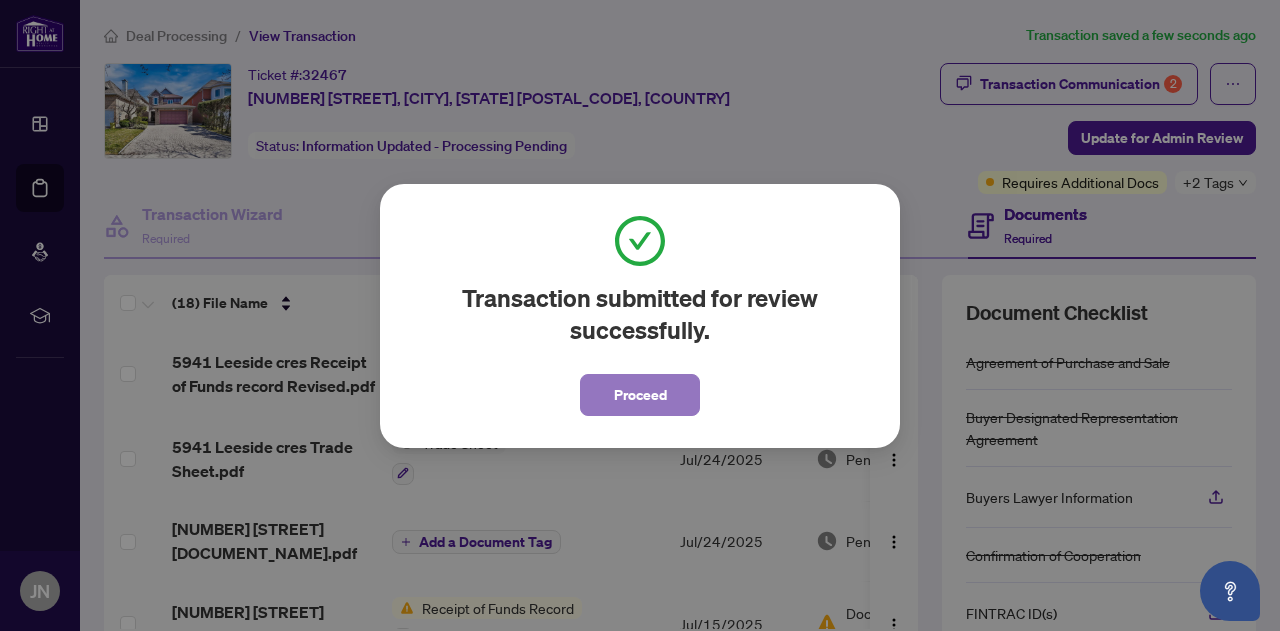 click on "Proceed" at bounding box center [640, 395] 